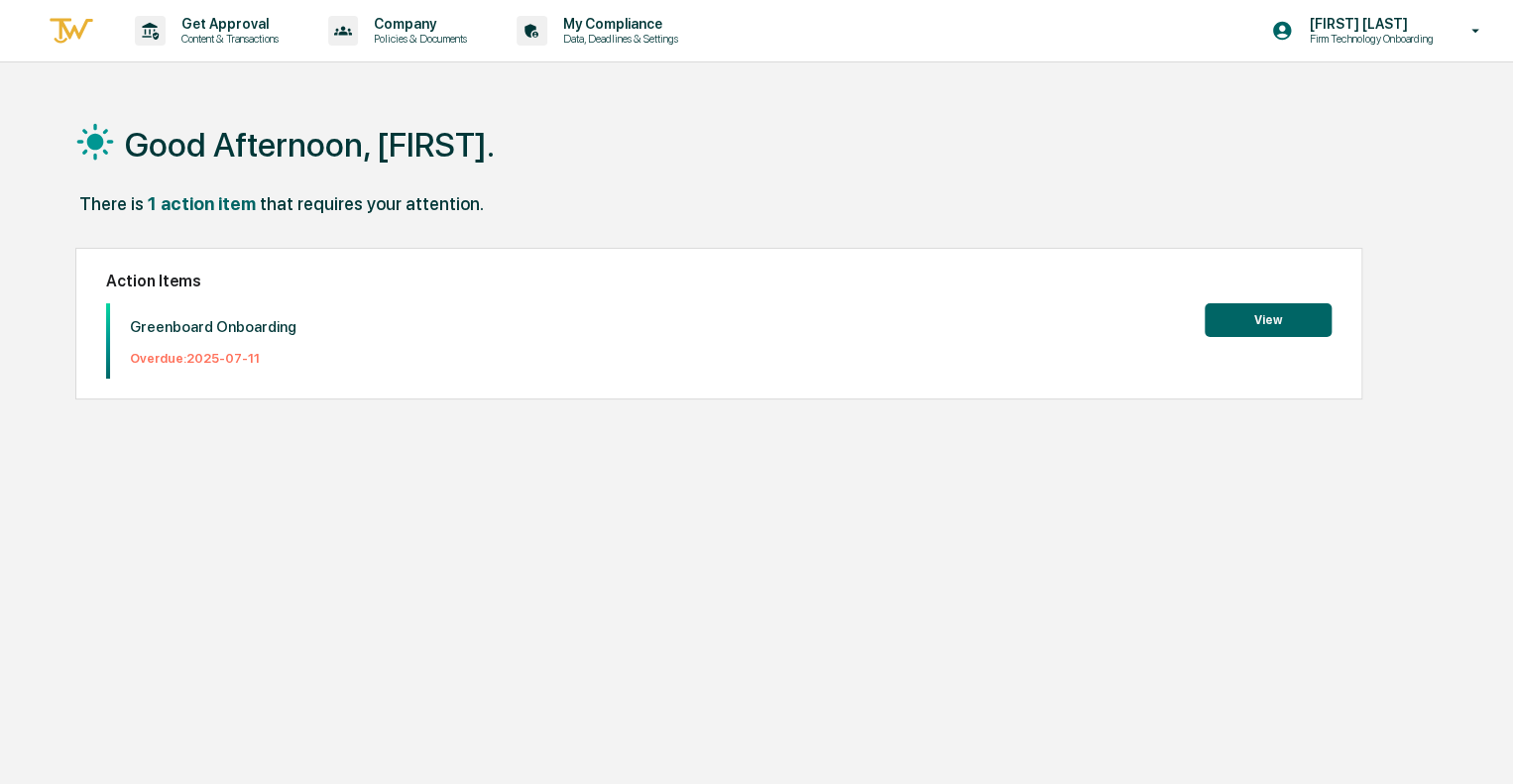 scroll, scrollTop: 0, scrollLeft: 0, axis: both 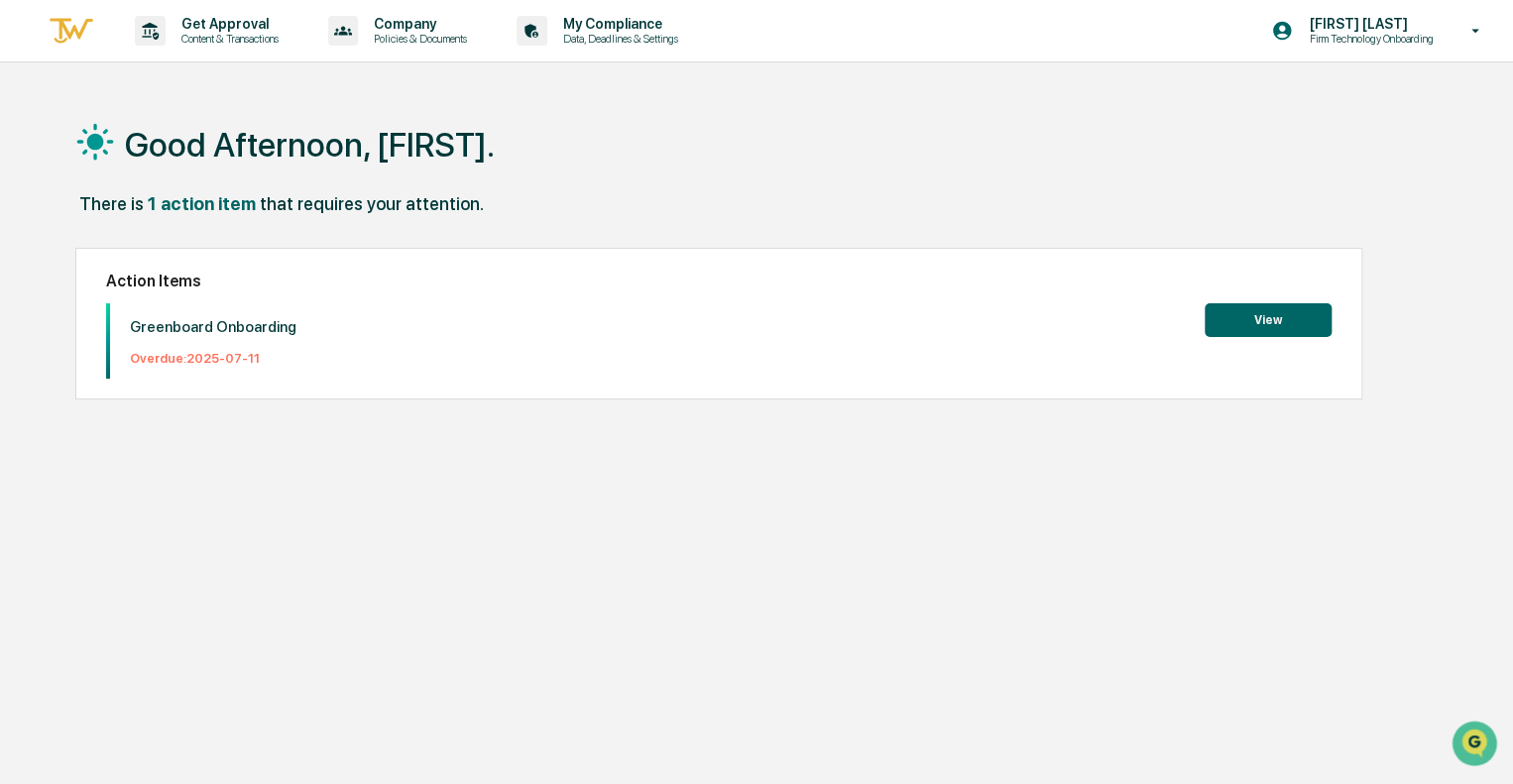 click on "View" at bounding box center [1268, 320] 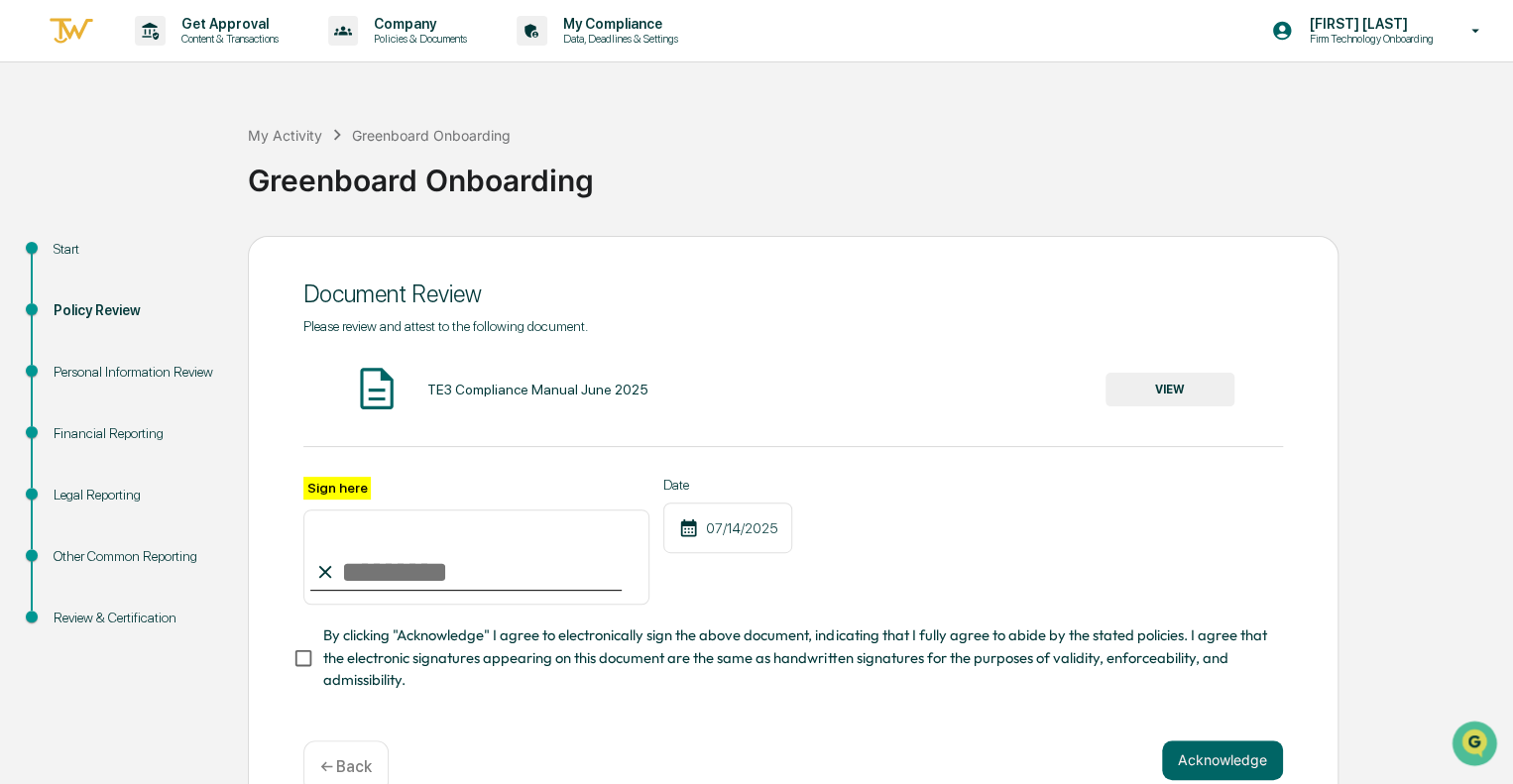 scroll, scrollTop: 49, scrollLeft: 0, axis: vertical 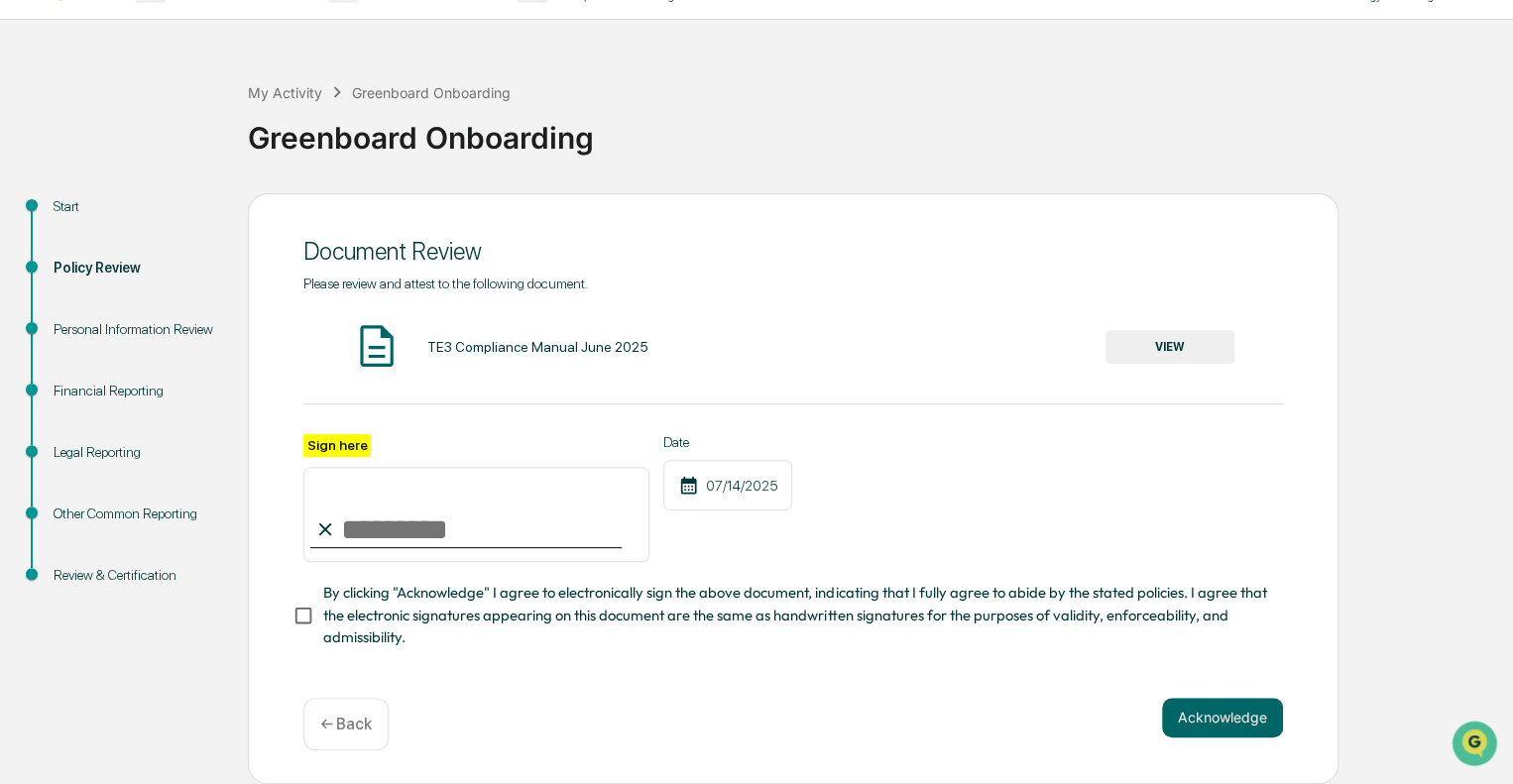 click on "Sign here" at bounding box center (476, 514) 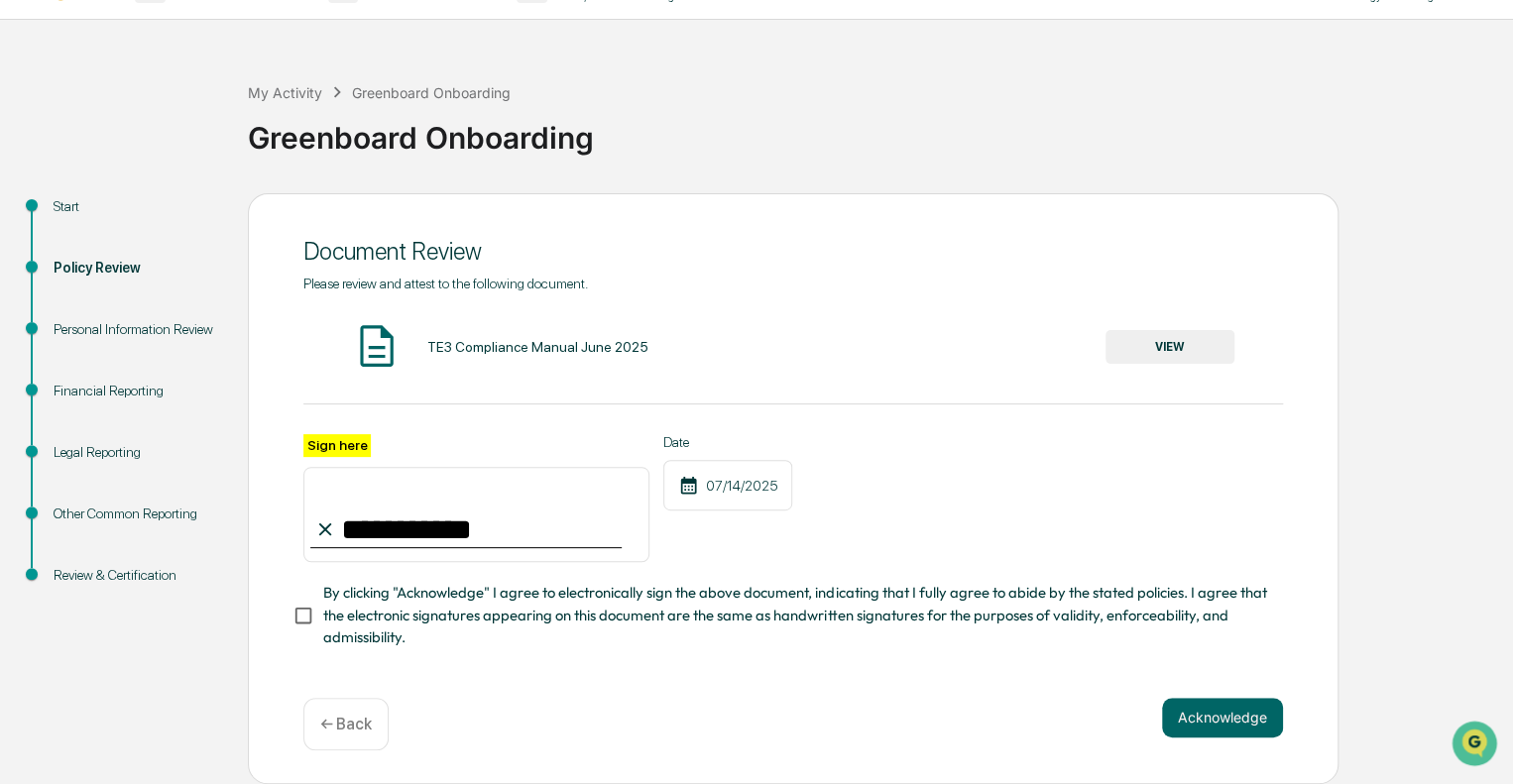 type on "**********" 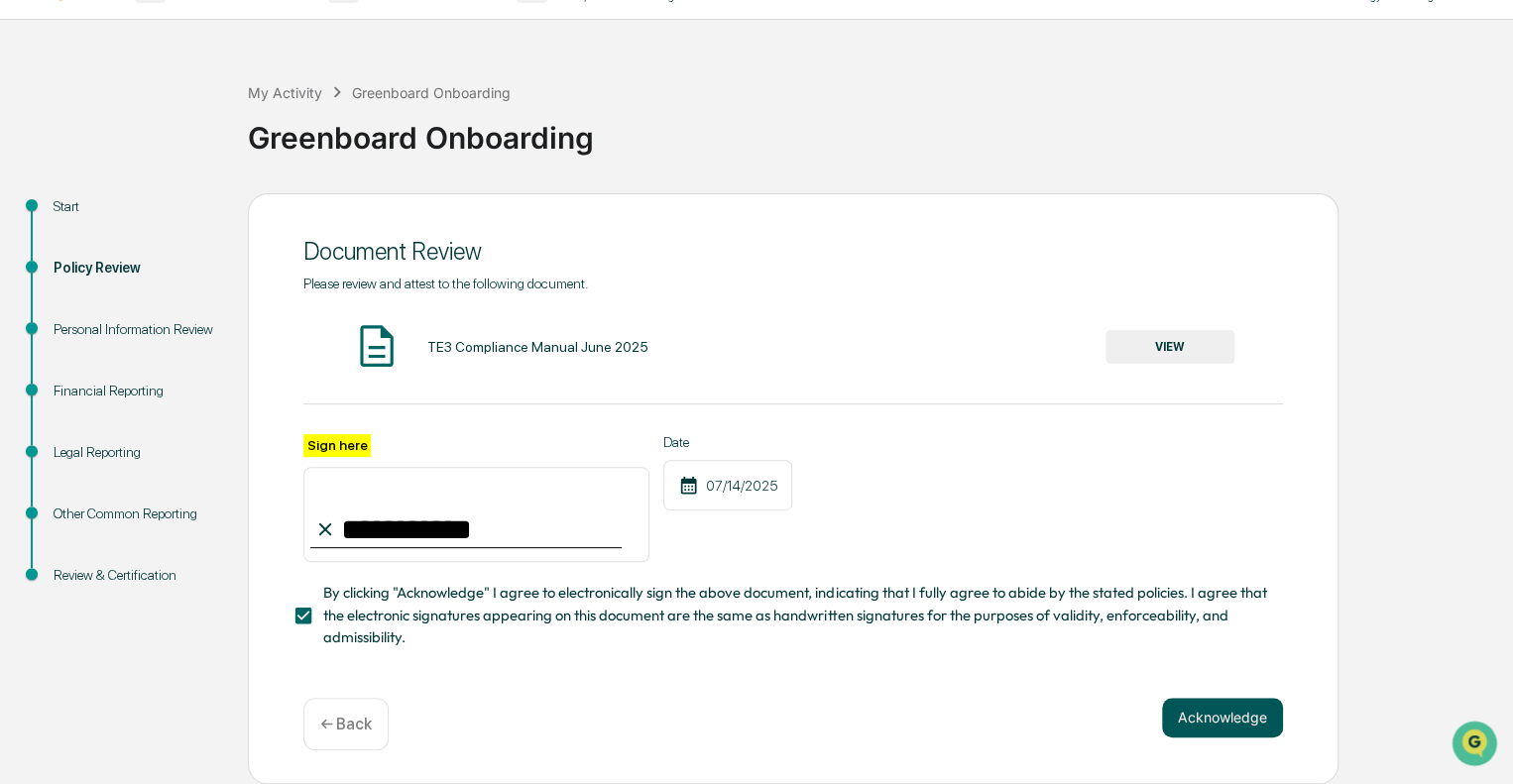 click on "Acknowledge" at bounding box center (1222, 718) 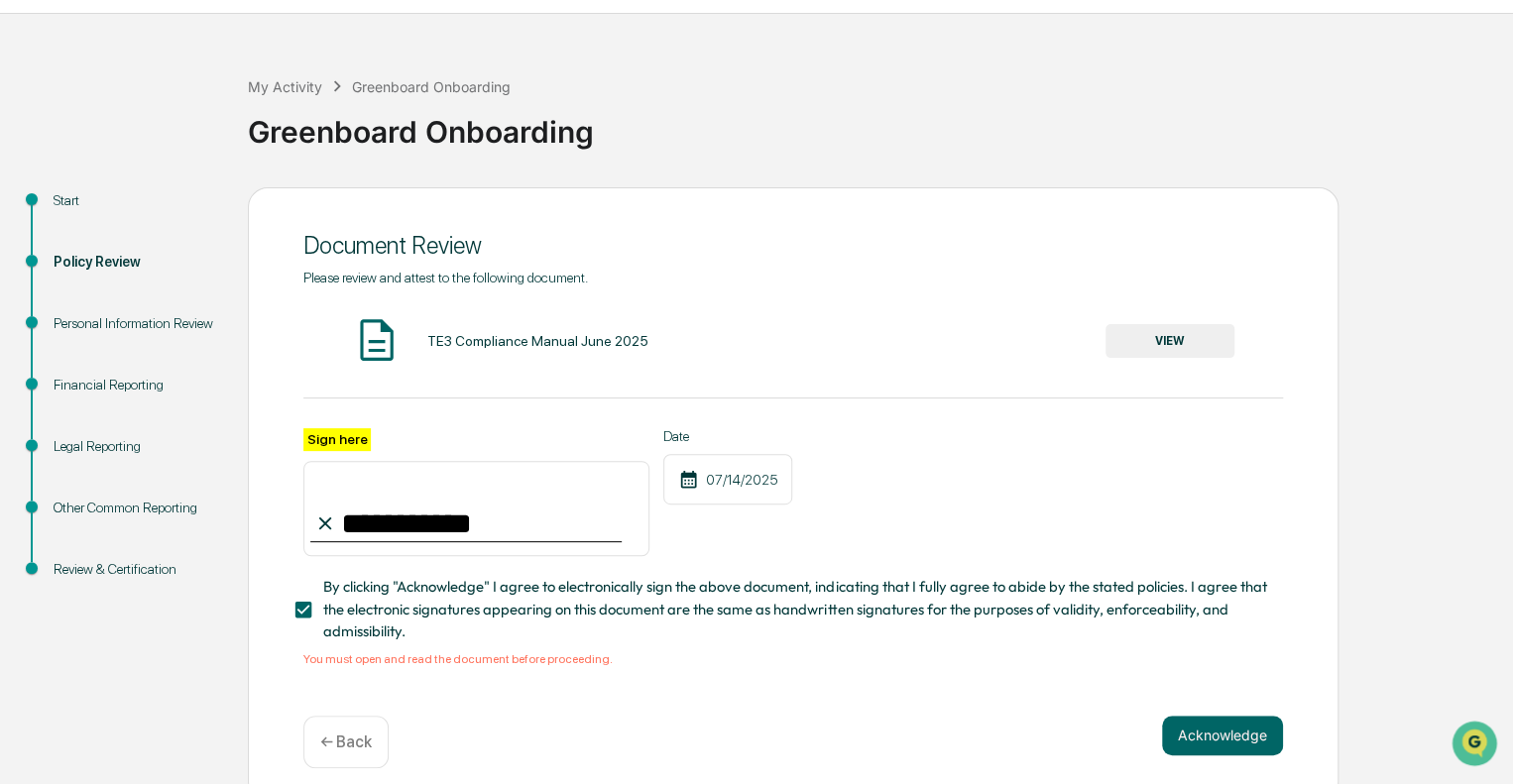 scroll, scrollTop: 72, scrollLeft: 0, axis: vertical 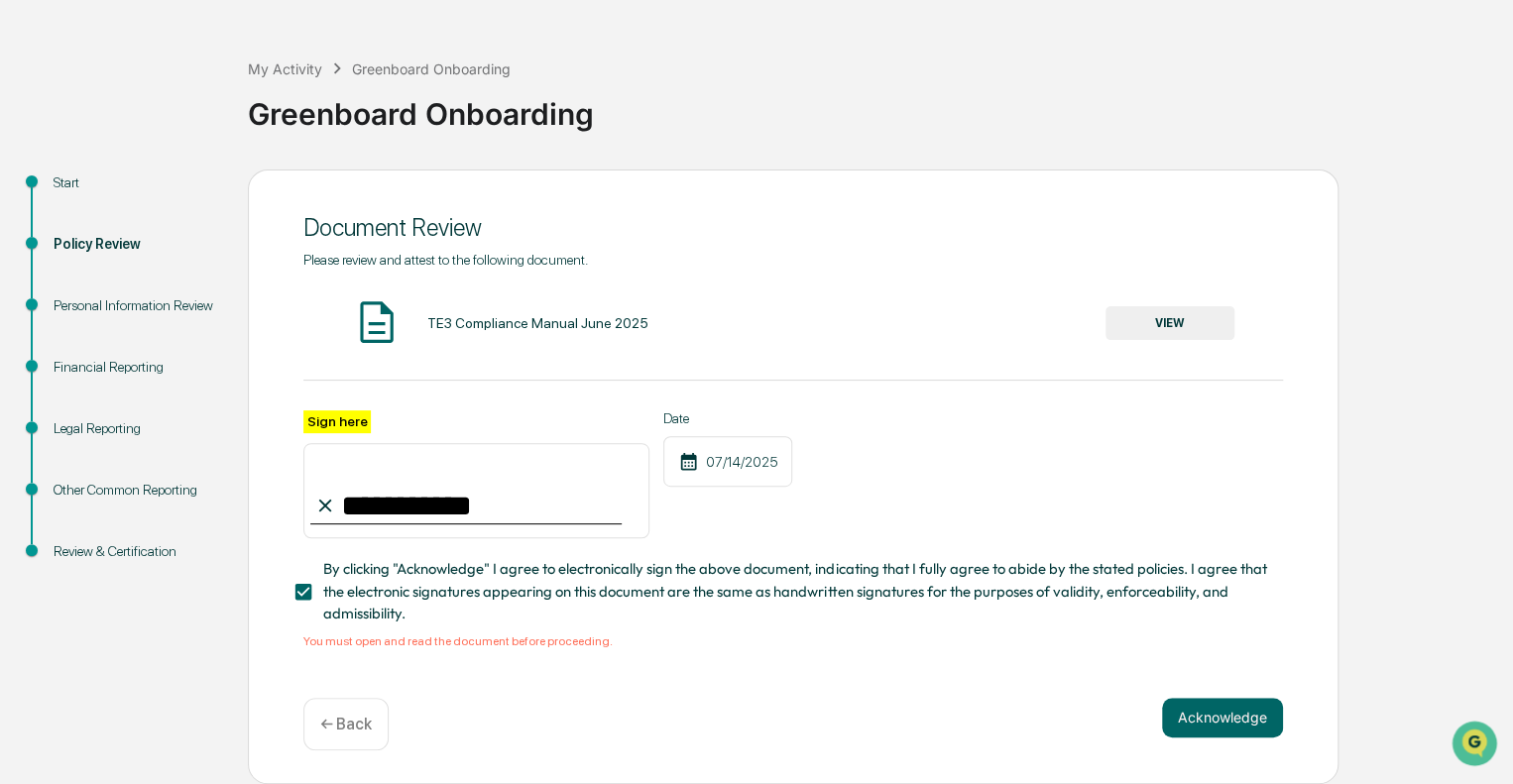 click on "VIEW" at bounding box center [1170, 323] 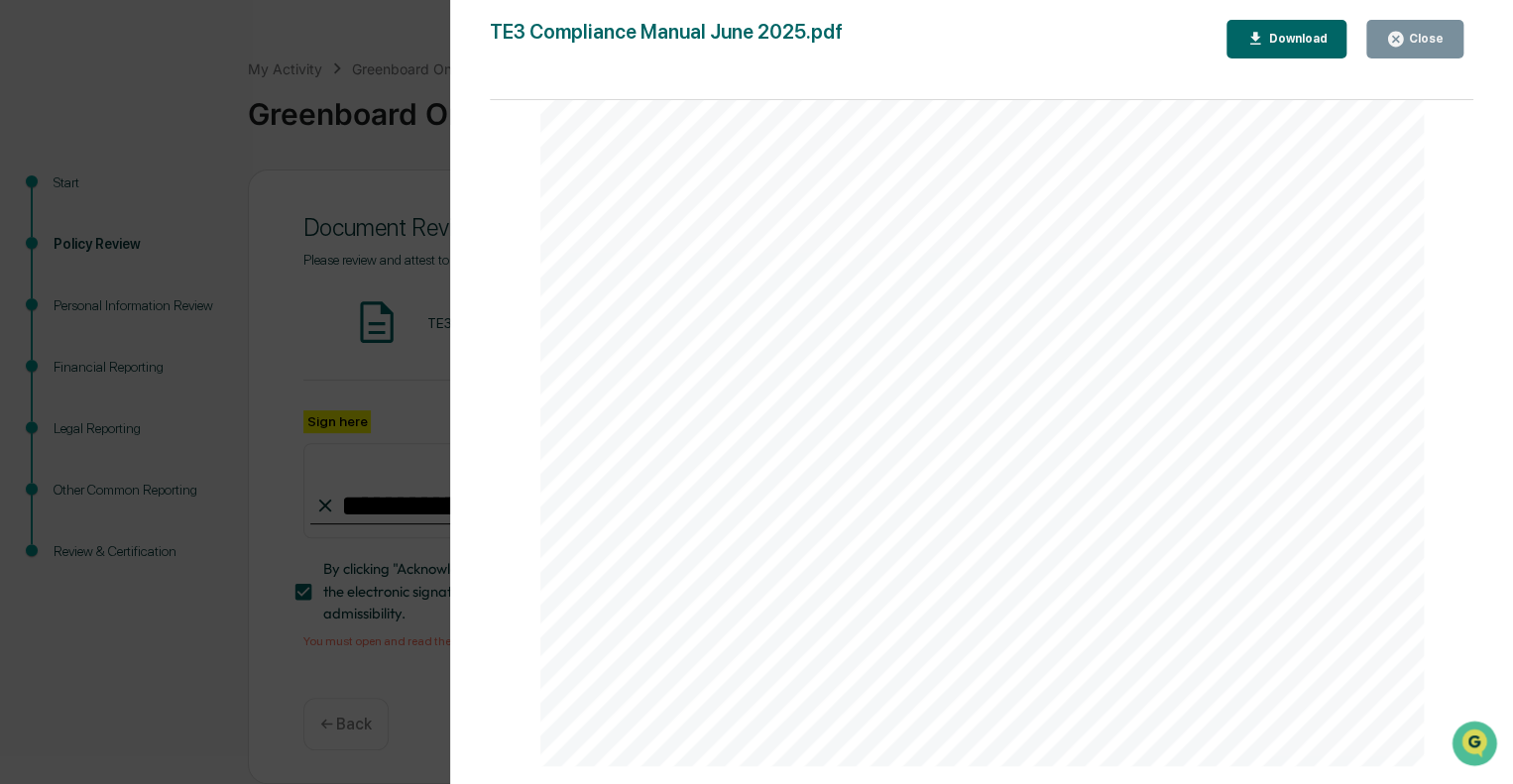 scroll, scrollTop: 2577, scrollLeft: 0, axis: vertical 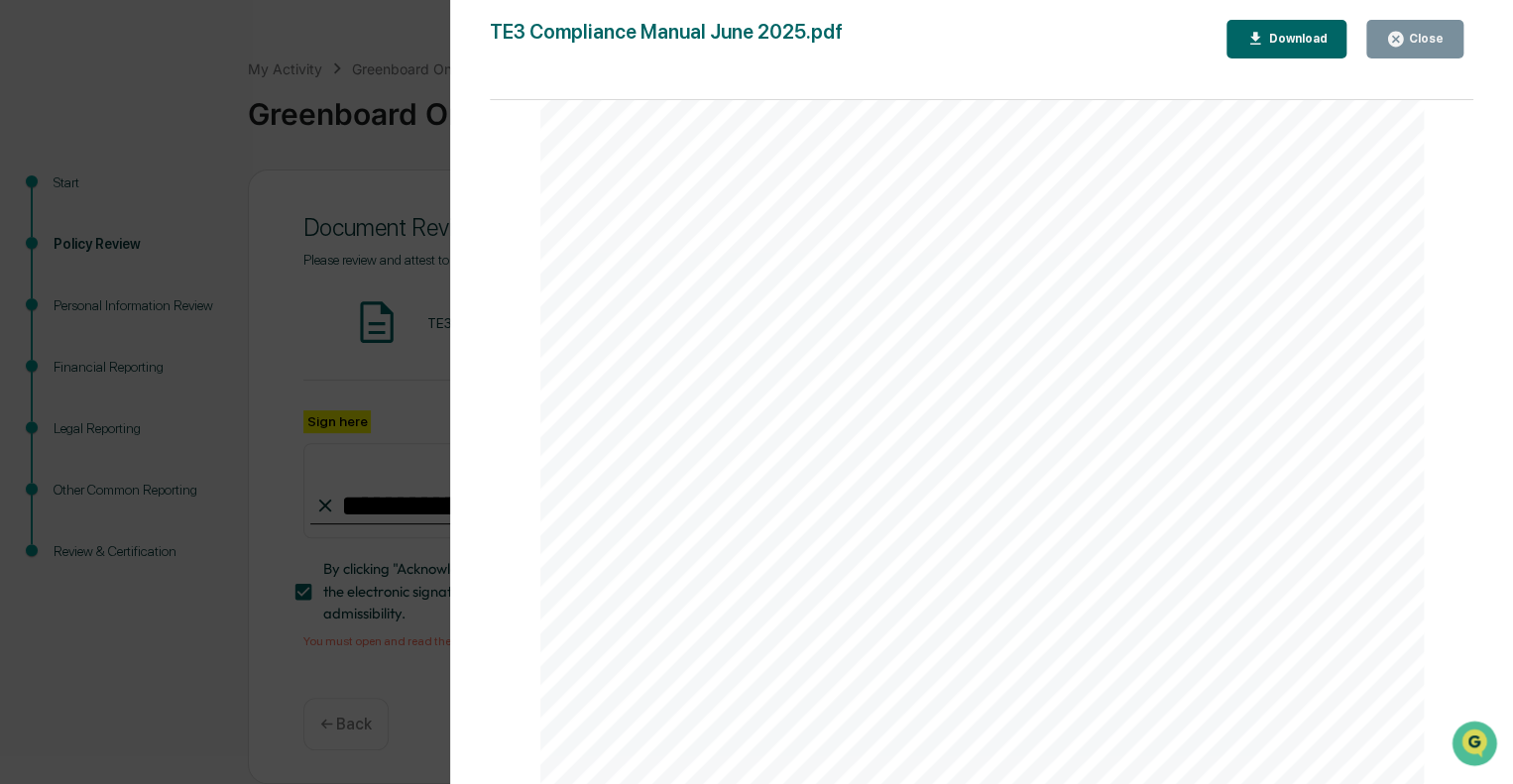 click on "Transce3nd, LLC Compliance Manua l /   June   202 5 Page   155   of   155 information until the CCO   determines that the information has been made public. At that time, the CCO   shall notify   TE3 ’s Supervised Persons in writing that the ban on trading based on such information has been lifted. At all times, decisions regarding investments for clients will be made independently of decision concerning the accounts of supervised Persons or affiliates of   TE3 . Under no circumstances may action be taken for client accounts   to   benefit a Supervised Person’s account or those of the Supervised Person’s Family/Household. No Supervised Person shall recommend any securities transaction for an advisory client without having disclosed his or his interest, if any, in such securities or the issuer of the securities, including without limitation: (1) his or her direct or indirect   beneficial ownership of any securities of such it I attest to having read and understood the contents of the Compliance Manual" at bounding box center (983, -185775) 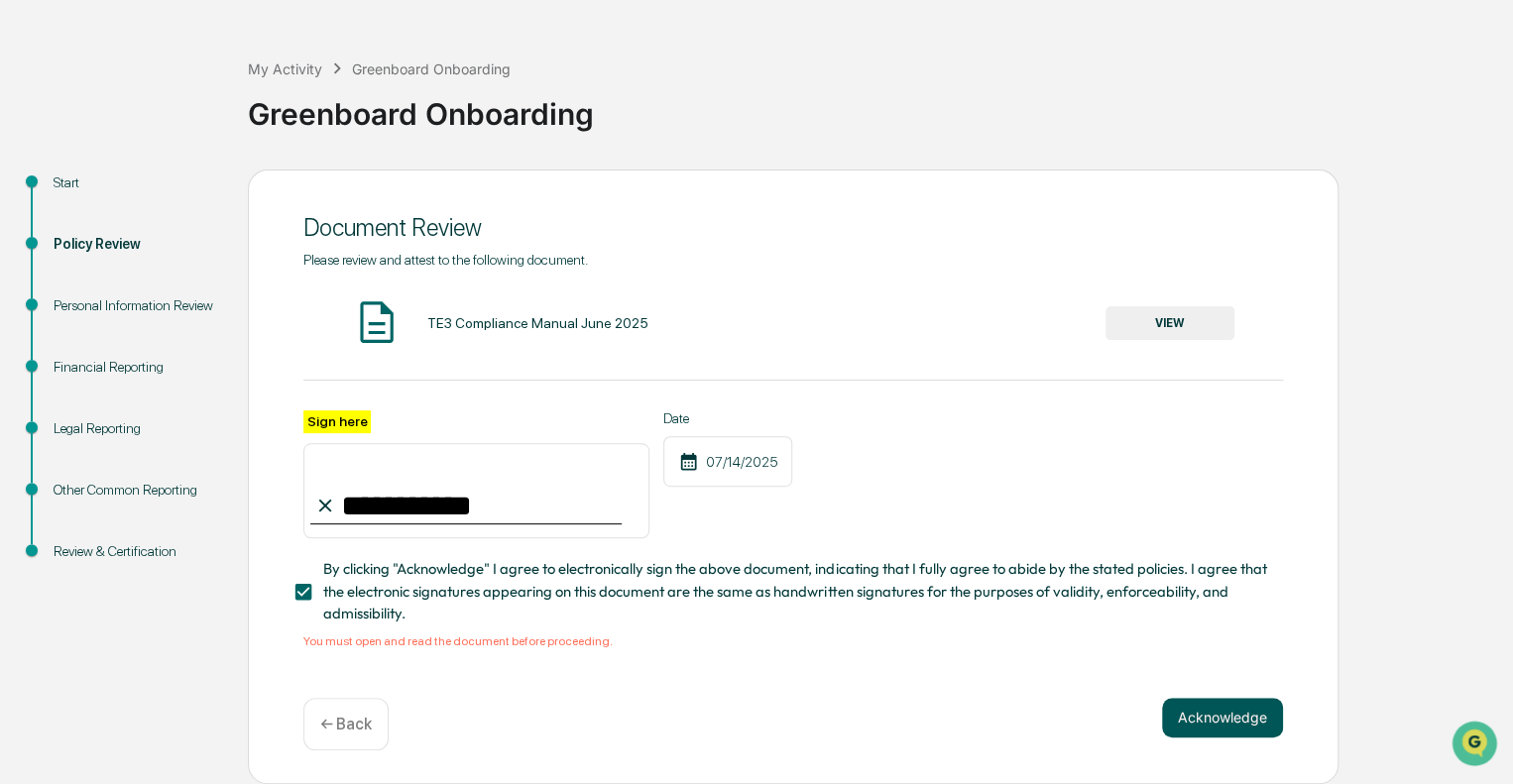 click on "Acknowledge" at bounding box center [1222, 718] 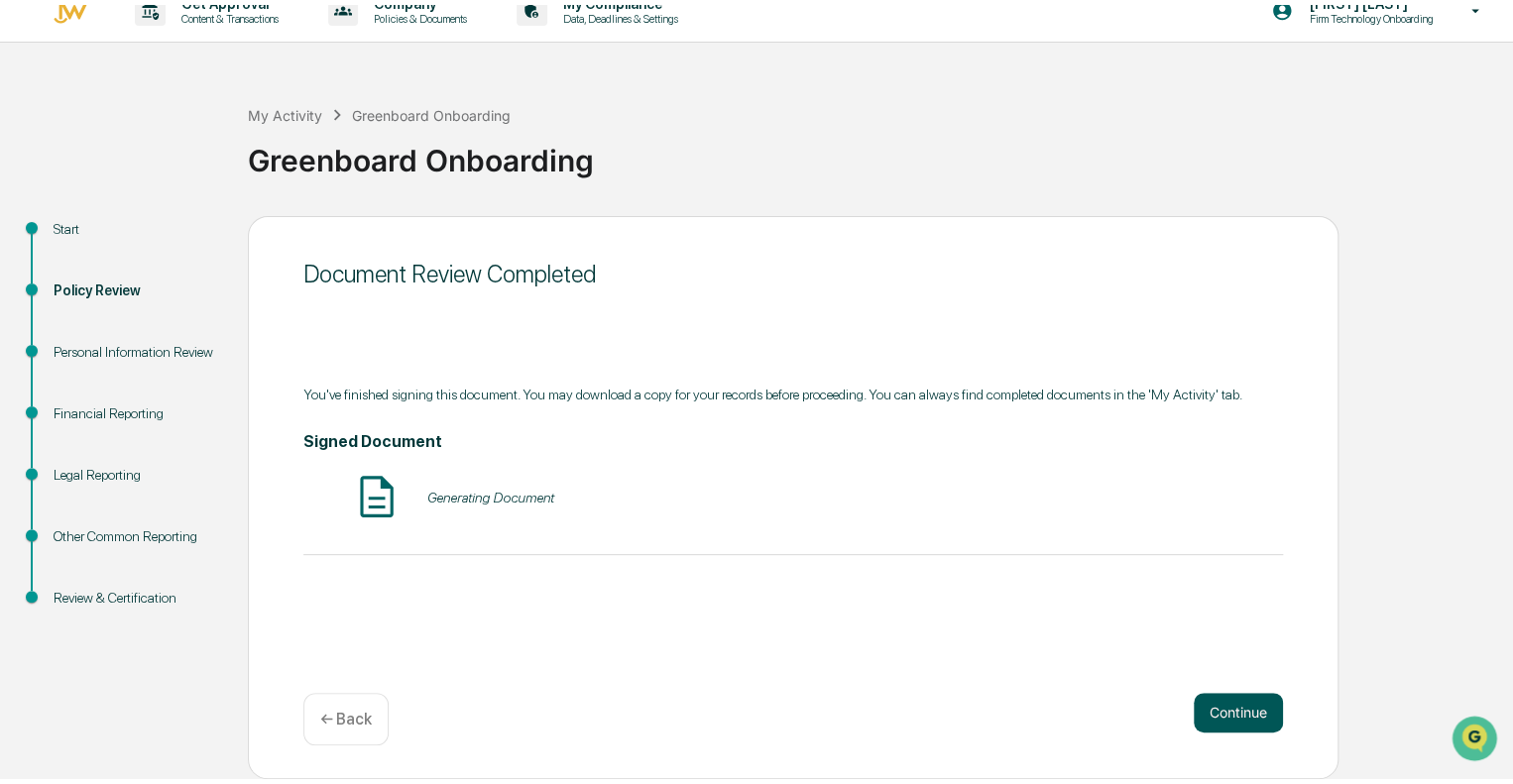 scroll, scrollTop: 13, scrollLeft: 0, axis: vertical 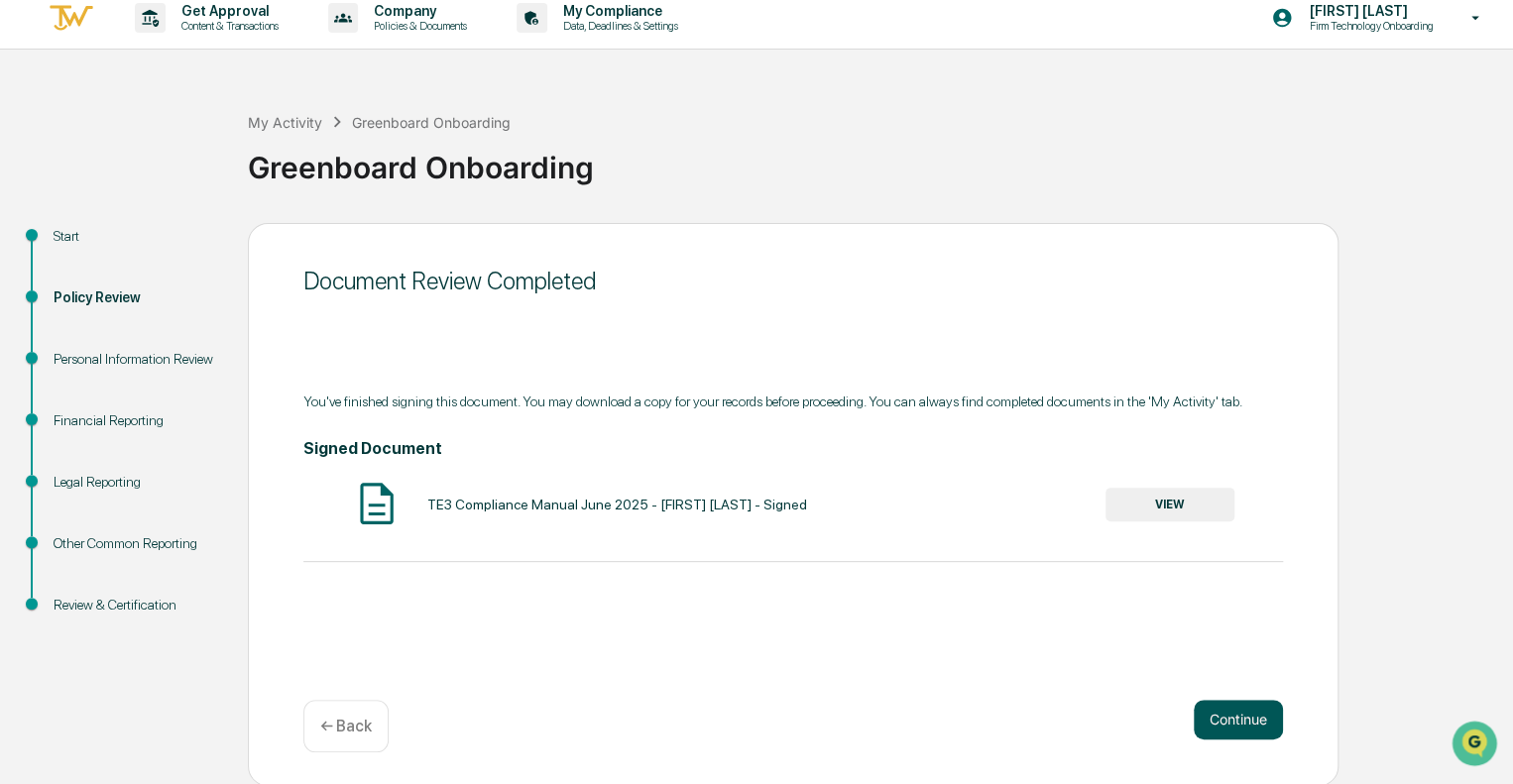 click on "Continue" at bounding box center [1238, 720] 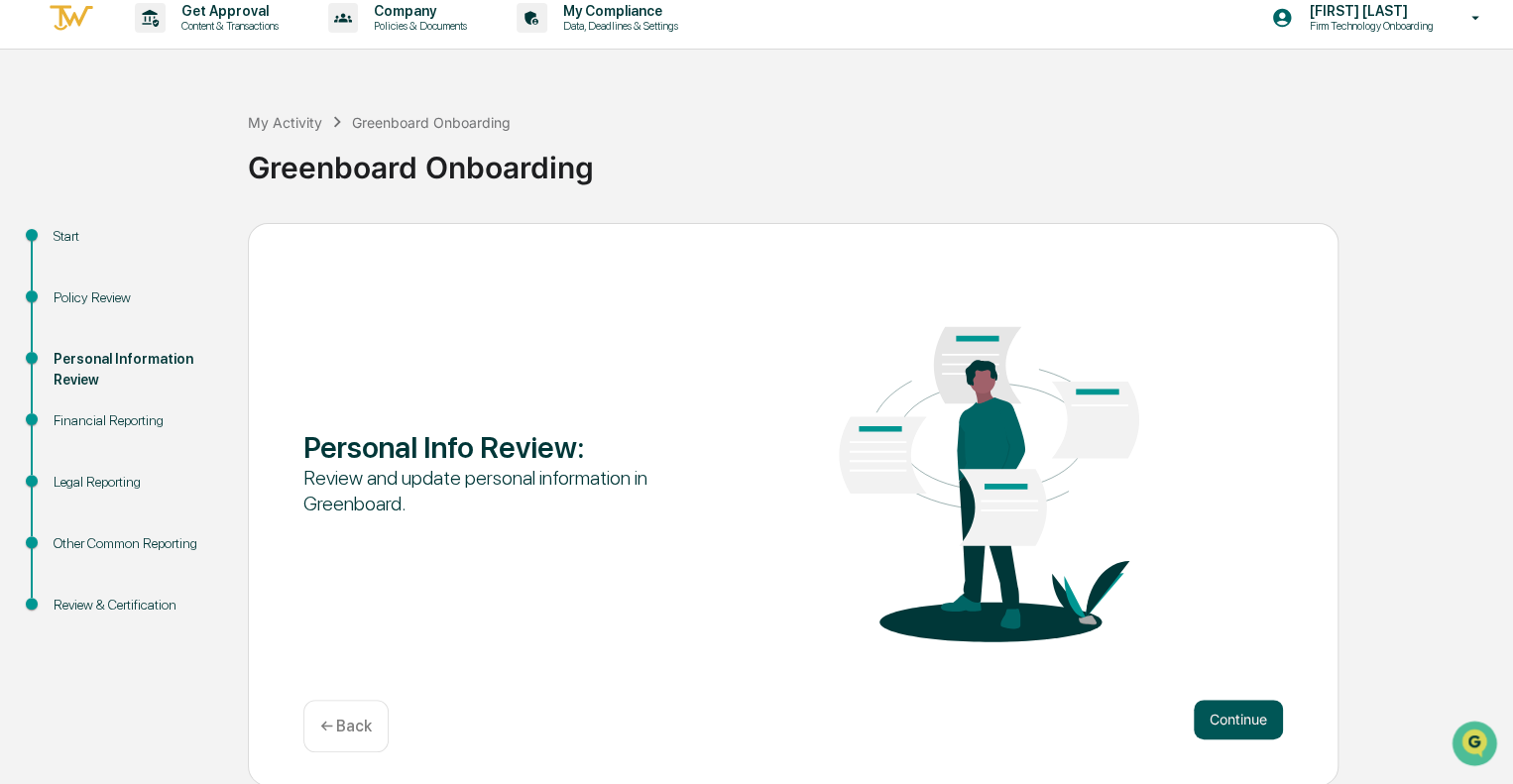 click on "Continue" at bounding box center (1238, 720) 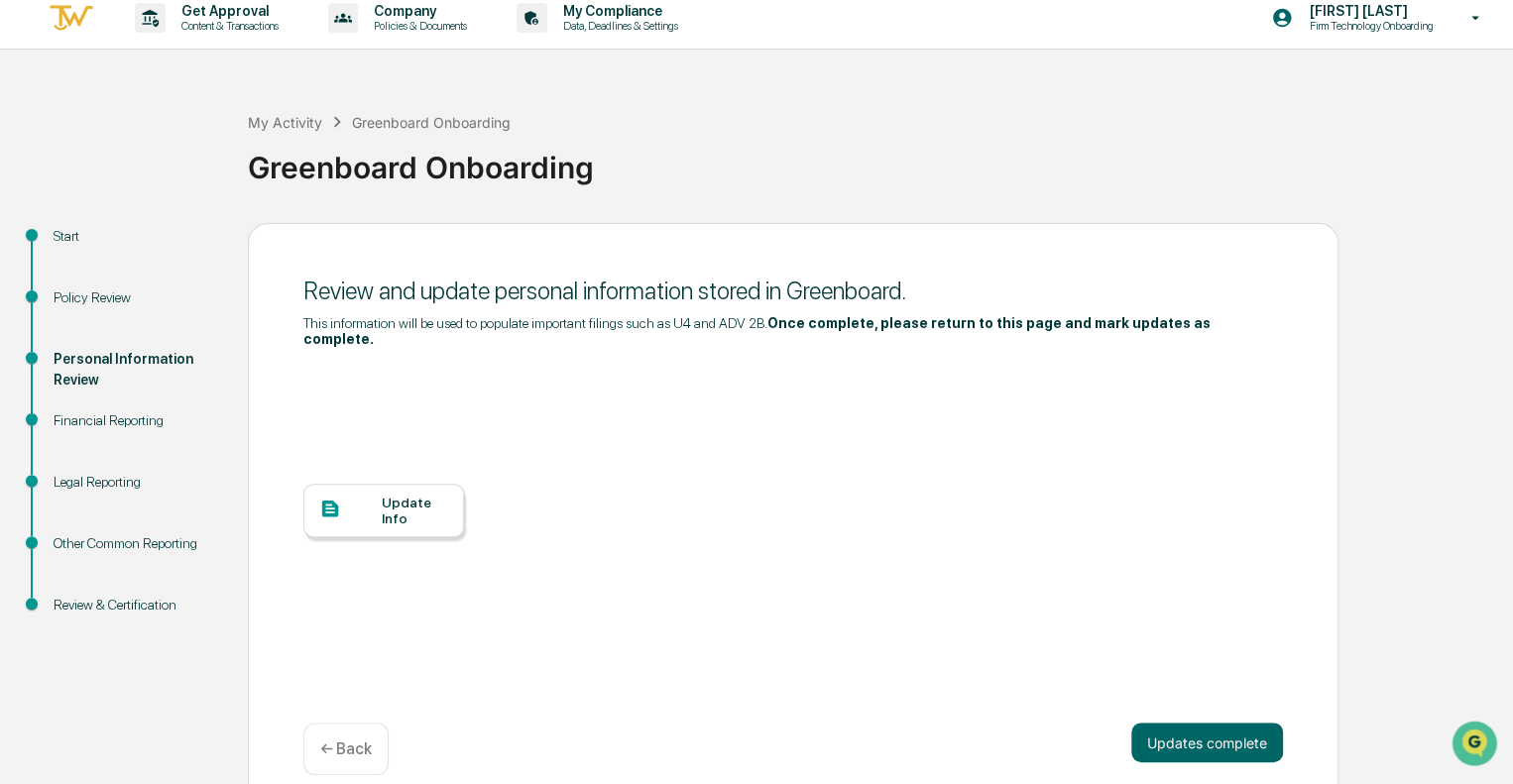 scroll, scrollTop: 22, scrollLeft: 0, axis: vertical 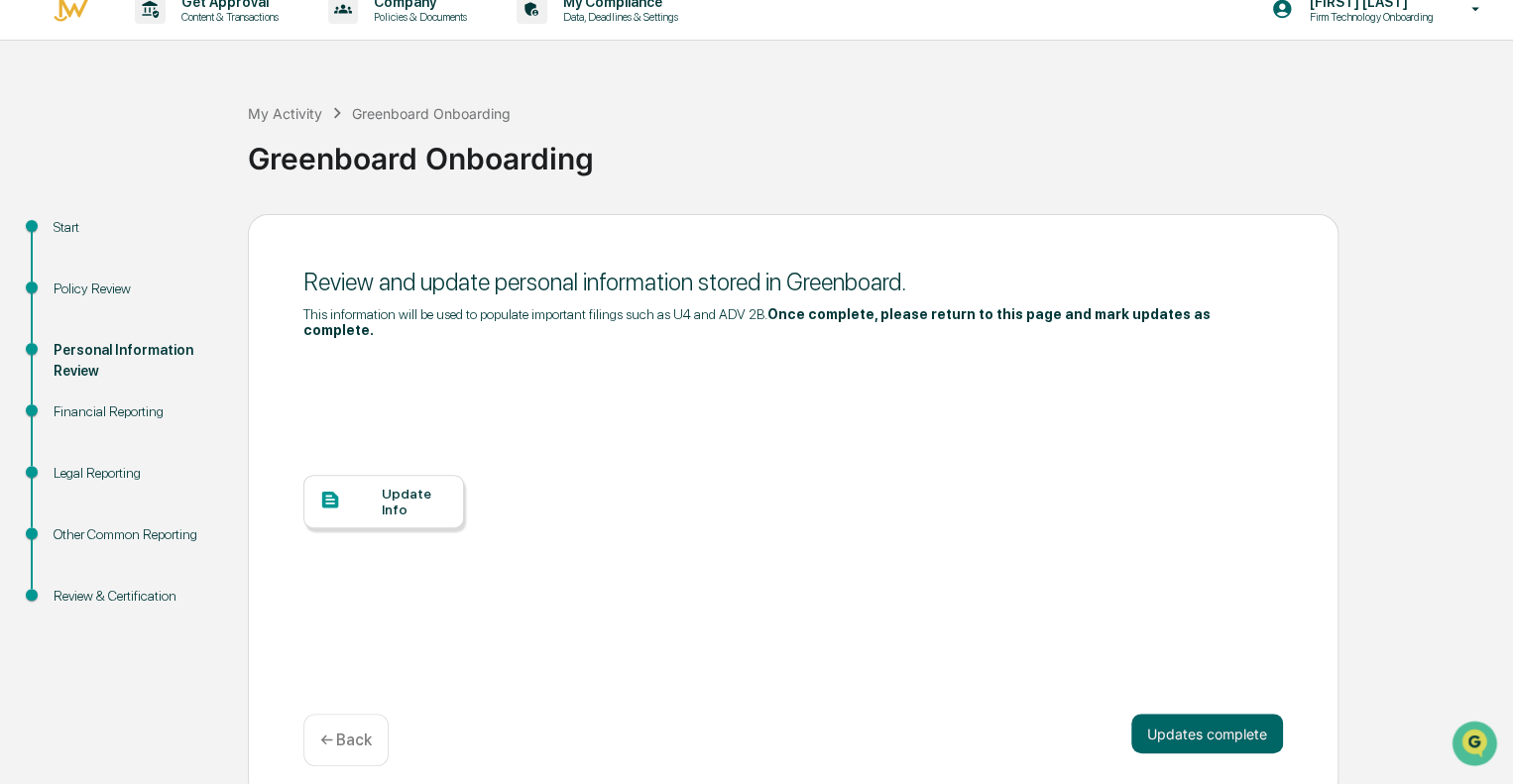 click on "Personal Information Review" at bounding box center (135, 374) 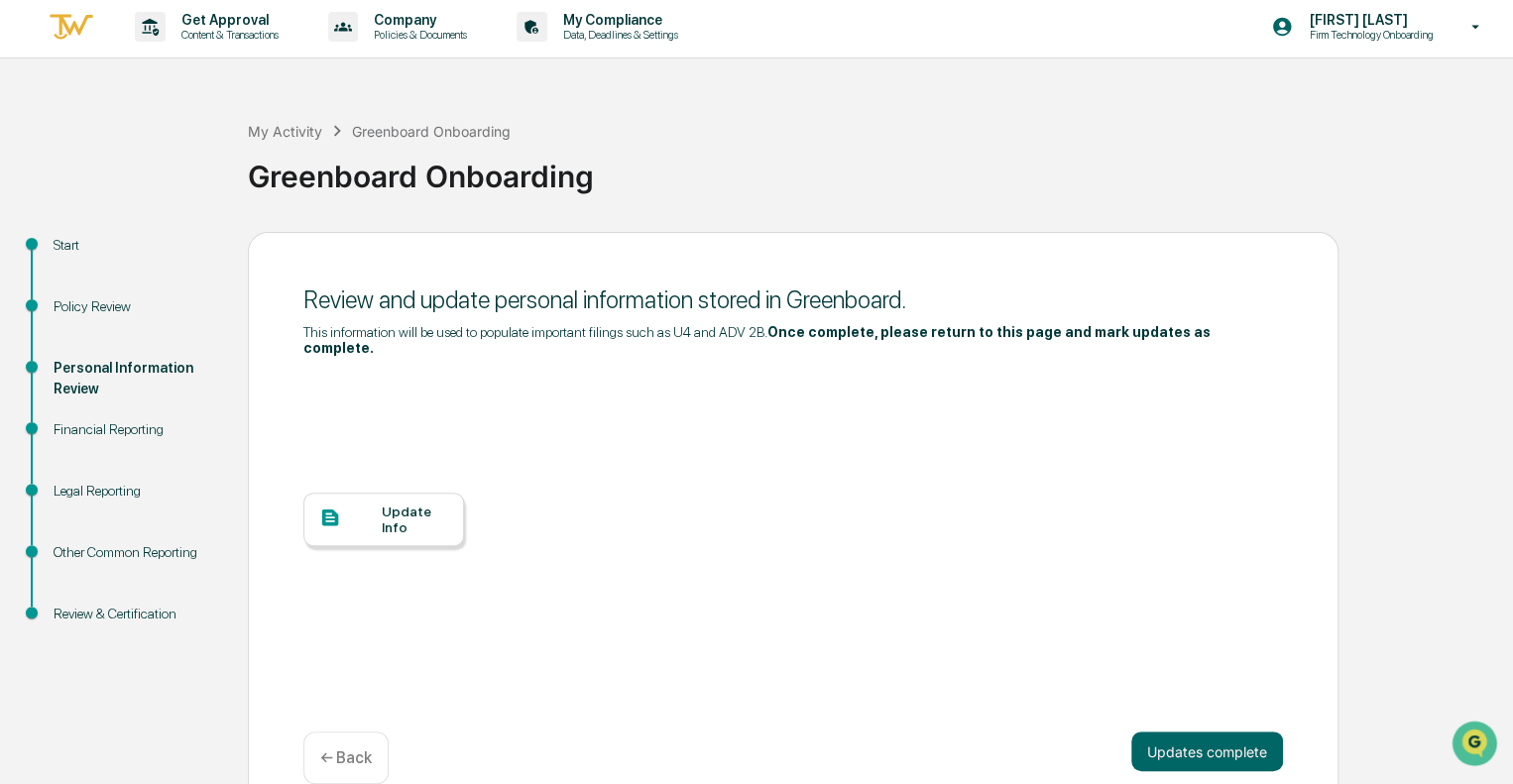scroll, scrollTop: 0, scrollLeft: 0, axis: both 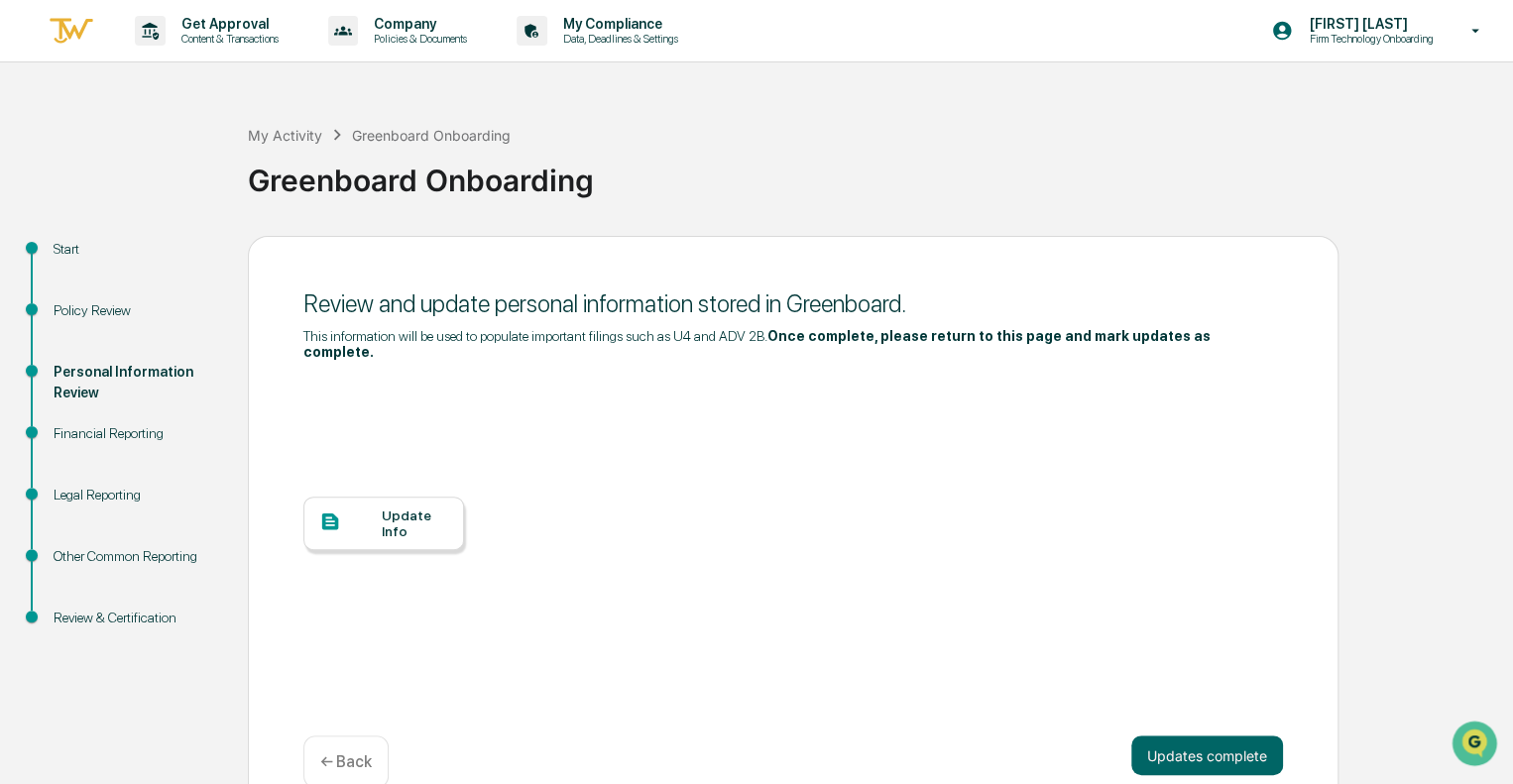 click on "Update Info" at bounding box center [384, 523] 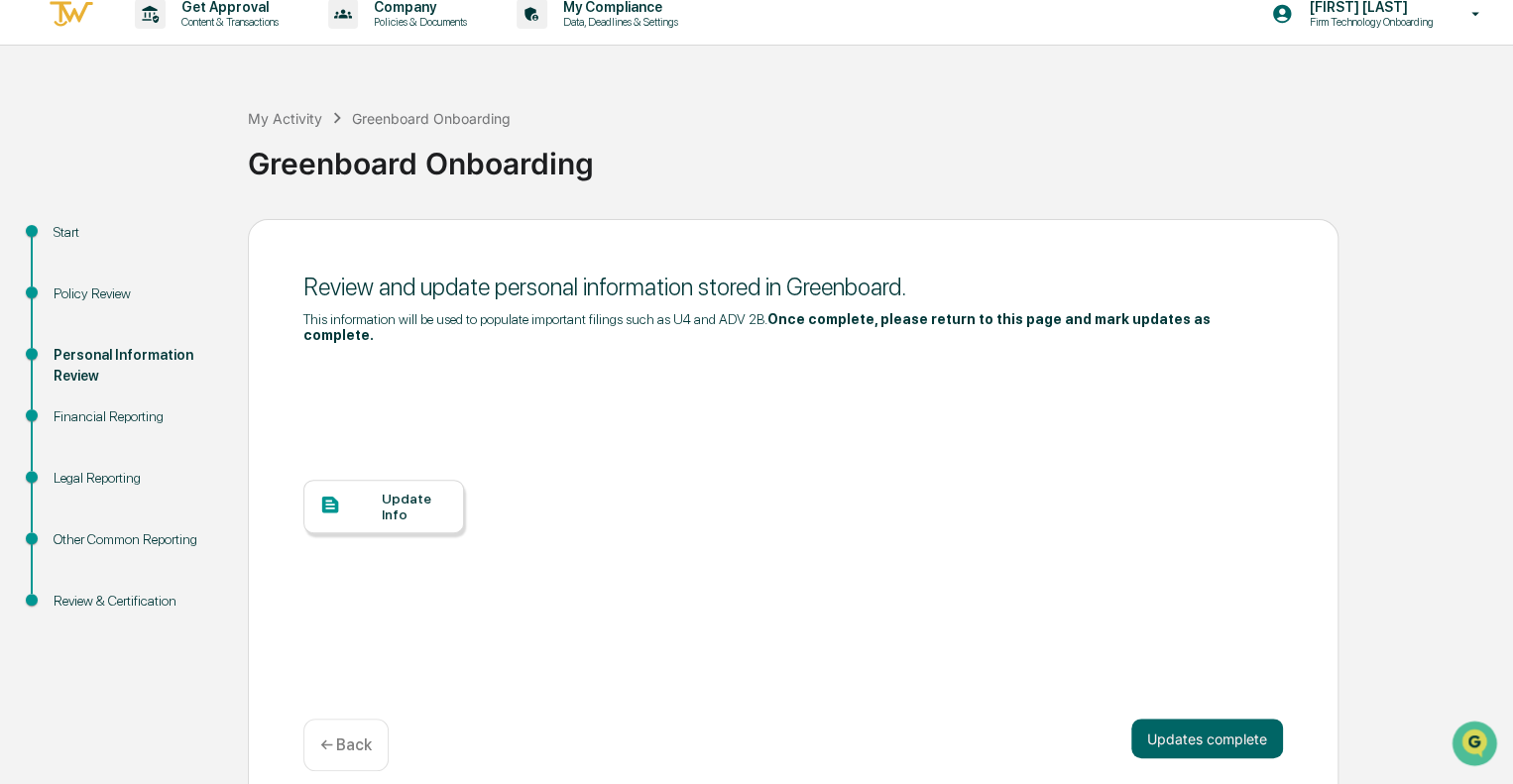 scroll, scrollTop: 22, scrollLeft: 0, axis: vertical 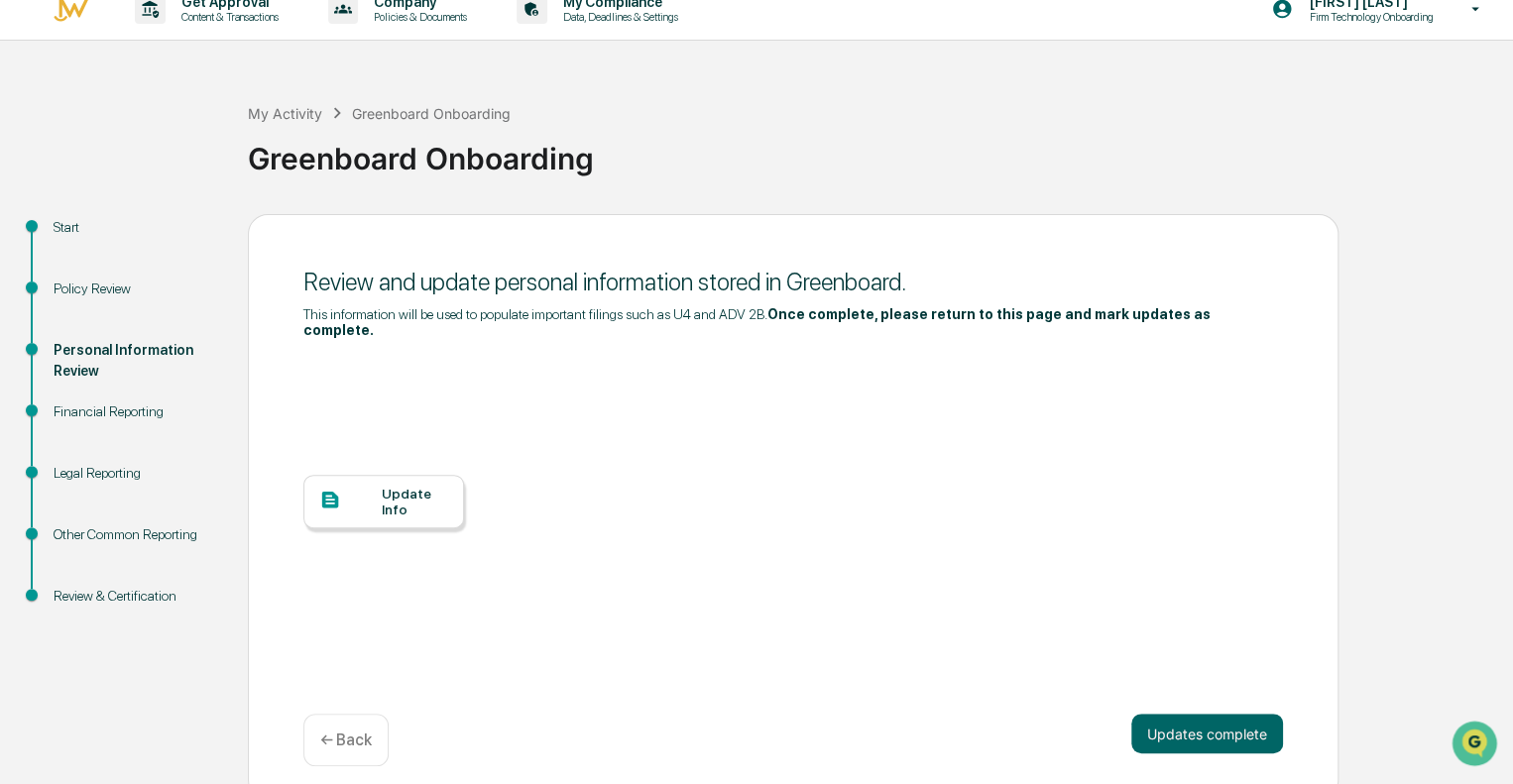 click at bounding box center [350, 501] 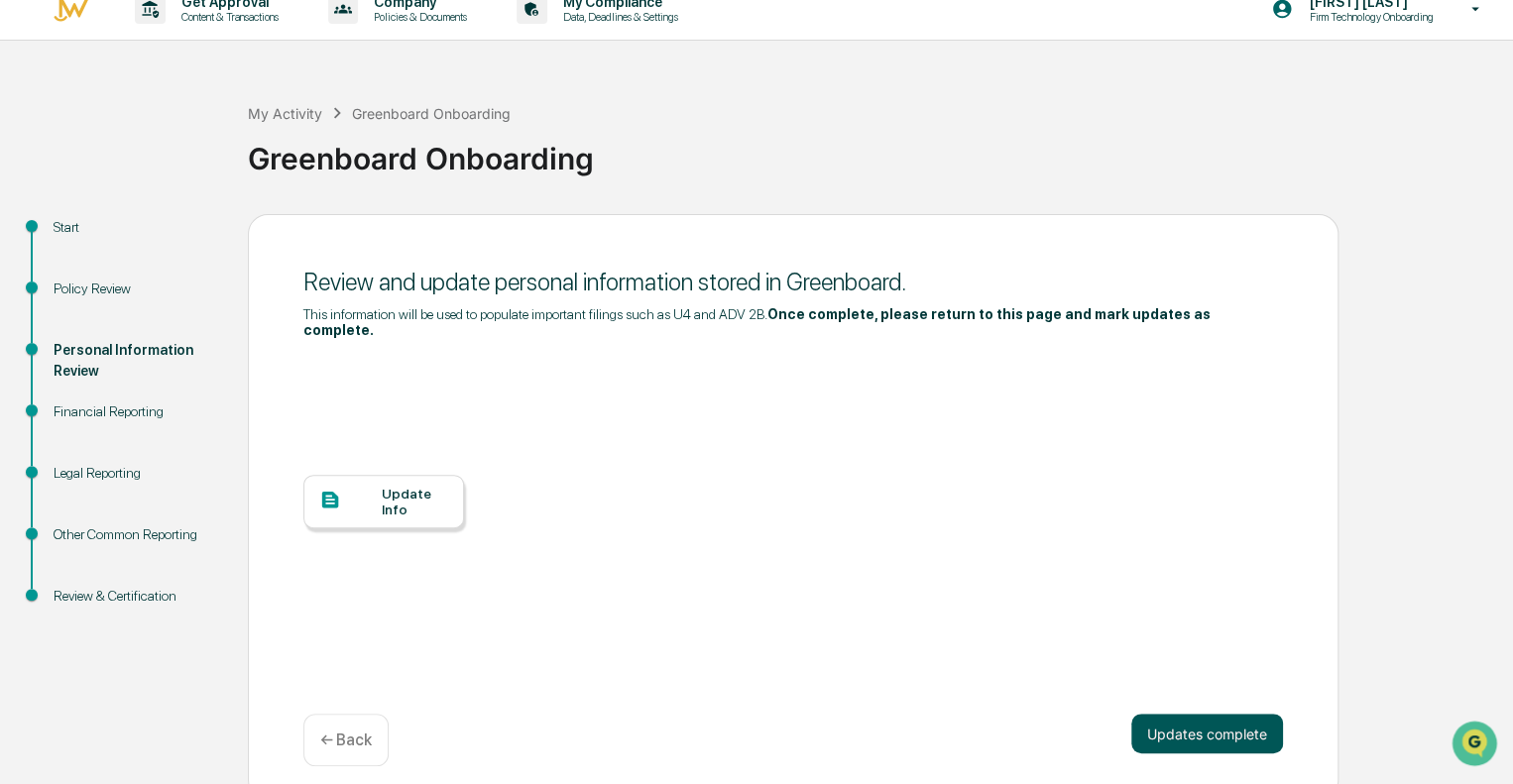 click on "Updates complete" at bounding box center [1207, 733] 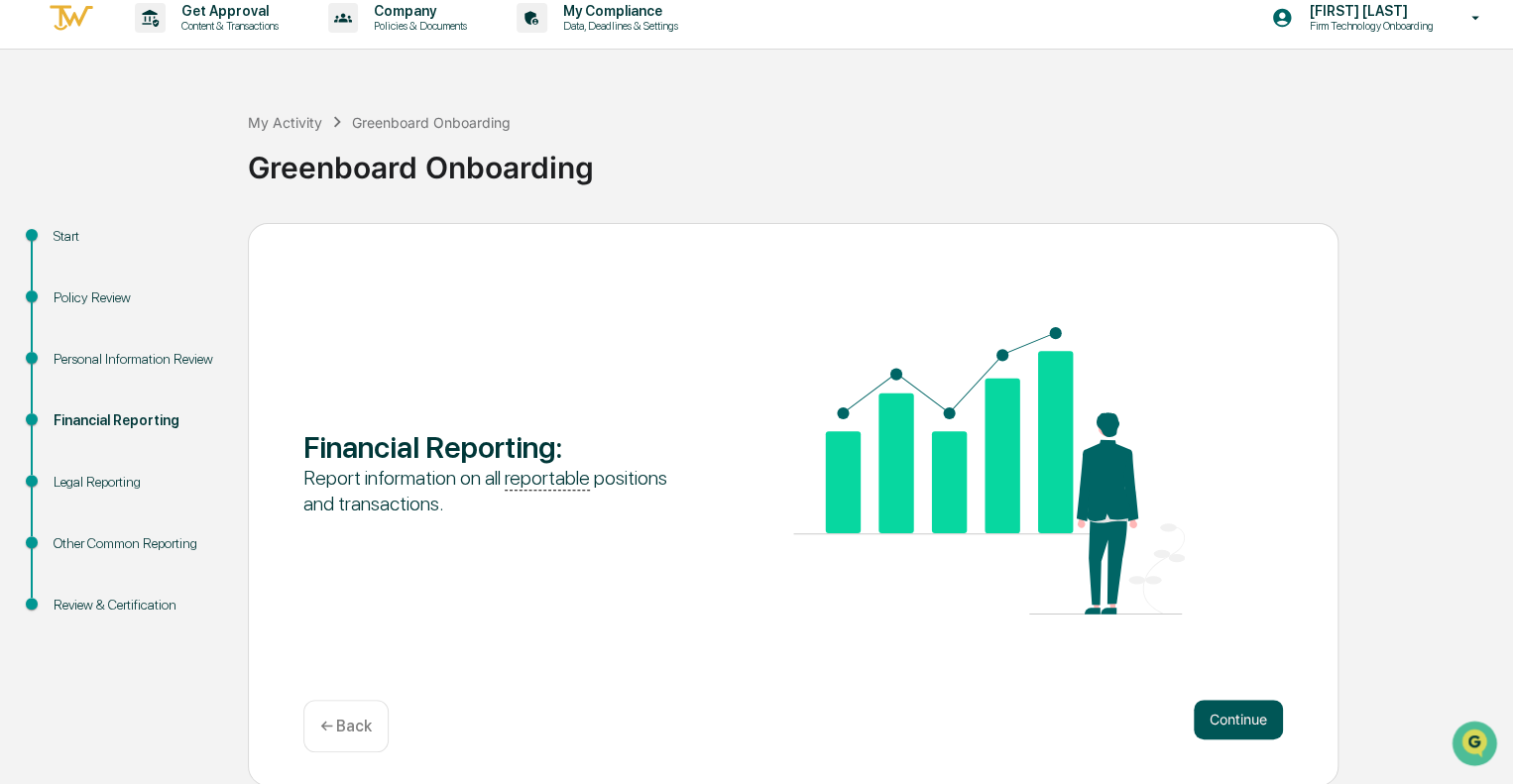 click on "Continue" at bounding box center (1238, 720) 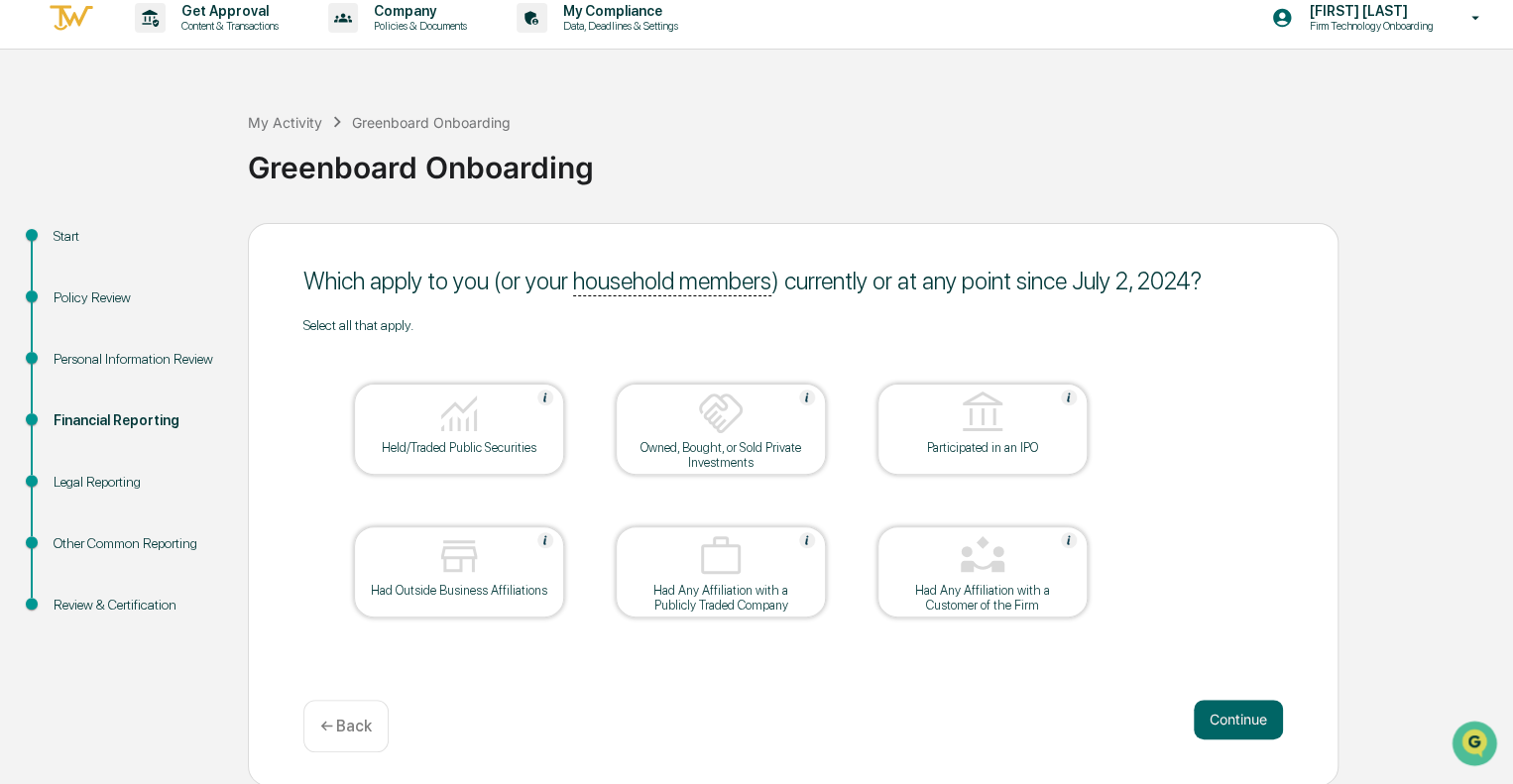 click at bounding box center (459, 414) 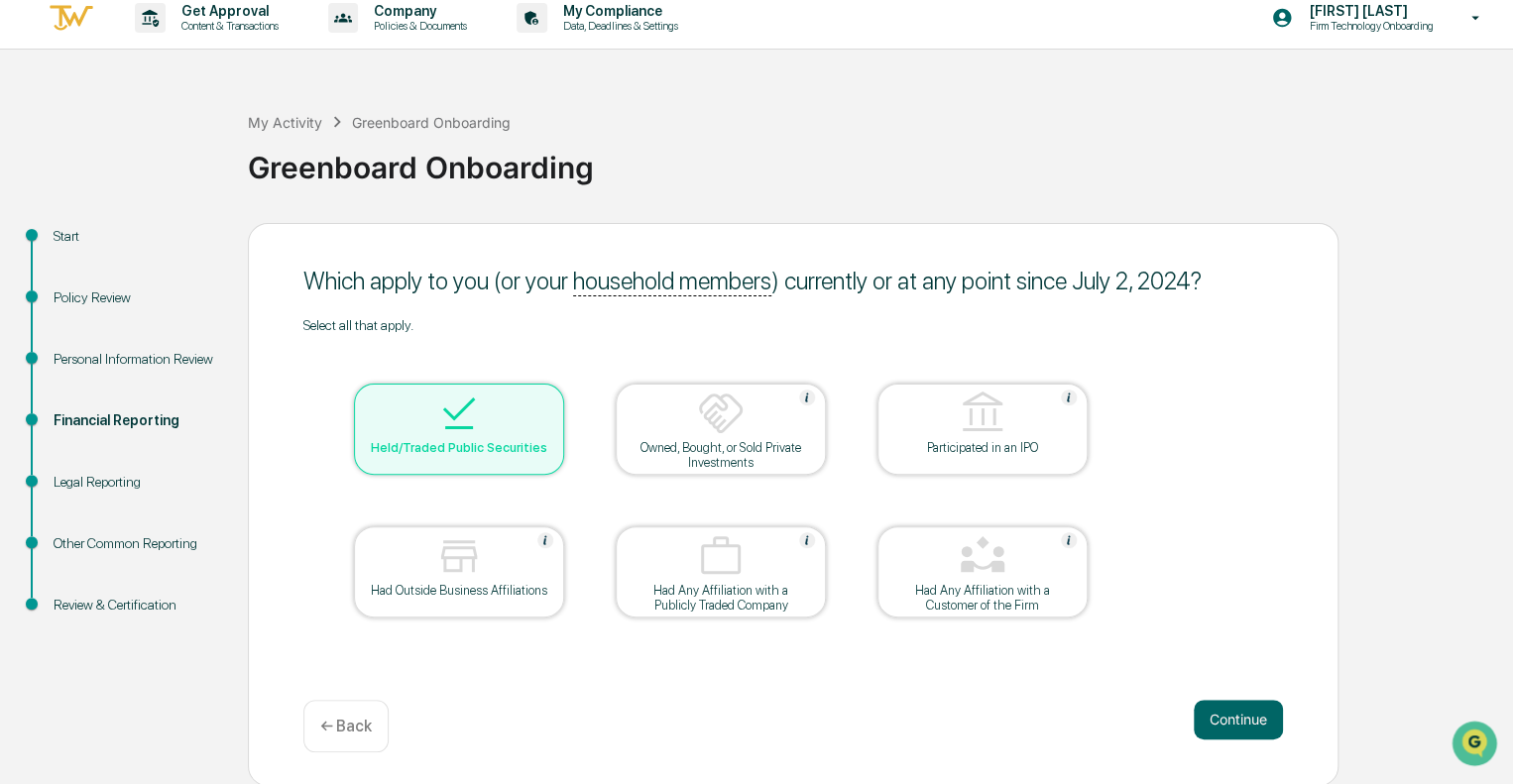 click at bounding box center [459, 557] 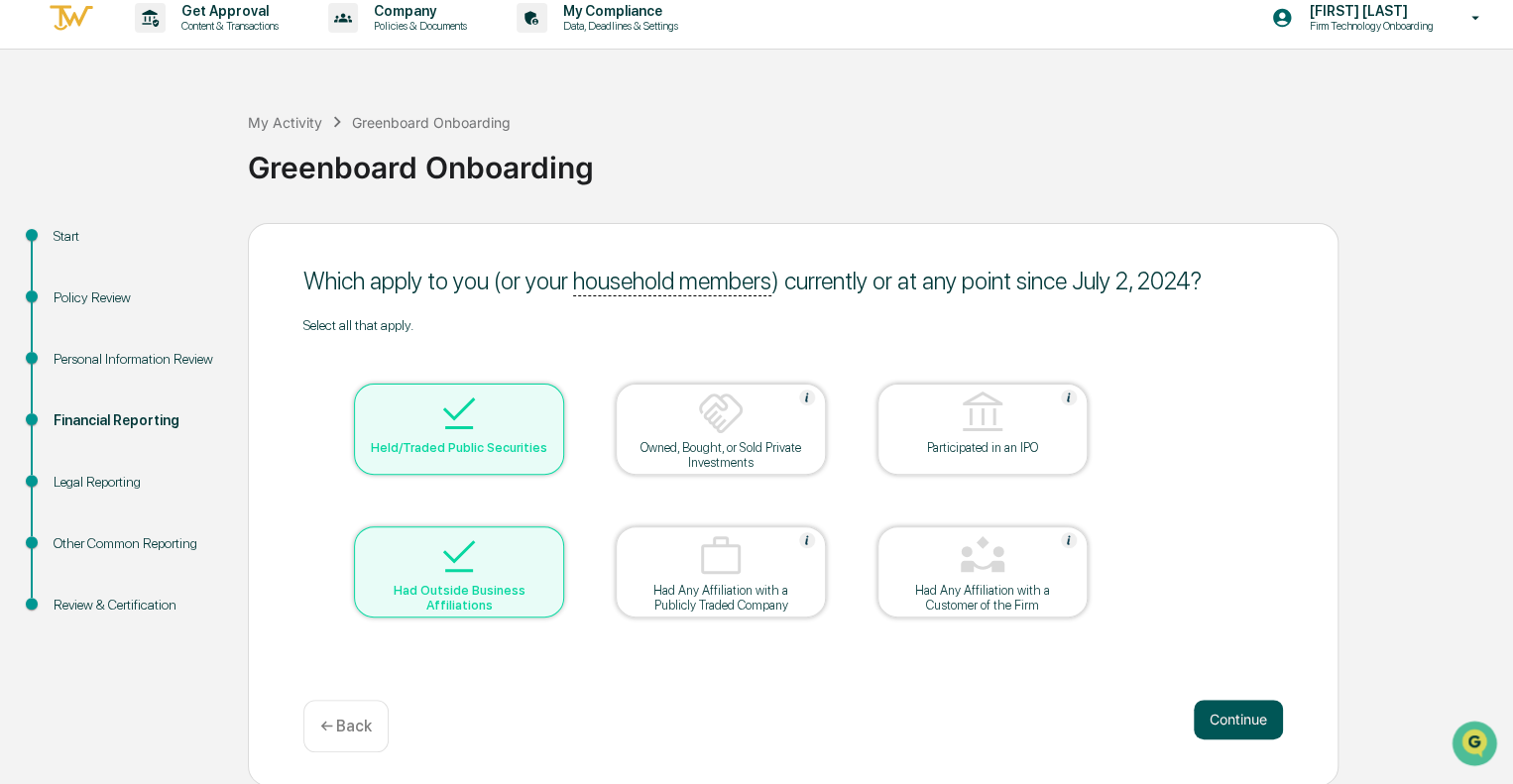 click on "Continue" at bounding box center [1238, 720] 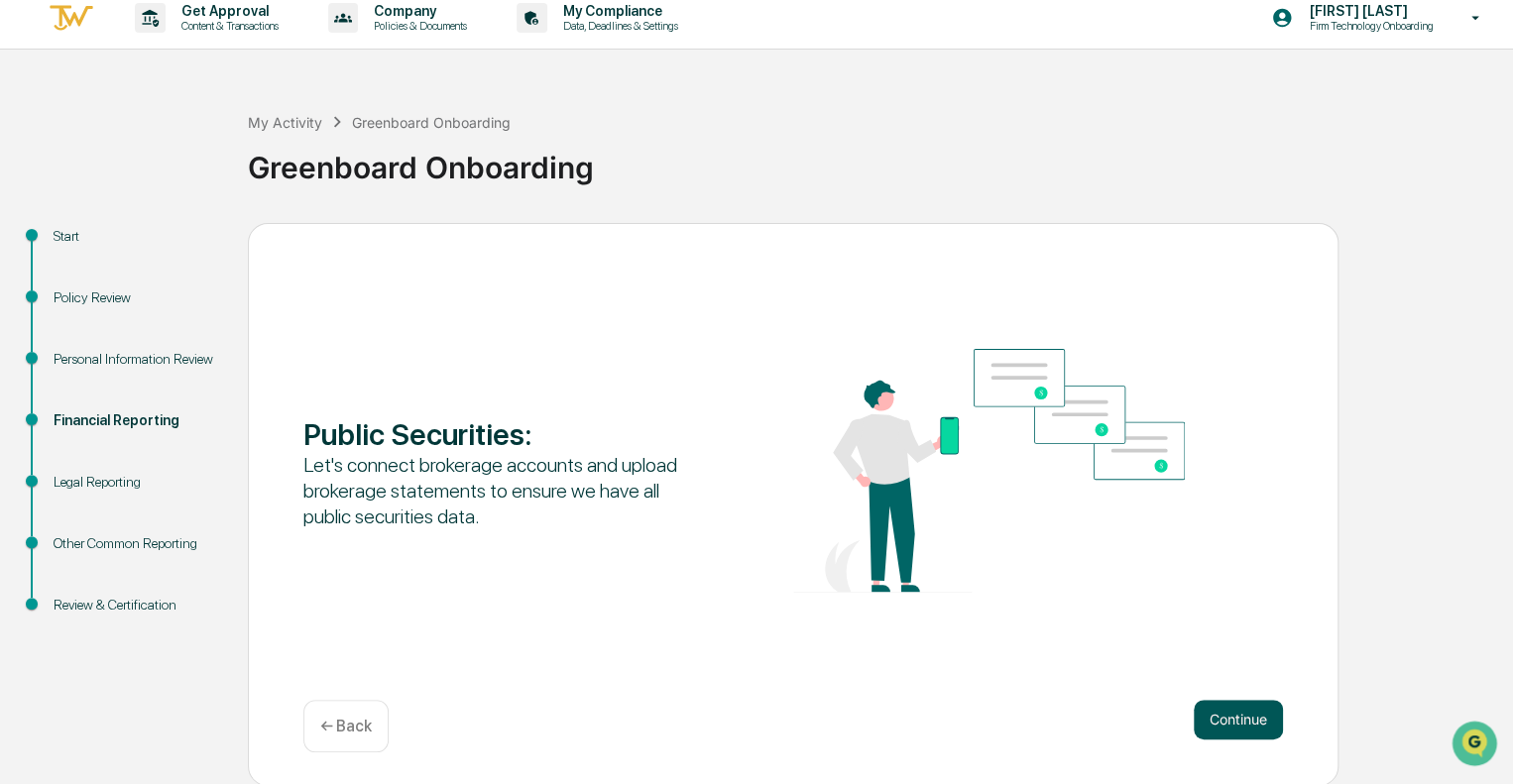 click on "Continue" at bounding box center (1238, 720) 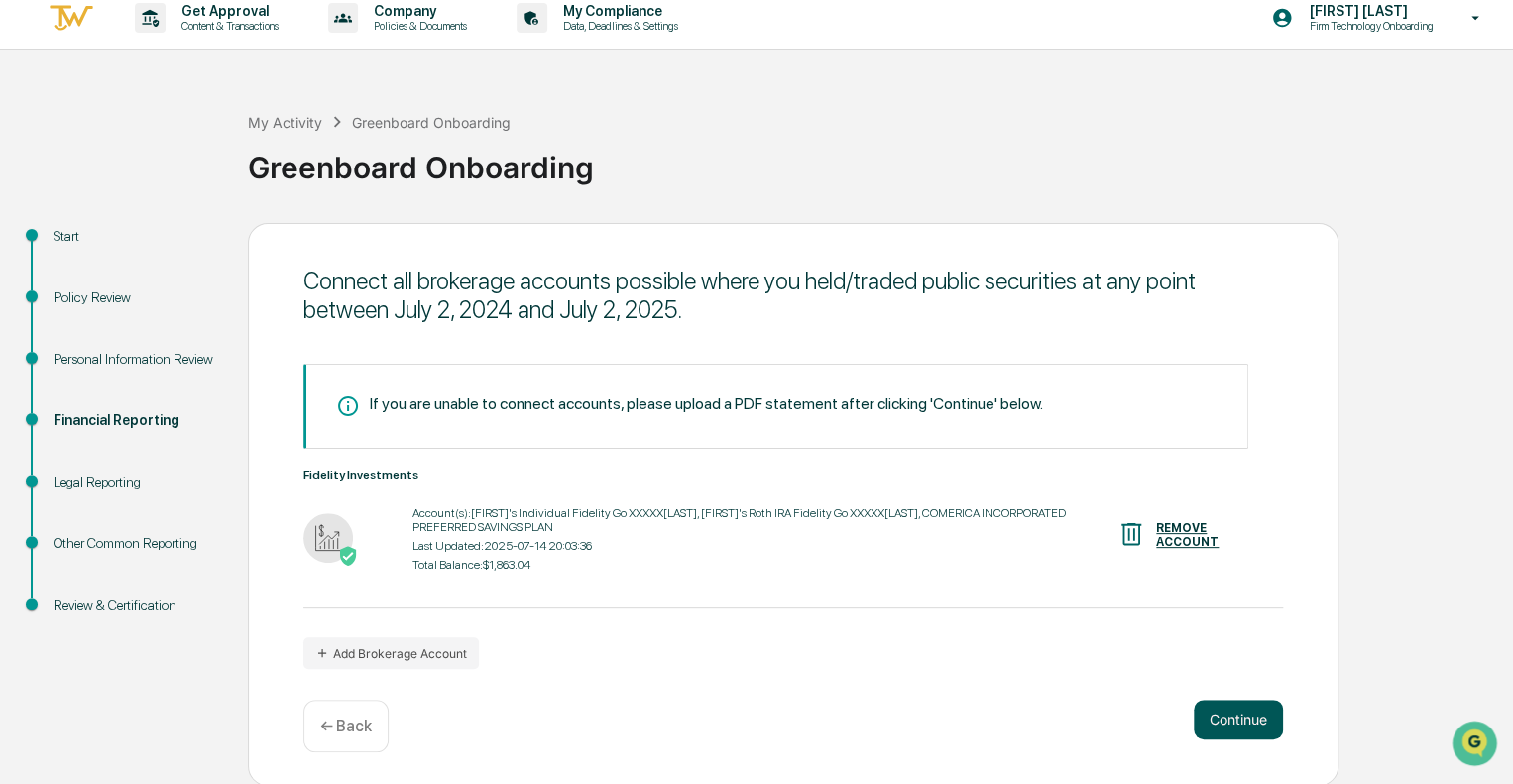 click on "Continue" at bounding box center (1238, 720) 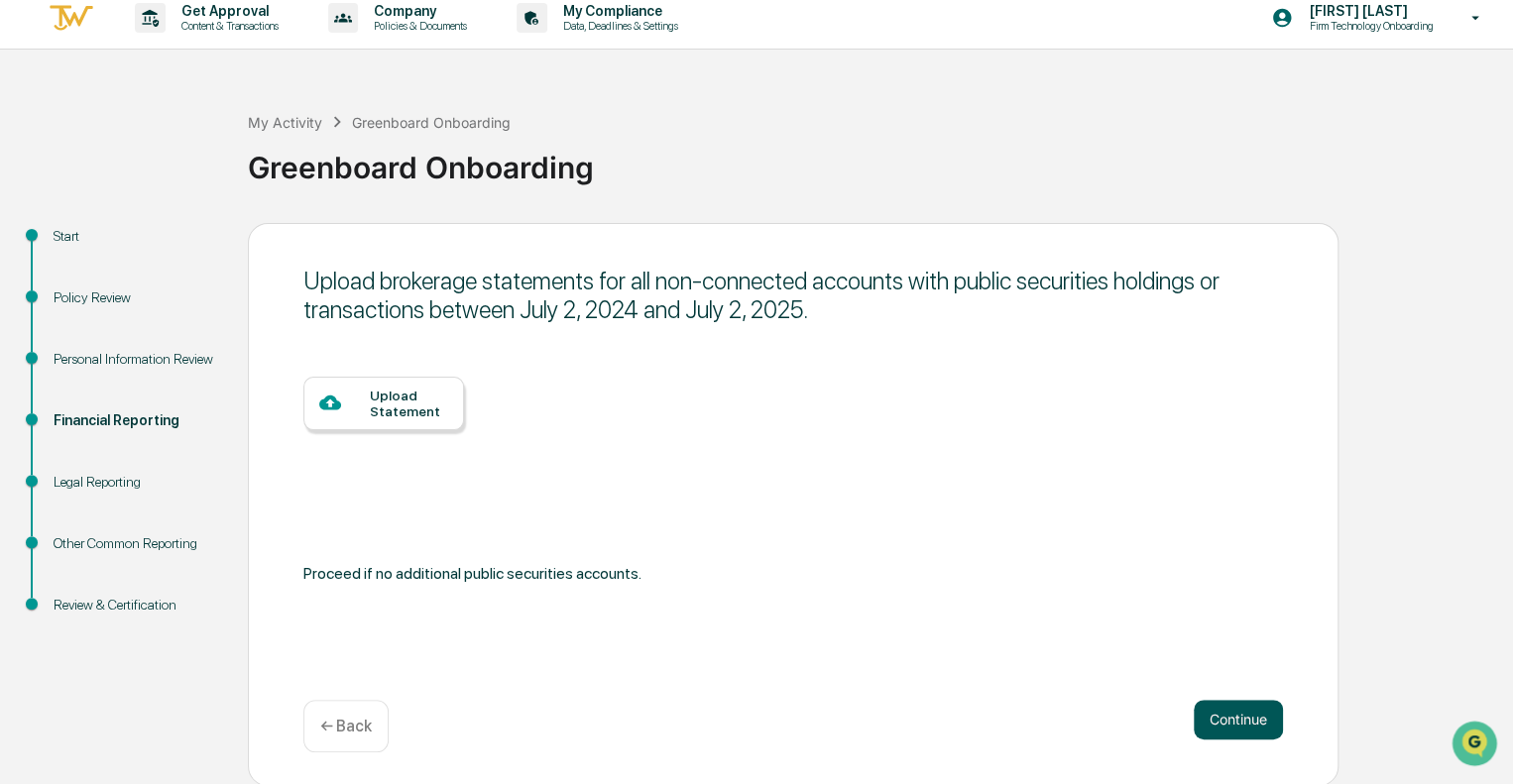 click on "Continue" at bounding box center [1238, 720] 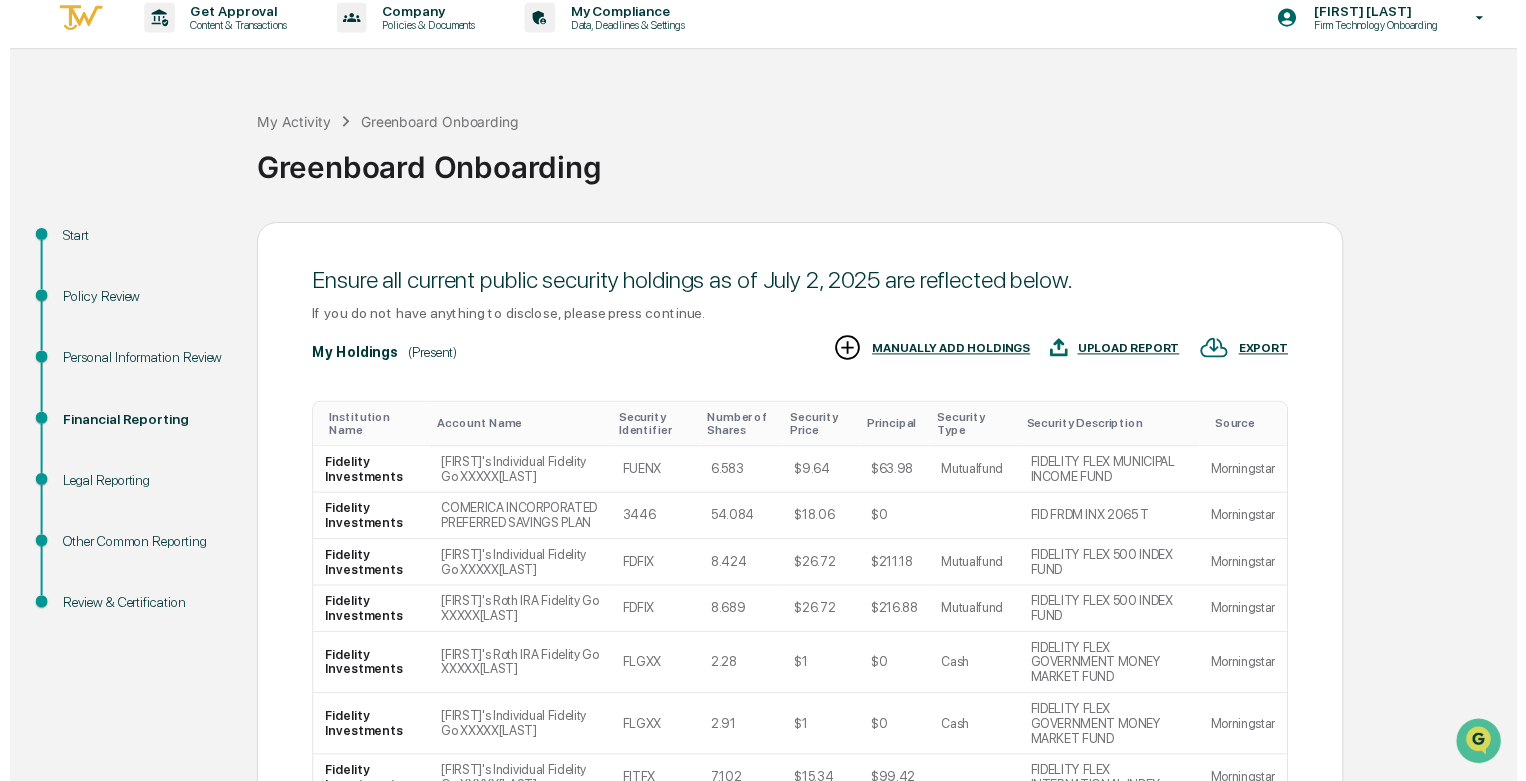 scroll, scrollTop: 320, scrollLeft: 0, axis: vertical 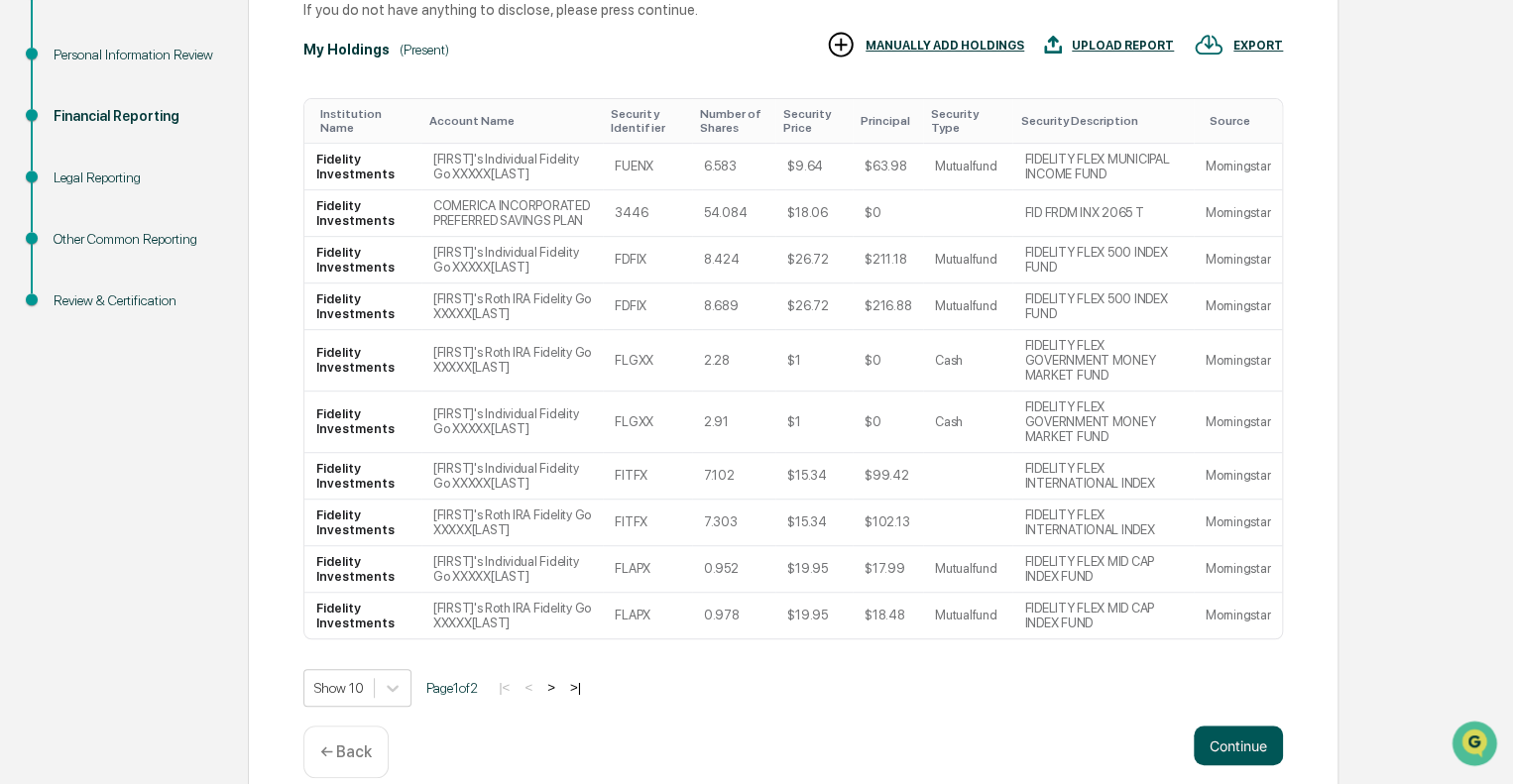 click on "Continue" at bounding box center [1238, 745] 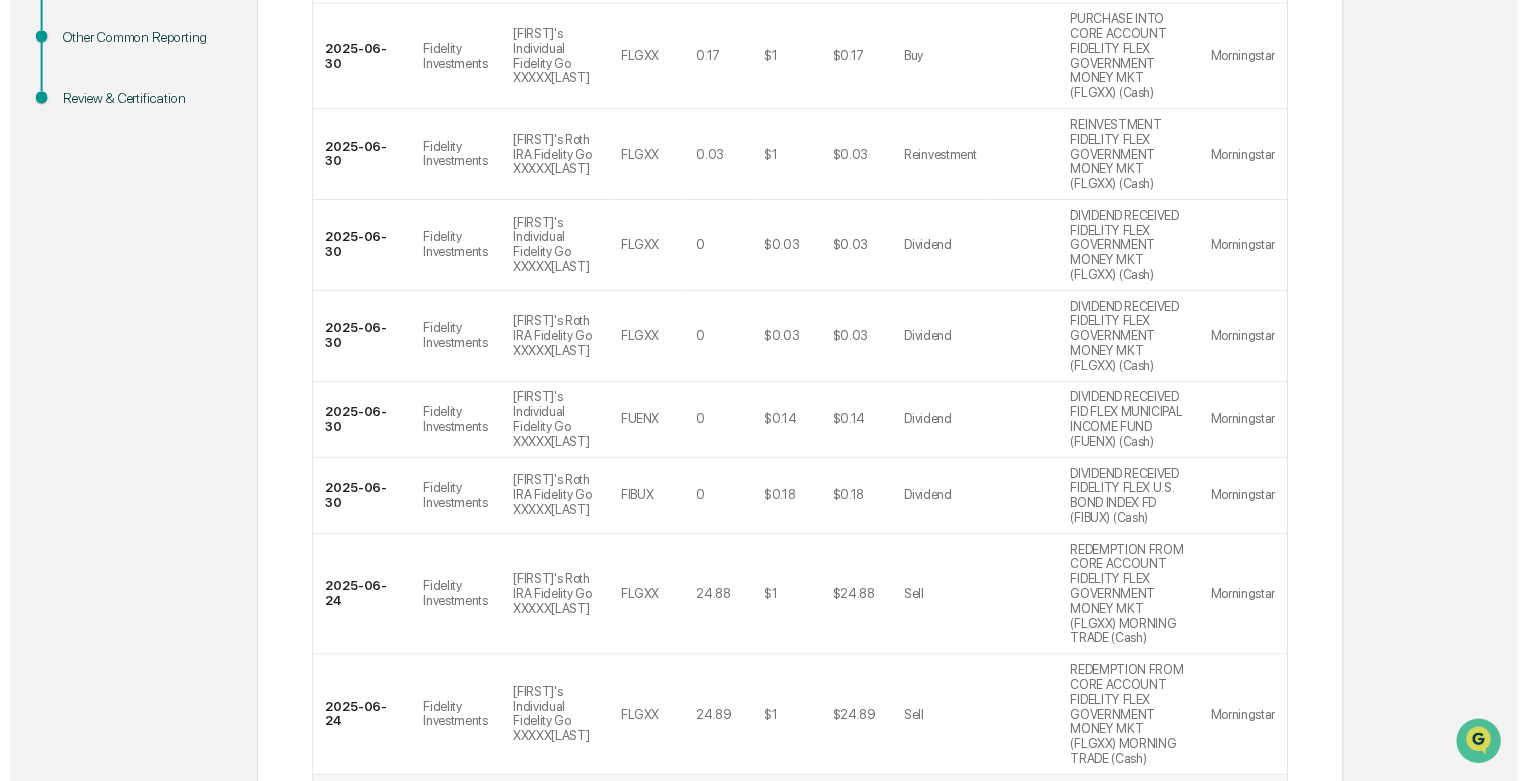 scroll, scrollTop: 640, scrollLeft: 0, axis: vertical 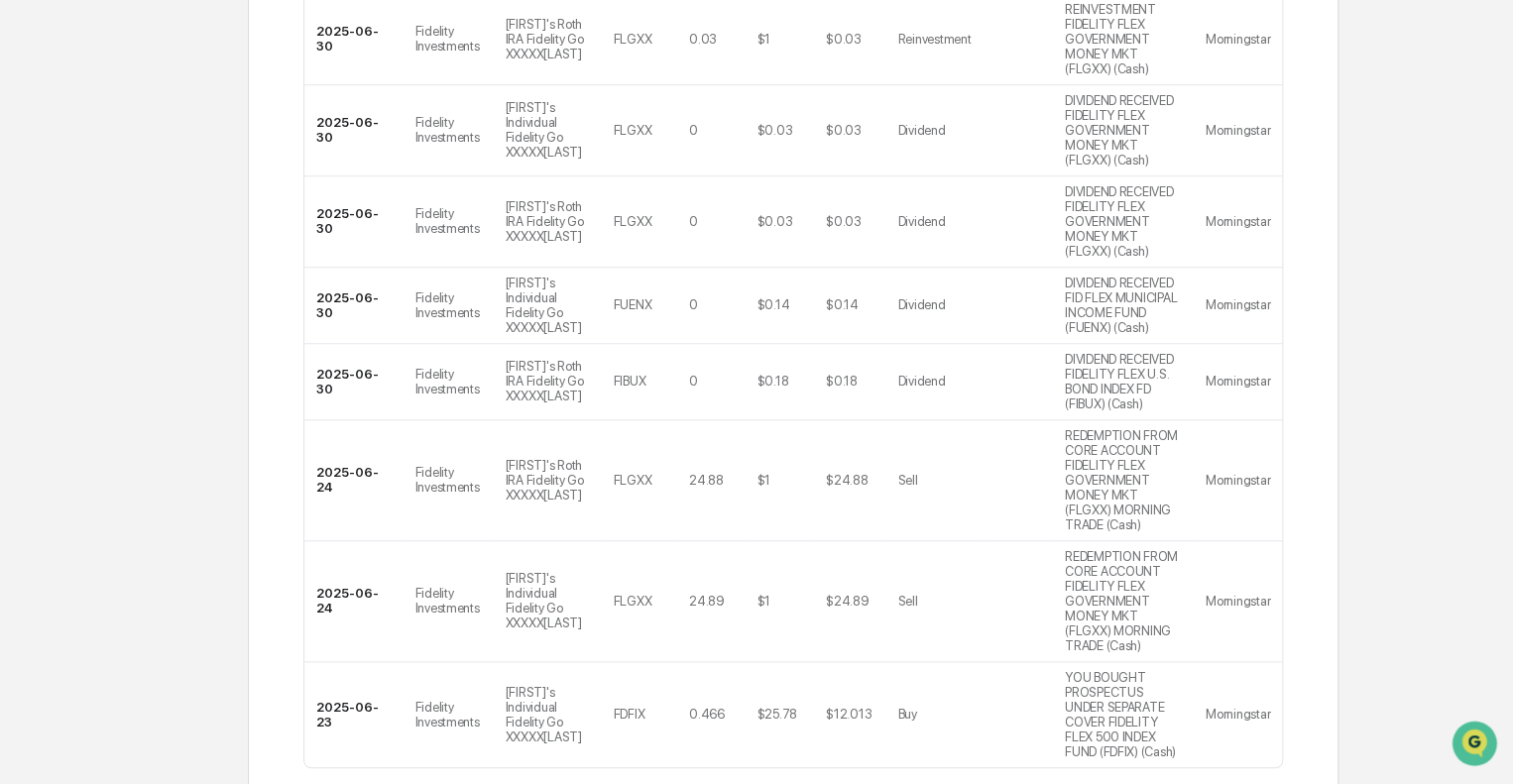click on "Continue" at bounding box center [1238, 874] 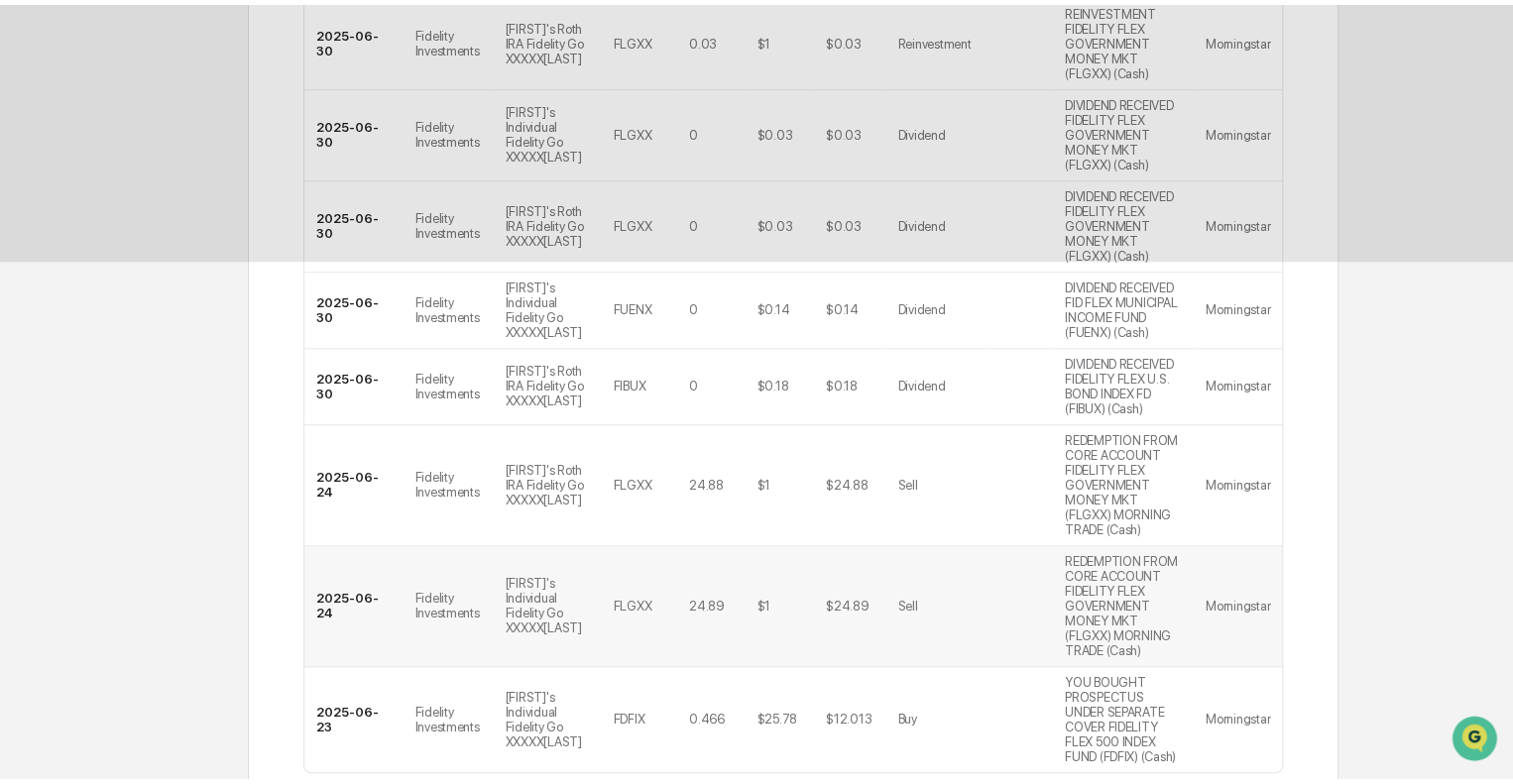 scroll, scrollTop: 13, scrollLeft: 0, axis: vertical 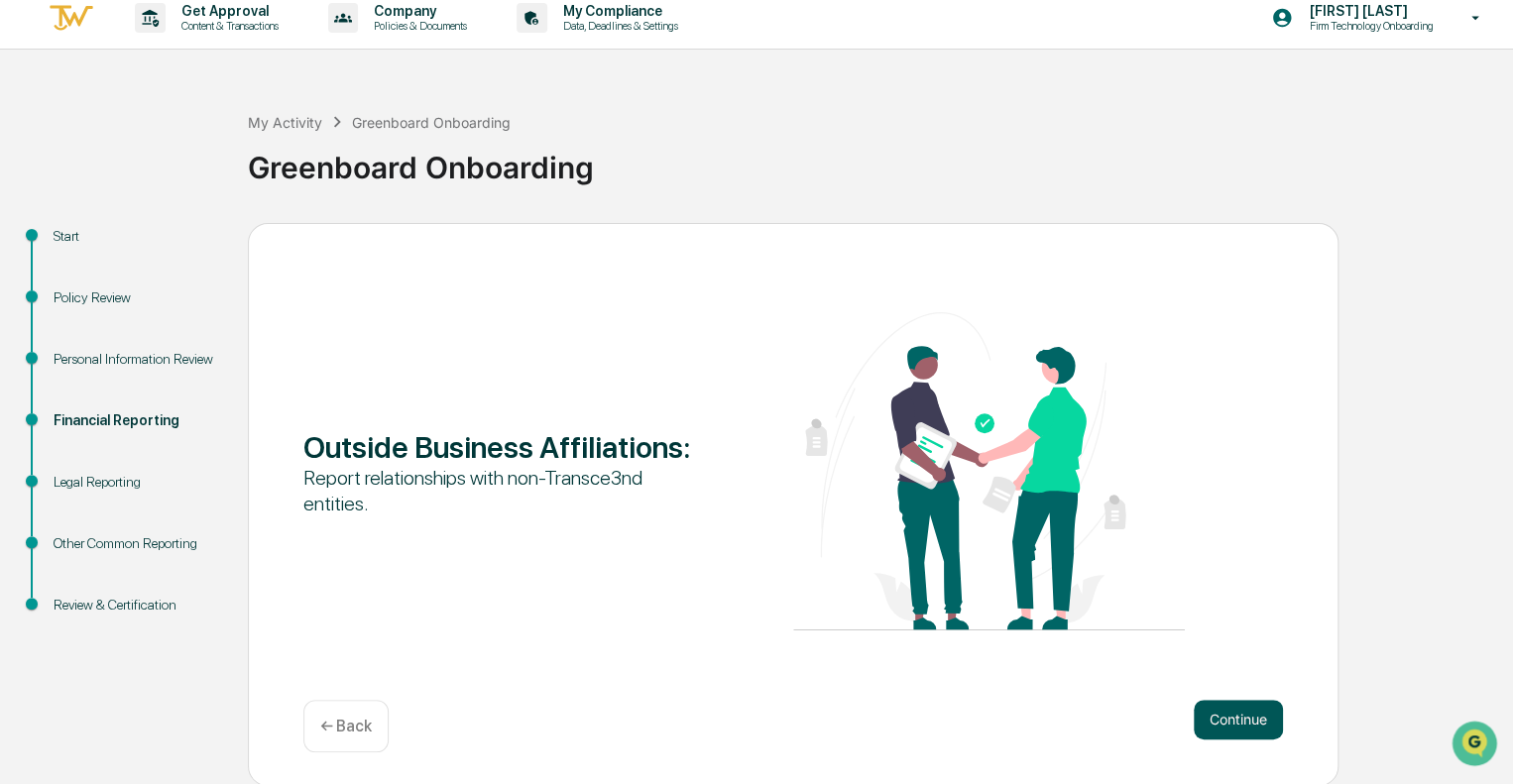 click on "Continue" at bounding box center [1238, 720] 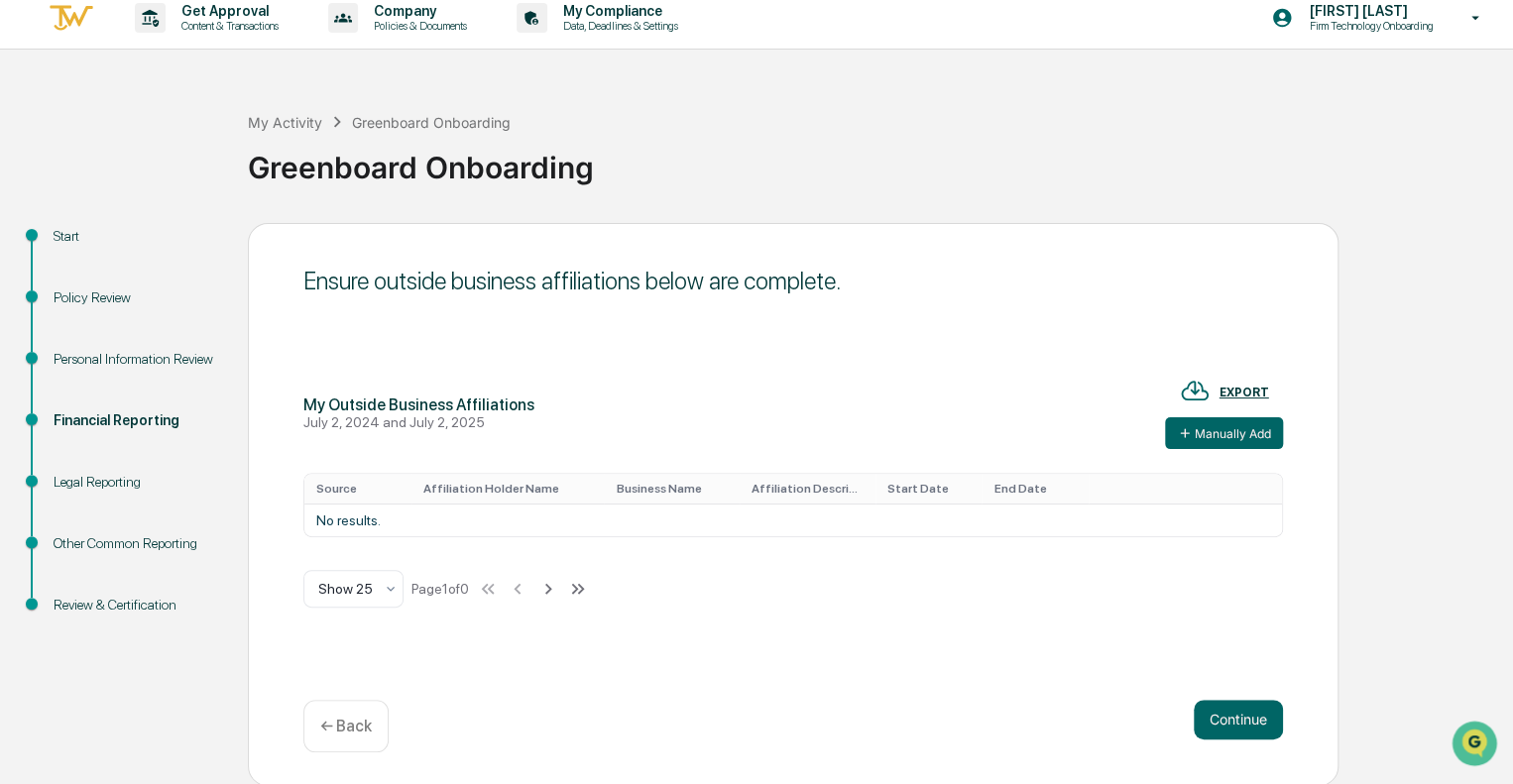 click on "← Back" at bounding box center [346, 726] 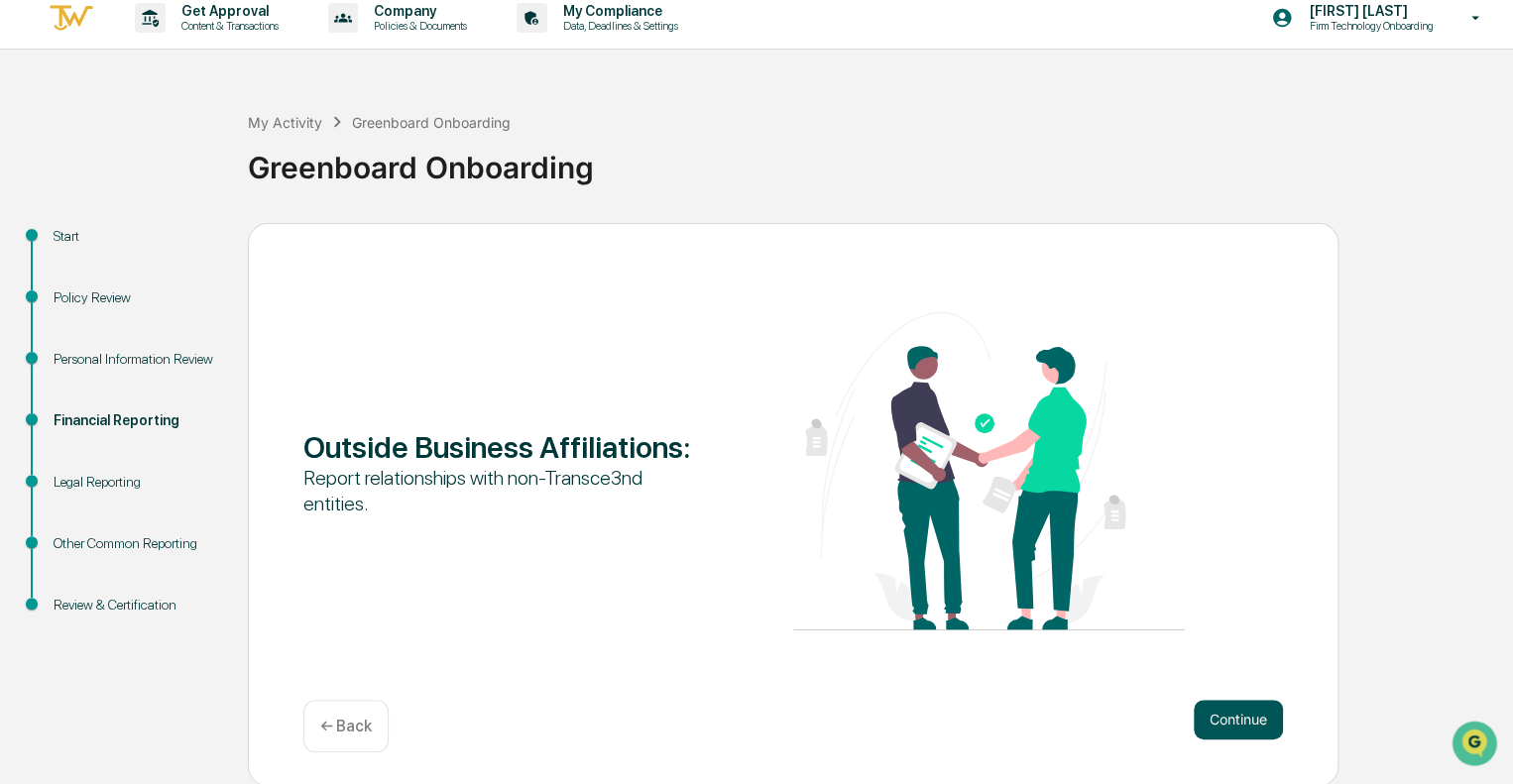 click on "Continue" at bounding box center [1238, 720] 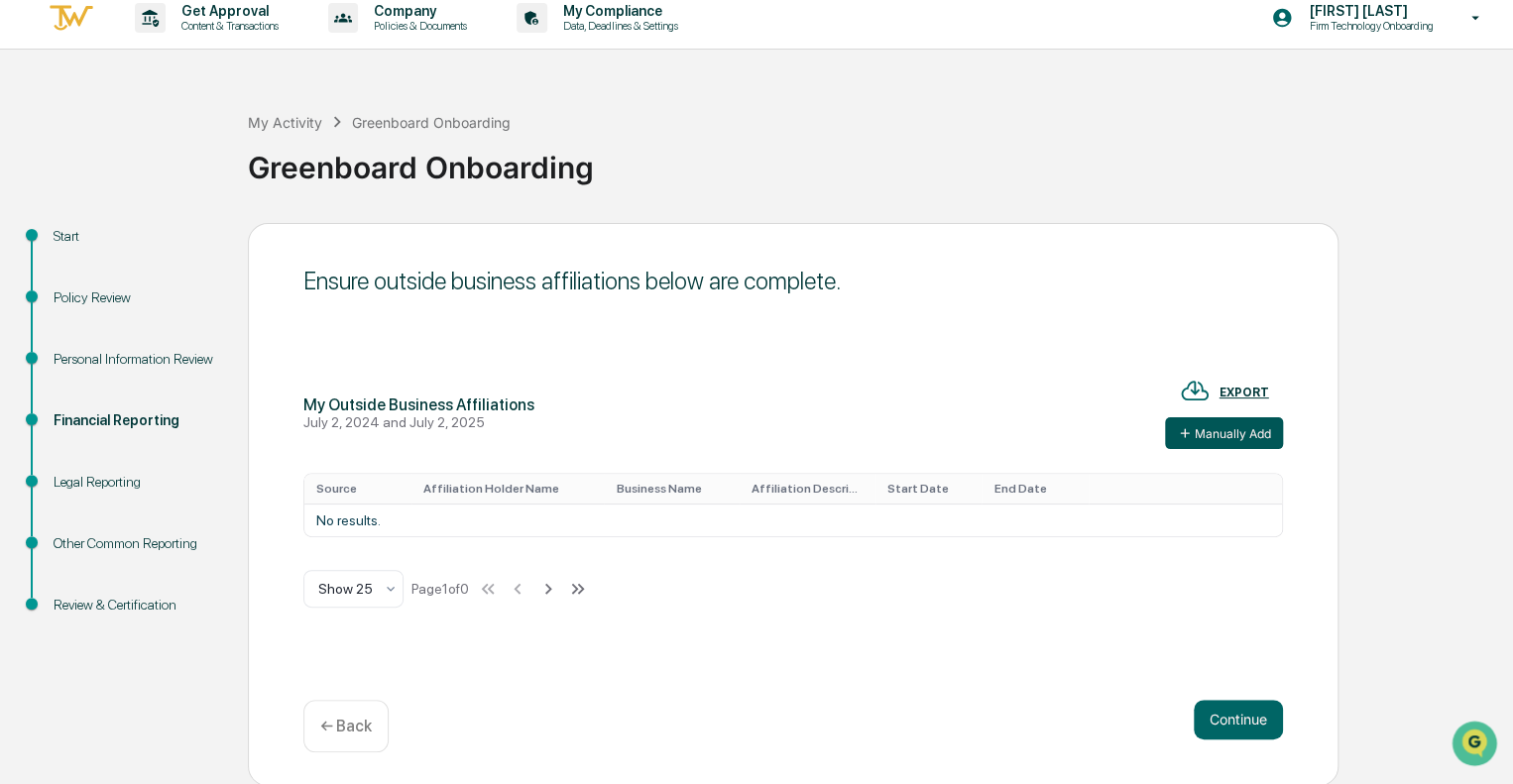 click on "Manually Add" at bounding box center (1223, 433) 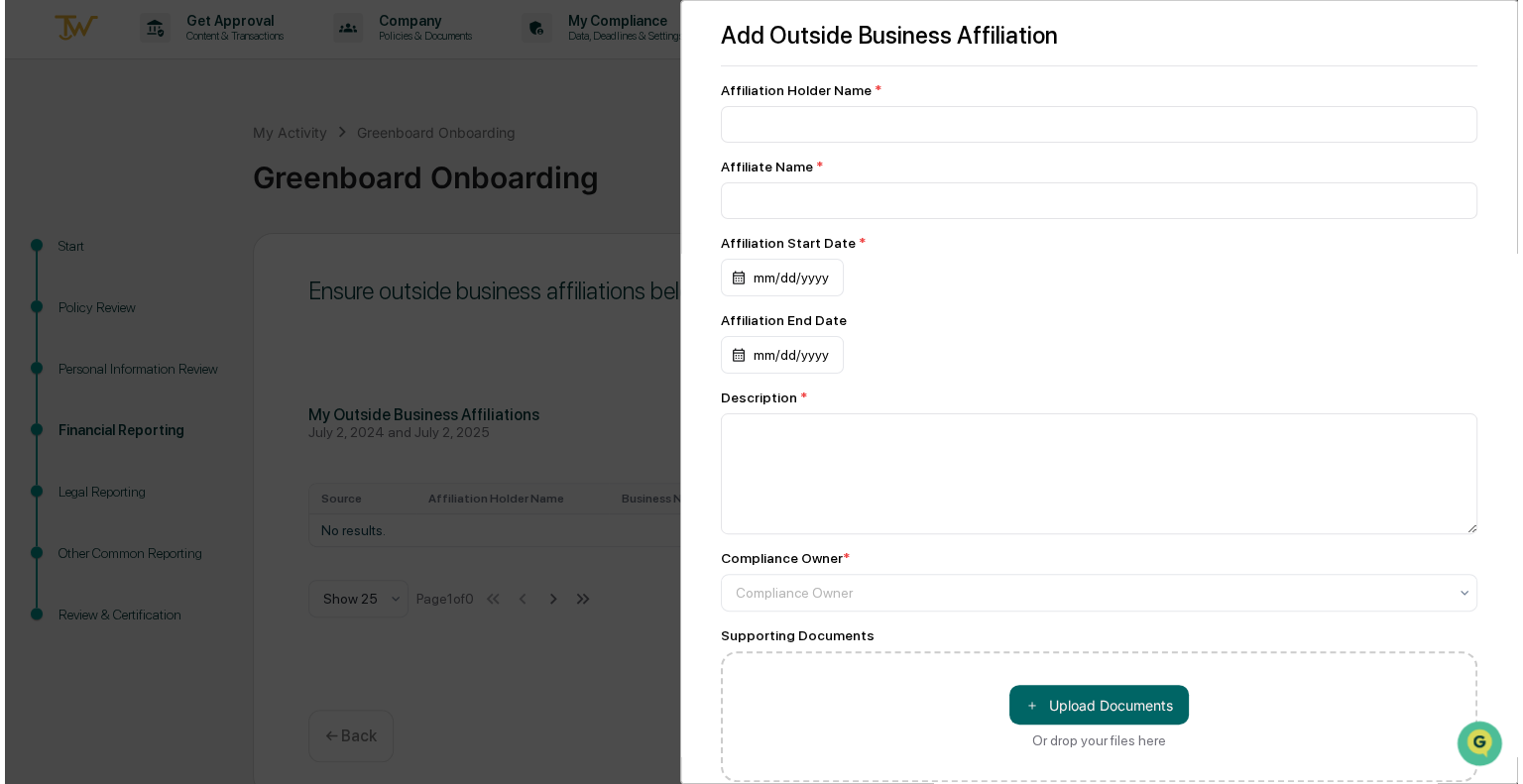 scroll, scrollTop: 0, scrollLeft: 0, axis: both 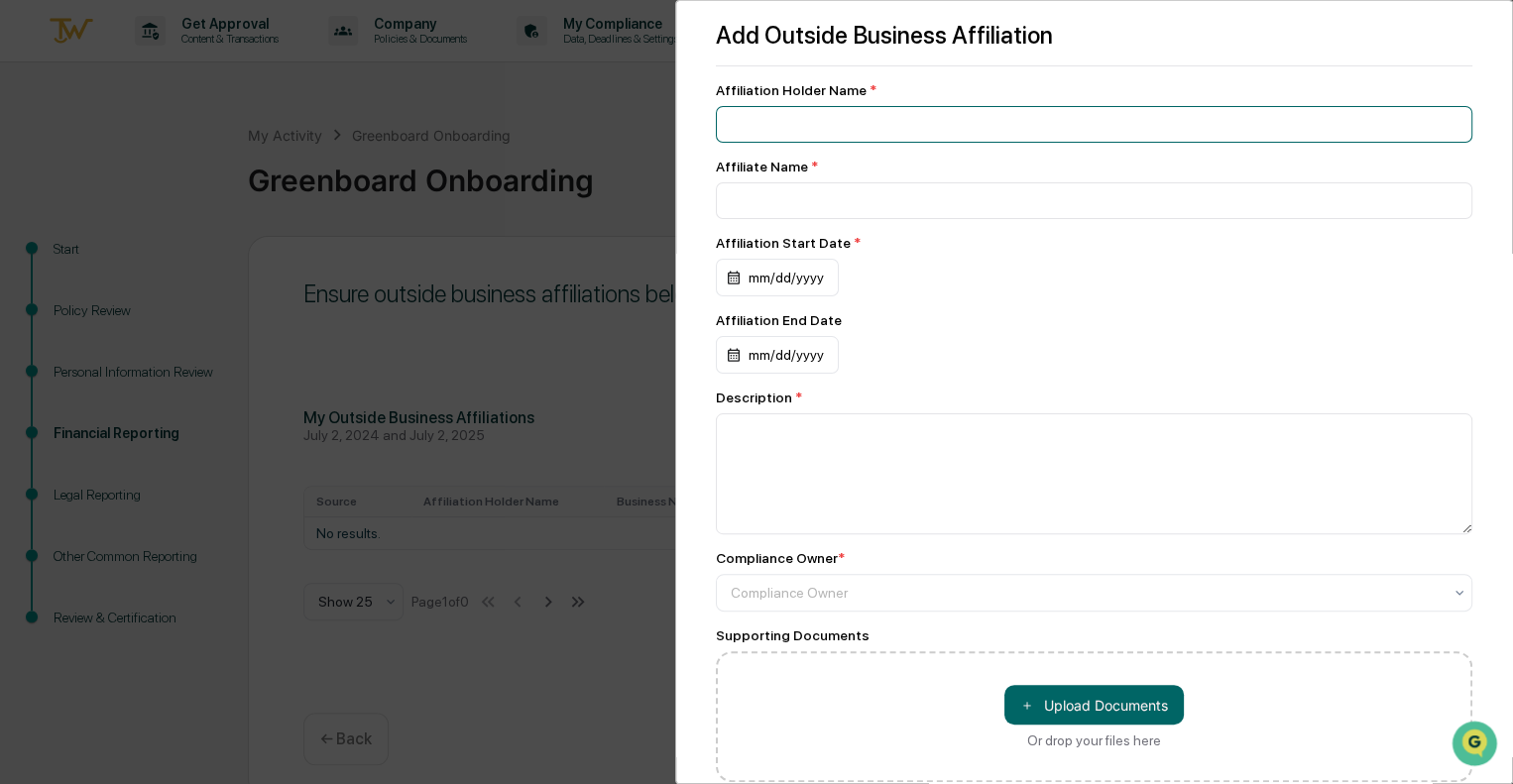click at bounding box center (1094, 124) 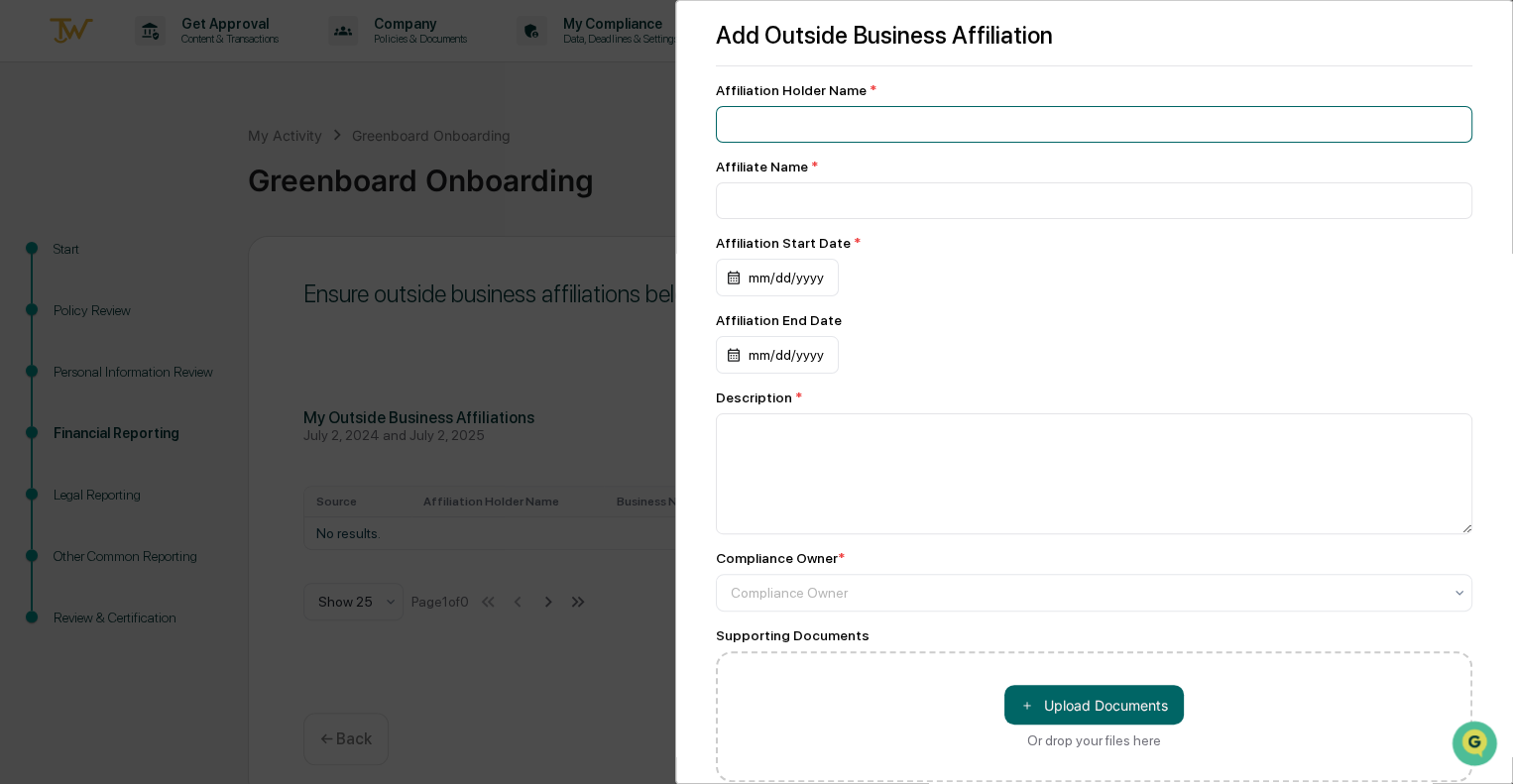 click at bounding box center (1094, 124) 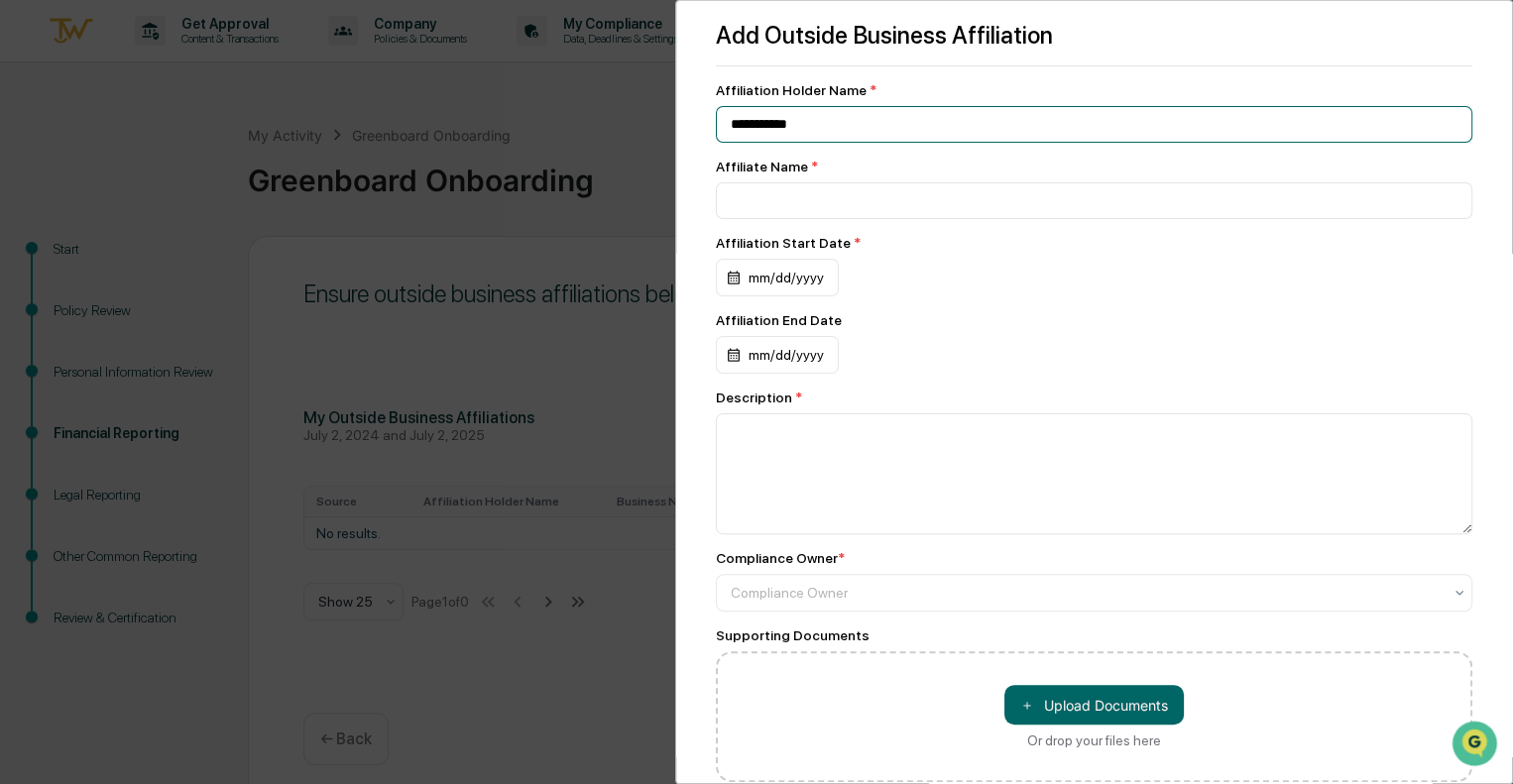 type on "**********" 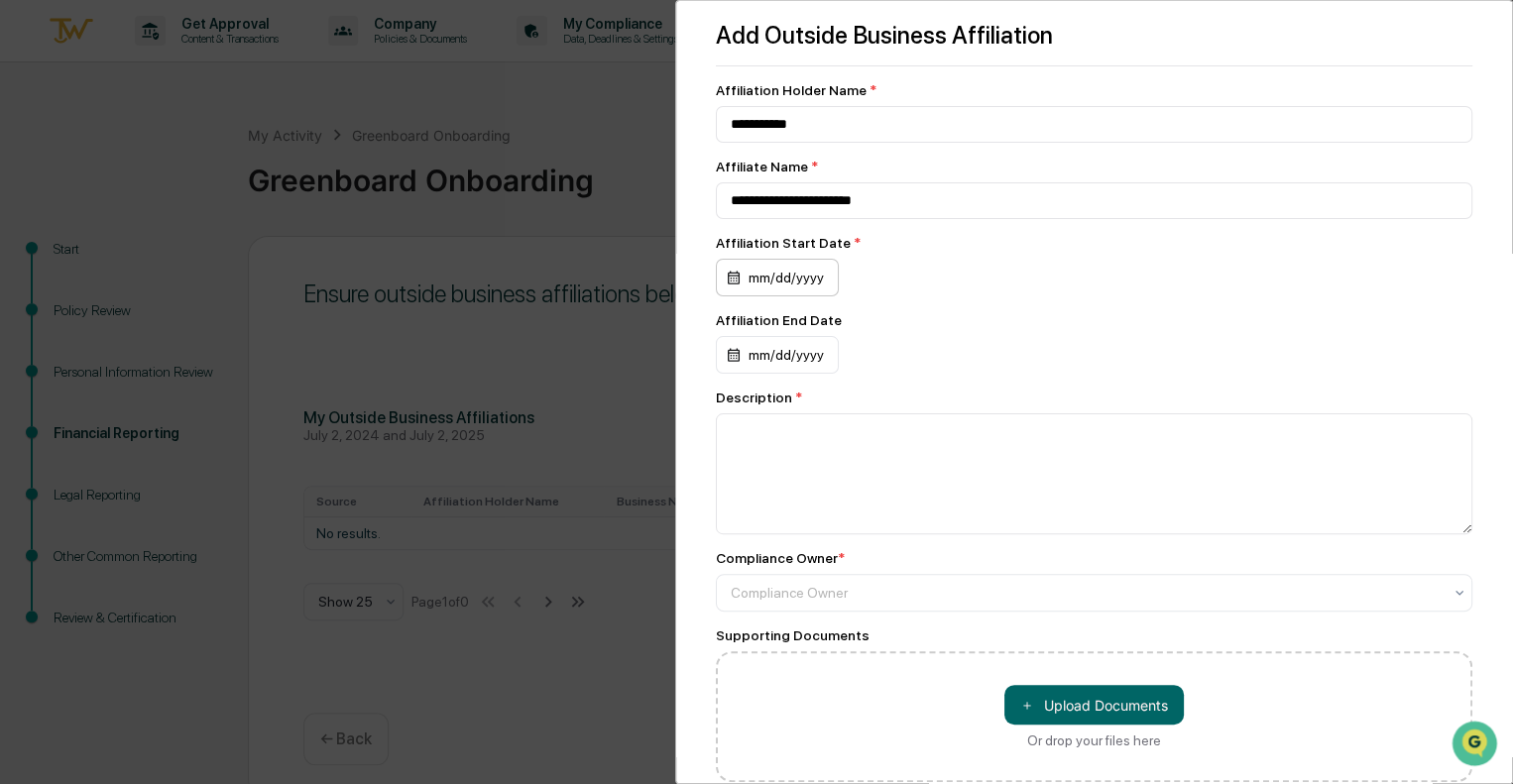 click on "mm/dd/yyyy" at bounding box center [777, 278] 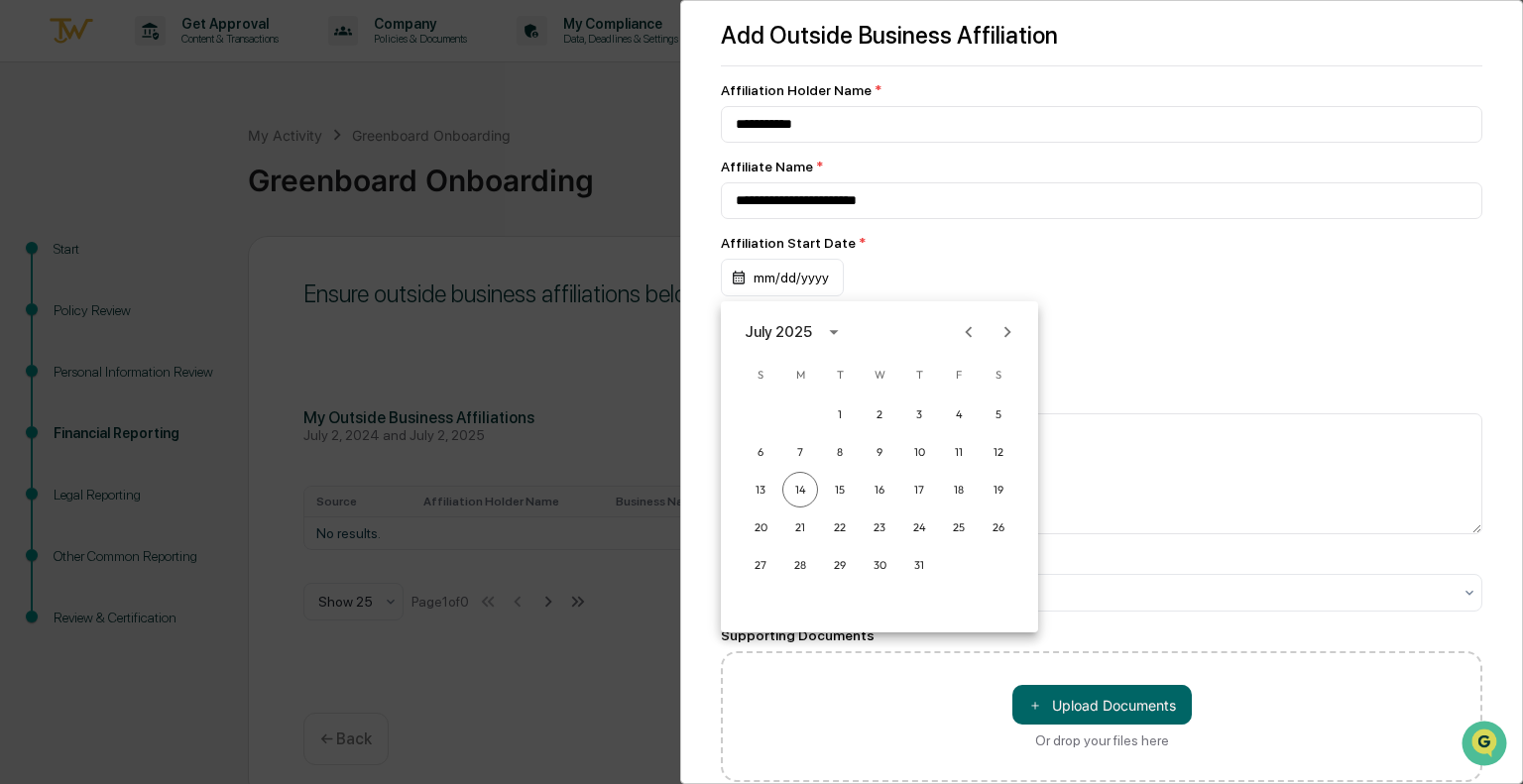 click on "July 2025" at bounding box center [778, 332] 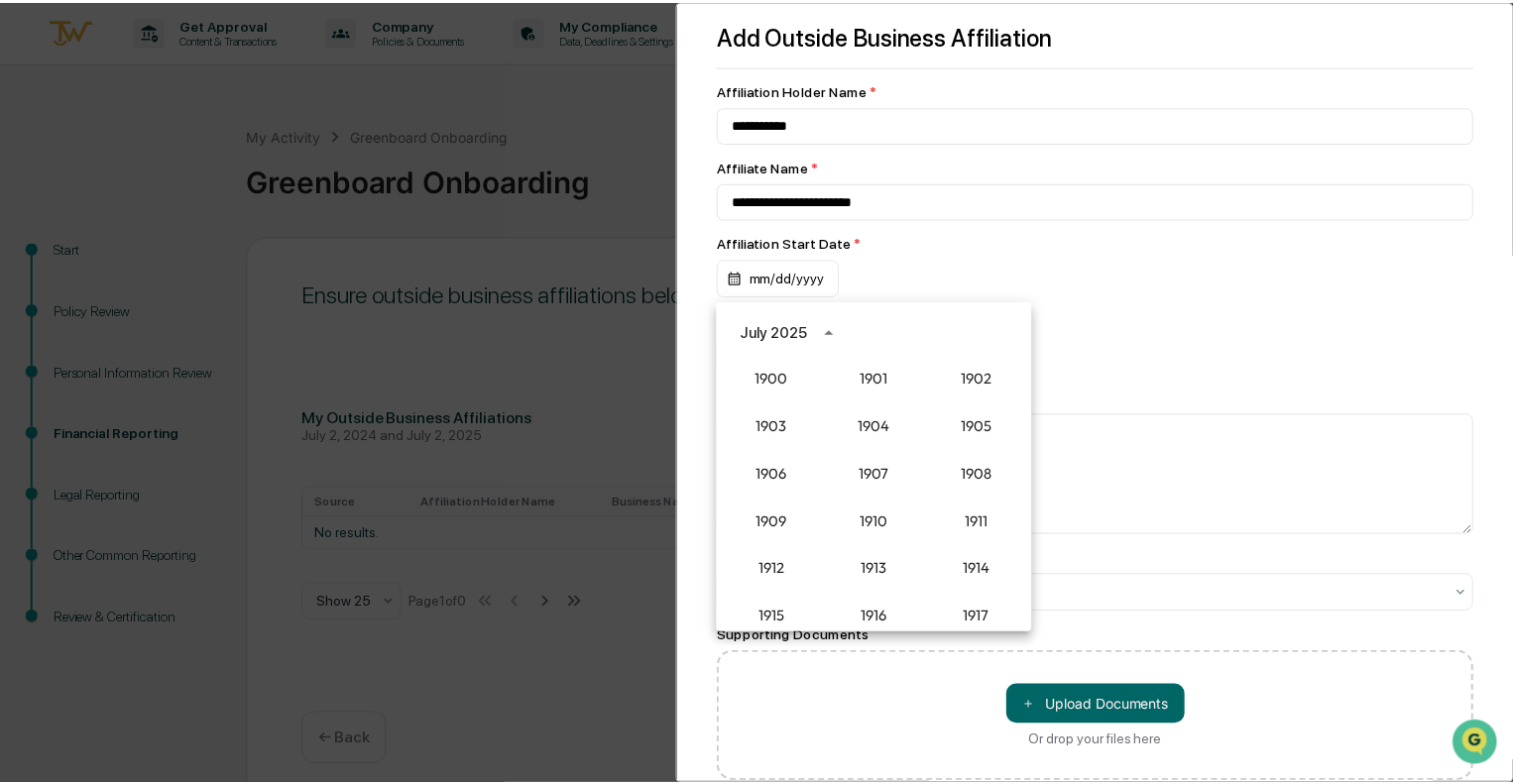 scroll, scrollTop: 1836, scrollLeft: 0, axis: vertical 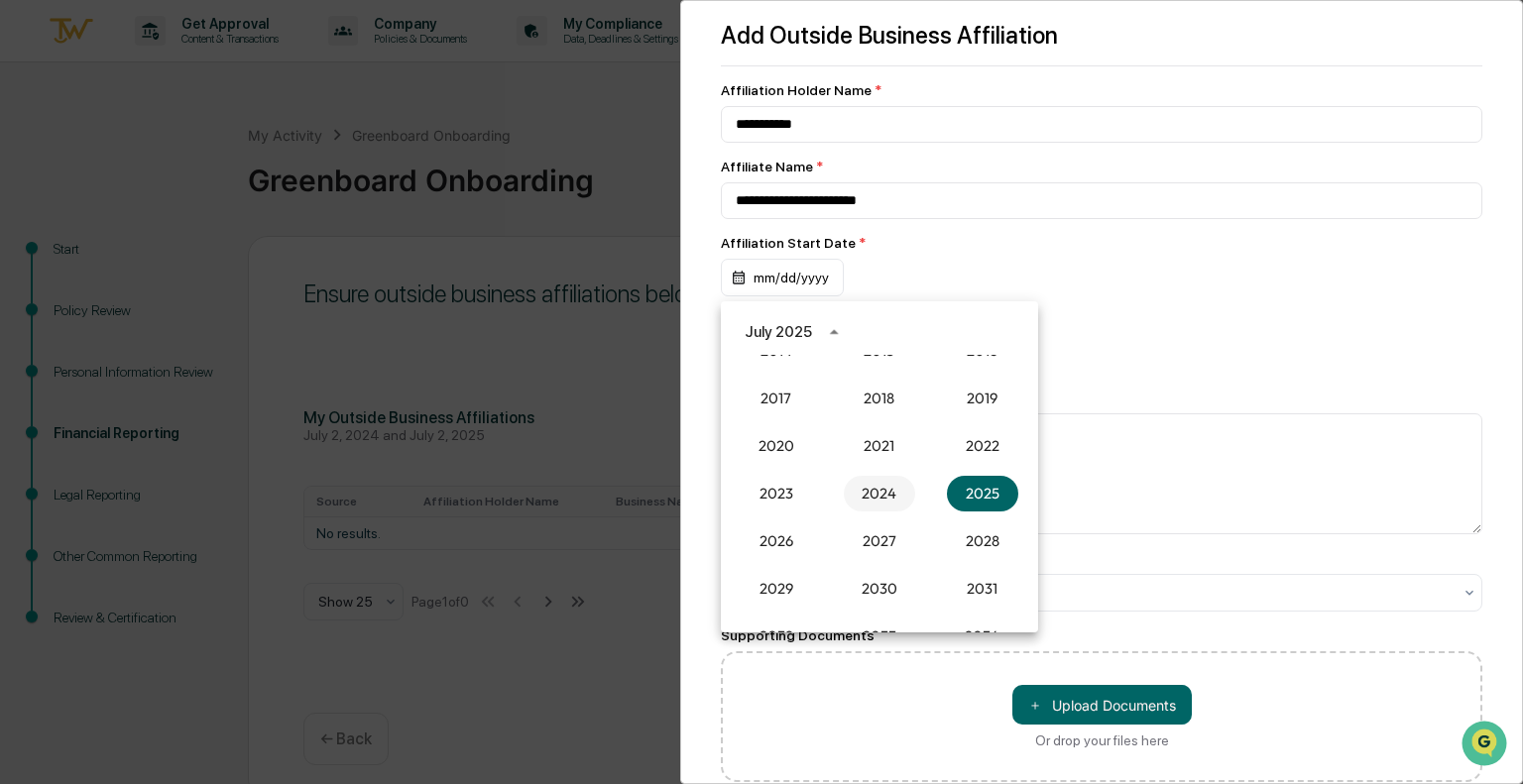 click on "2024" at bounding box center [879, 494] 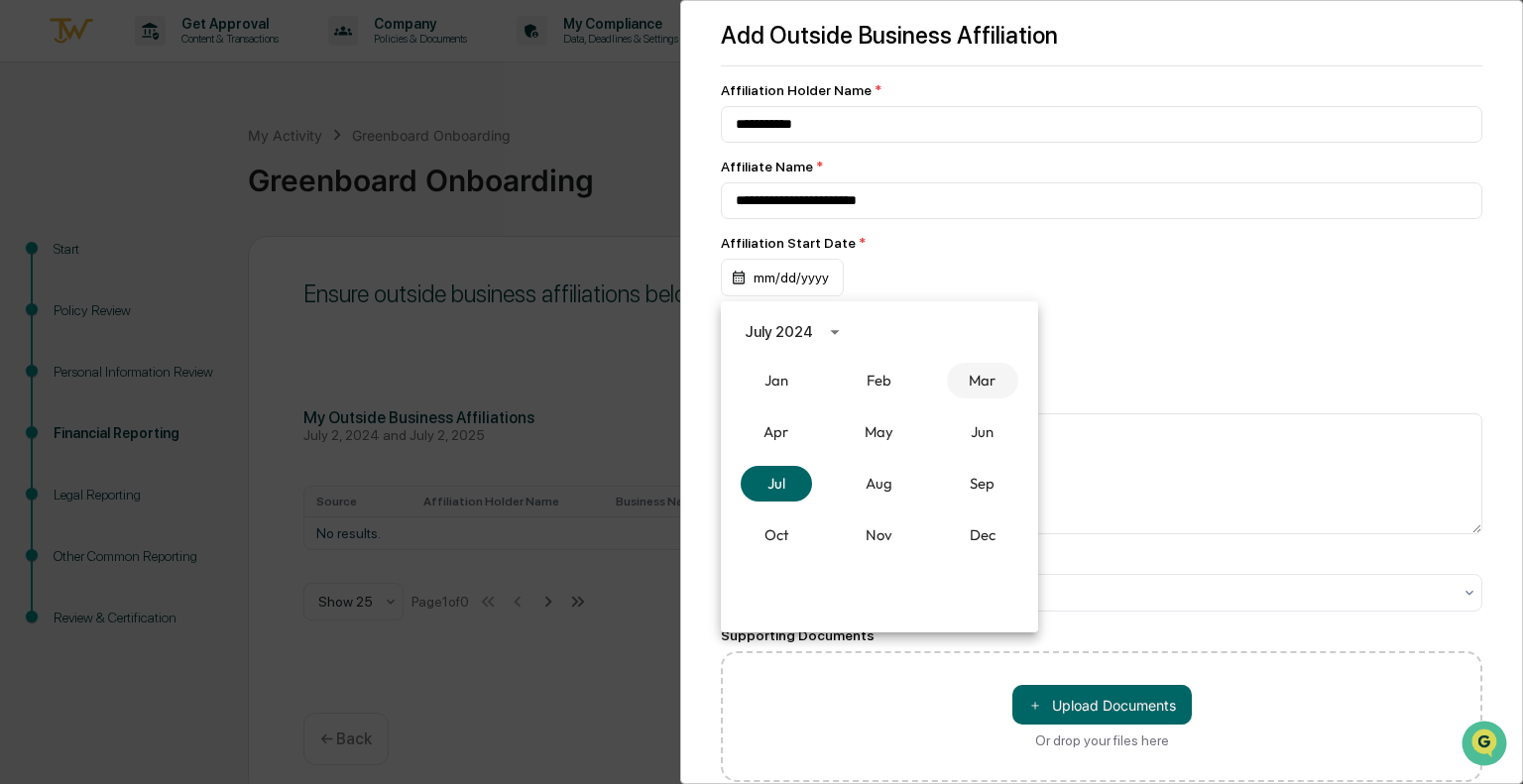 click on "Mar" at bounding box center [983, 381] 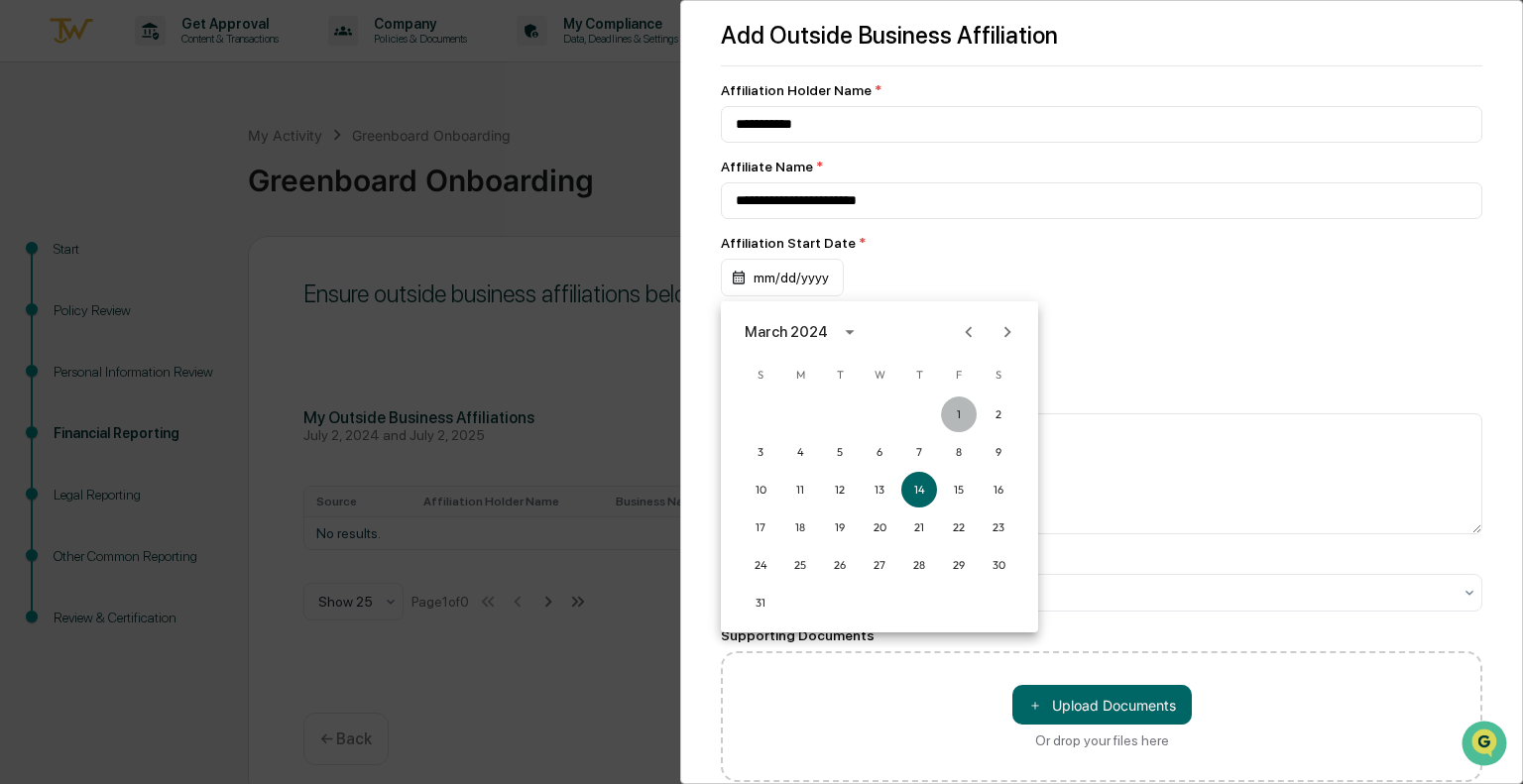 click on "1" at bounding box center [959, 414] 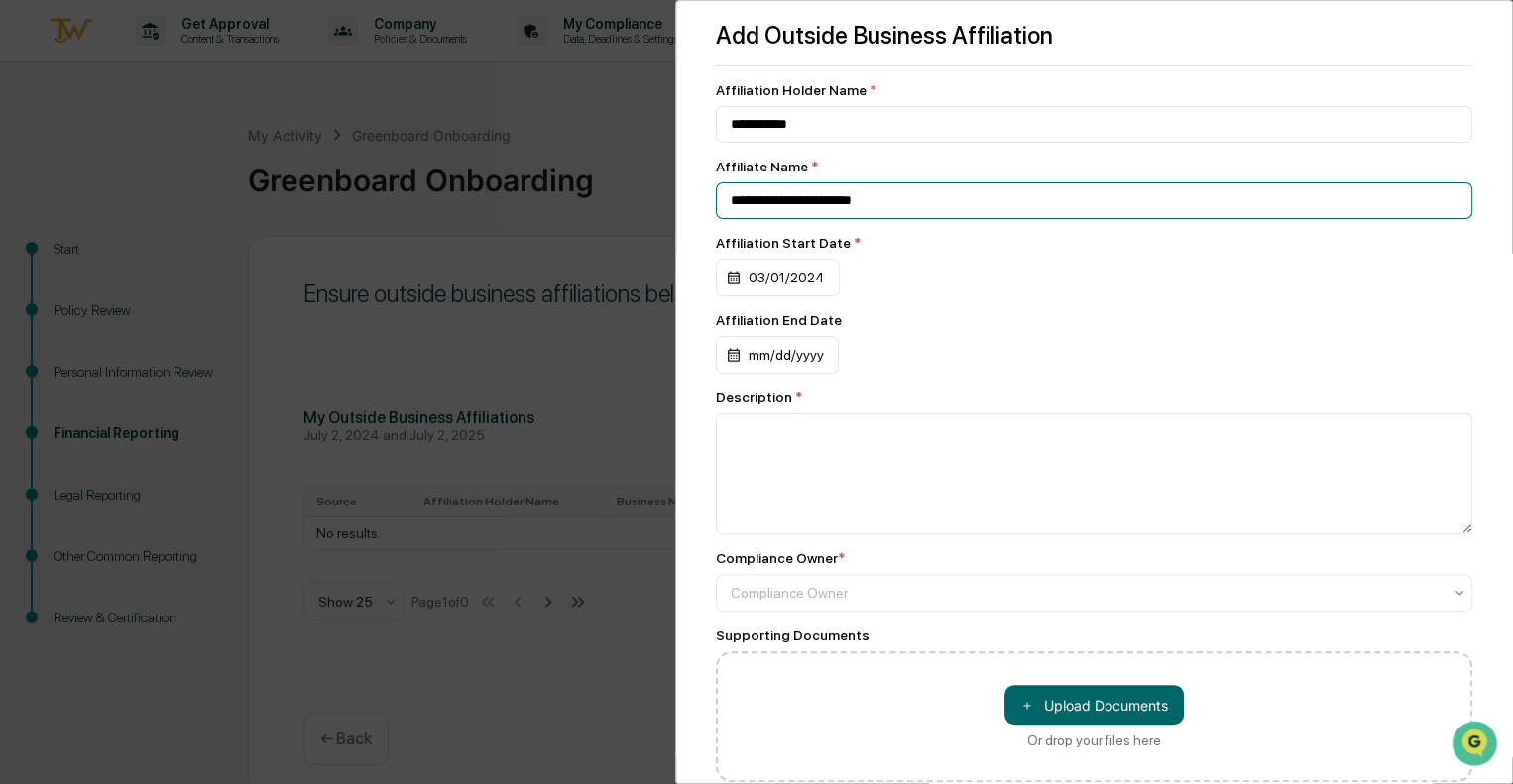 click on "**********" at bounding box center (1094, 124) 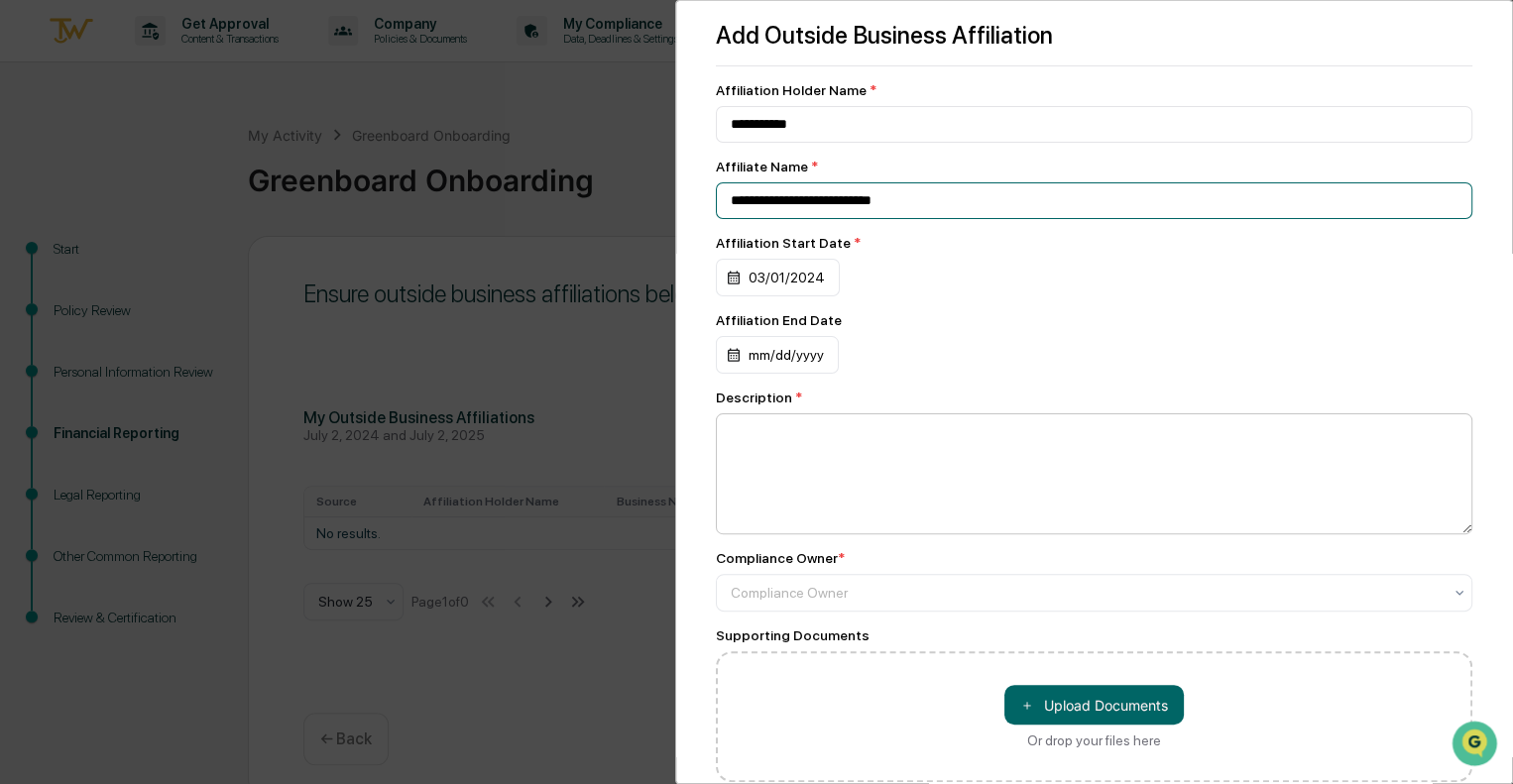 type on "**********" 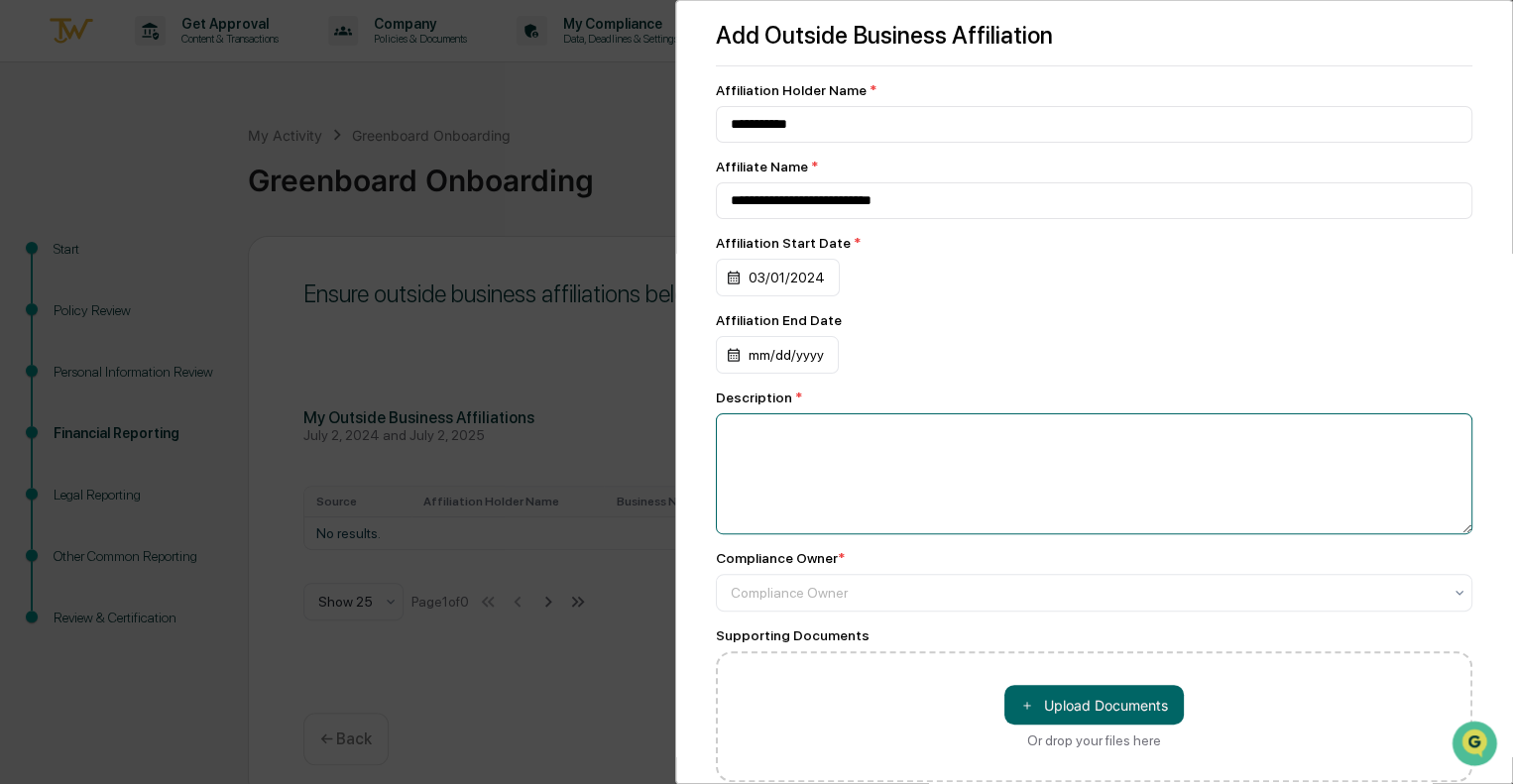 click at bounding box center [1094, 474] 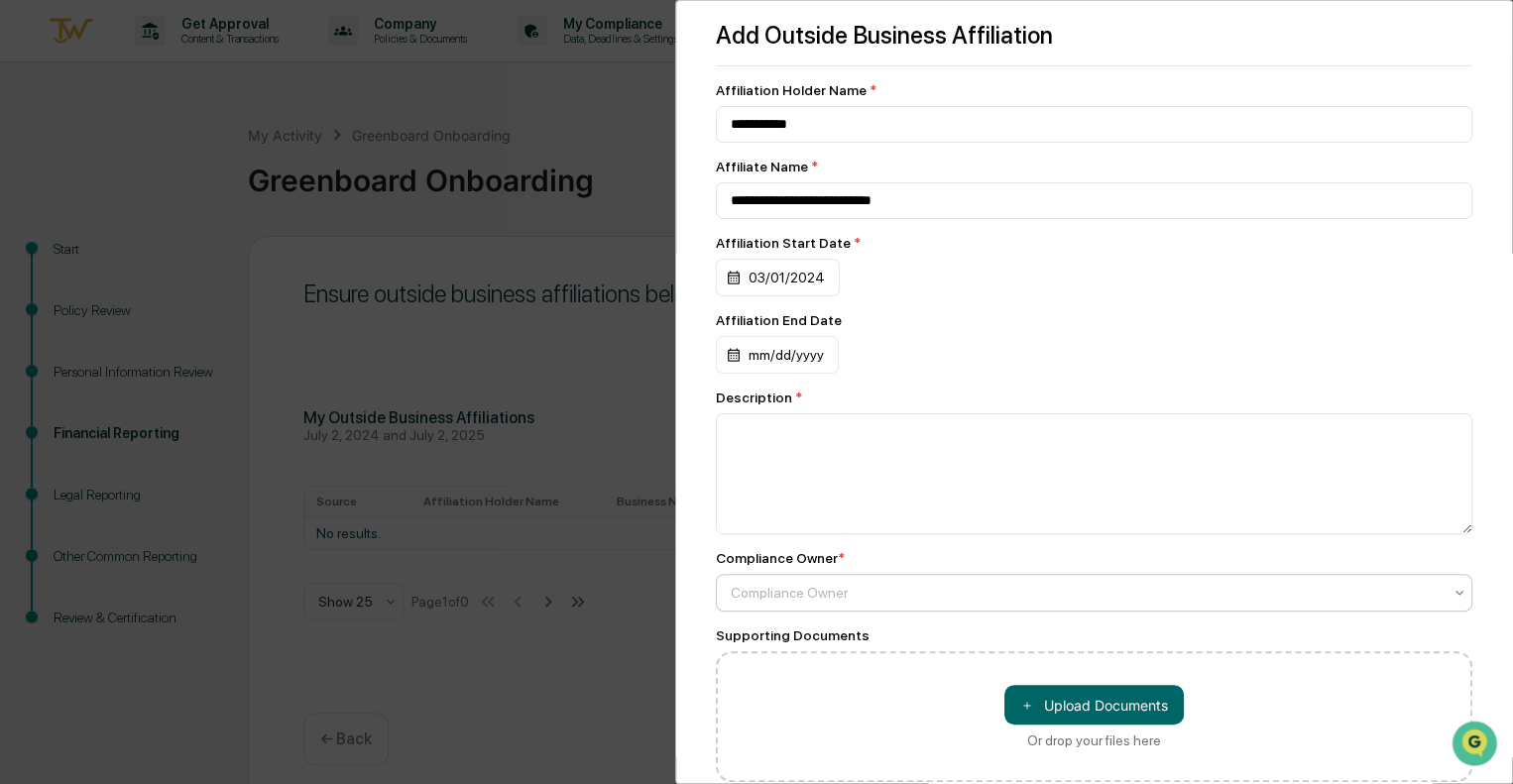 click at bounding box center [1086, 593] 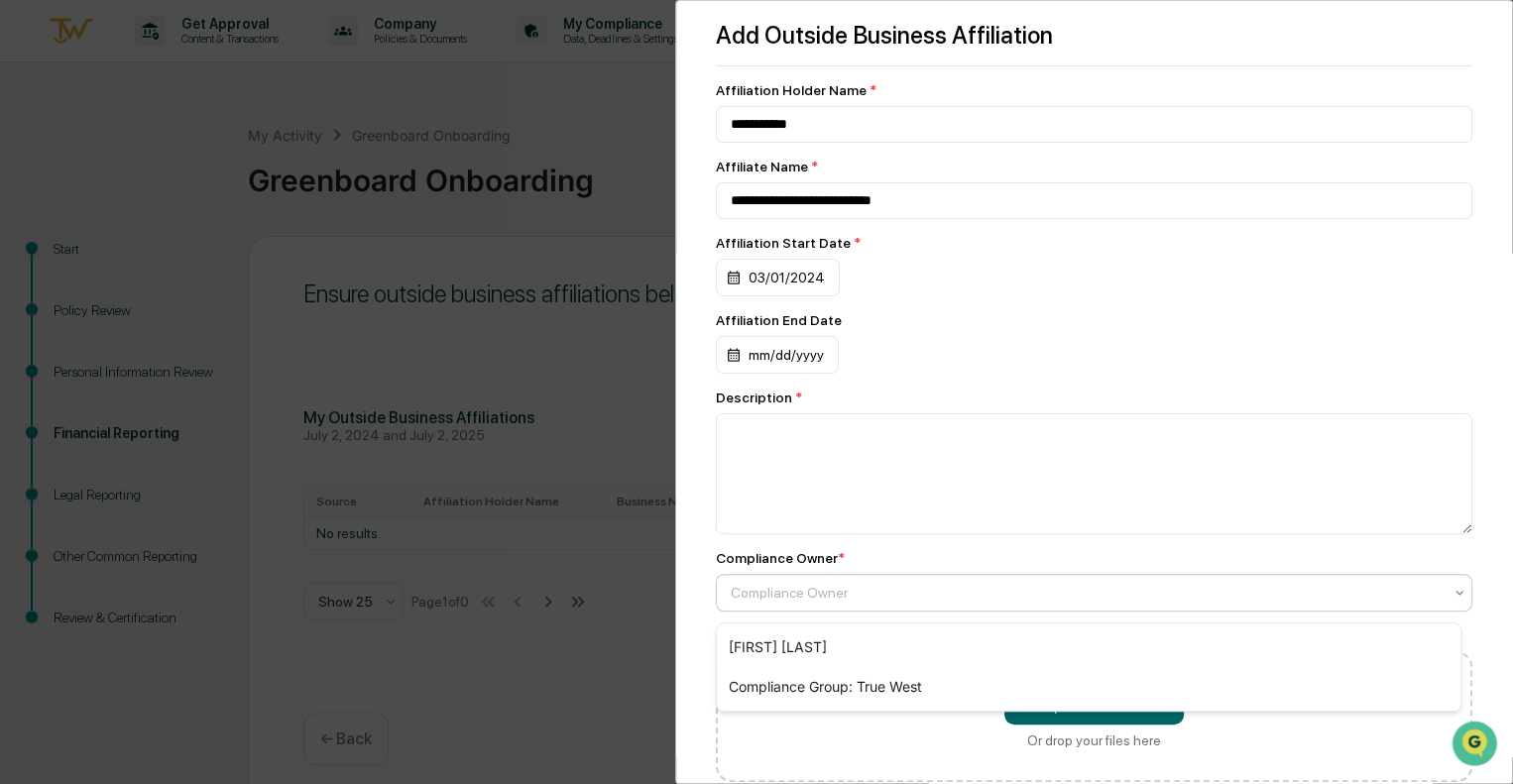 click at bounding box center (1086, 593) 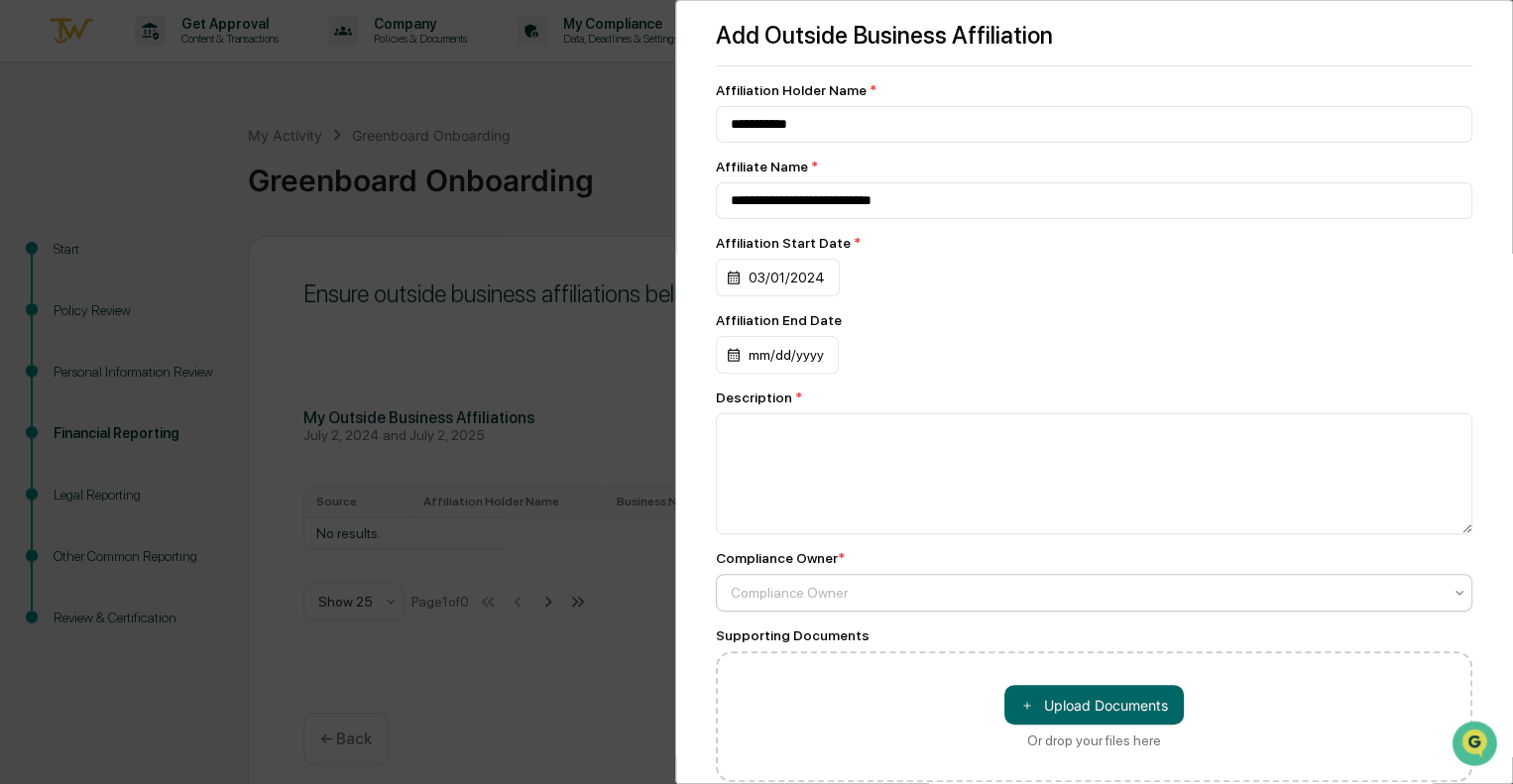 scroll, scrollTop: 102, scrollLeft: 0, axis: vertical 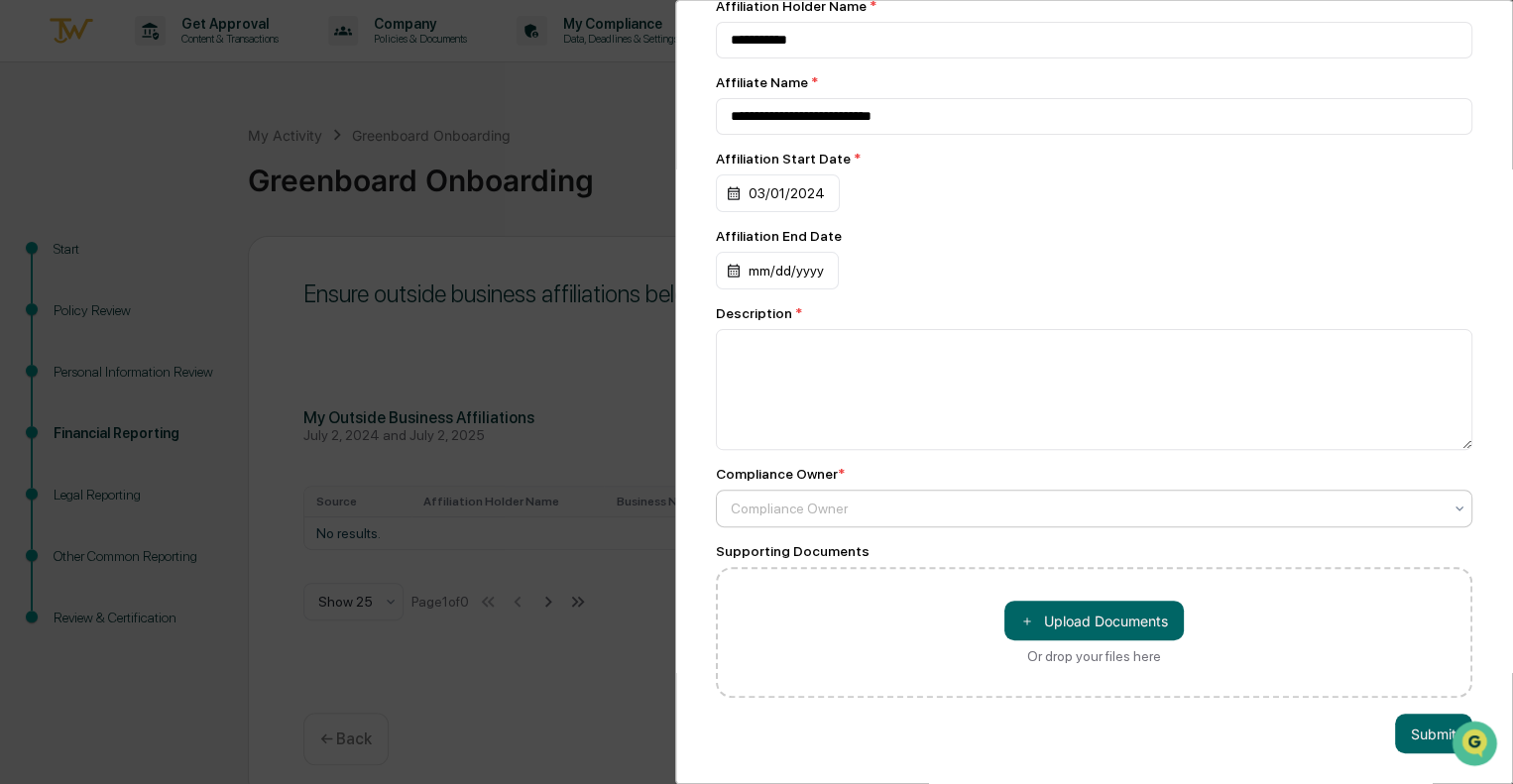 click on "**********" at bounding box center [1094, 348] 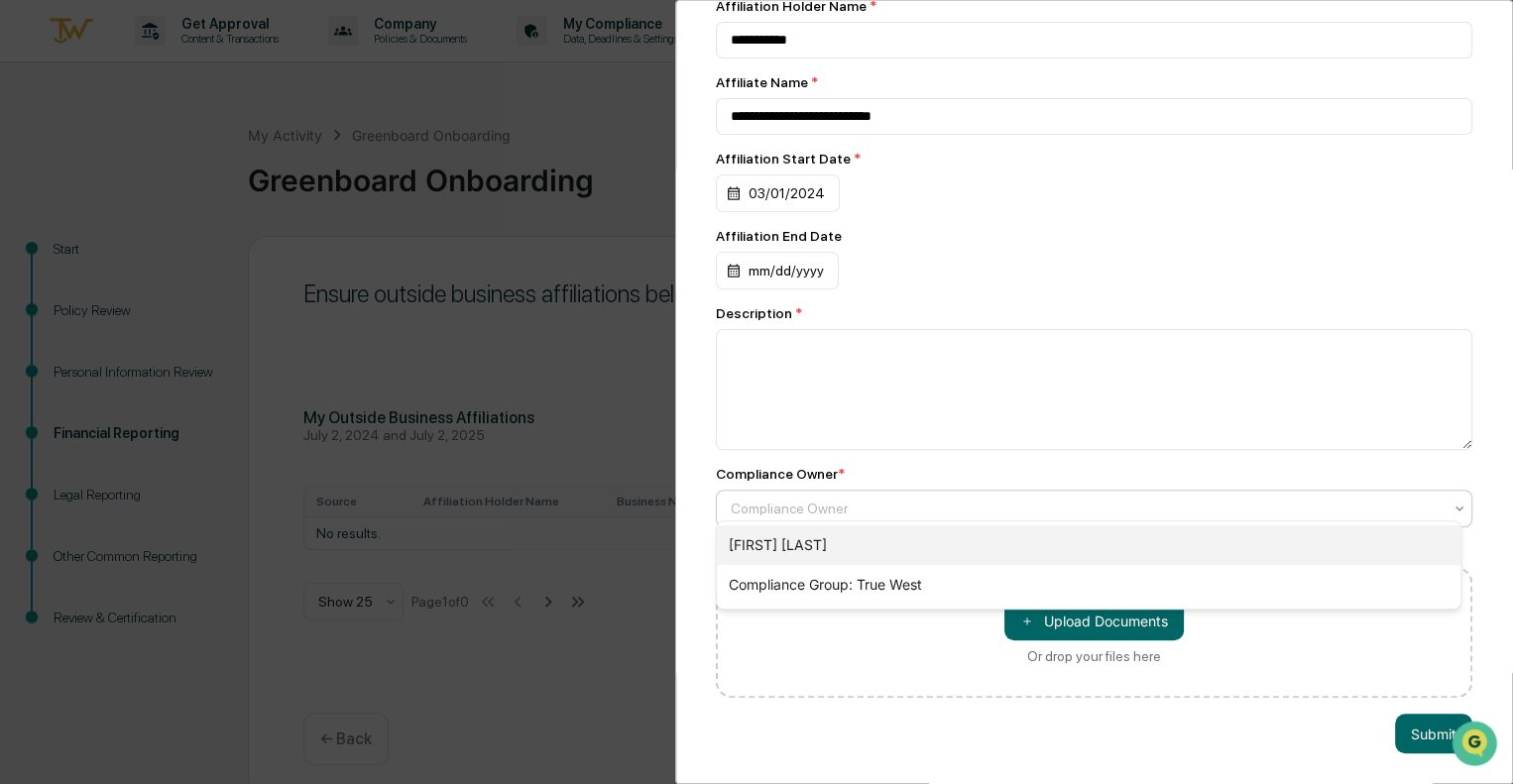 click on "[FIRST] [LAST]" at bounding box center (1089, 545) 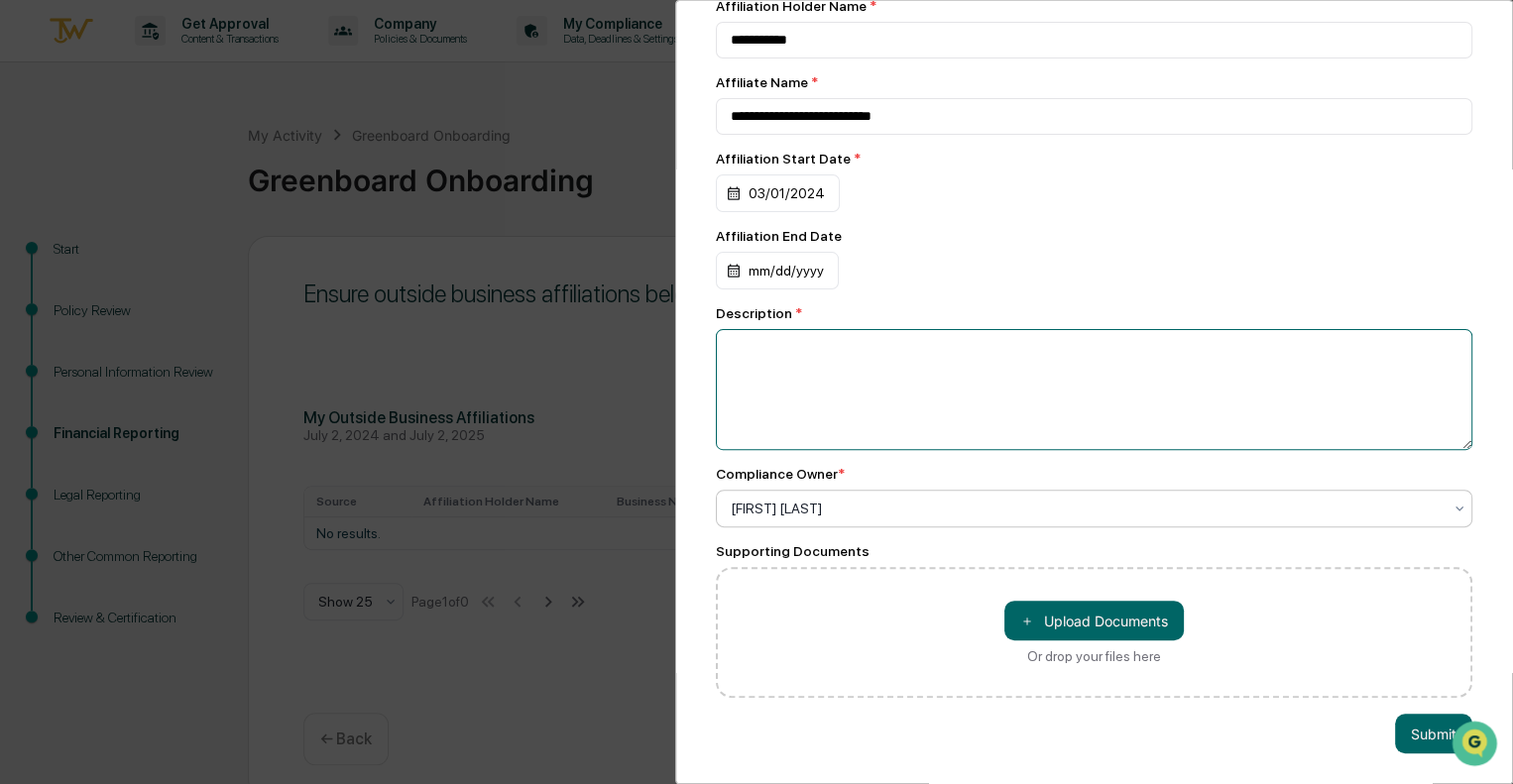 click at bounding box center (1094, 390) 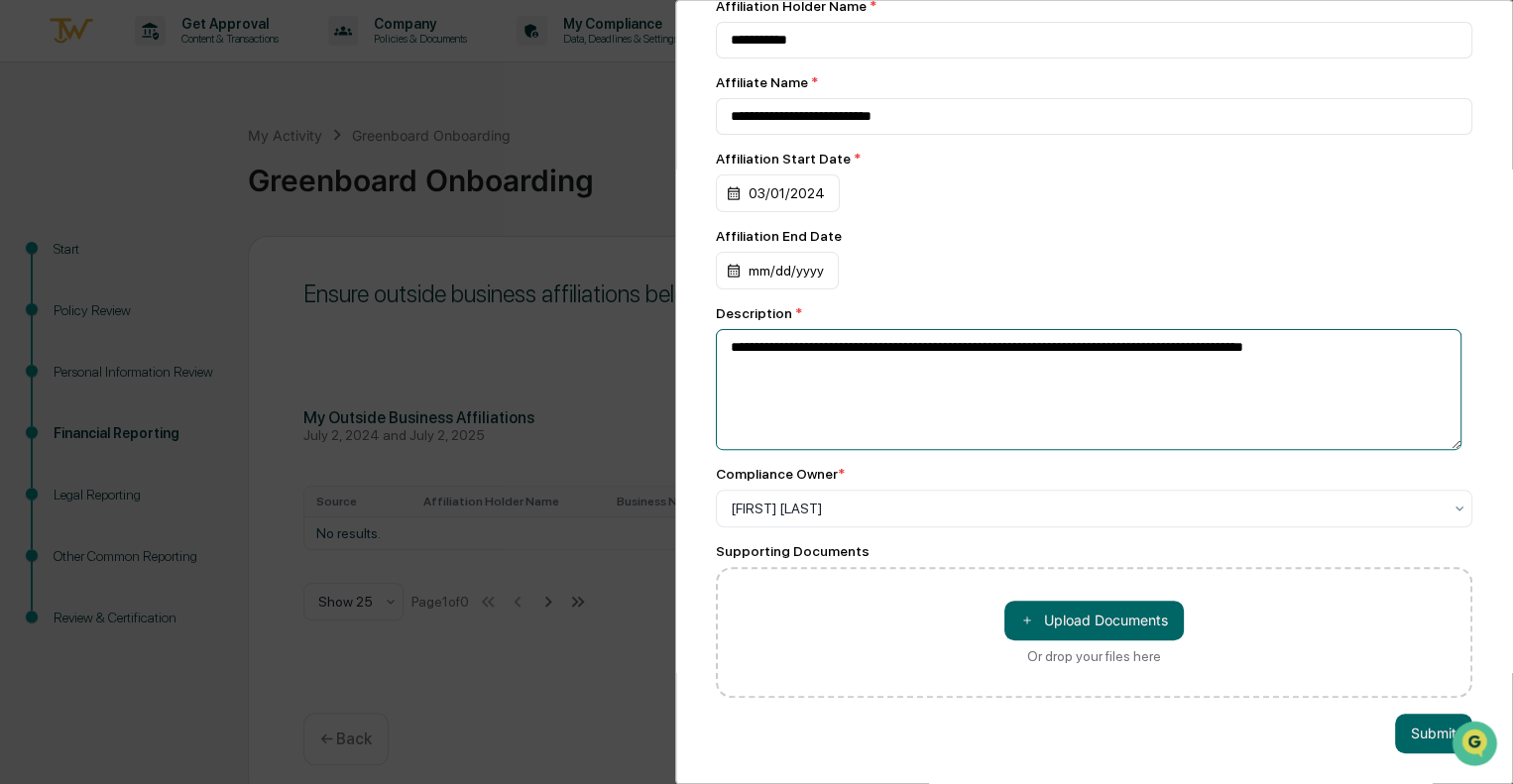 click on "**********" at bounding box center [1089, 390] 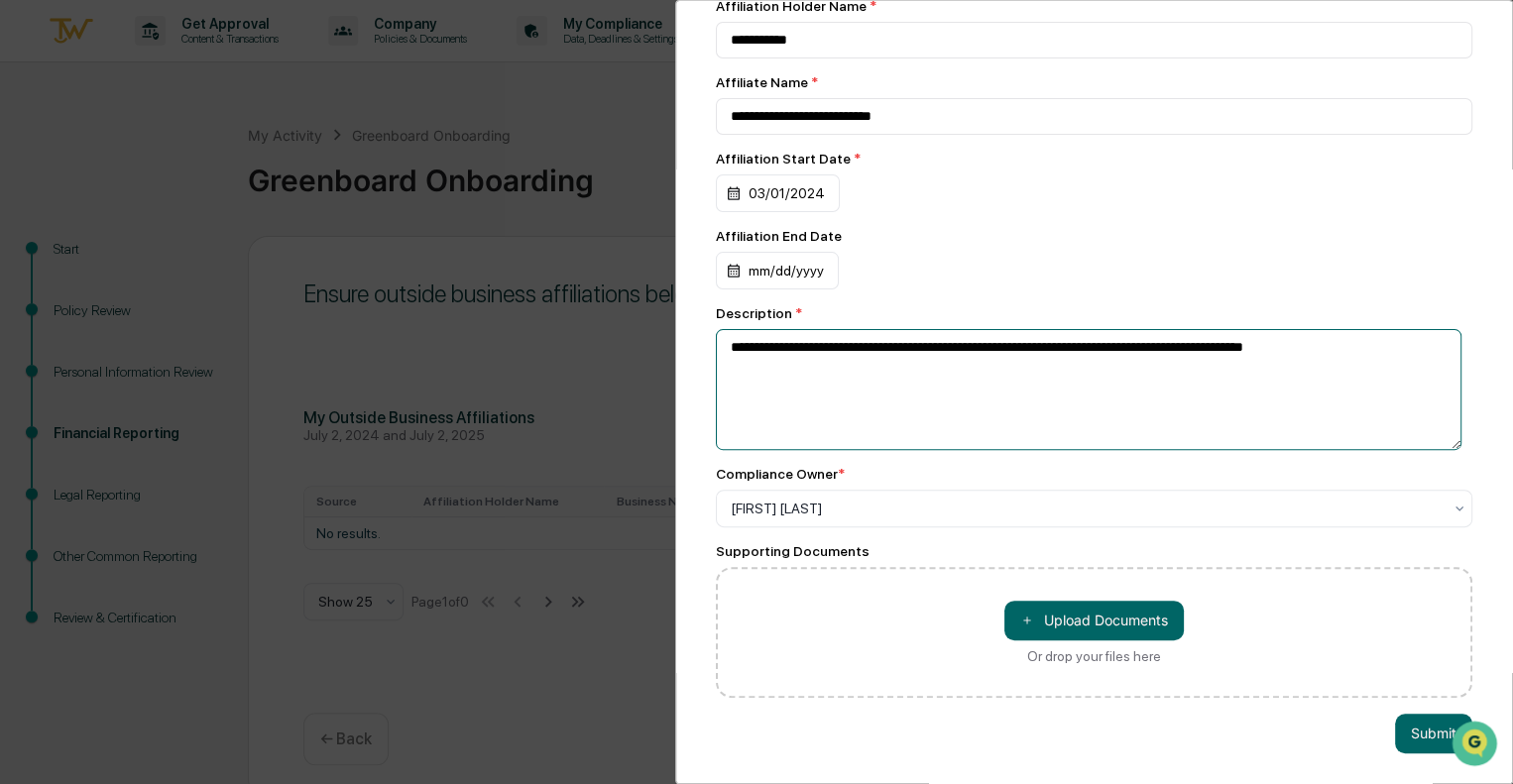 paste on "**********" 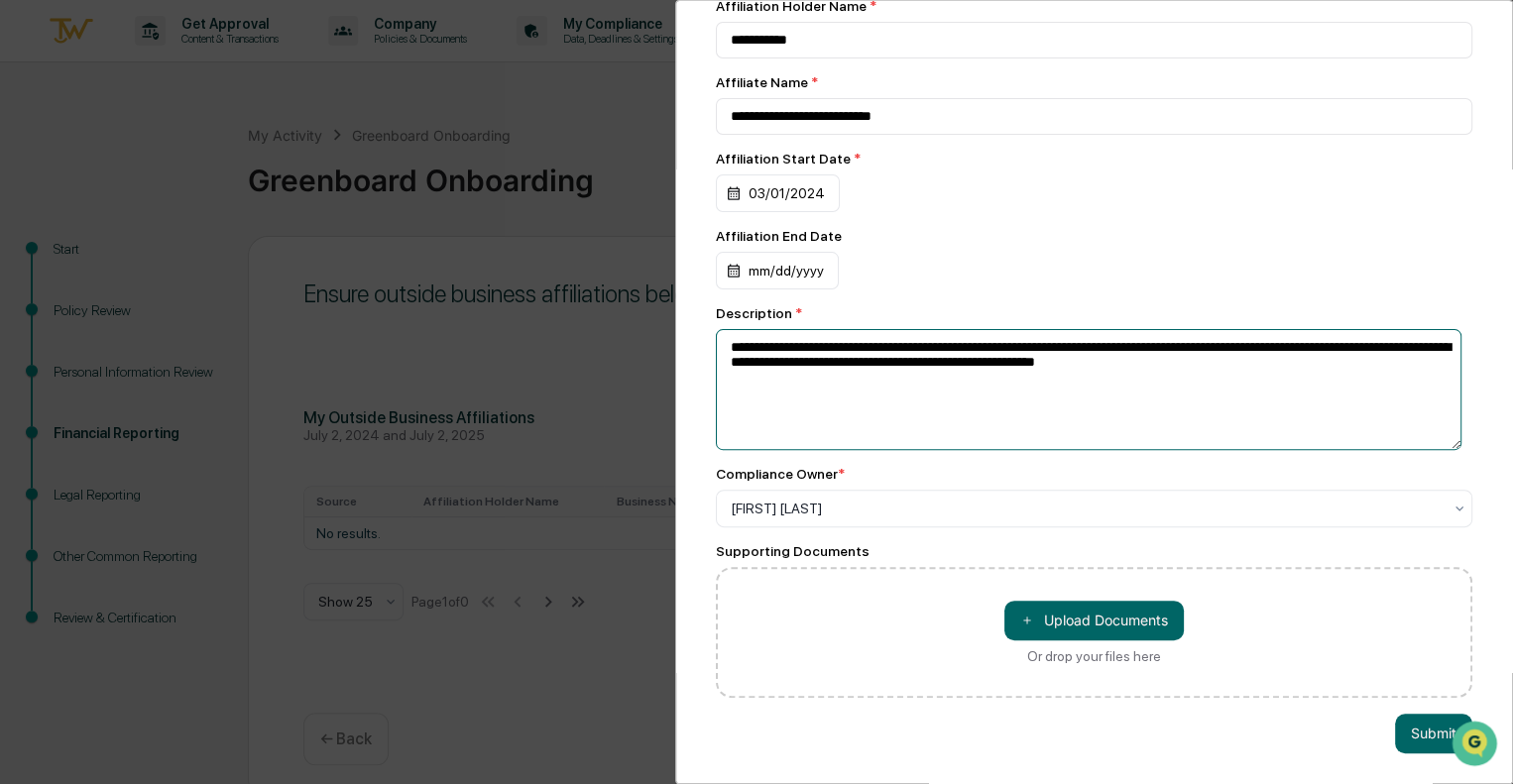 drag, startPoint x: 1323, startPoint y: 335, endPoint x: 684, endPoint y: 318, distance: 639.22609 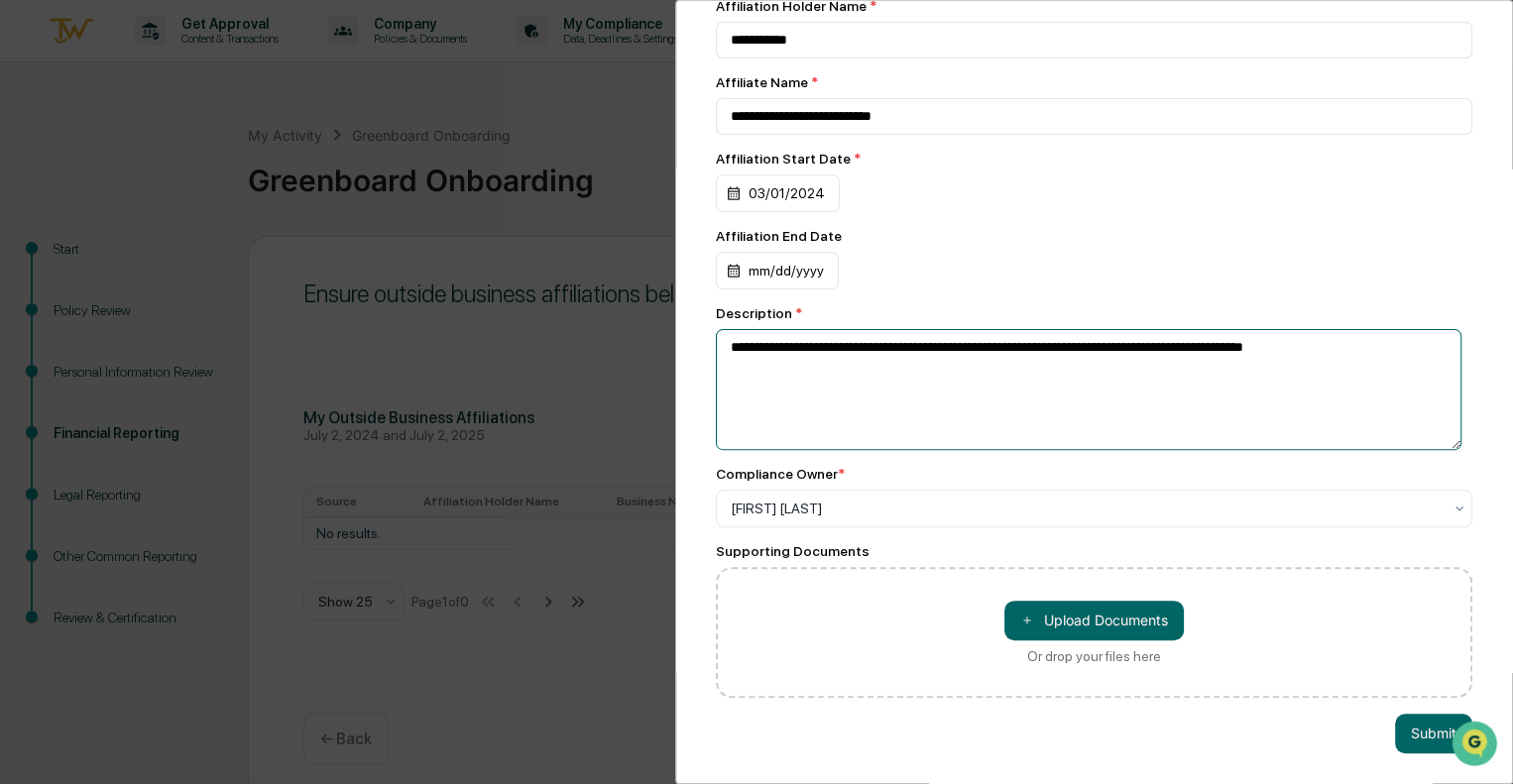 drag, startPoint x: 1333, startPoint y: 344, endPoint x: 322, endPoint y: 392, distance: 1012.1388 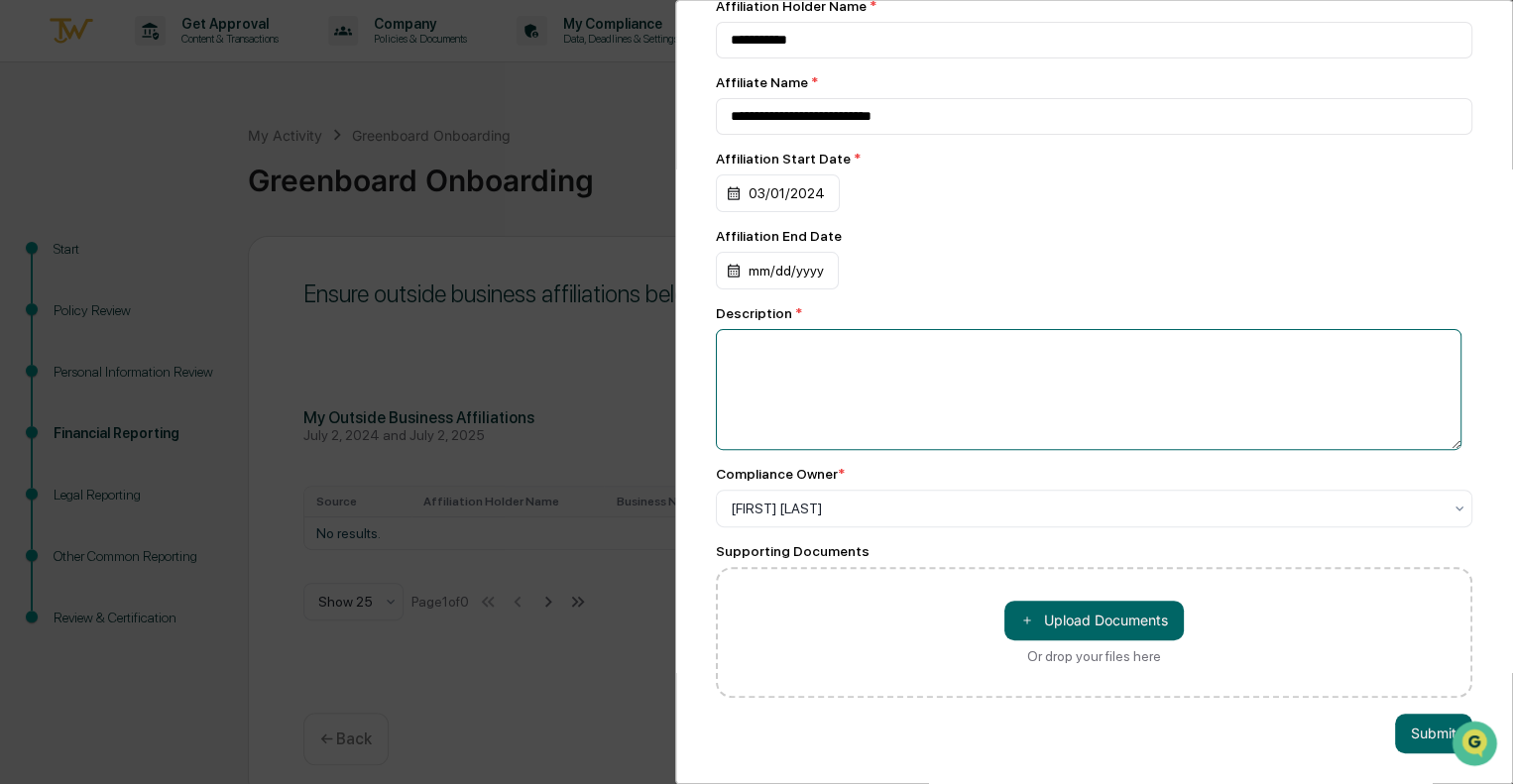 paste on "**********" 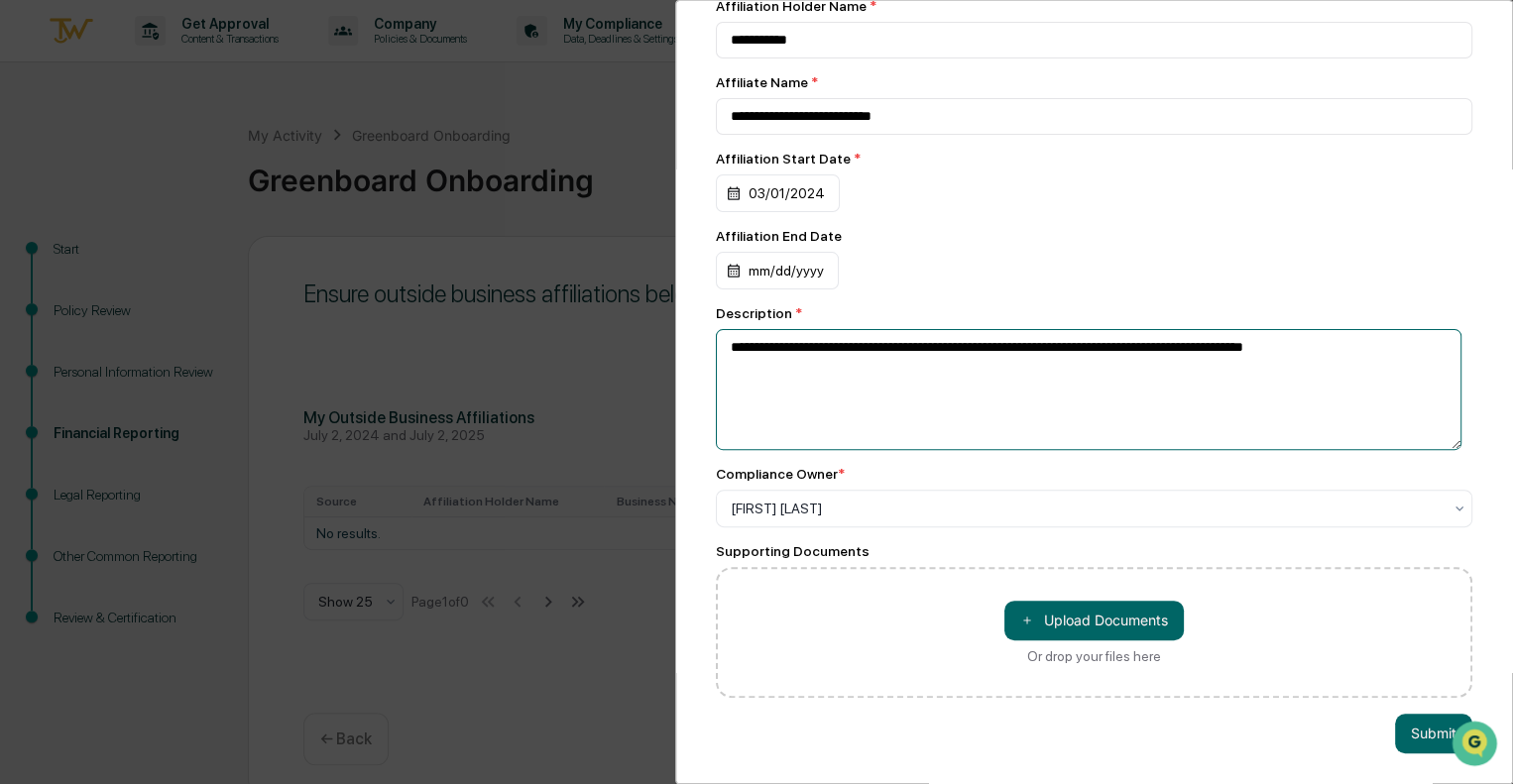 drag, startPoint x: 1335, startPoint y: 348, endPoint x: 1, endPoint y: 371, distance: 1334.1983 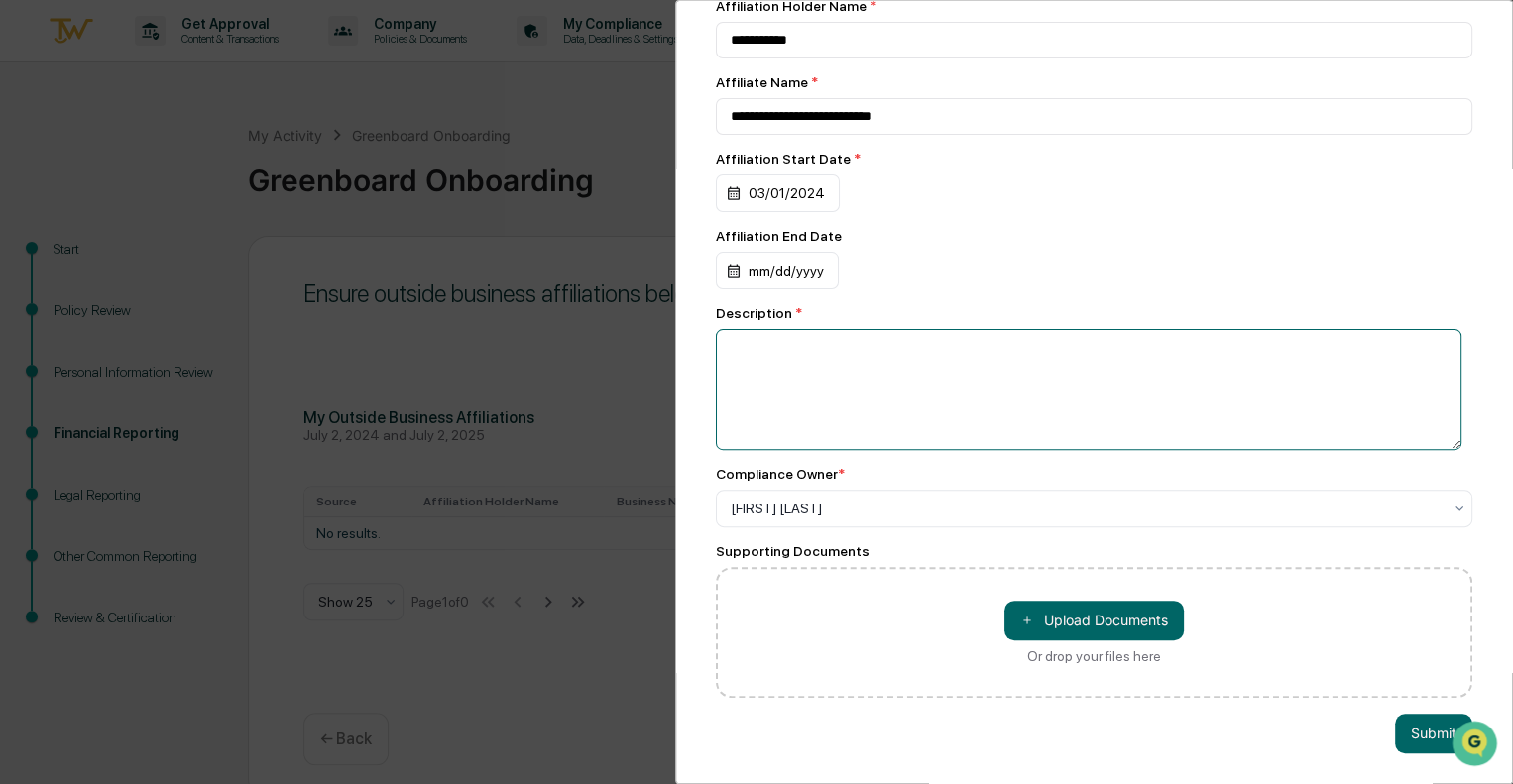 paste on "**********" 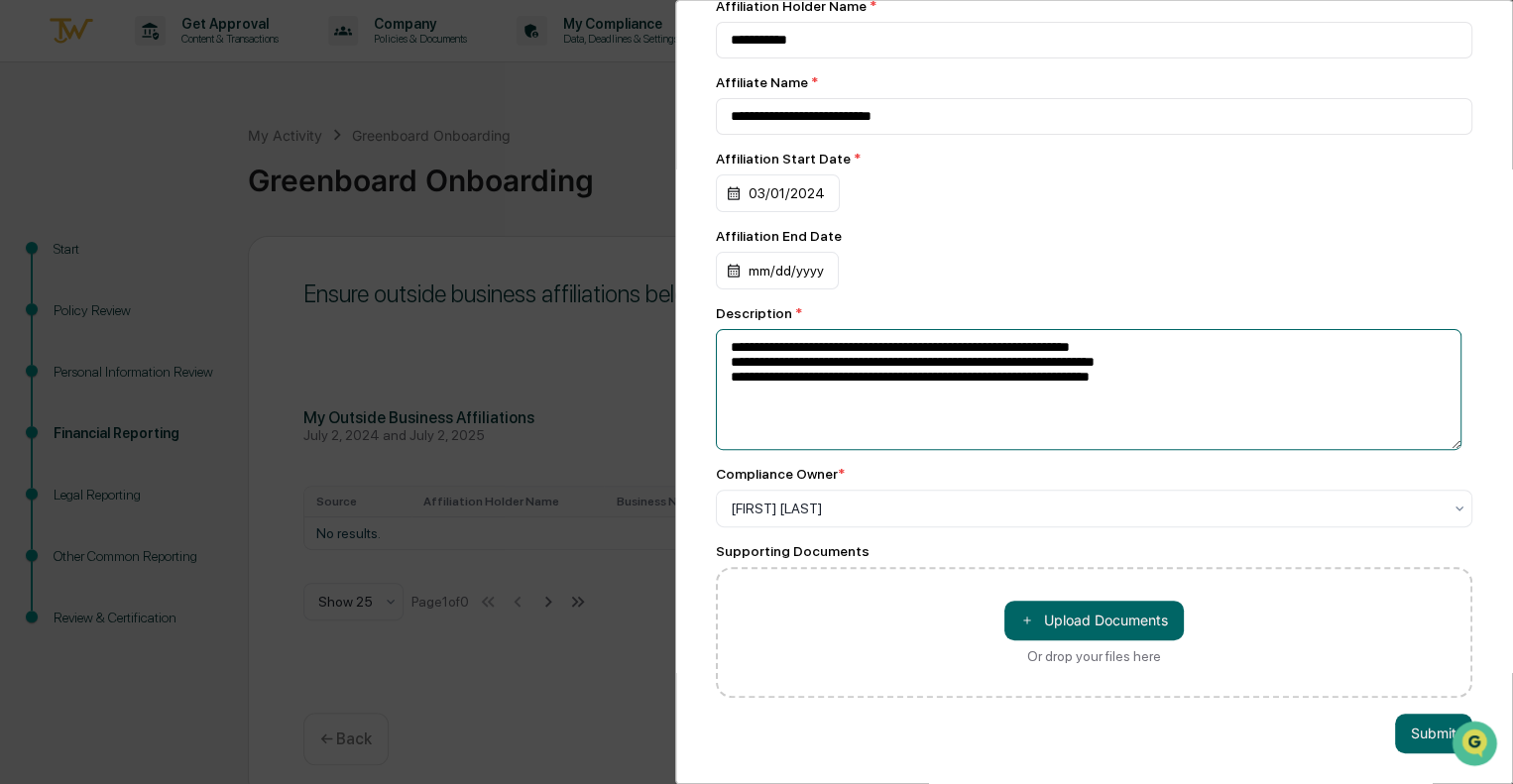 click on "**********" at bounding box center [1089, 390] 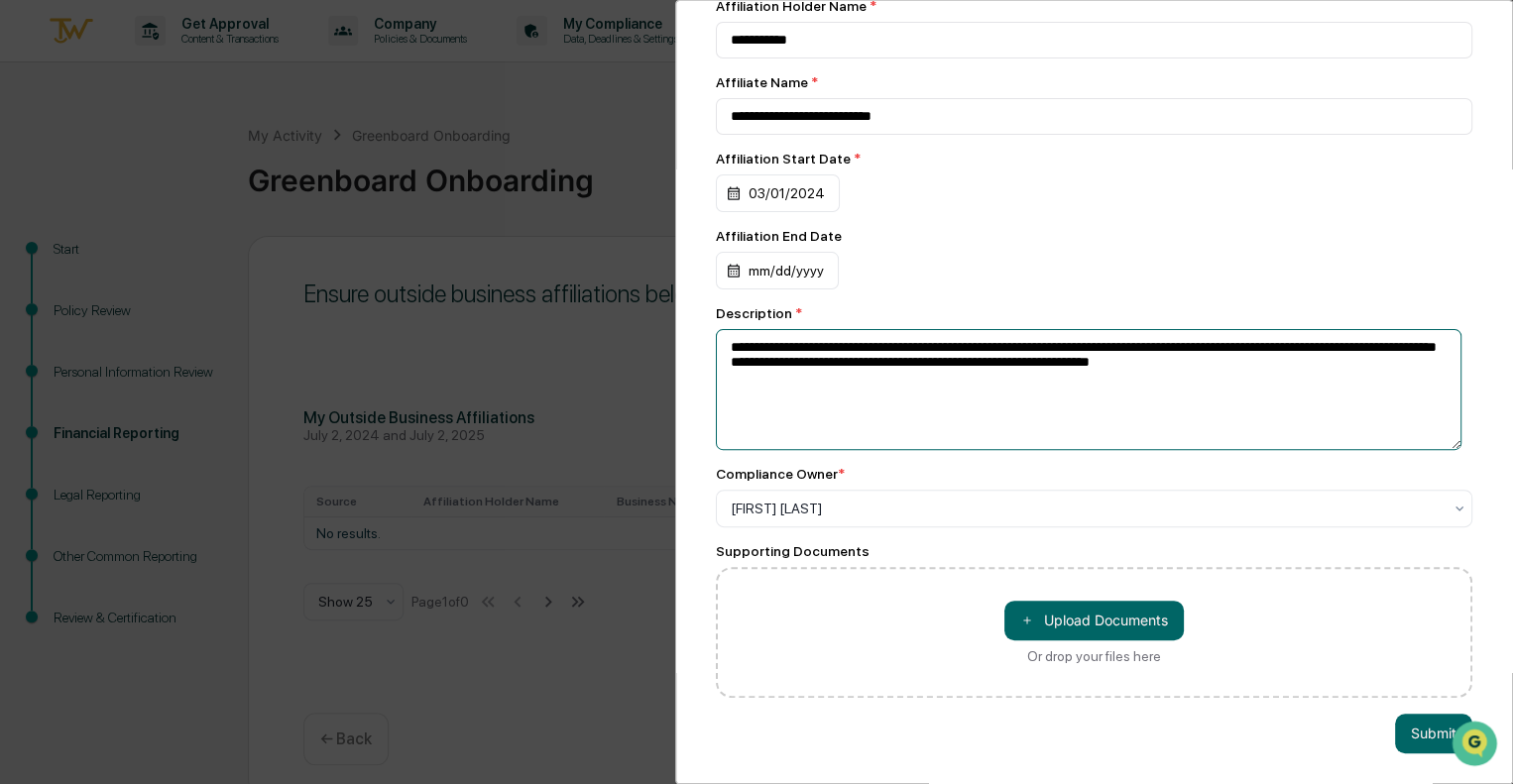 click on "**********" at bounding box center (1089, 390) 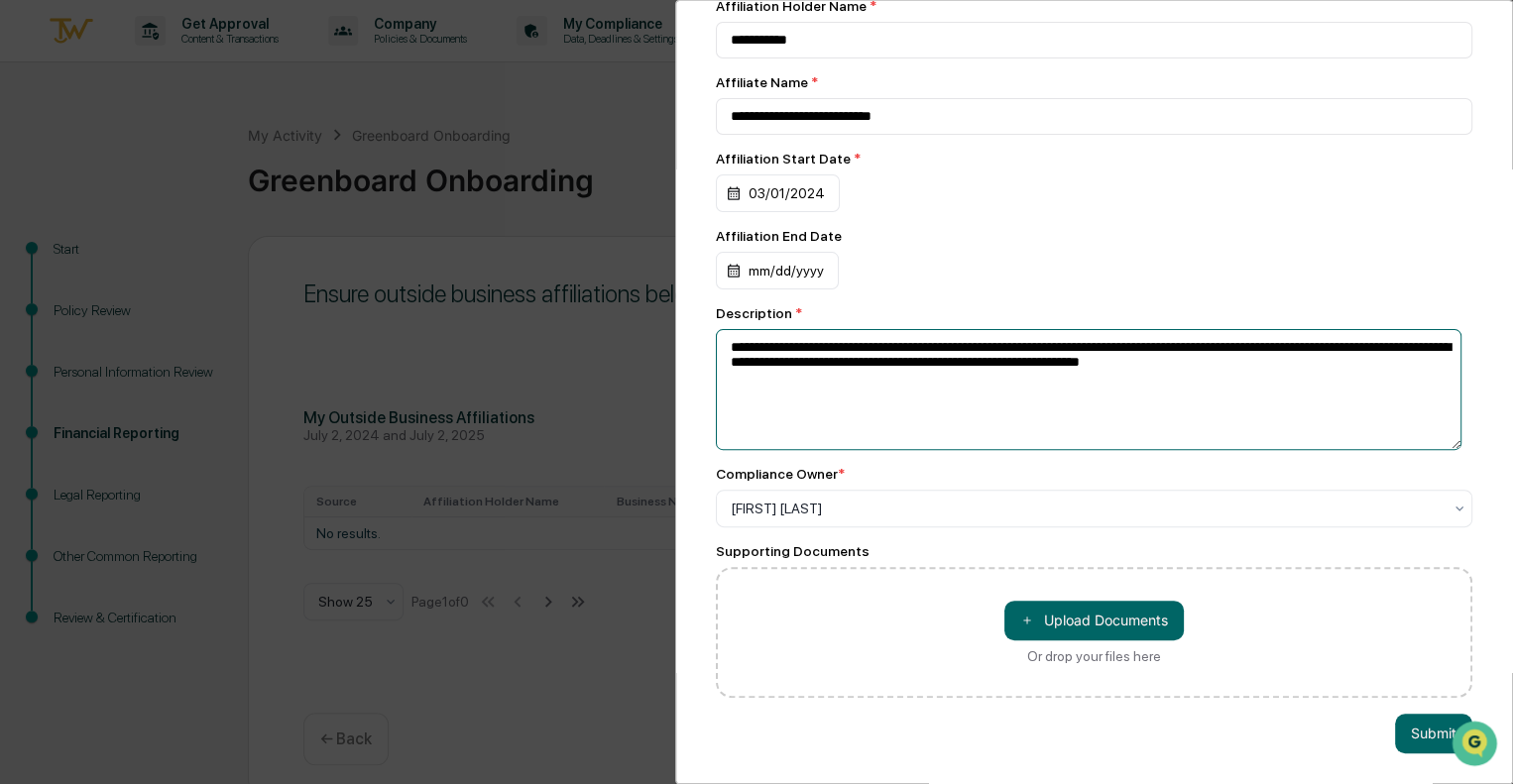 click on "**********" at bounding box center [1089, 390] 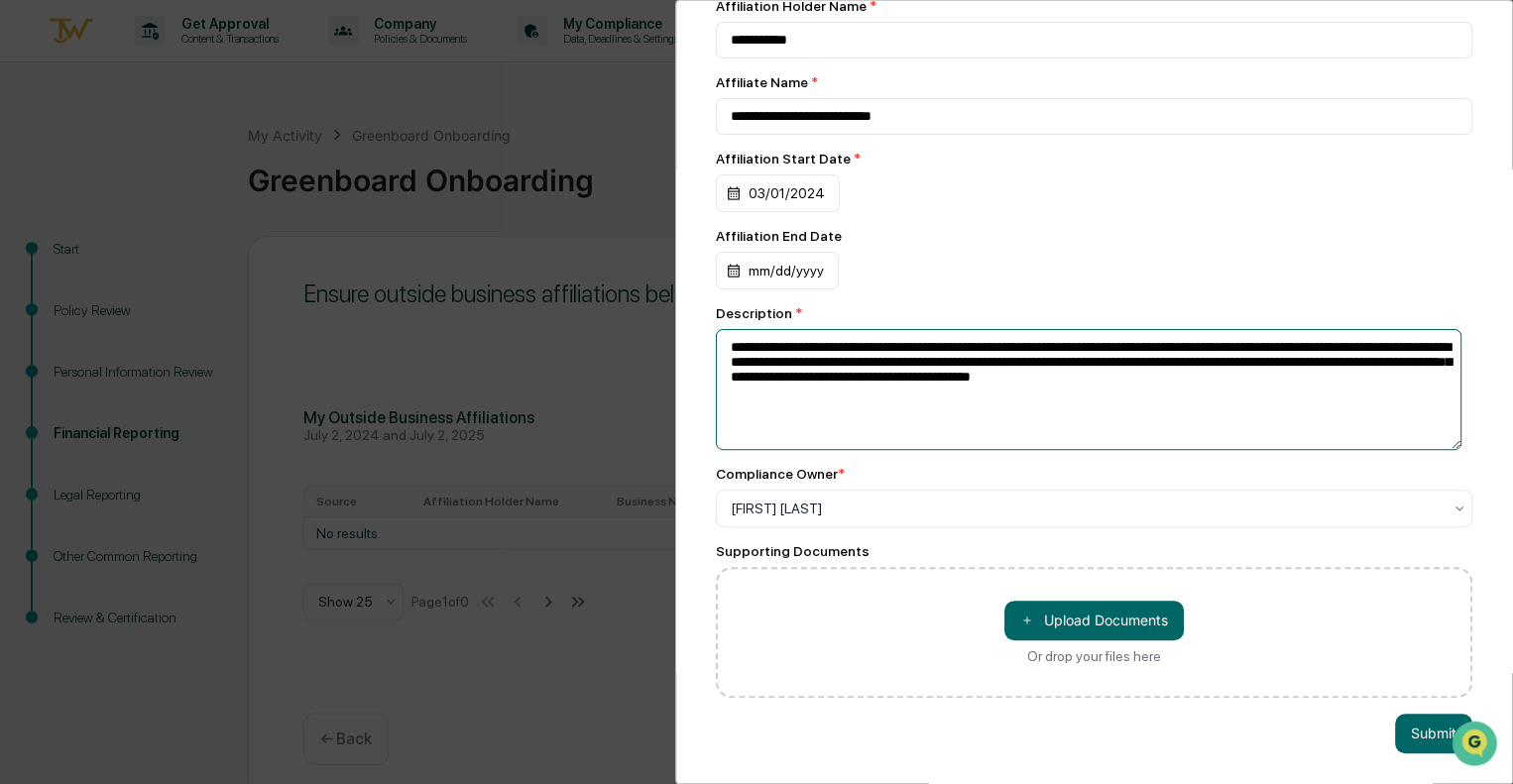 click on "**********" at bounding box center (1089, 390) 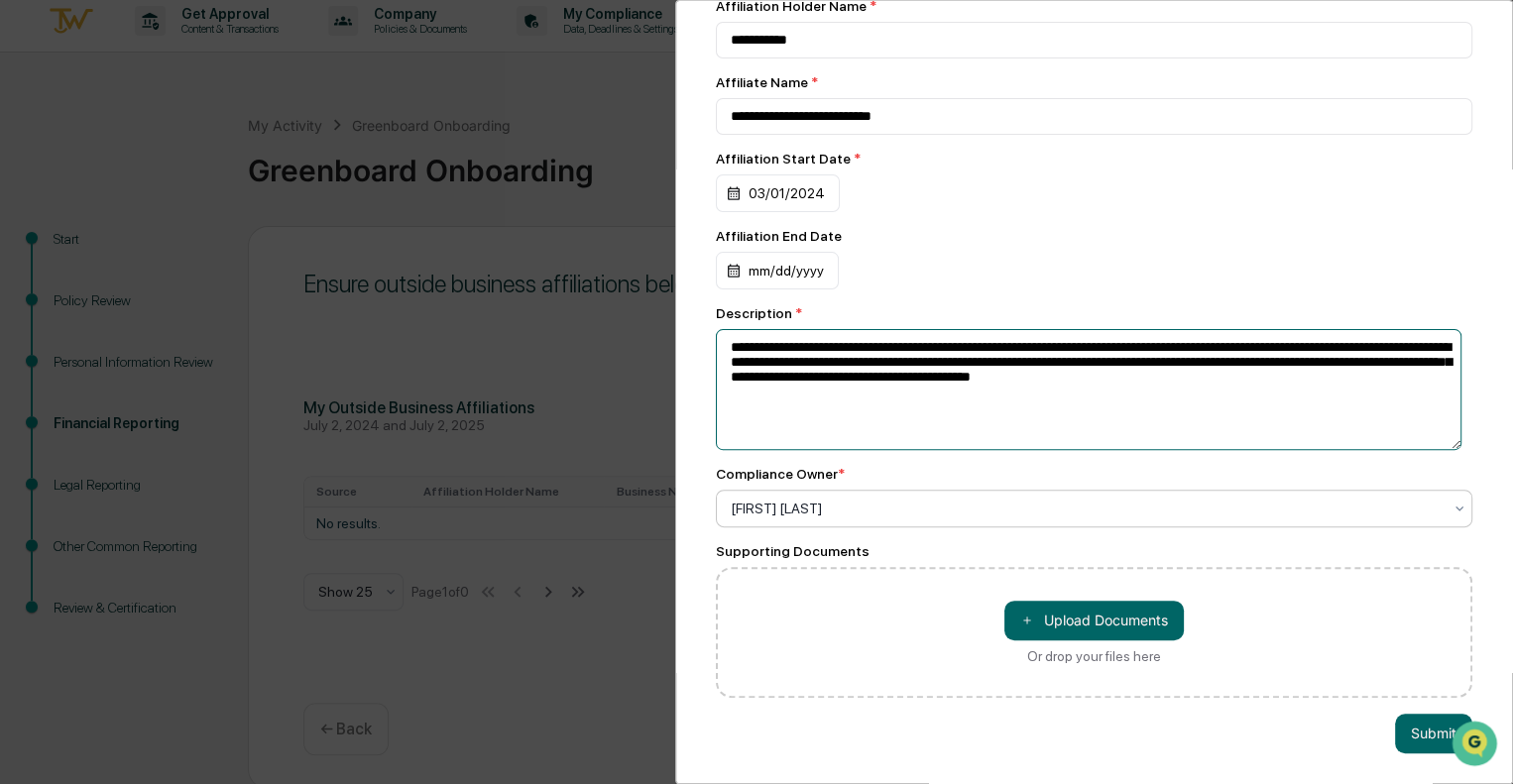 scroll, scrollTop: 13, scrollLeft: 0, axis: vertical 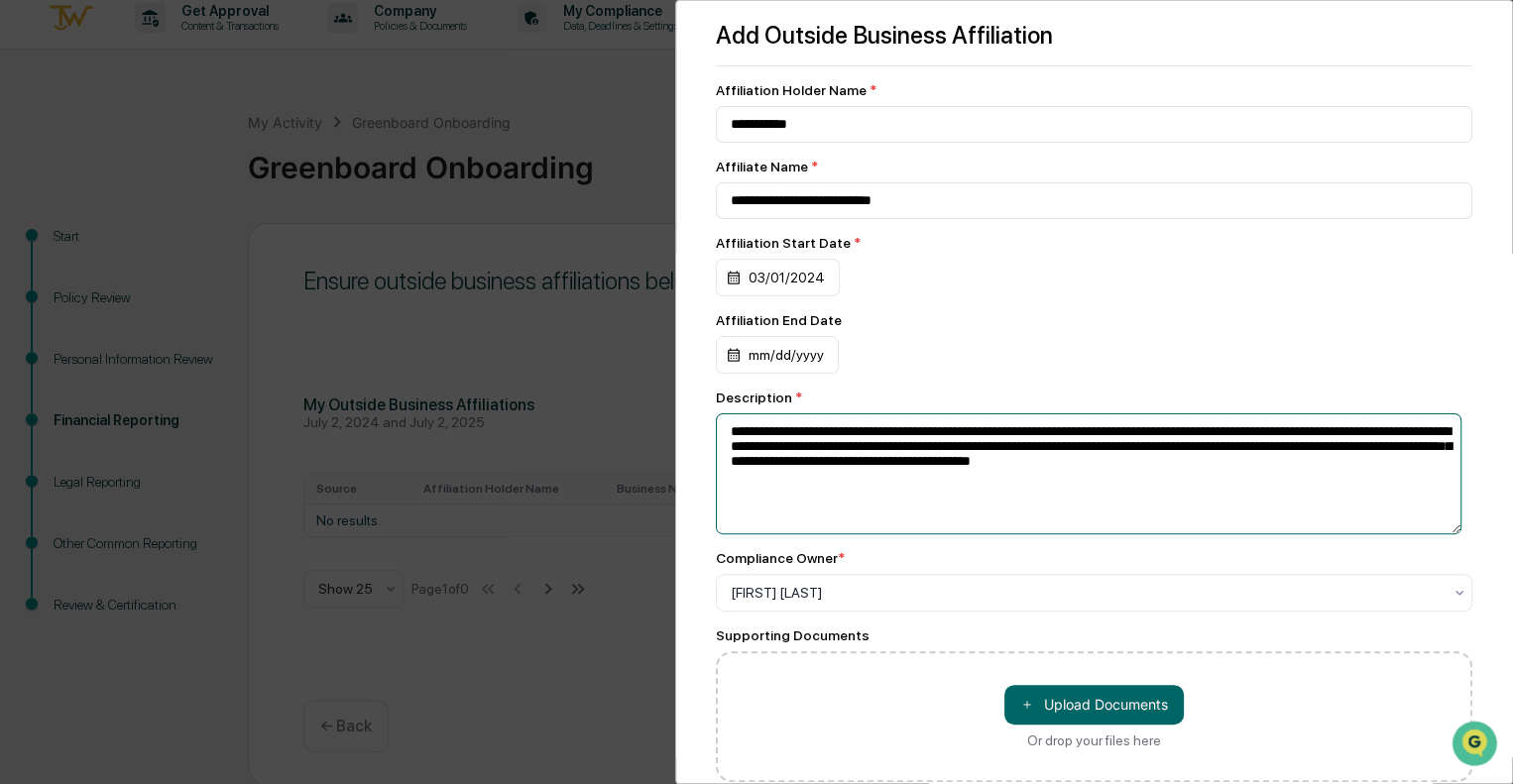 drag, startPoint x: 814, startPoint y: 443, endPoint x: 672, endPoint y: 445, distance: 142.01408 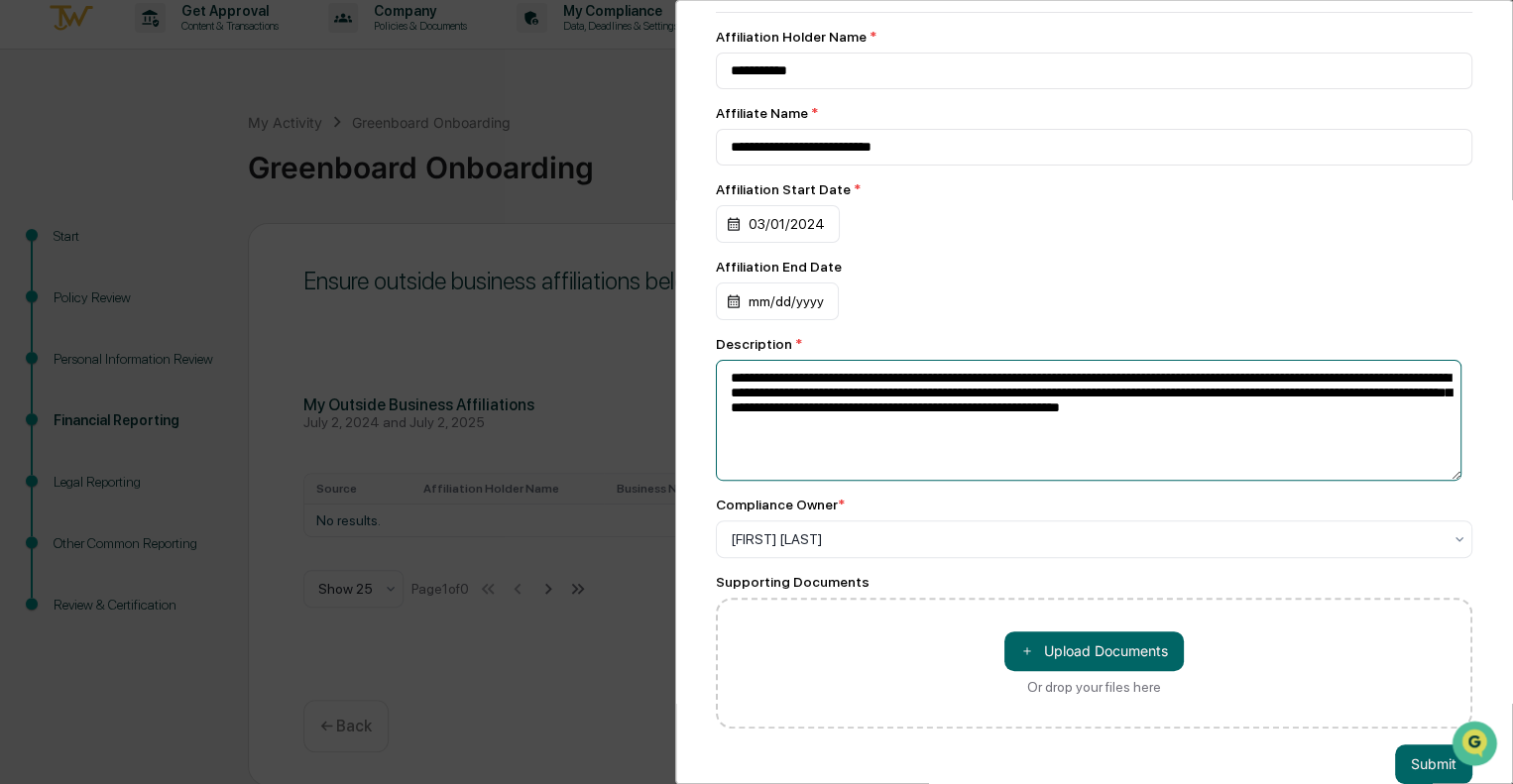 scroll, scrollTop: 102, scrollLeft: 0, axis: vertical 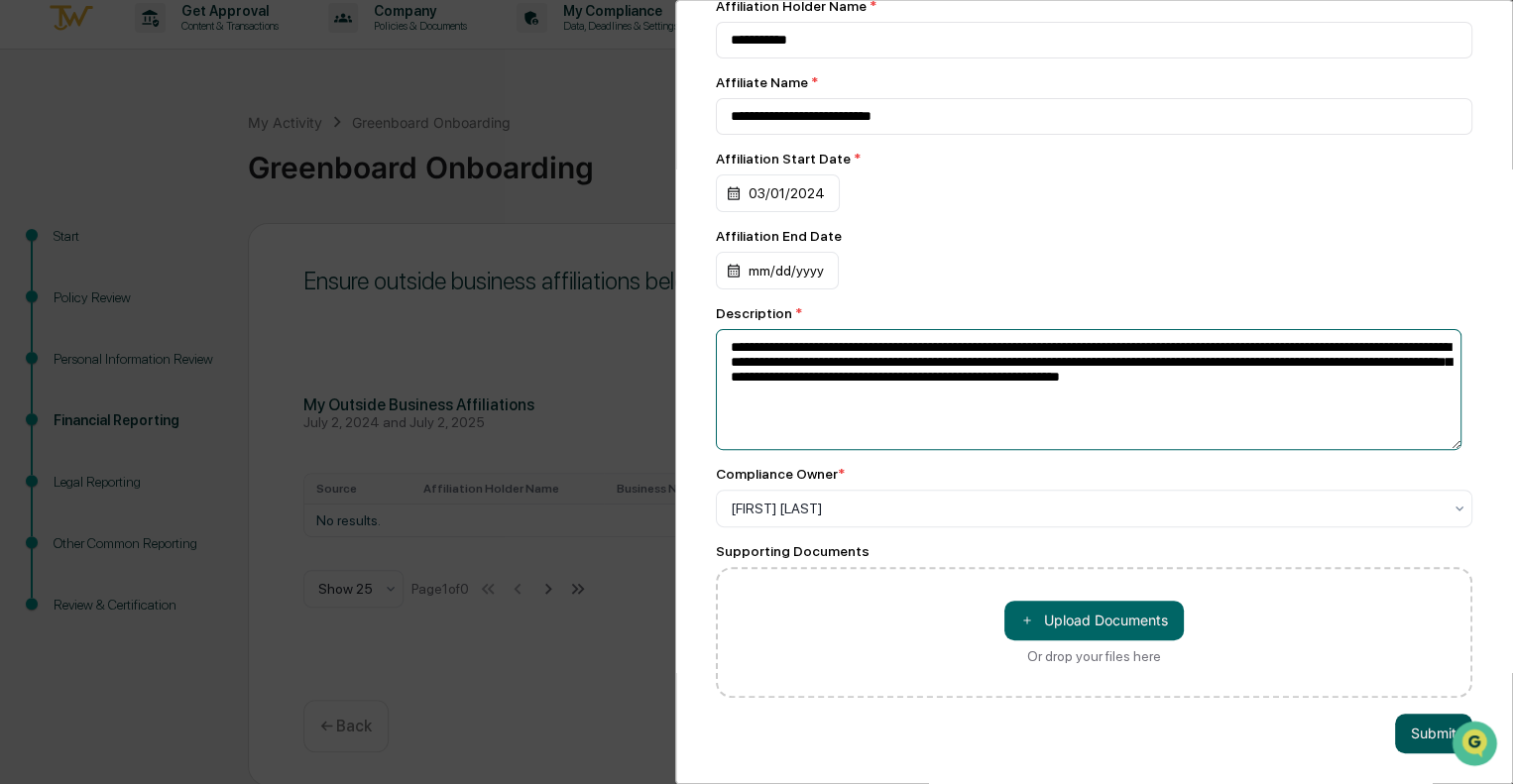 type on "**********" 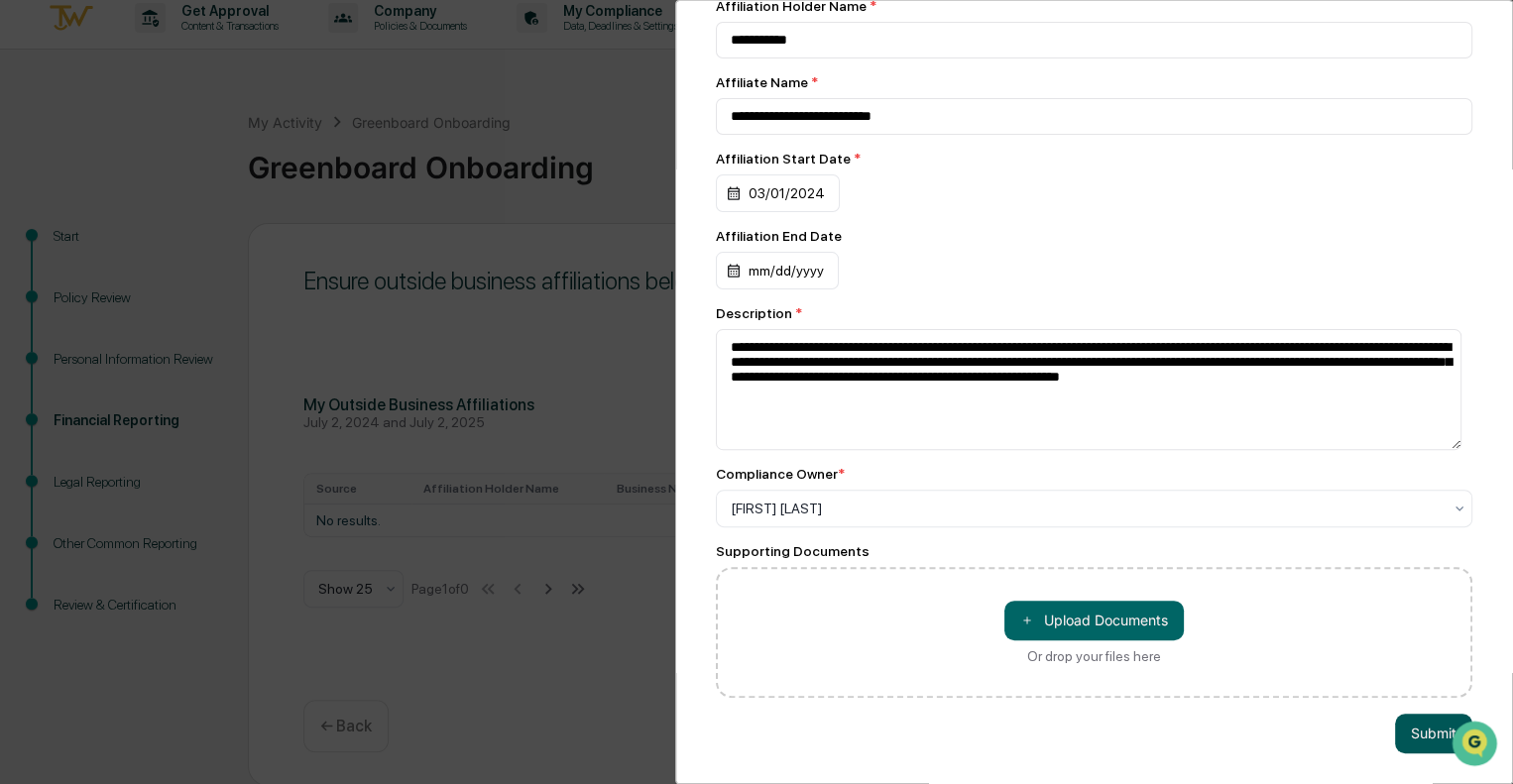 click on "Submit" at bounding box center (1434, 733) 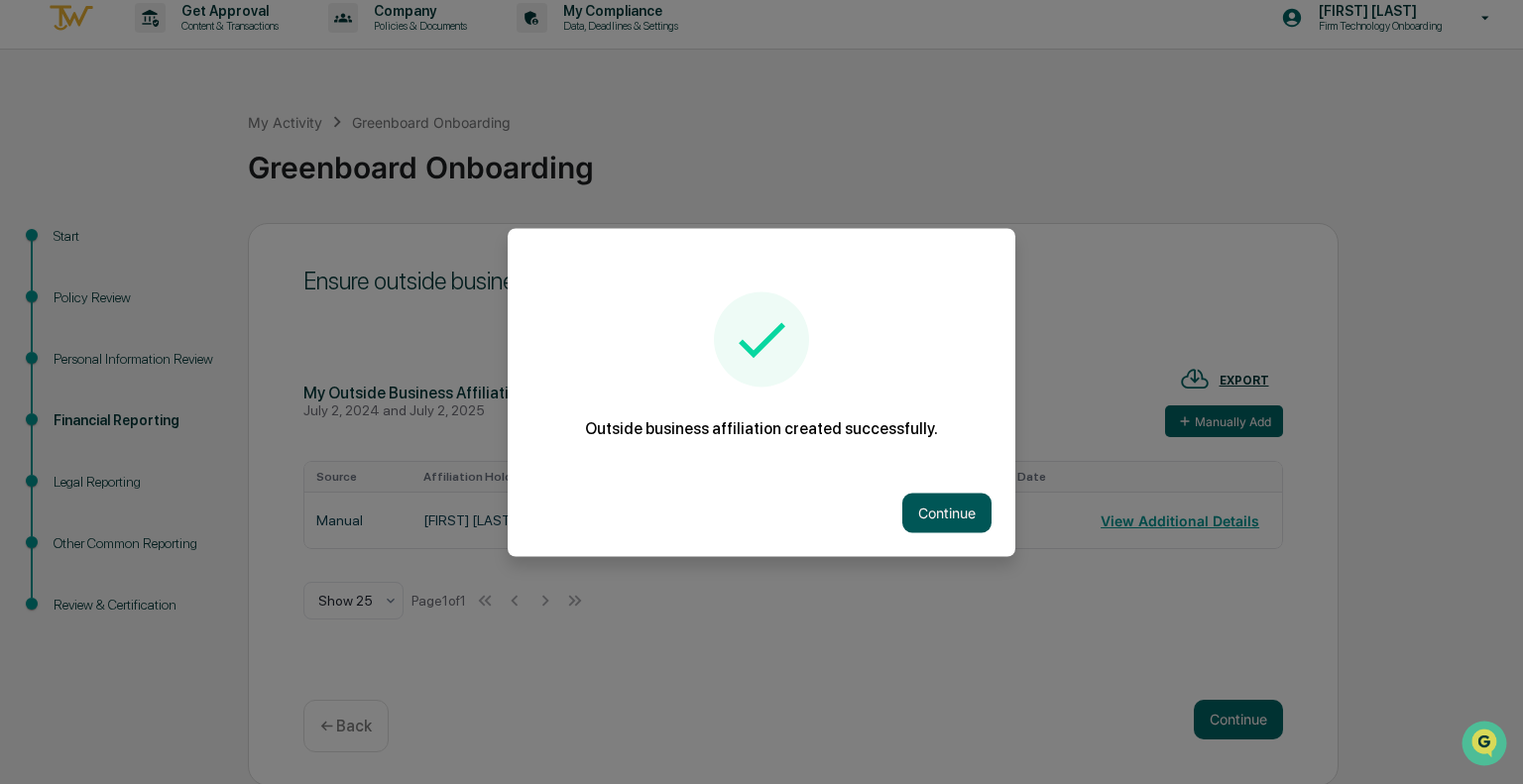 click on "Continue" at bounding box center [947, 512] 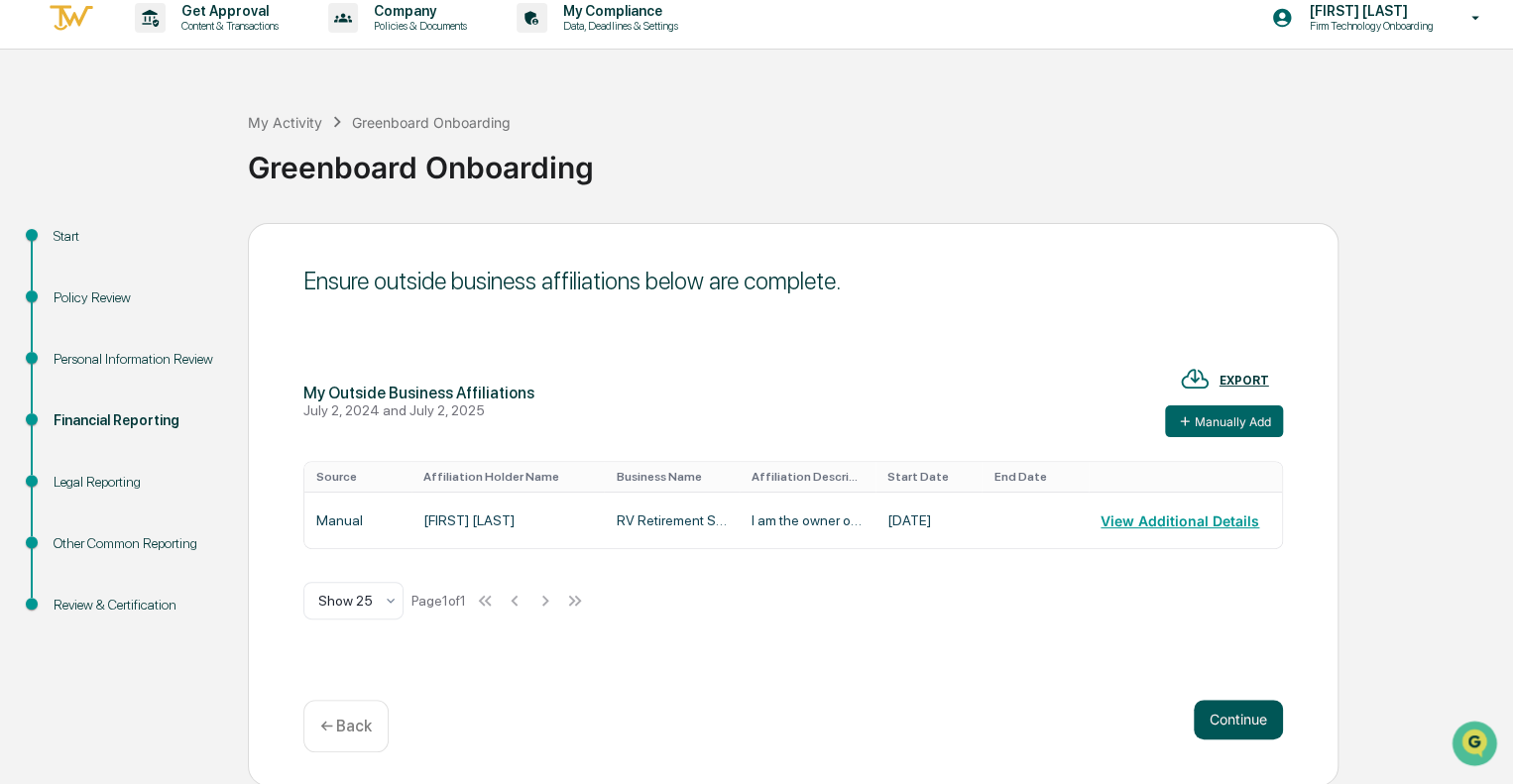 click on "Continue" at bounding box center (1238, 720) 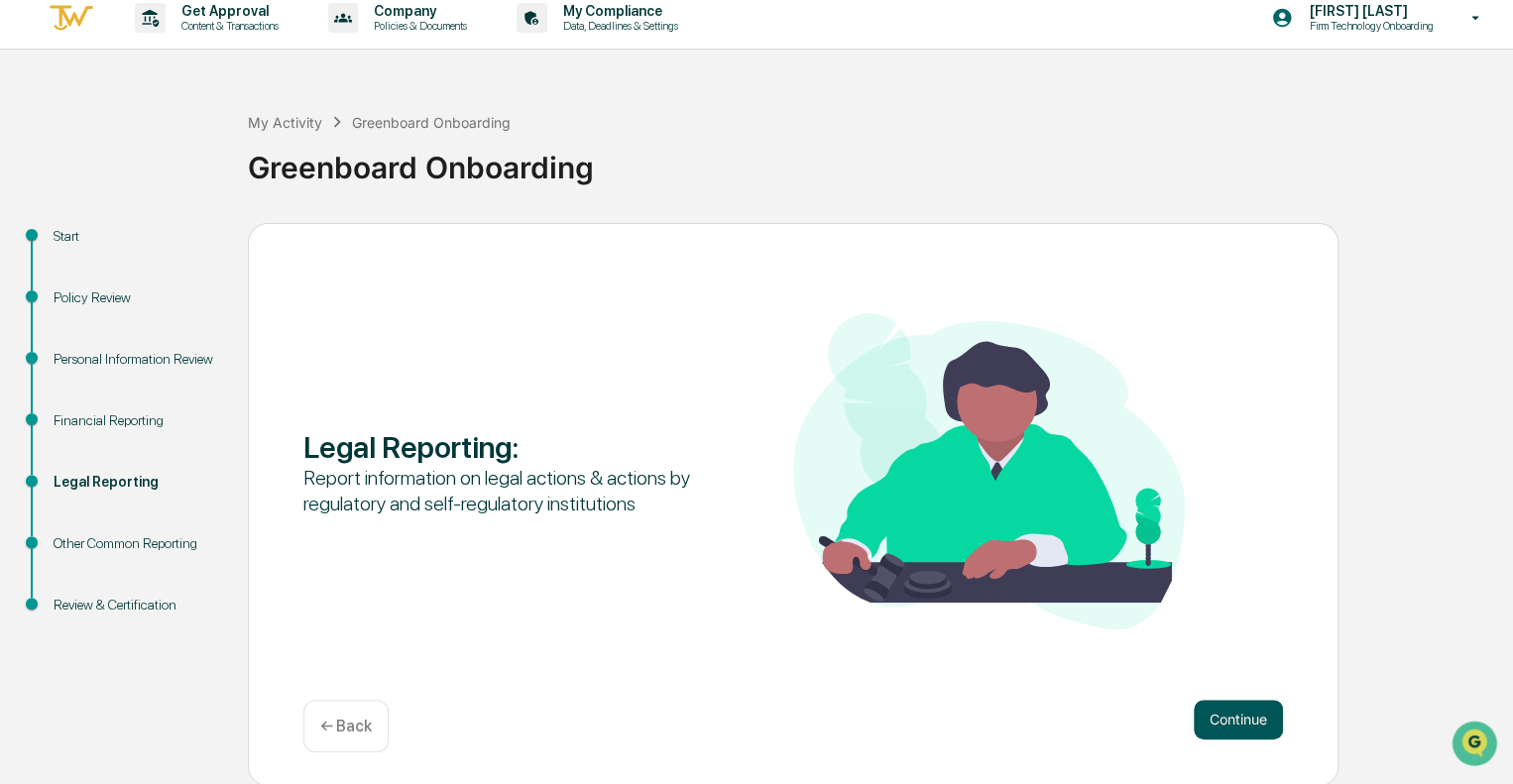 click on "Continue" at bounding box center (1238, 720) 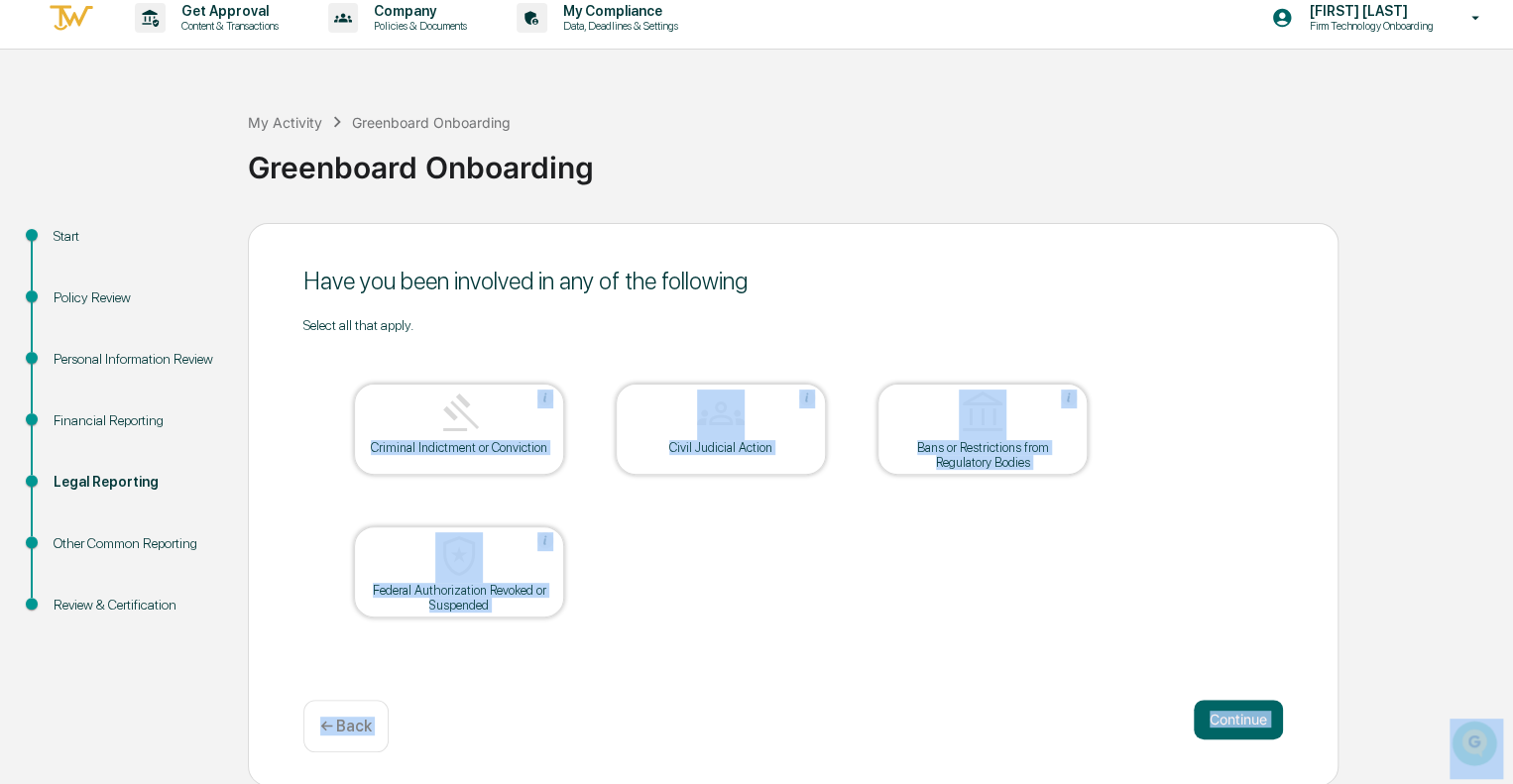 drag, startPoint x: 560, startPoint y: 475, endPoint x: 373, endPoint y: 452, distance: 188.40913 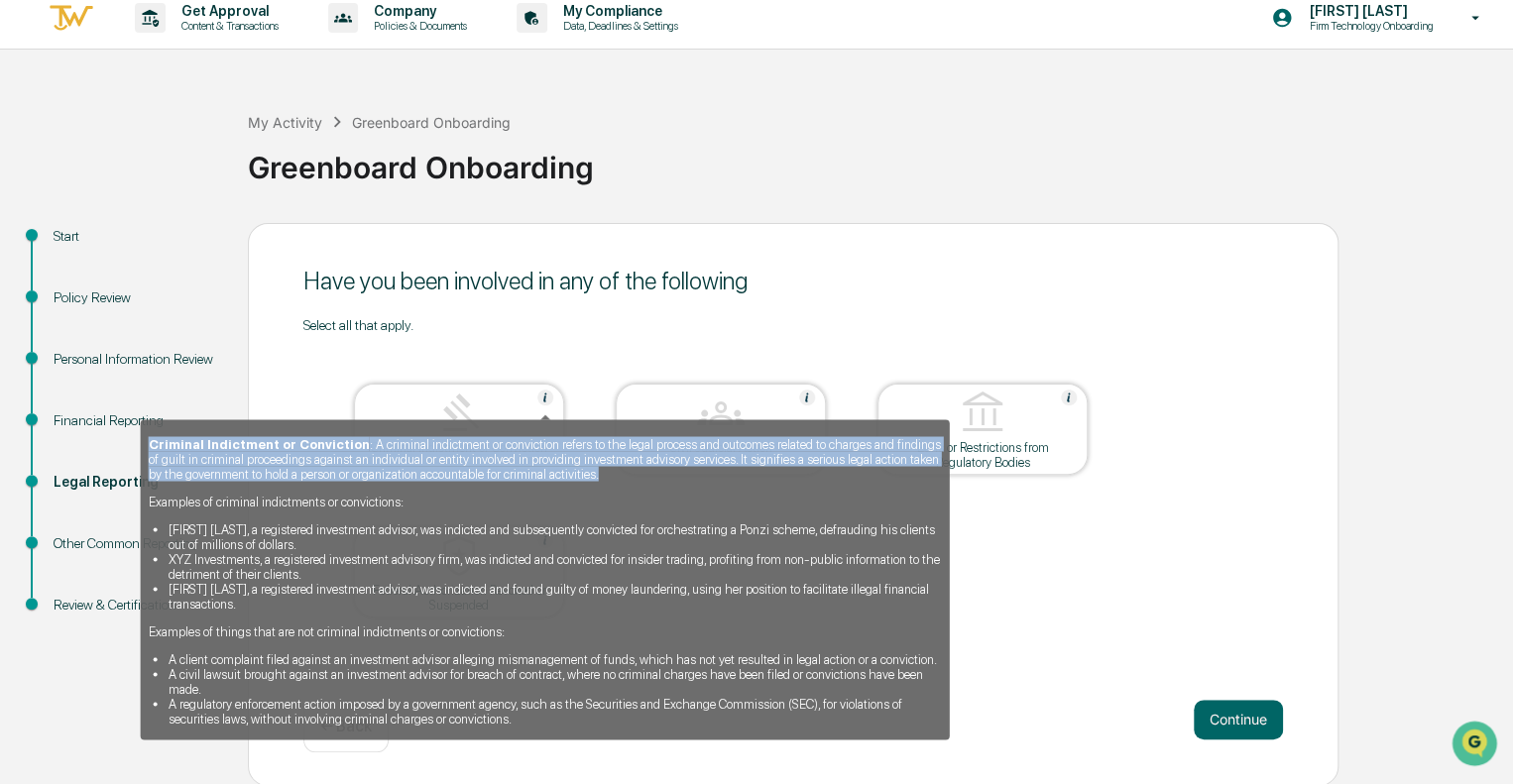 drag, startPoint x: 557, startPoint y: 475, endPoint x: 148, endPoint y: 435, distance: 410.95134 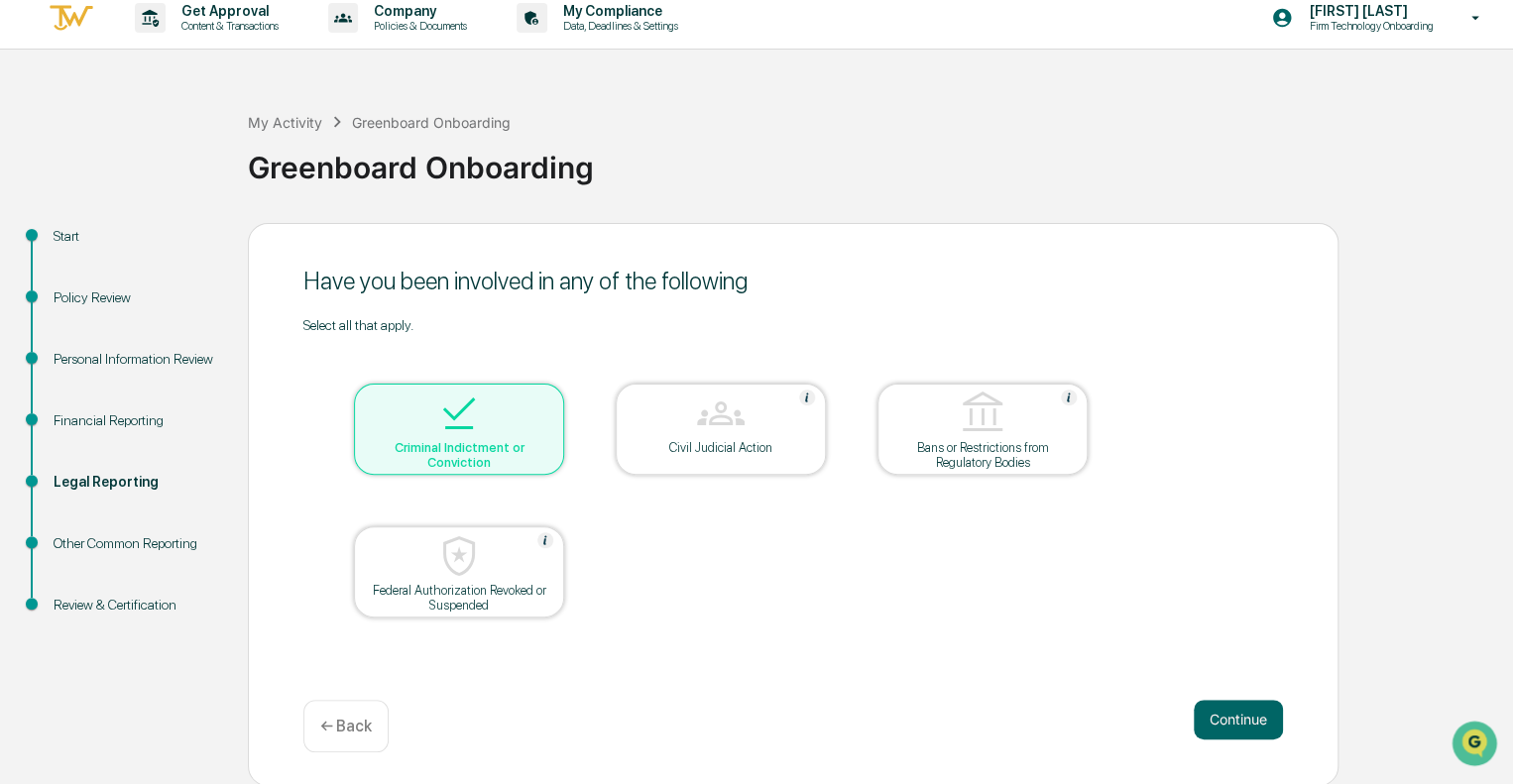 click at bounding box center (459, 414) 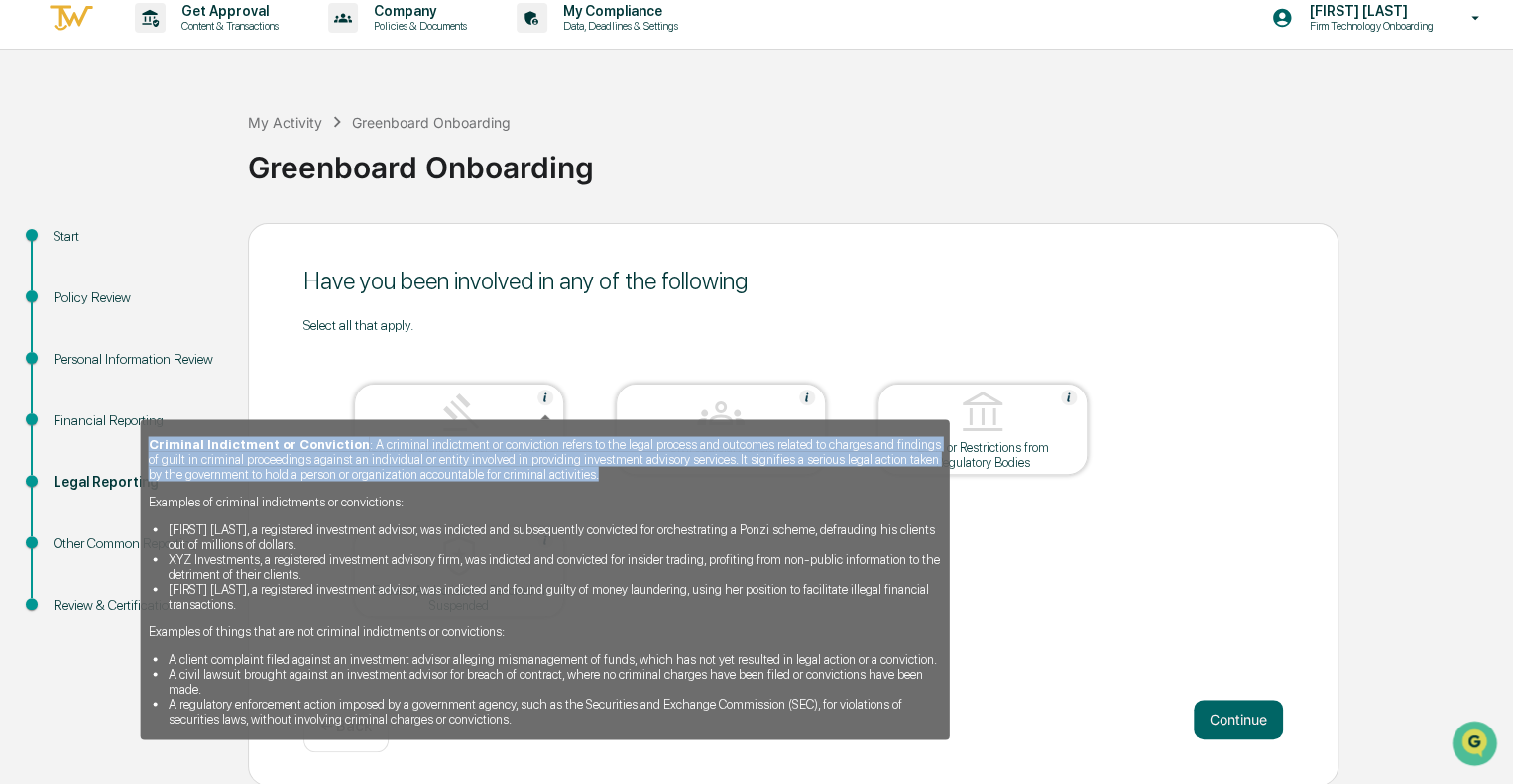 drag, startPoint x: 560, startPoint y: 472, endPoint x: 145, endPoint y: 435, distance: 416.6461 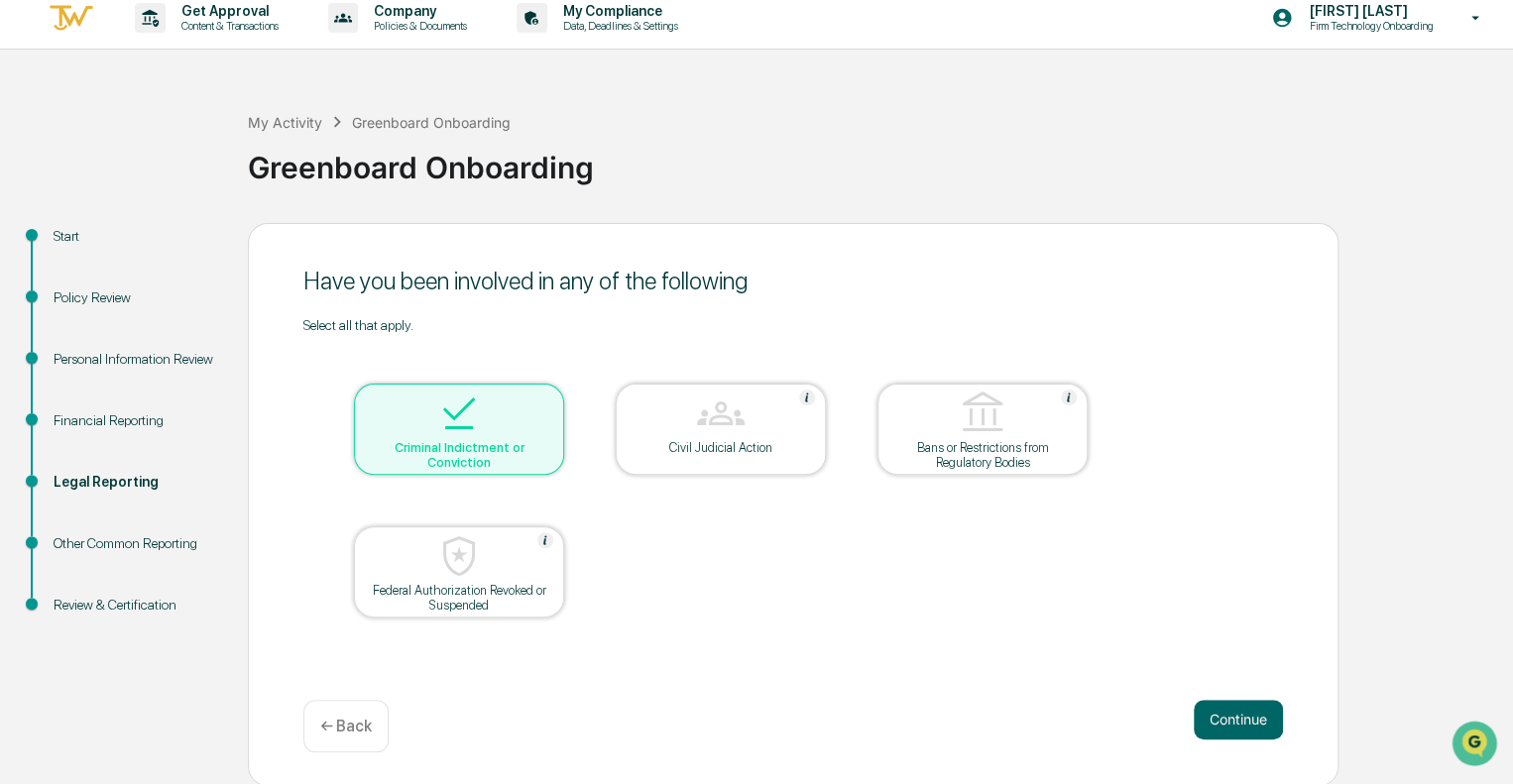 click on "Criminal Indictment or Conviction" at bounding box center (459, 455) 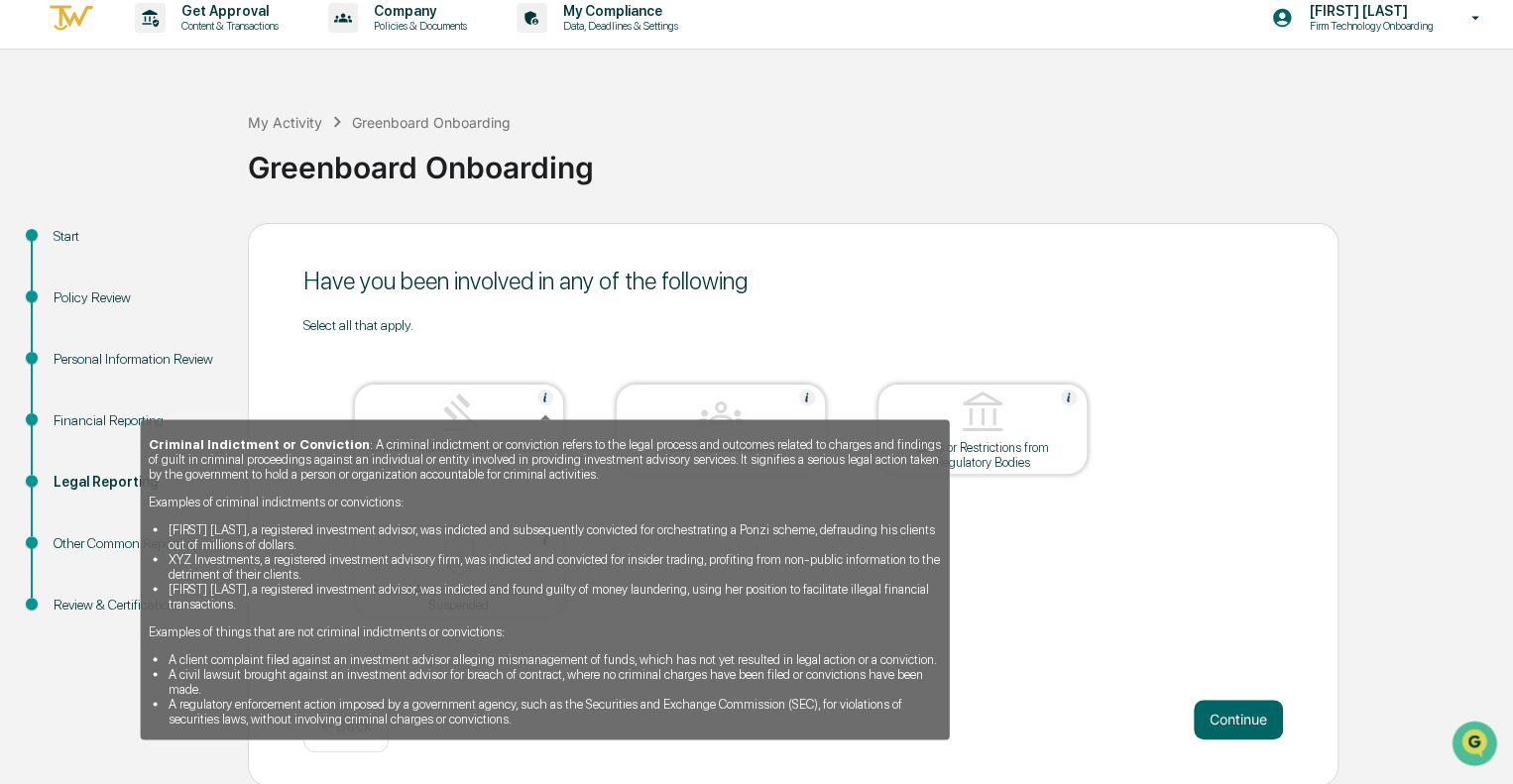 click at bounding box center [545, 397] 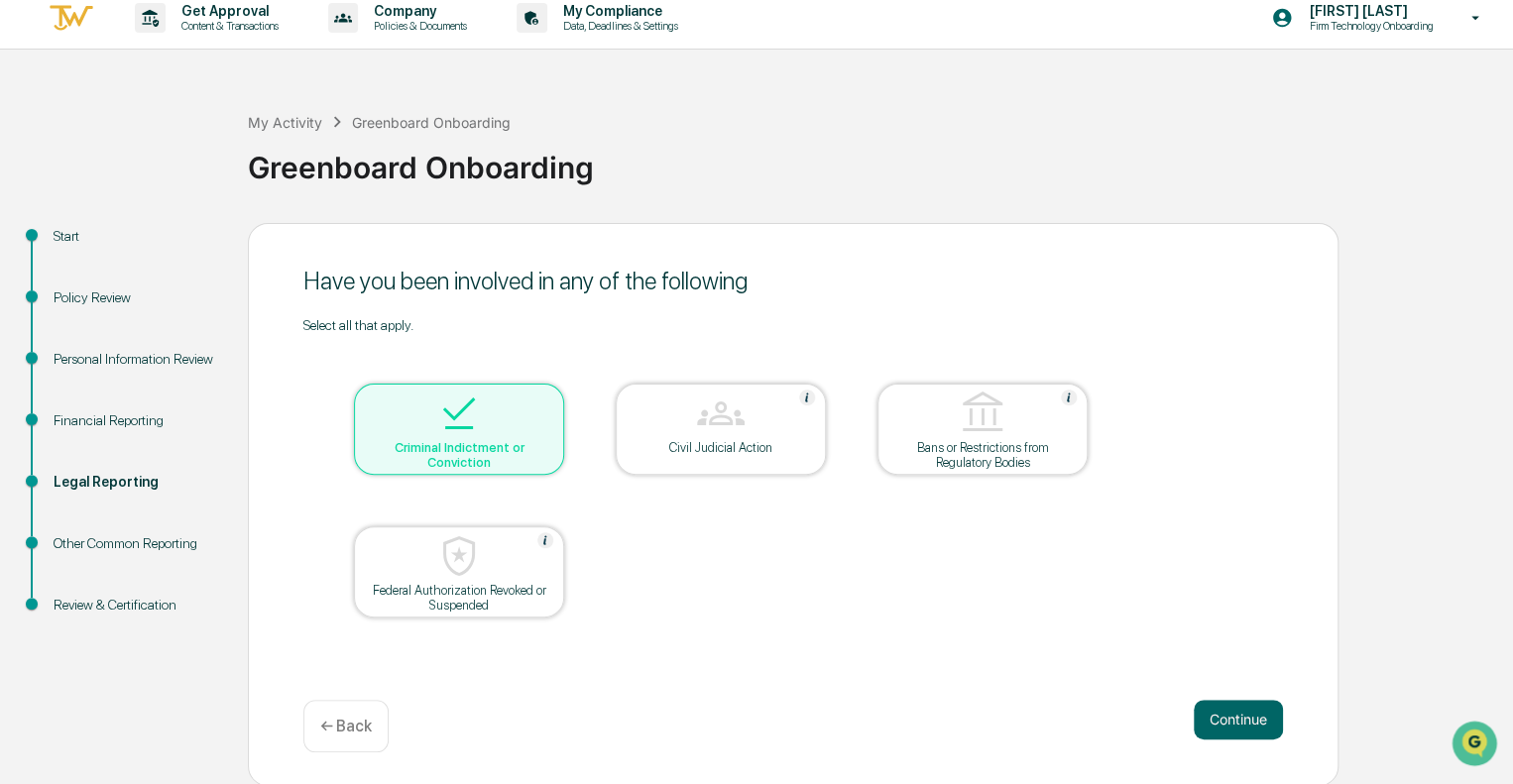 click at bounding box center [459, 414] 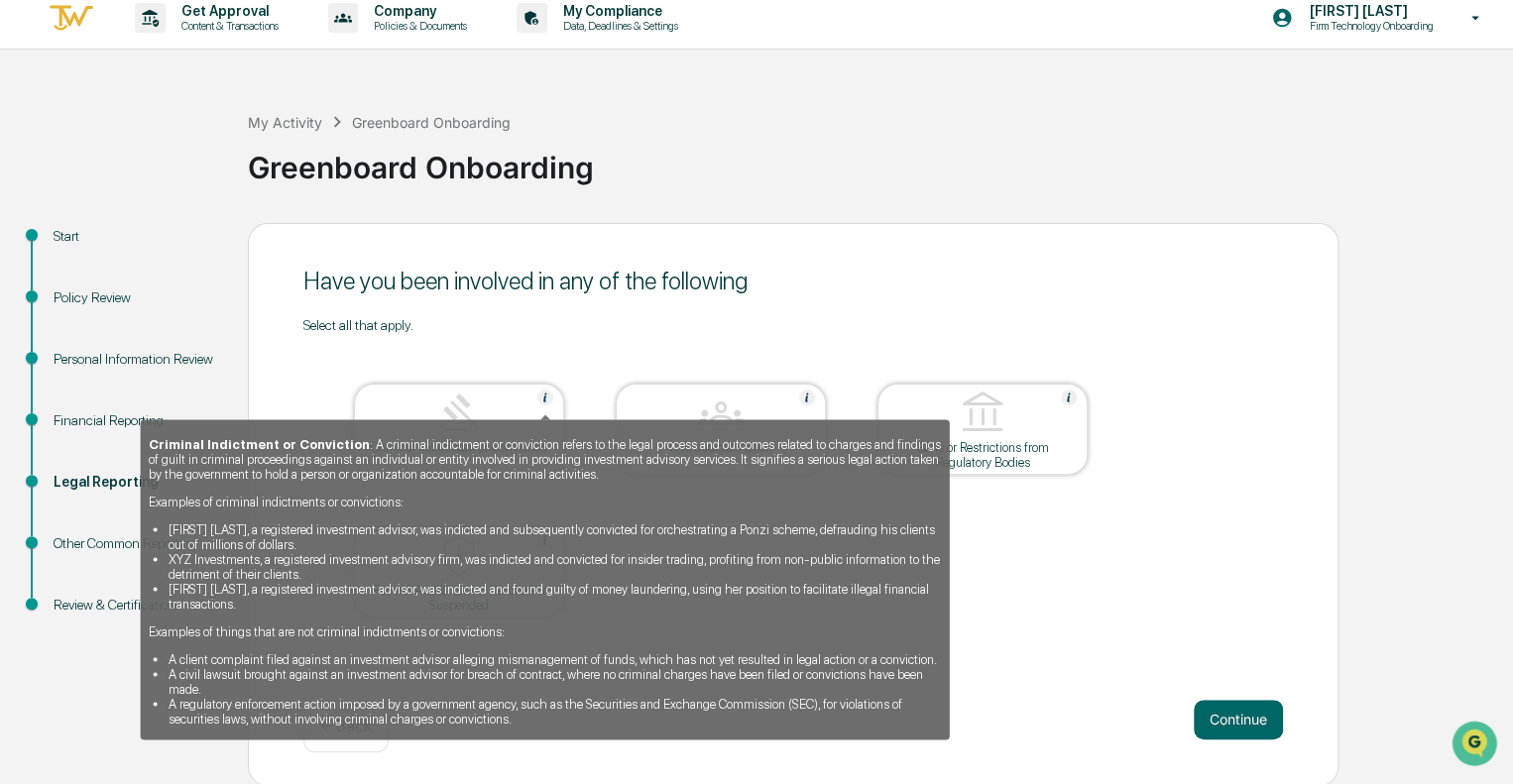 click at bounding box center (545, 397) 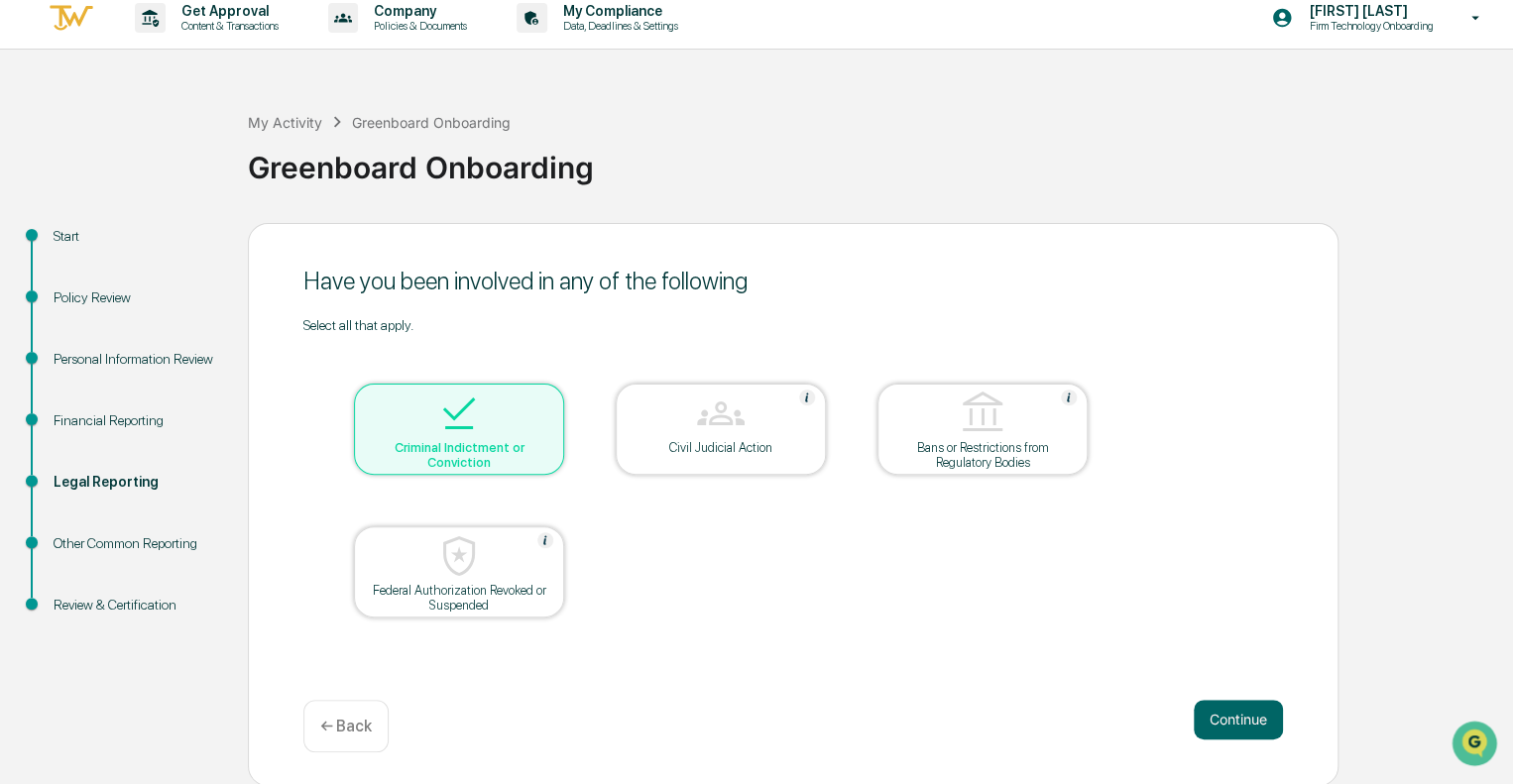 click at bounding box center [459, 414] 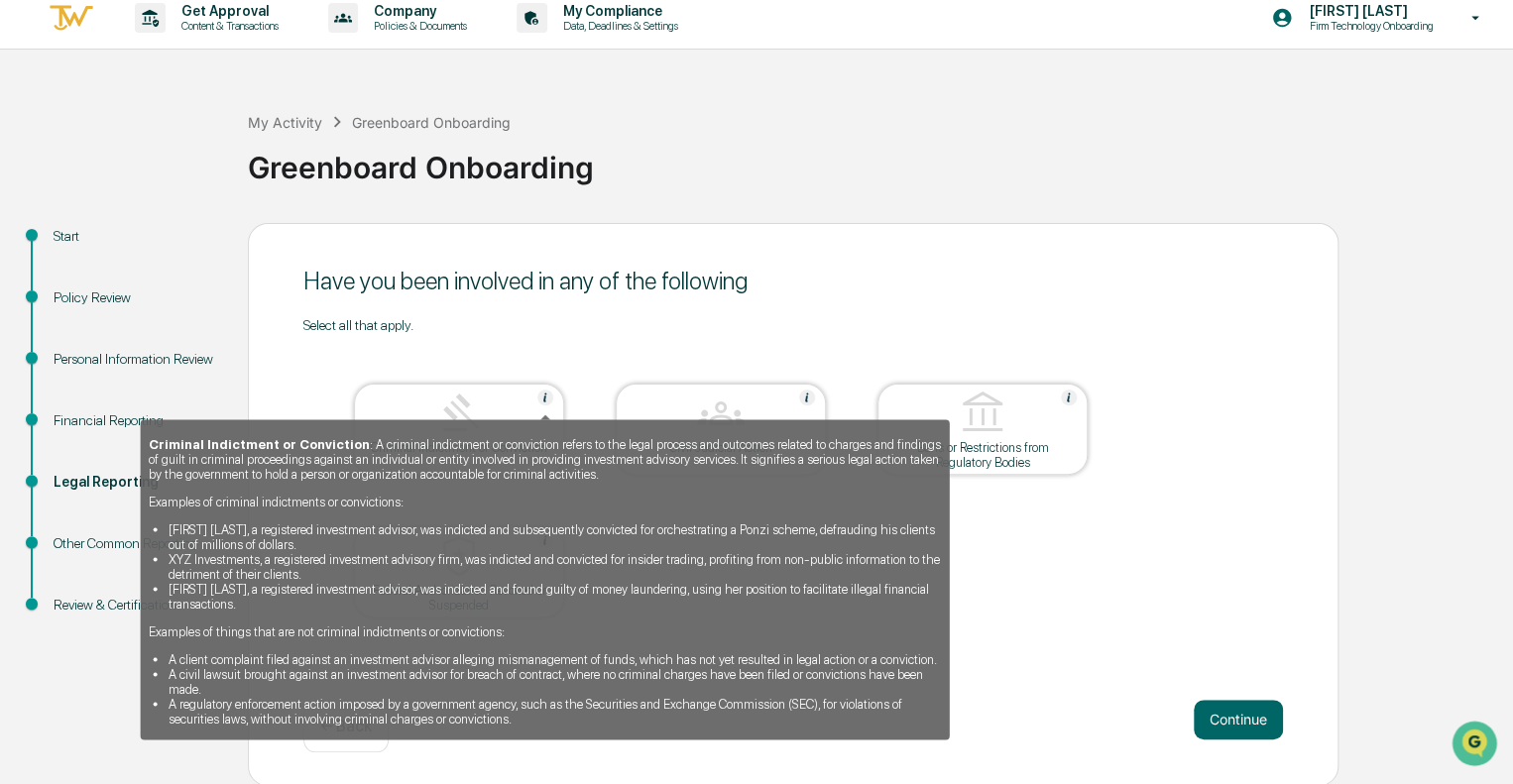 click at bounding box center (545, 397) 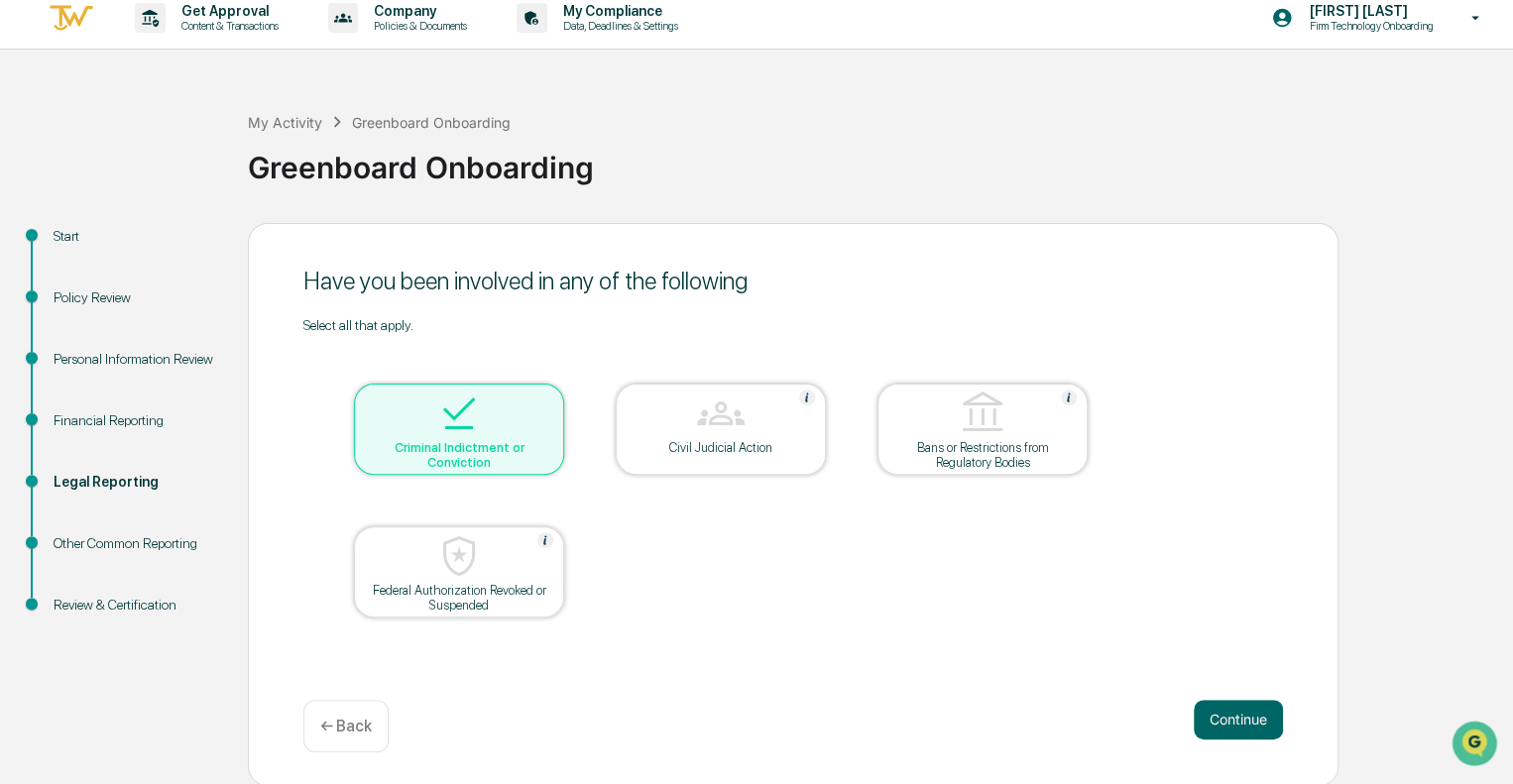 click at bounding box center [459, 414] 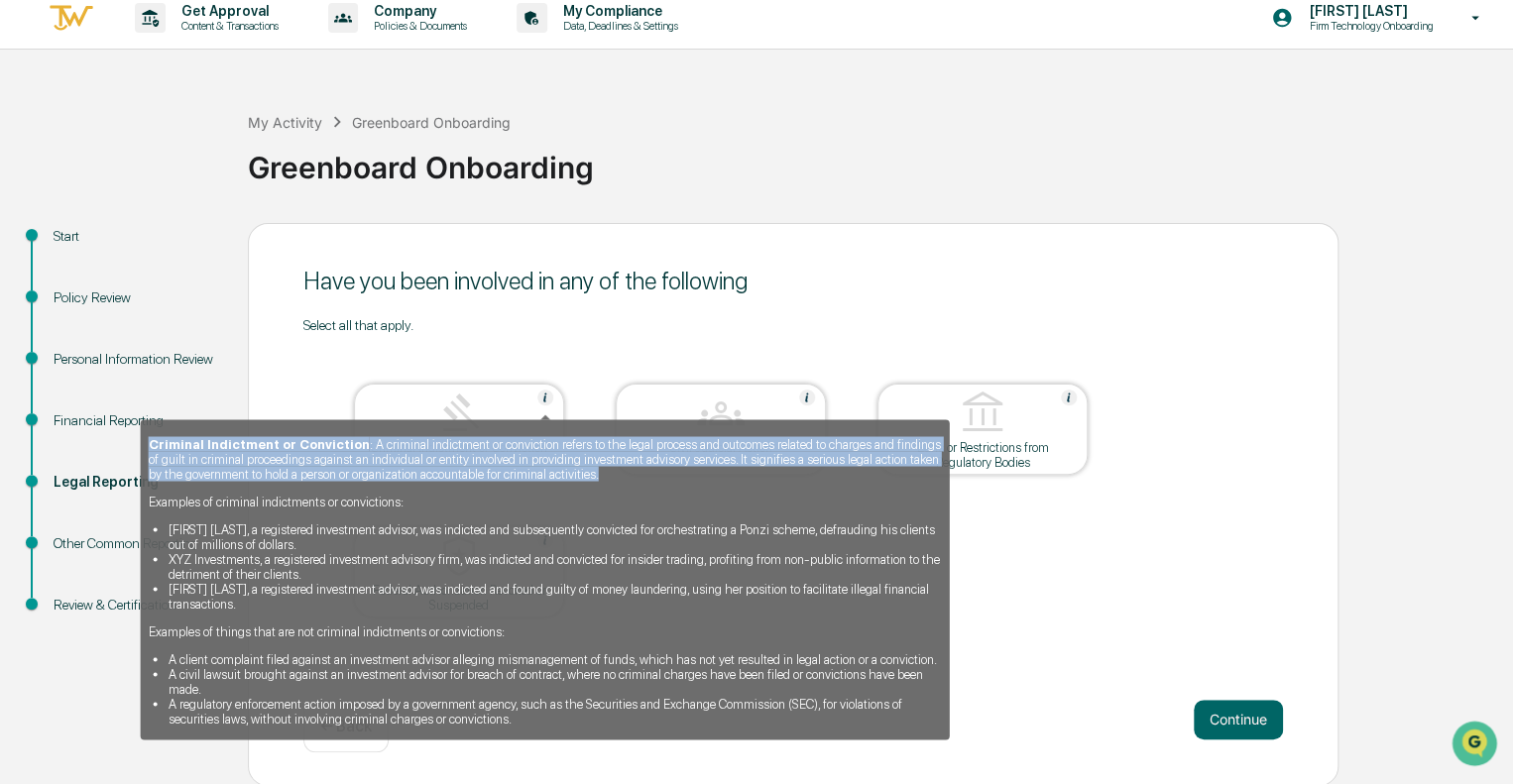 copy on "Criminal Indictment or Conviction : A criminal indictment or conviction refers to the legal process and outcomes related to charges and findings of guilt in criminal proceedings against an individual or entity involved in providing investment advisory services. It signifies a serious legal action taken by the government to hold a person or organization accountable for criminal activities." 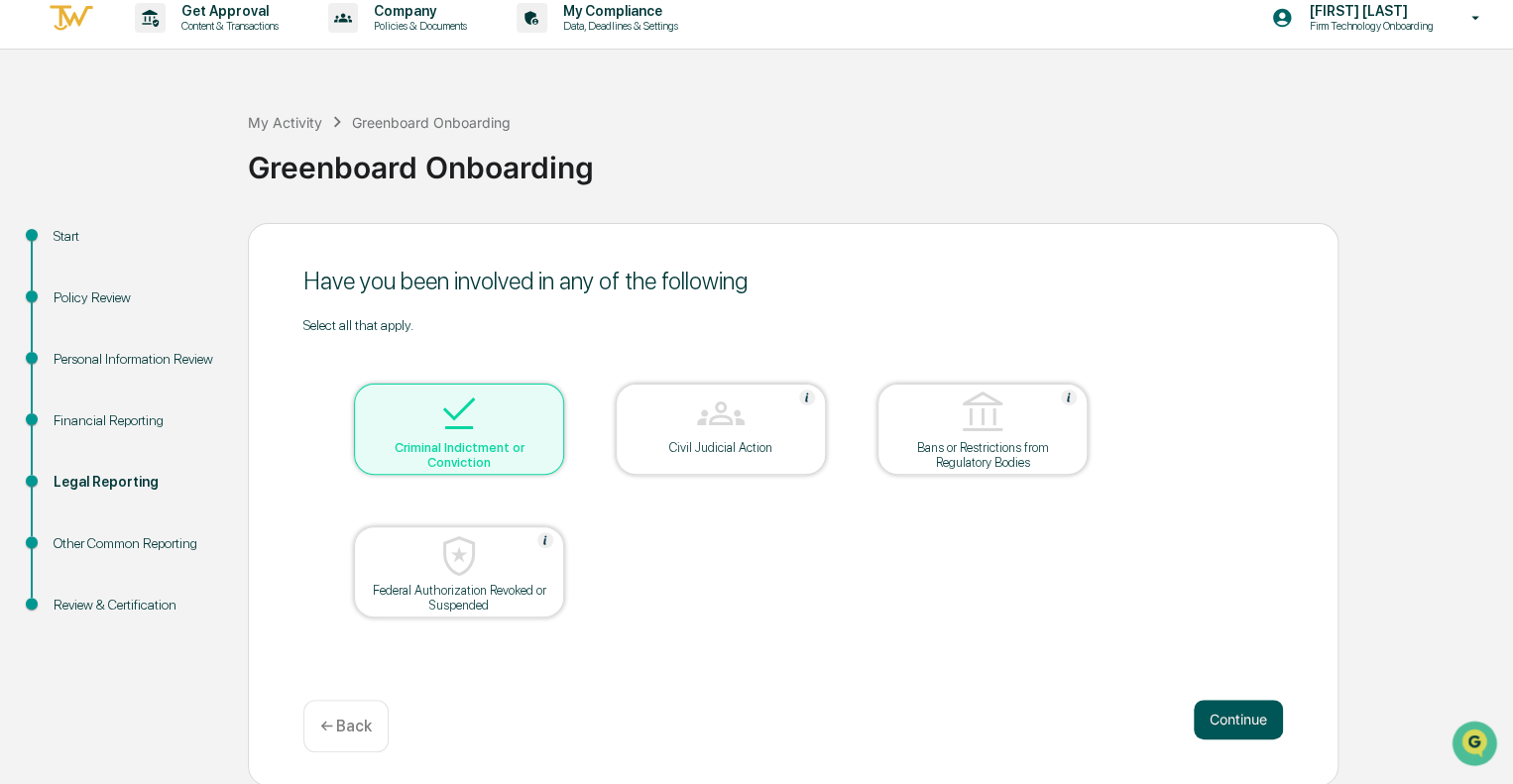 click on "Continue" at bounding box center [1238, 720] 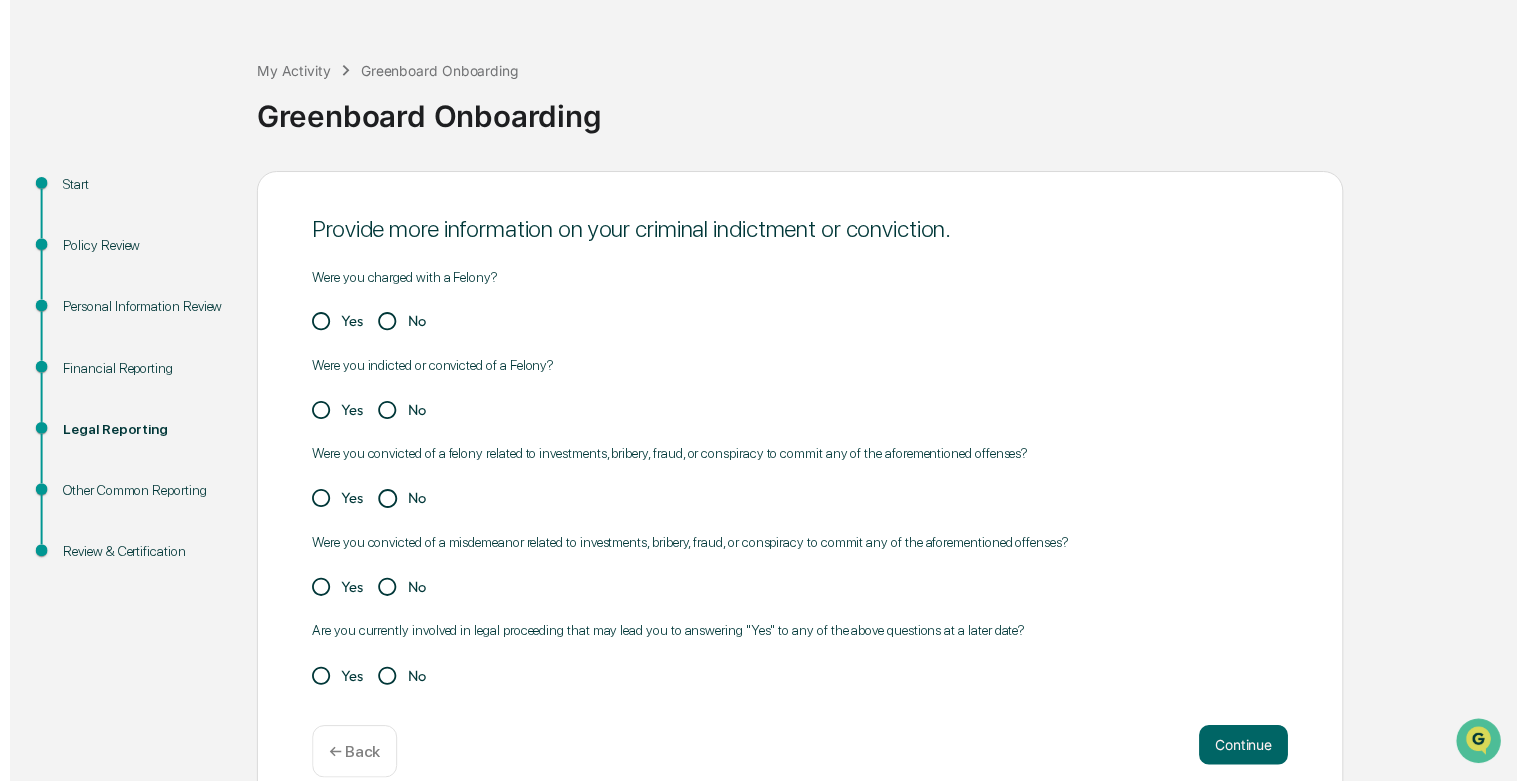 scroll, scrollTop: 93, scrollLeft: 0, axis: vertical 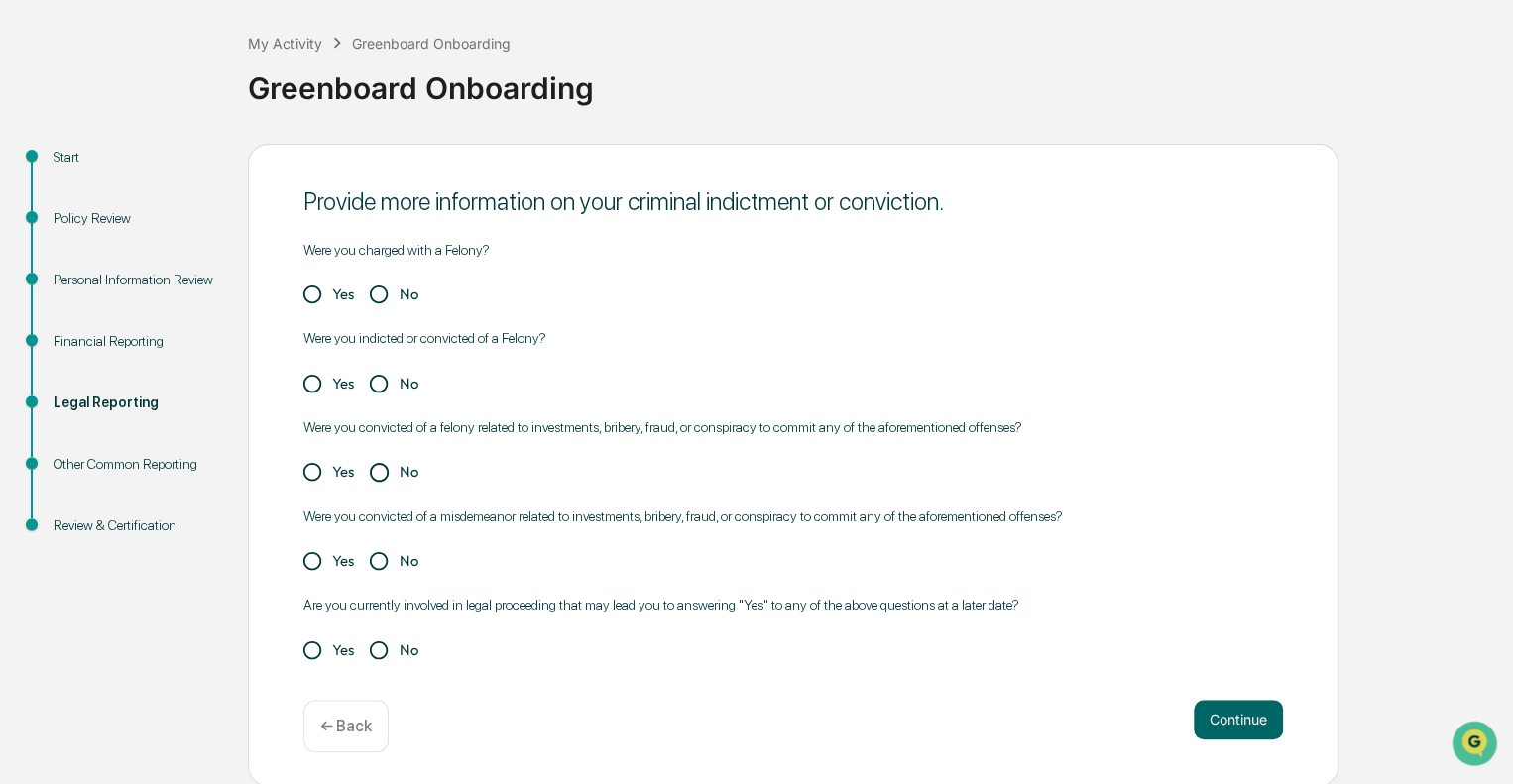 click on "← Back" at bounding box center [346, 726] 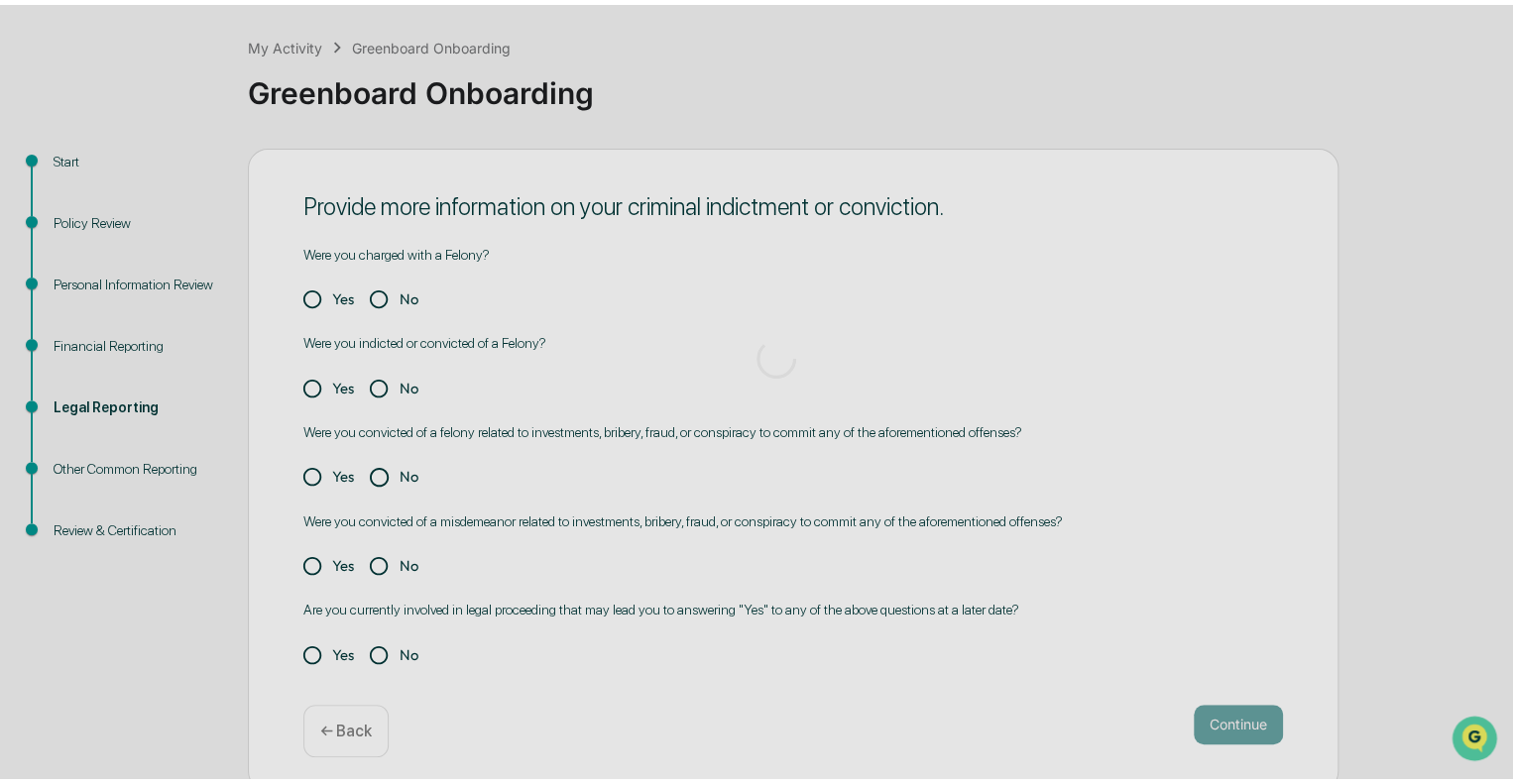scroll, scrollTop: 13, scrollLeft: 0, axis: vertical 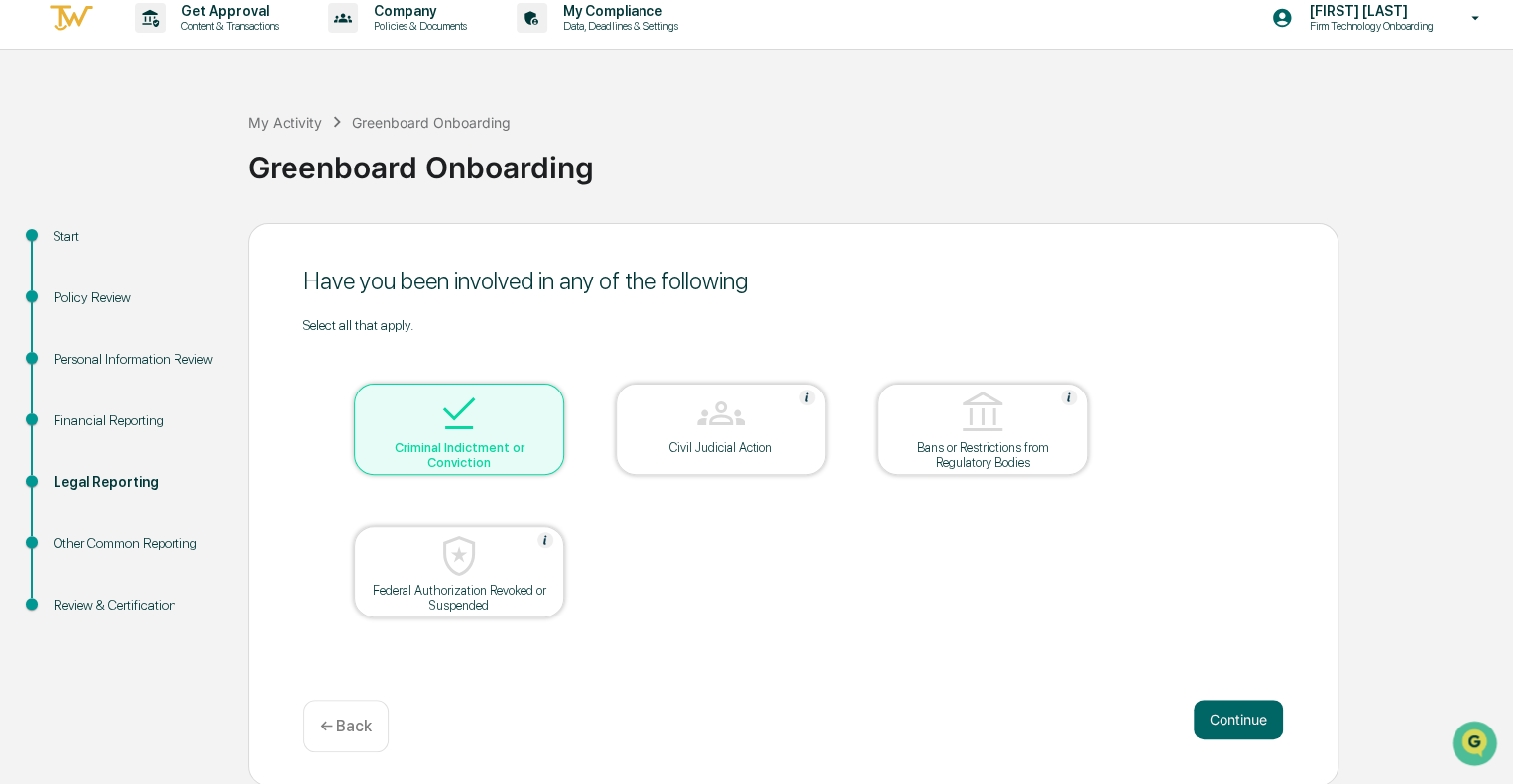 click on "Criminal Indictment or Conviction Civil Judicial Action Bans or Restrictions from Regulatory Bodies Federal Authorization Revoked or Suspended" at bounding box center [721, 501] 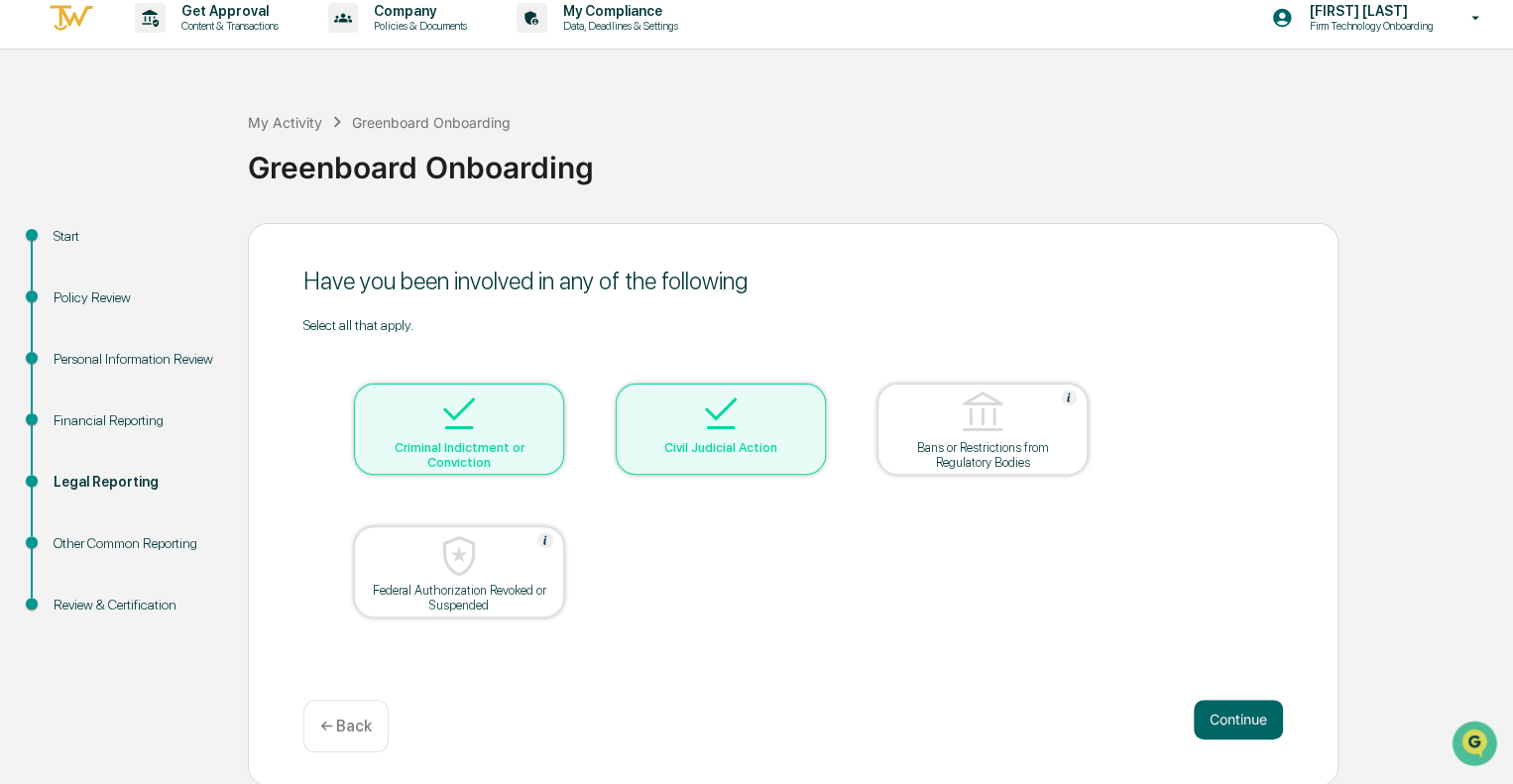 click on "Civil Judicial Action" at bounding box center (721, 447) 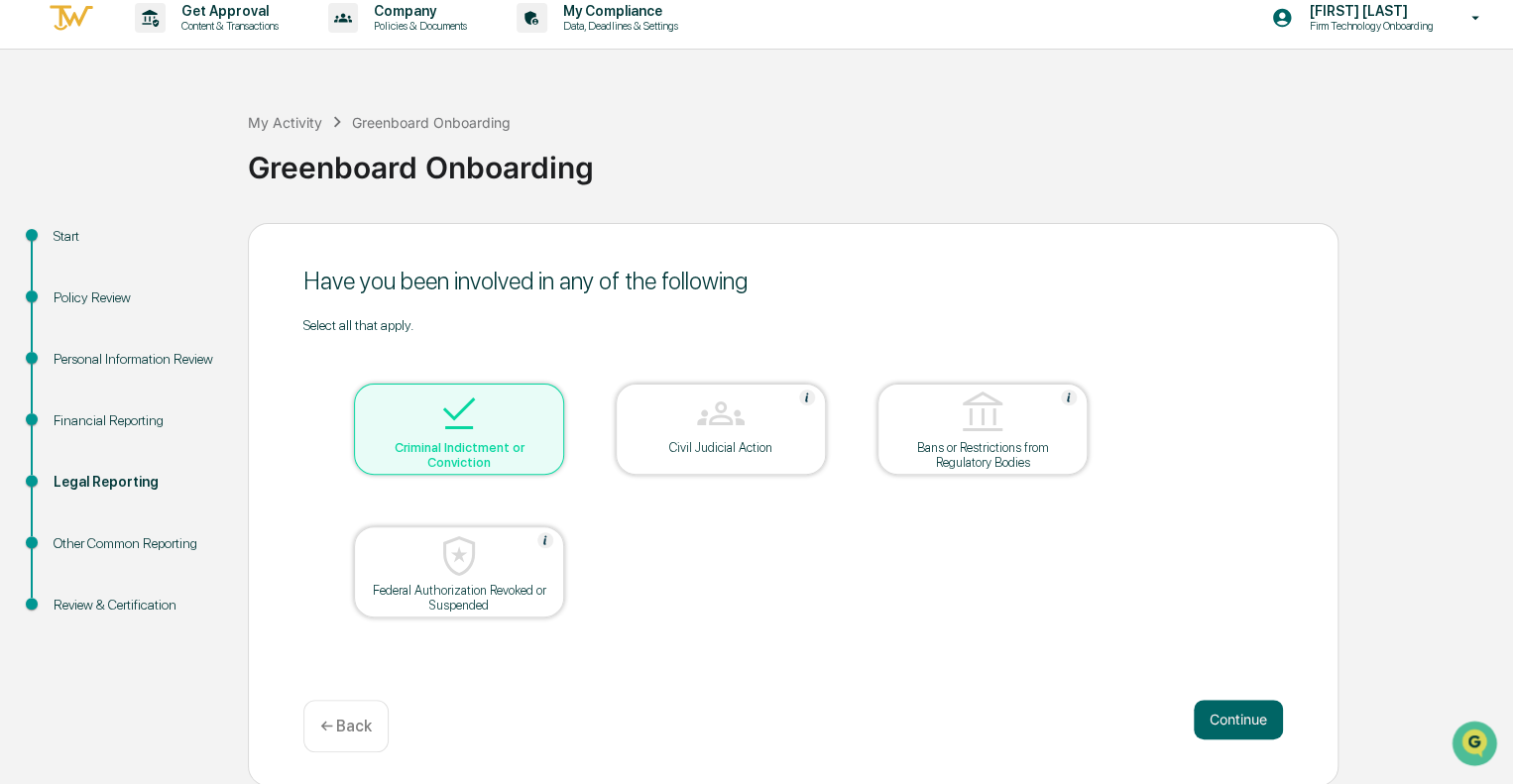 click at bounding box center (459, 414) 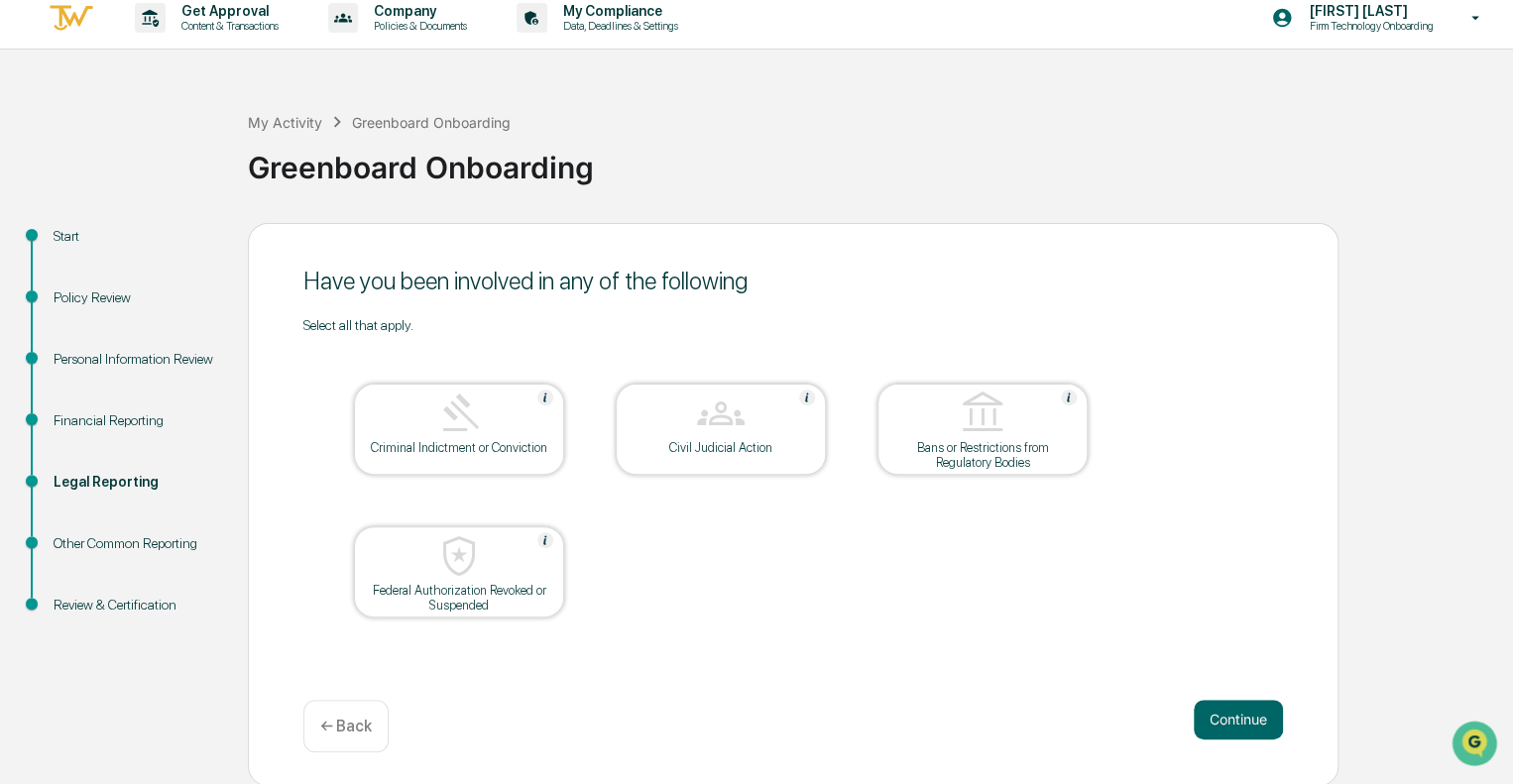 click on "Criminal Indictment or Conviction Civil Judicial Action Bans or Restrictions from Regulatory Bodies Federal Authorization Revoked or Suspended" at bounding box center (721, 501) 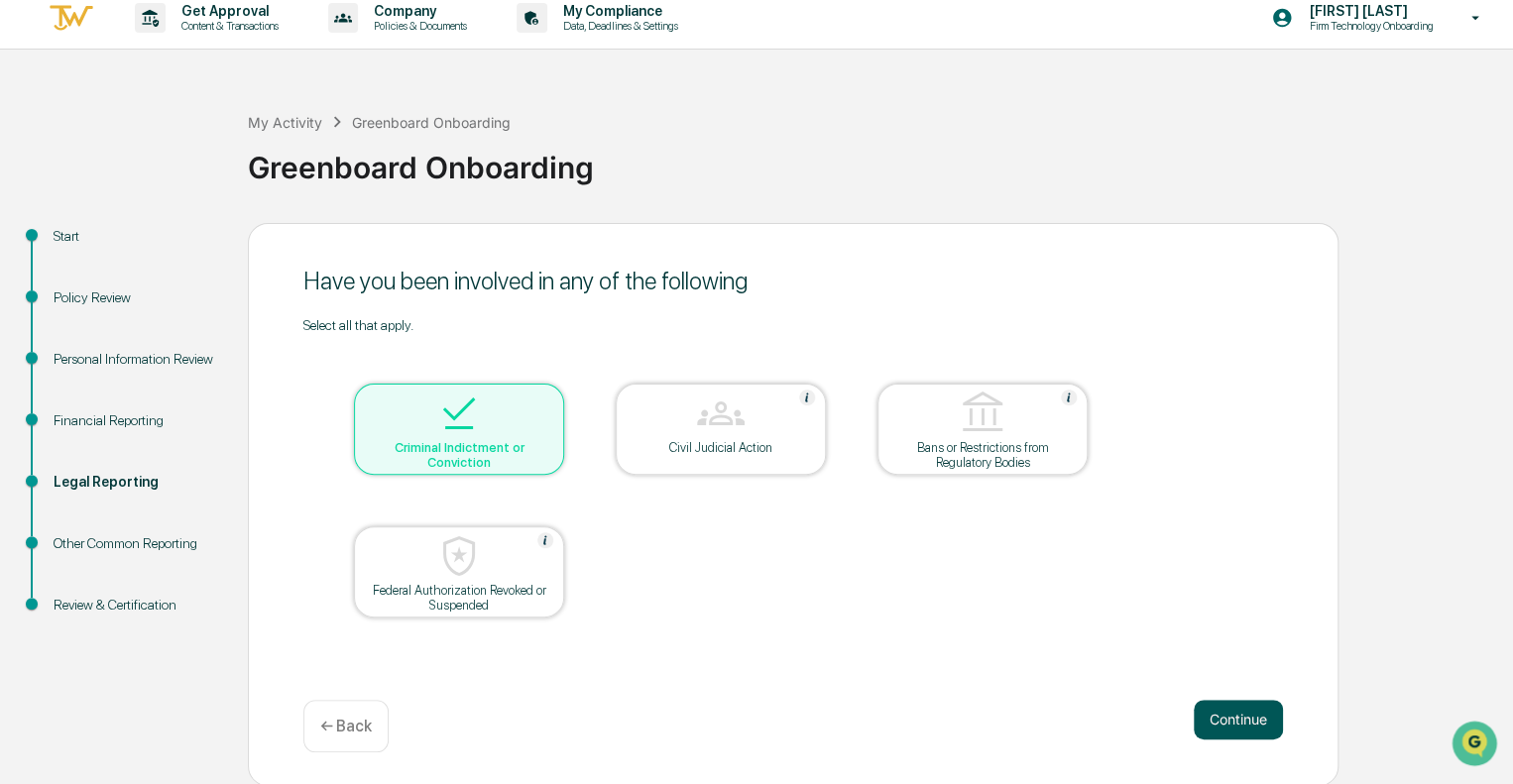 click on "Continue" at bounding box center (1238, 720) 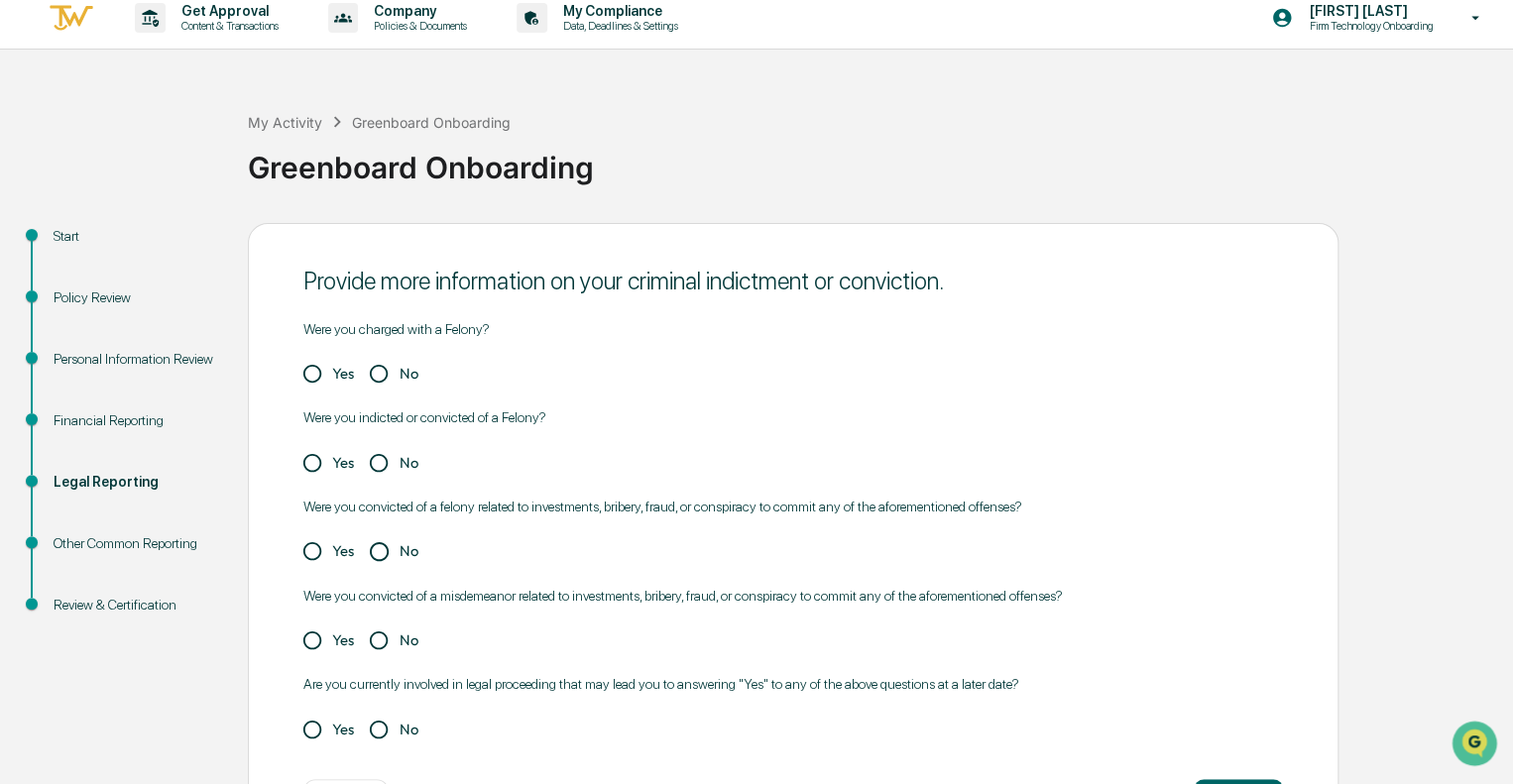 click on "Financial Reporting" at bounding box center [135, 420] 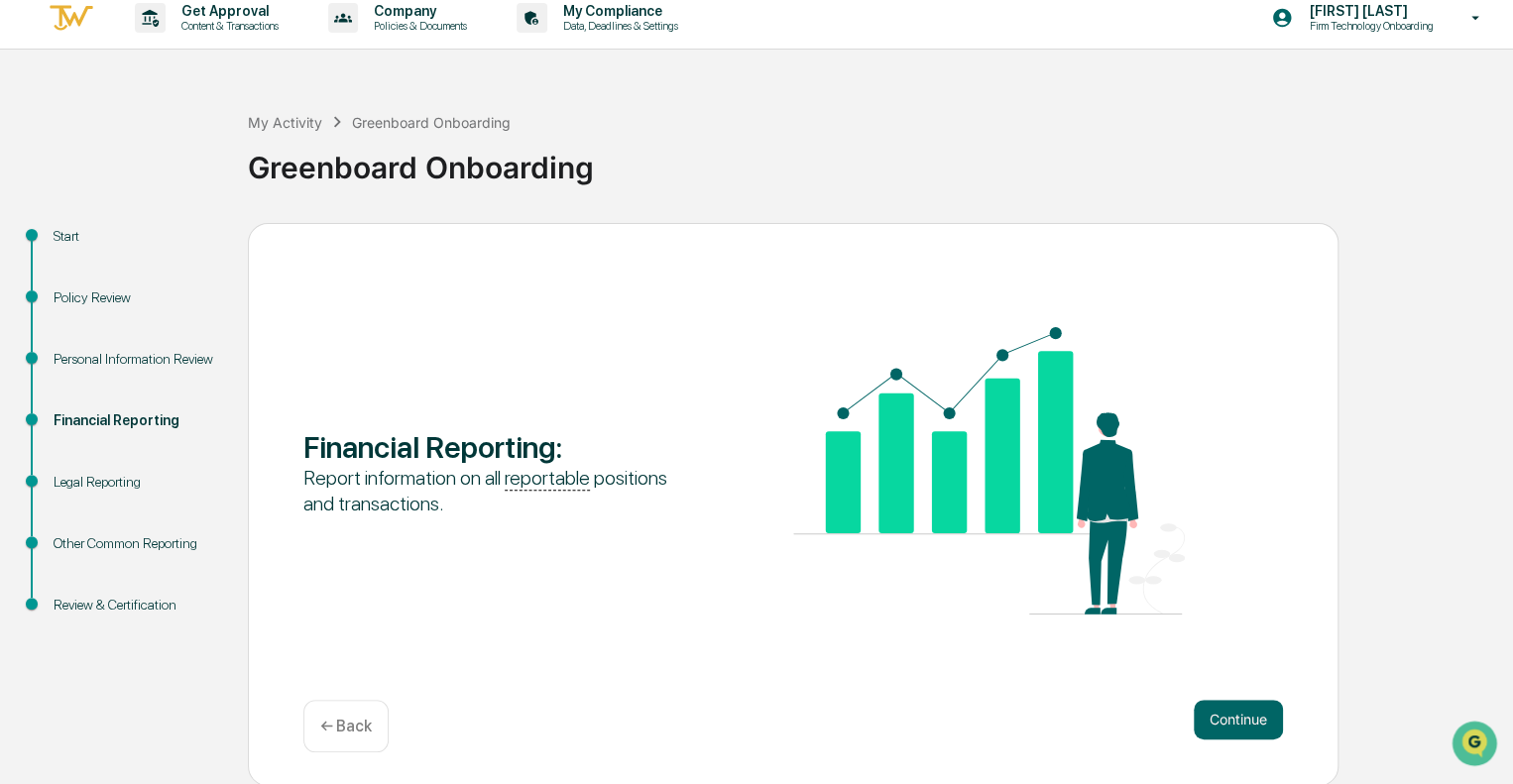 click on "Legal Reporting" at bounding box center [135, 482] 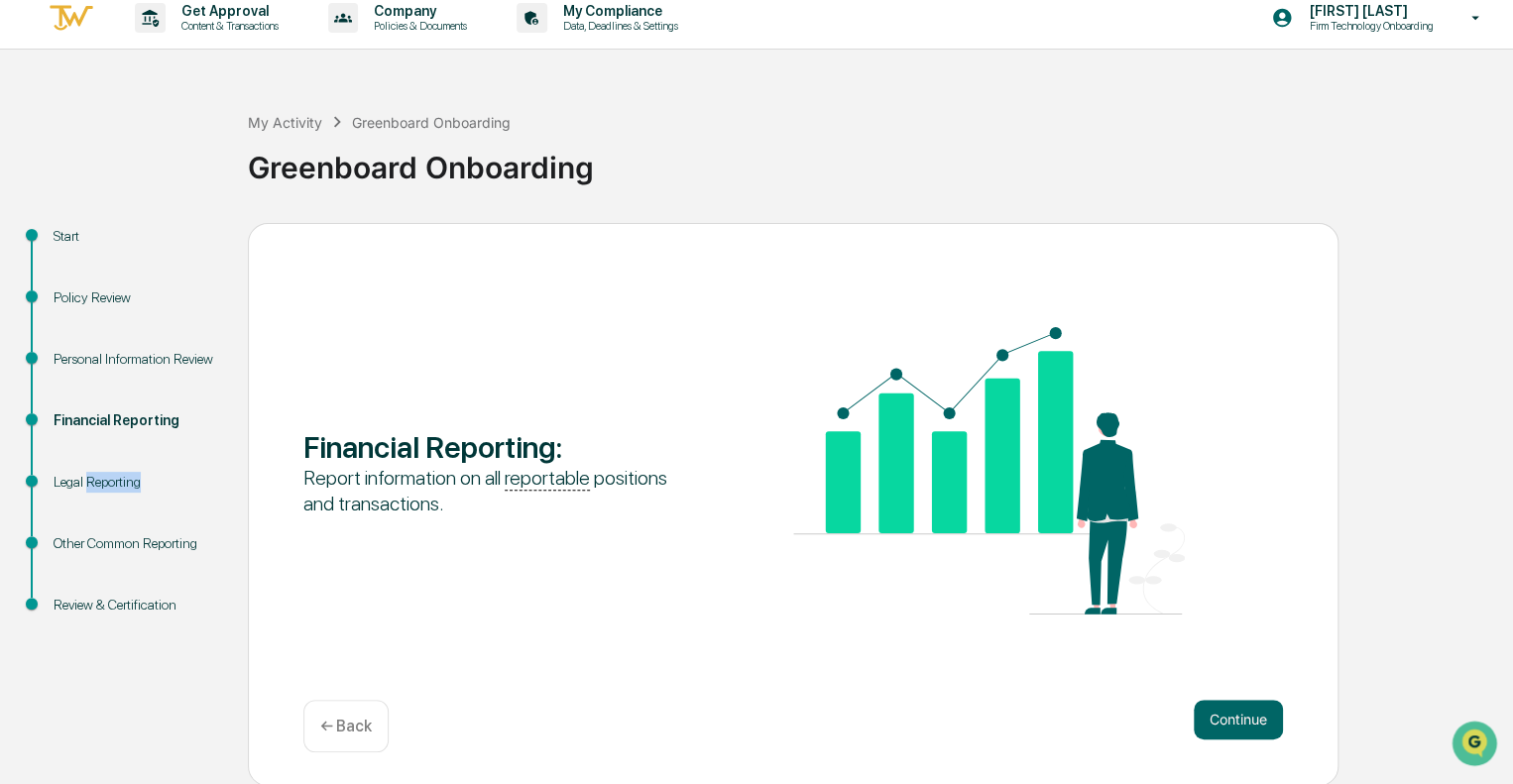 click on "Legal Reporting" at bounding box center (135, 482) 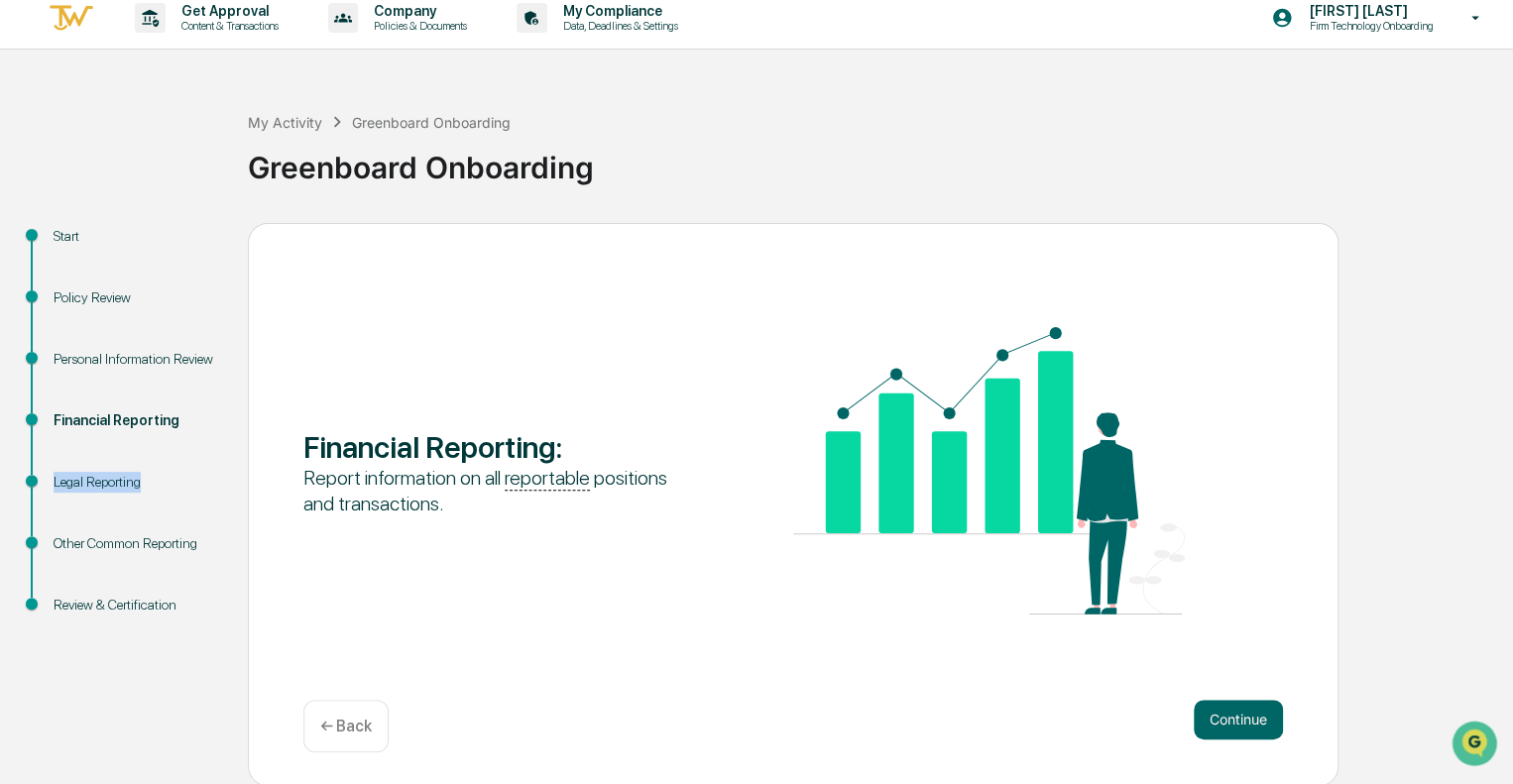click on "Legal Reporting" at bounding box center (135, 482) 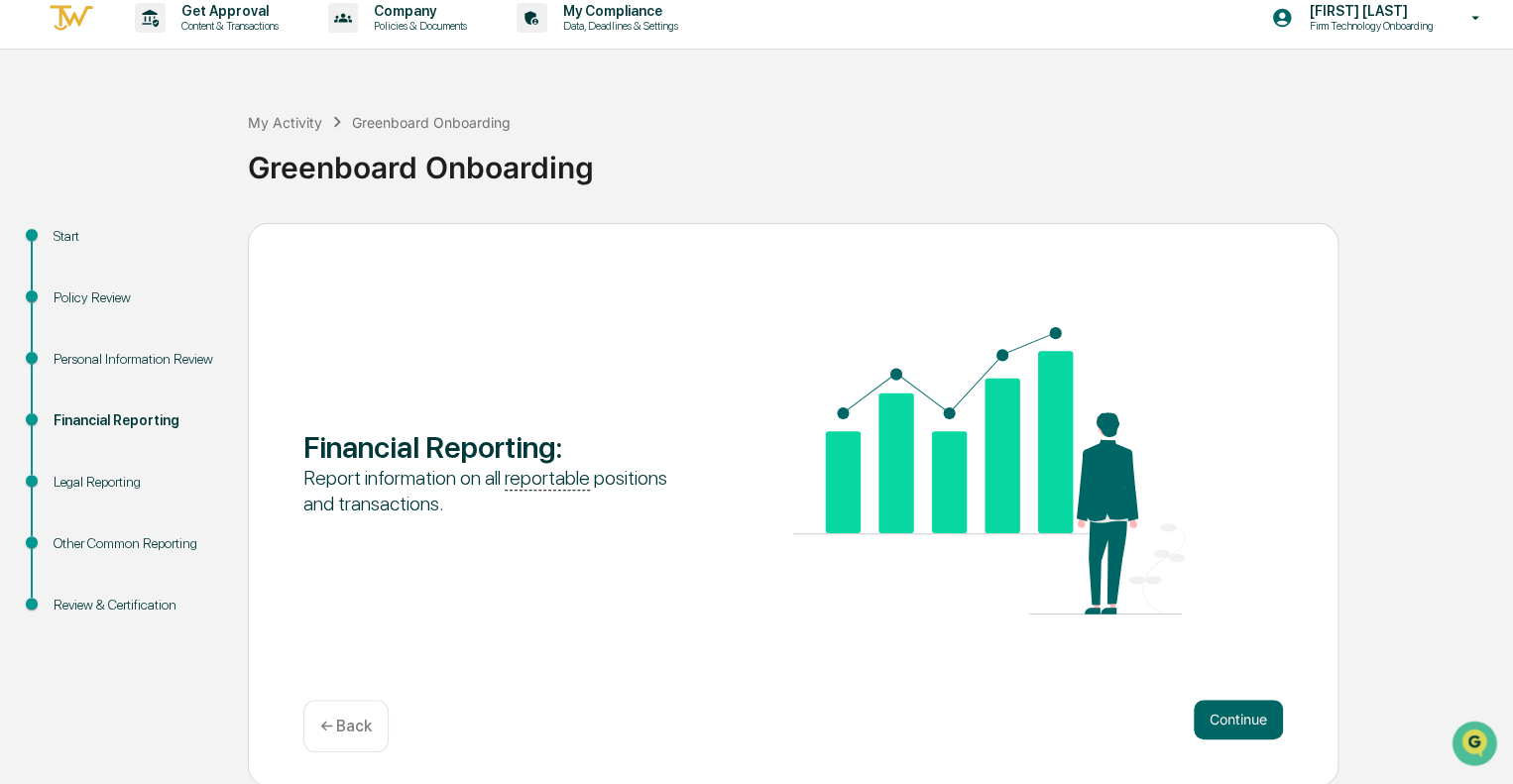 click on "Other Common Reporting" at bounding box center (135, 543) 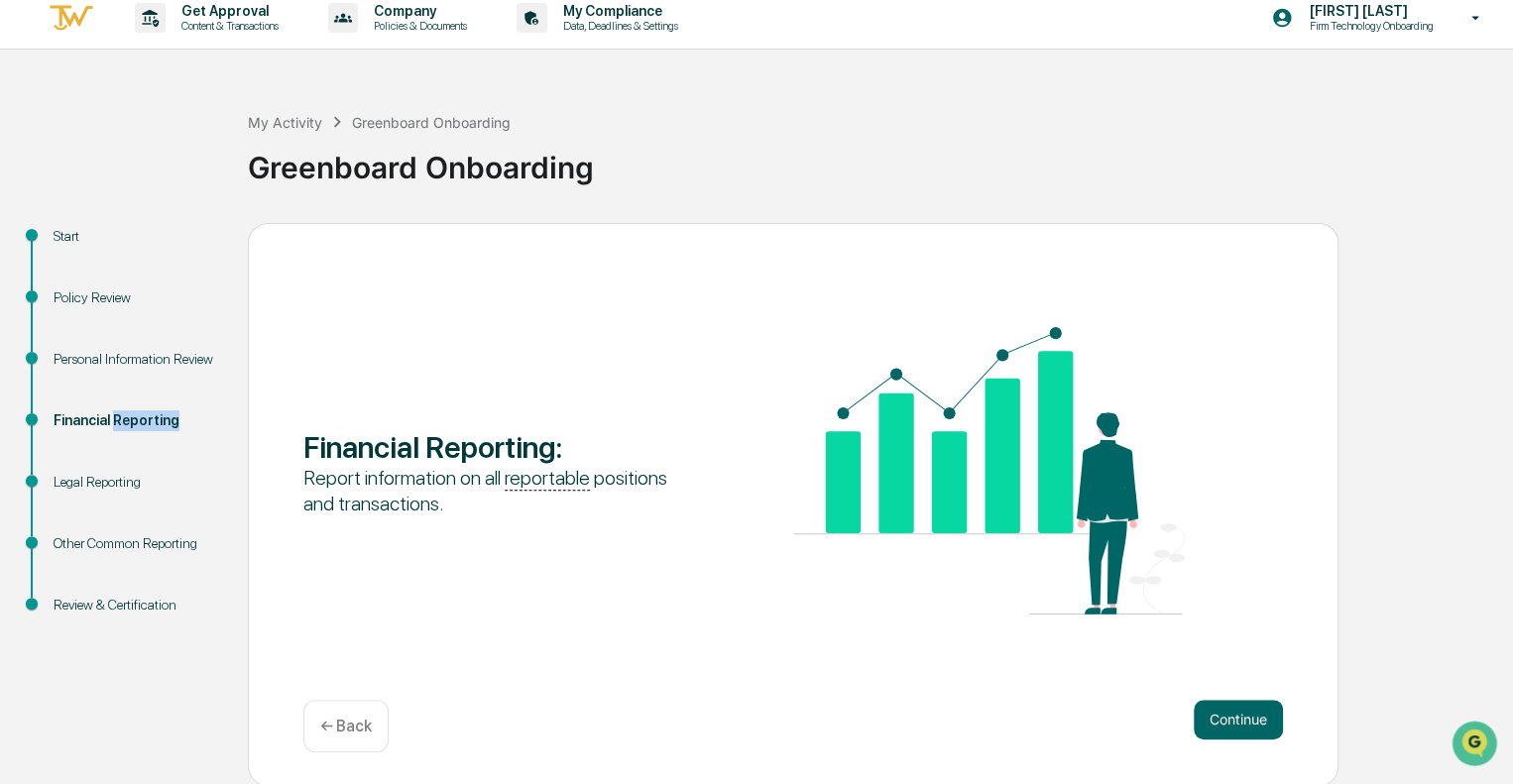 click on "Financial Reporting" at bounding box center [135, 420] 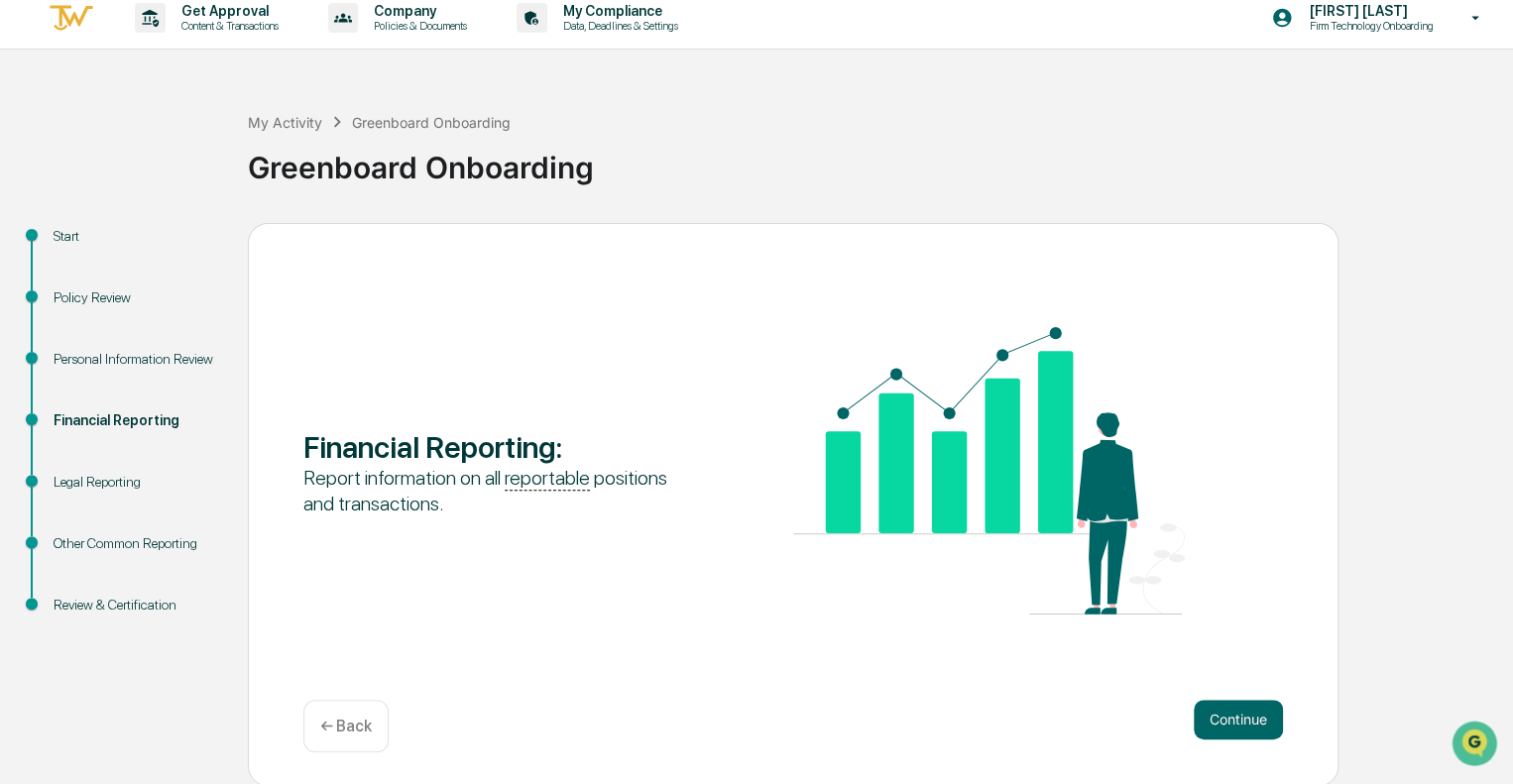 click on "Legal Reporting" at bounding box center (135, 505) 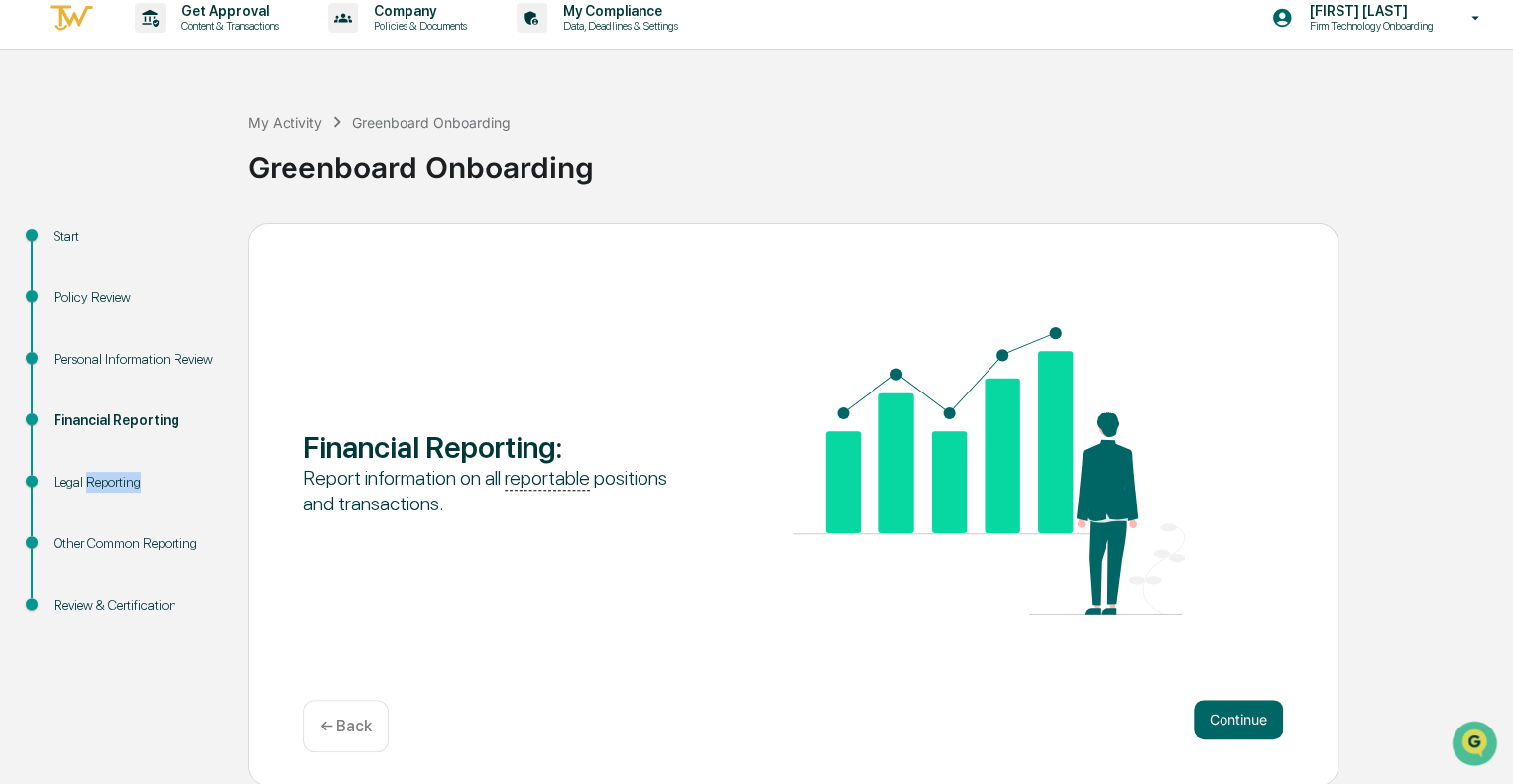 click on "Legal Reporting" at bounding box center [135, 482] 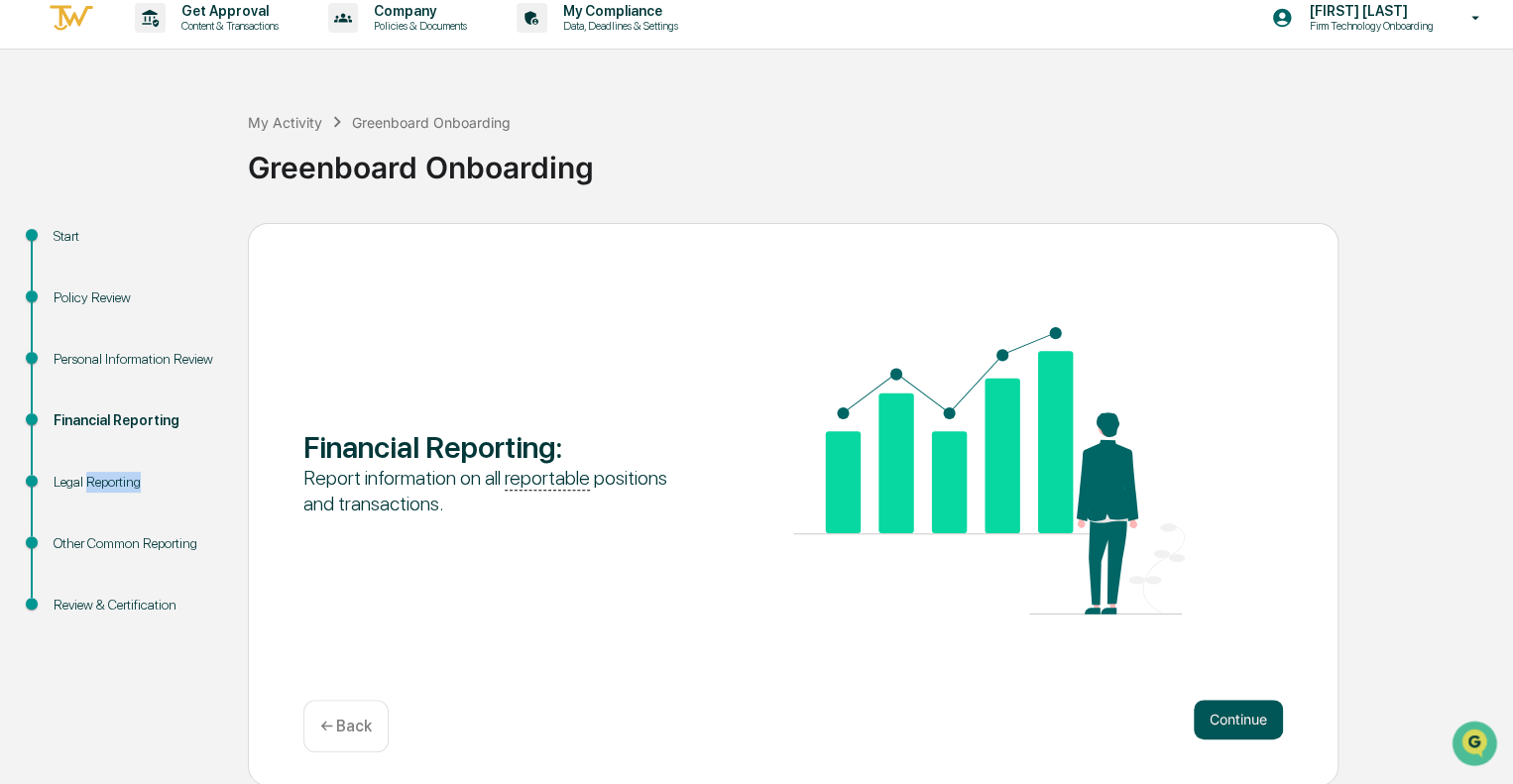 click on "Continue" at bounding box center (1238, 720) 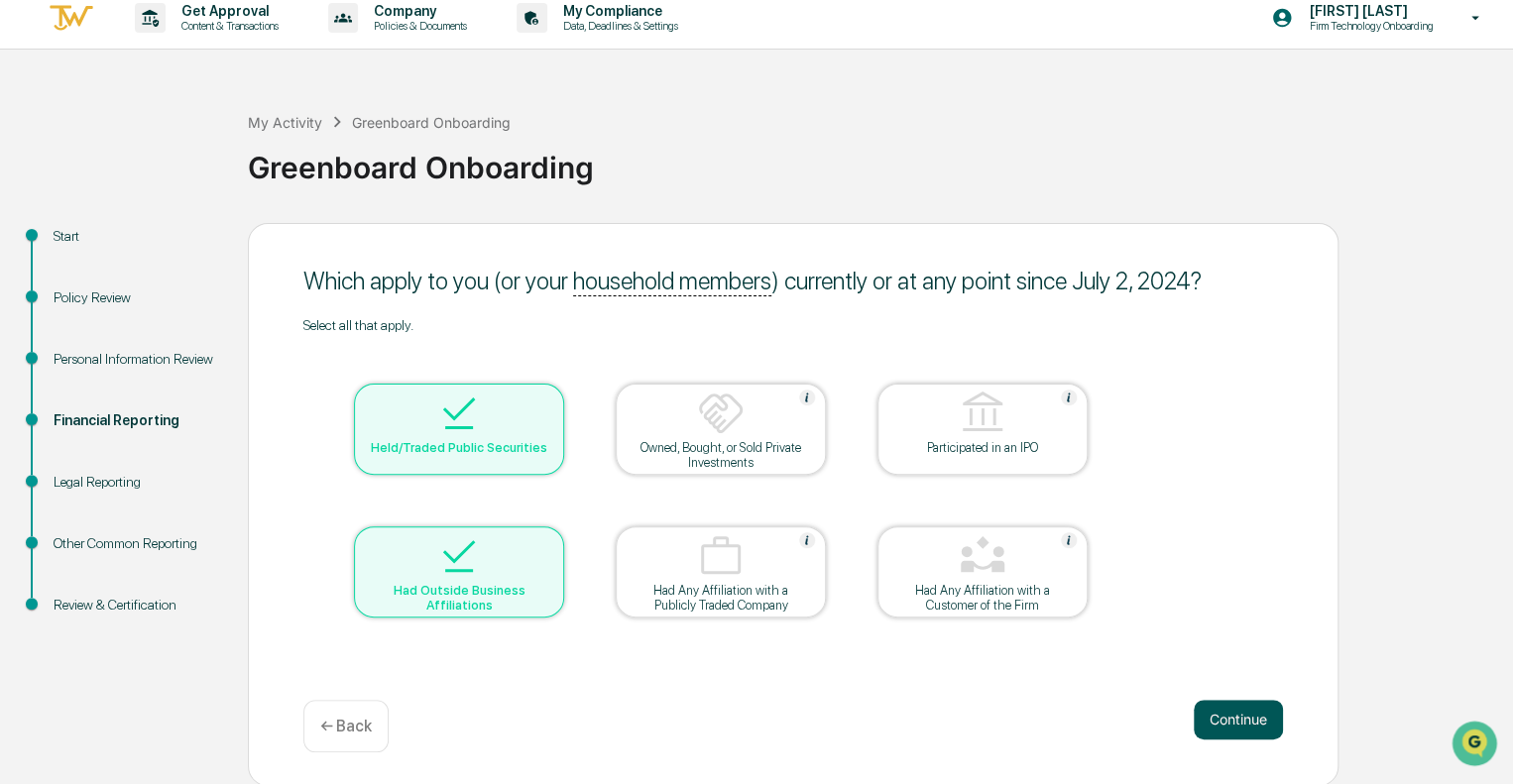click on "Continue" at bounding box center [1238, 720] 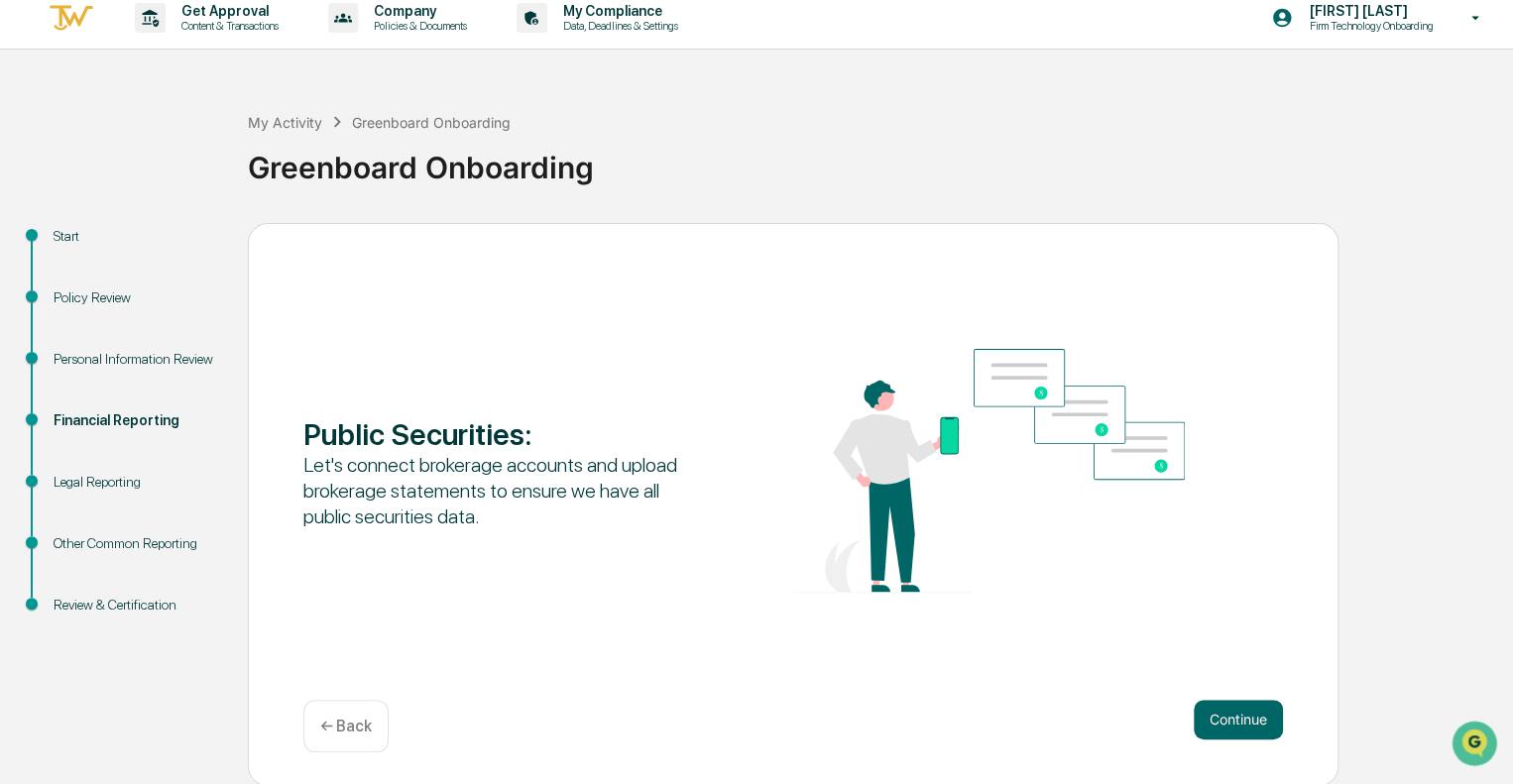 click on "Continue" at bounding box center (1238, 720) 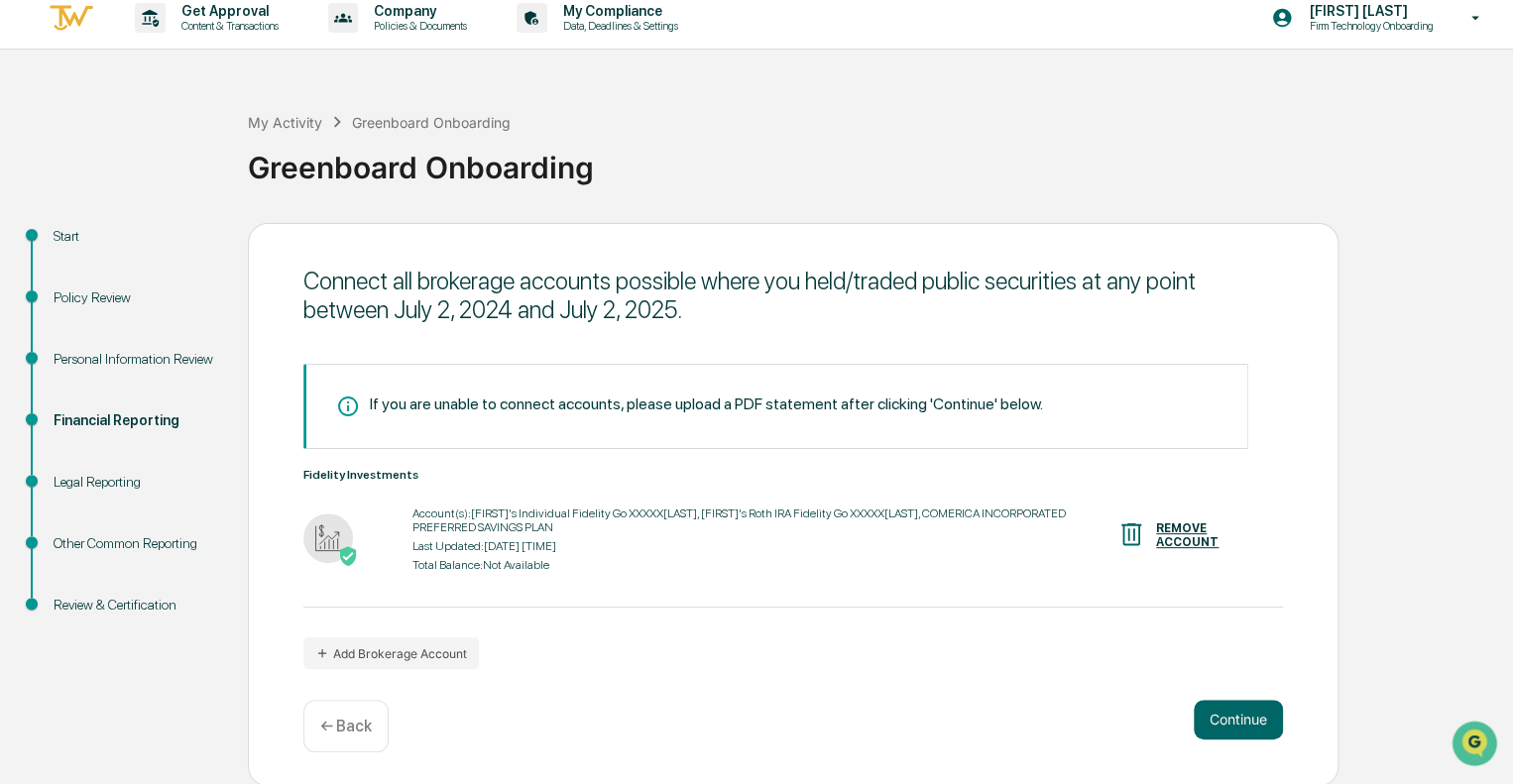 click on "Continue" at bounding box center (1238, 720) 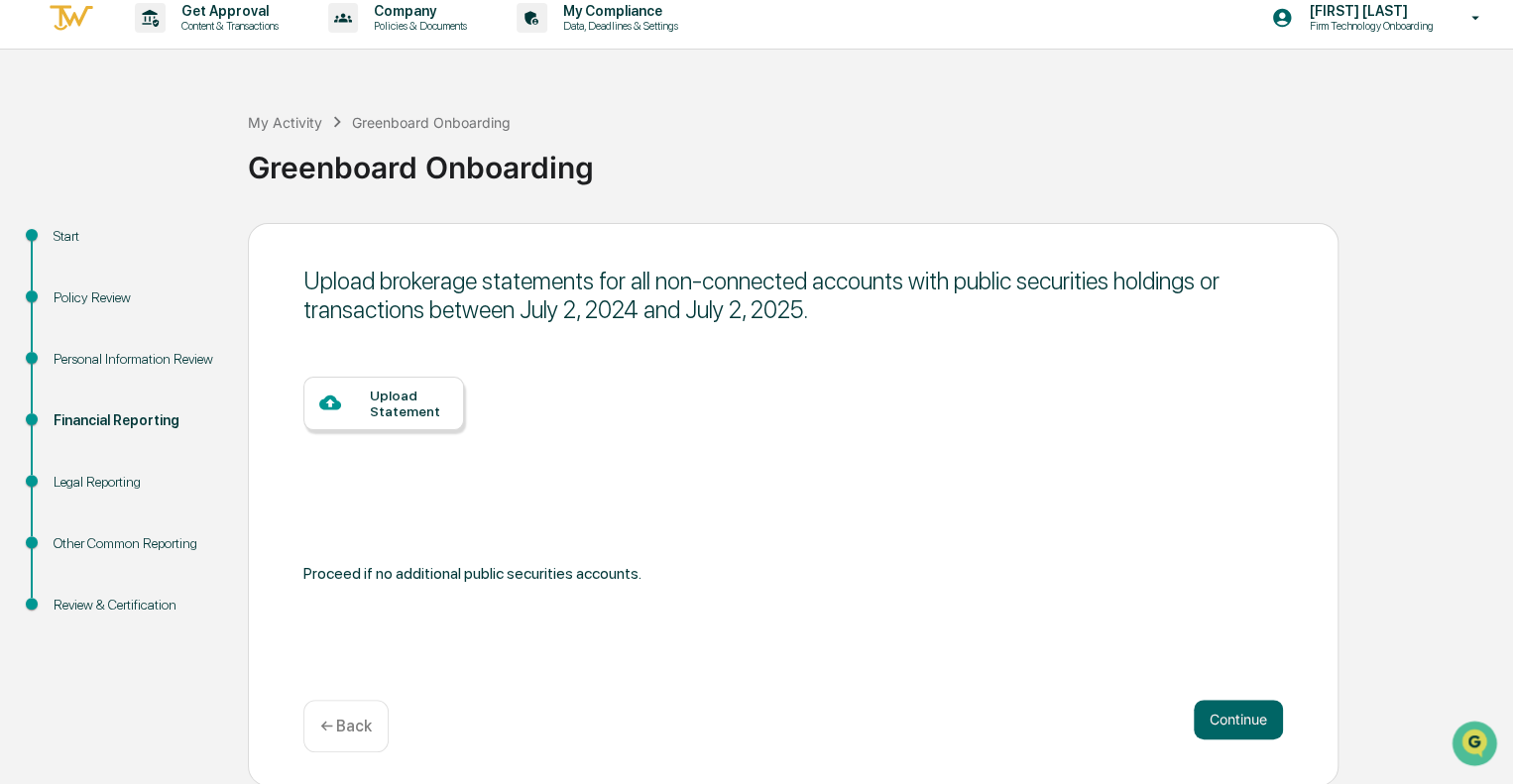 click on "Continue" at bounding box center [1238, 720] 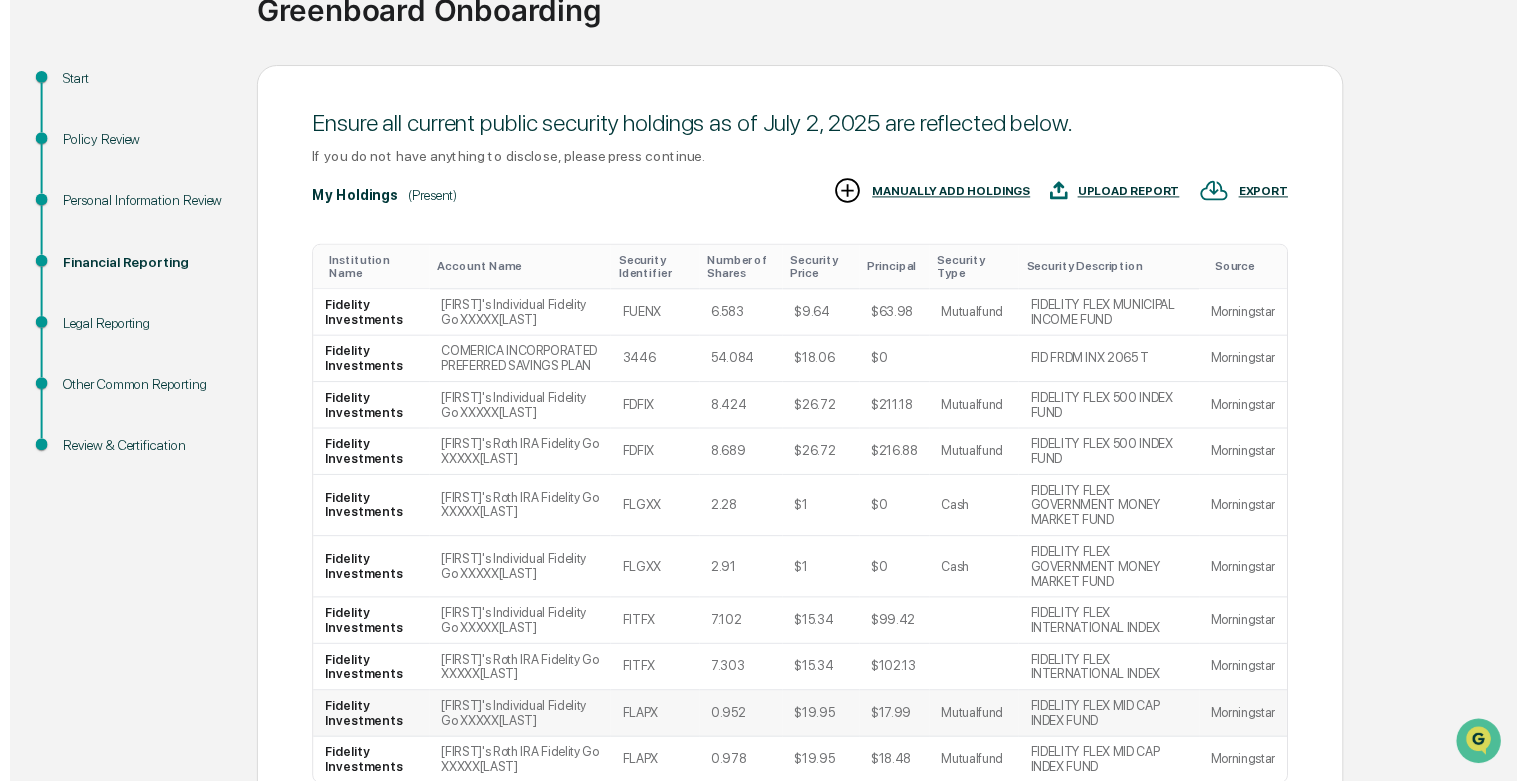 scroll, scrollTop: 320, scrollLeft: 0, axis: vertical 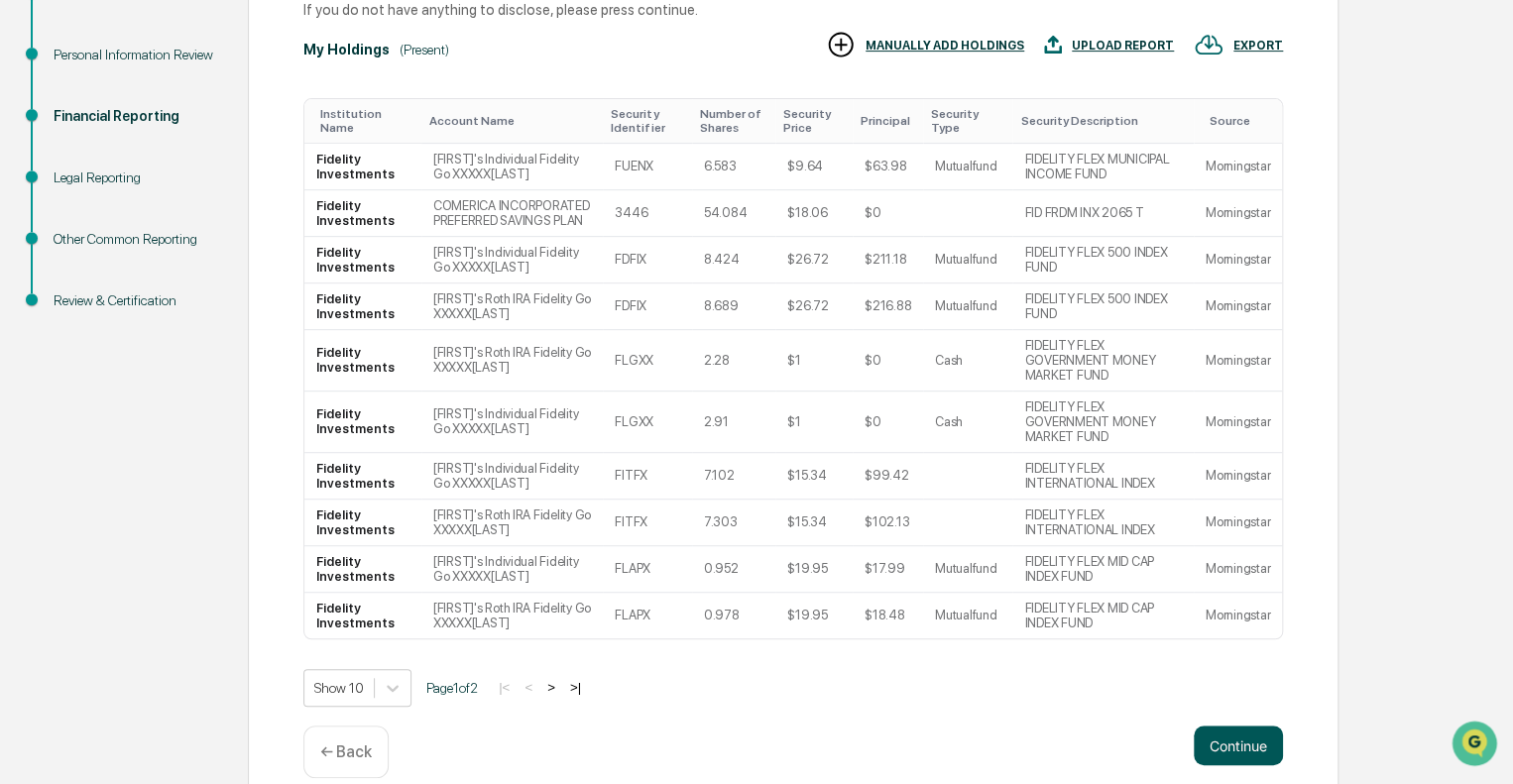 click on "Continue" at bounding box center [1238, 745] 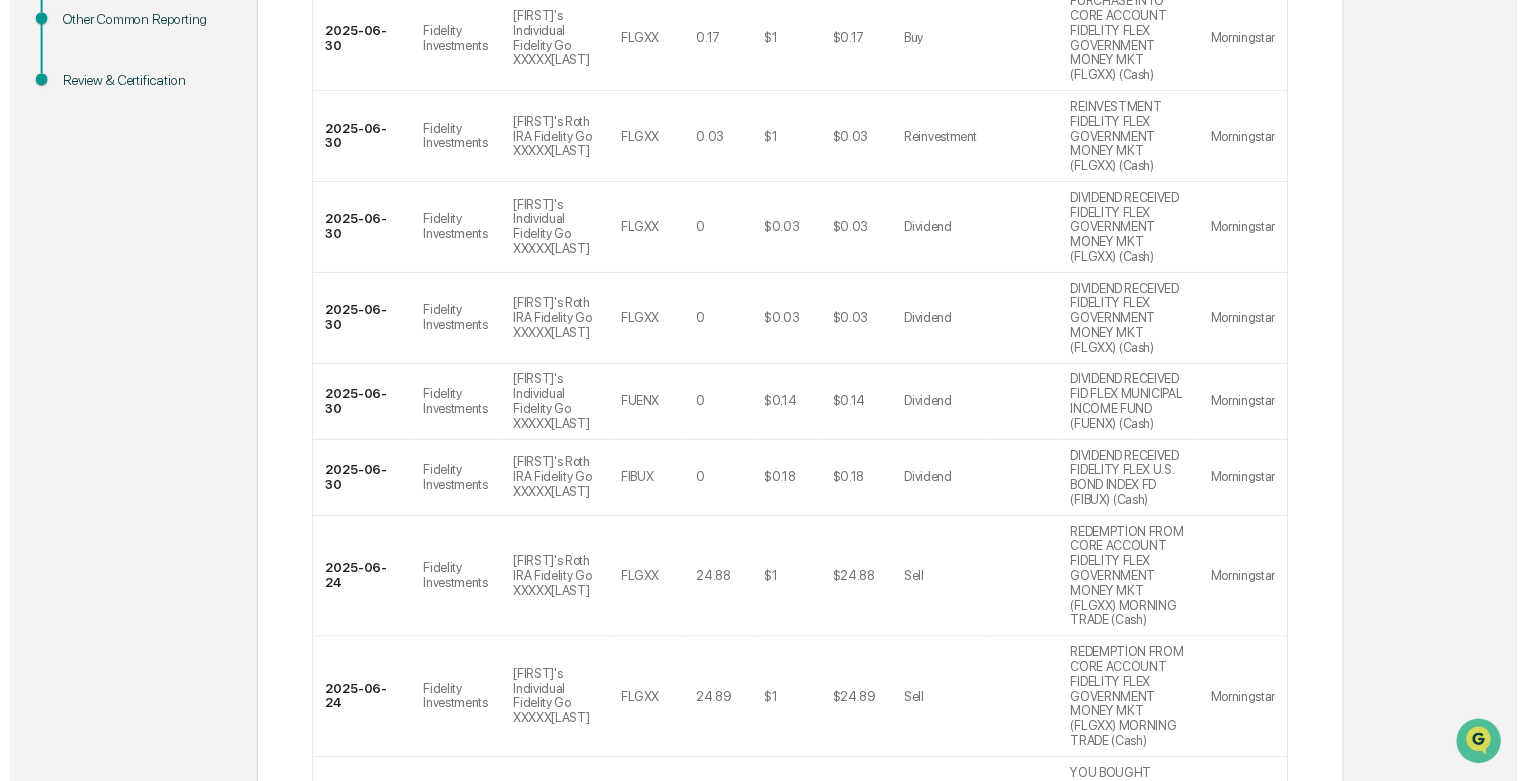 scroll, scrollTop: 640, scrollLeft: 0, axis: vertical 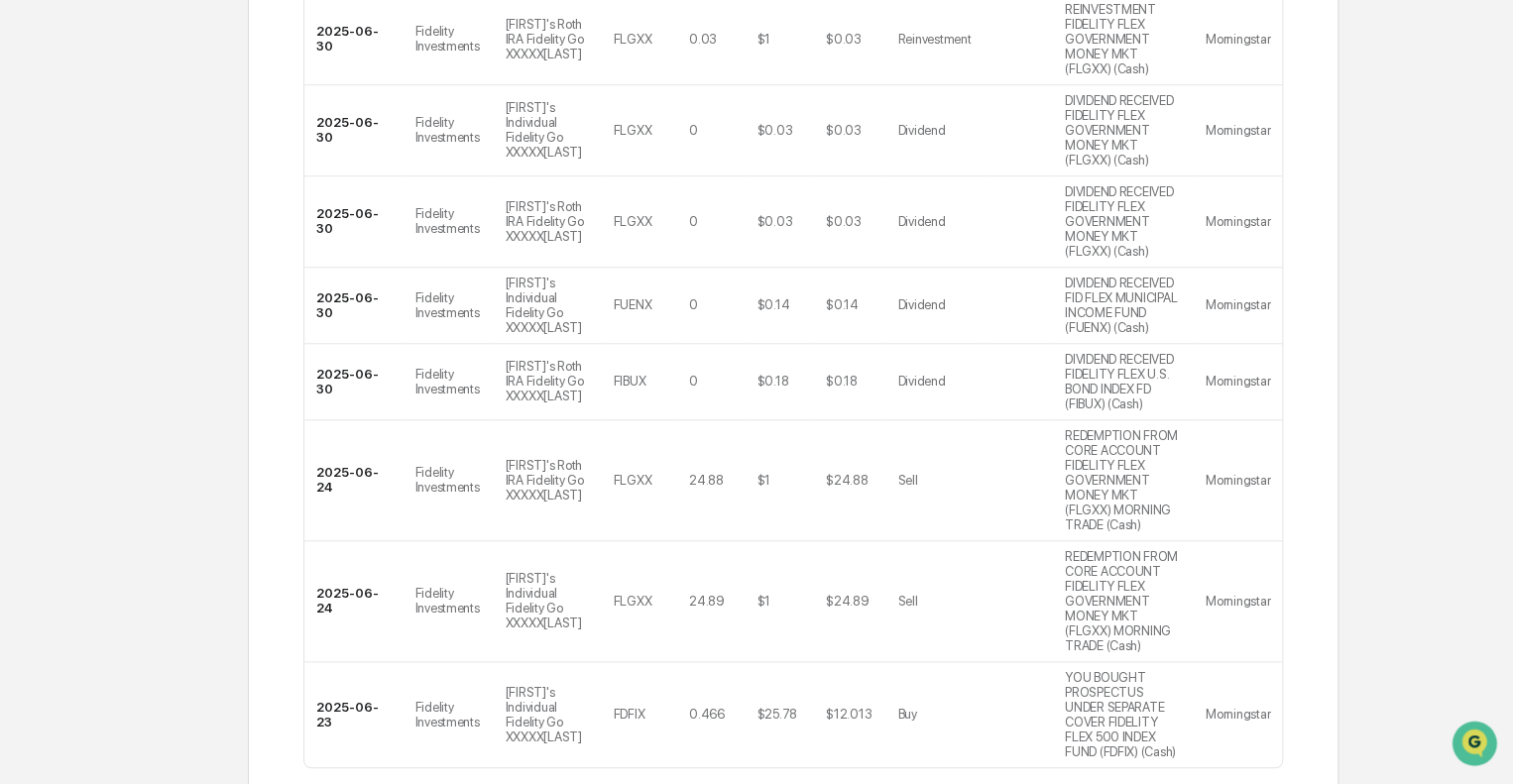 click on "Continue" at bounding box center [1238, 874] 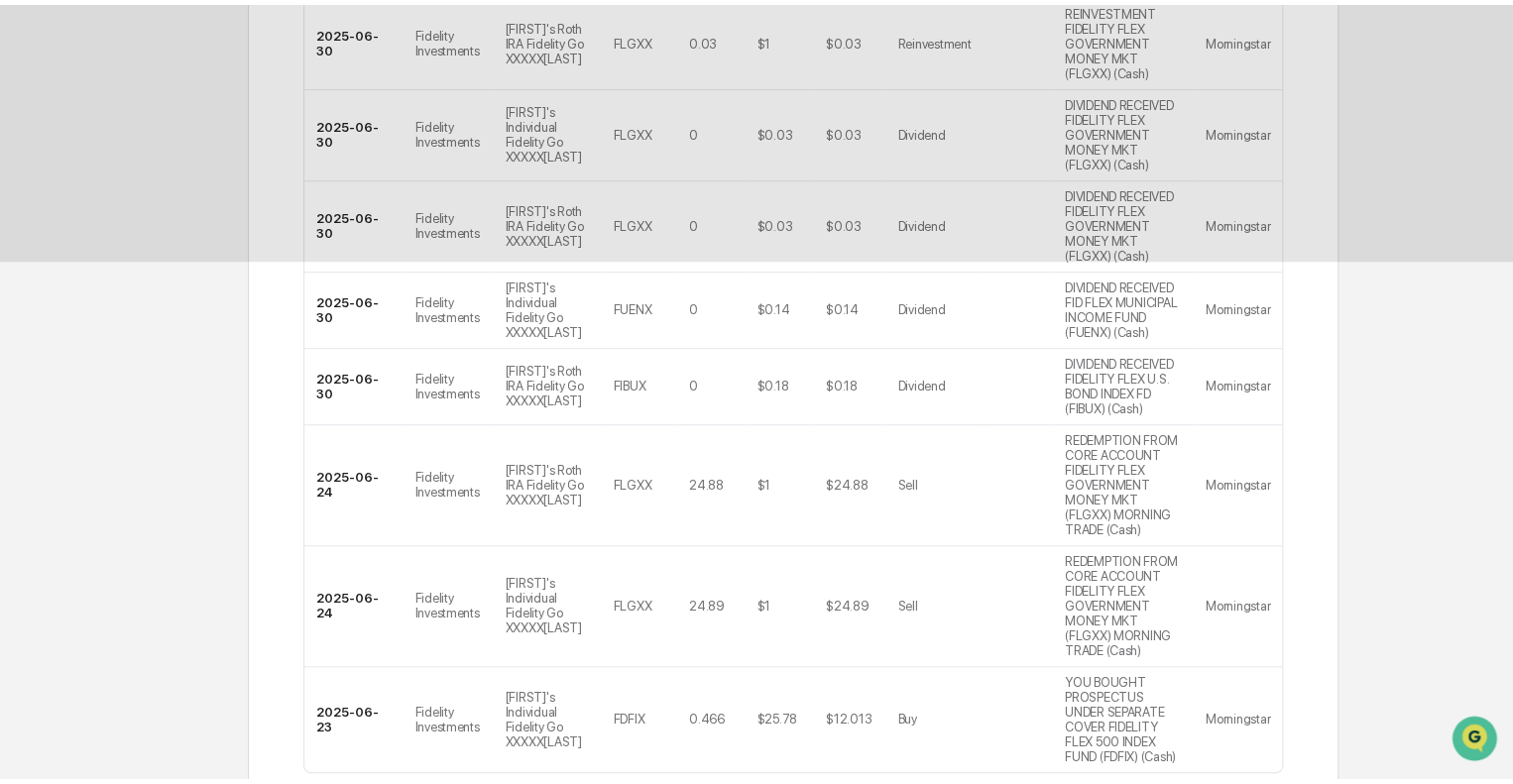scroll, scrollTop: 13, scrollLeft: 0, axis: vertical 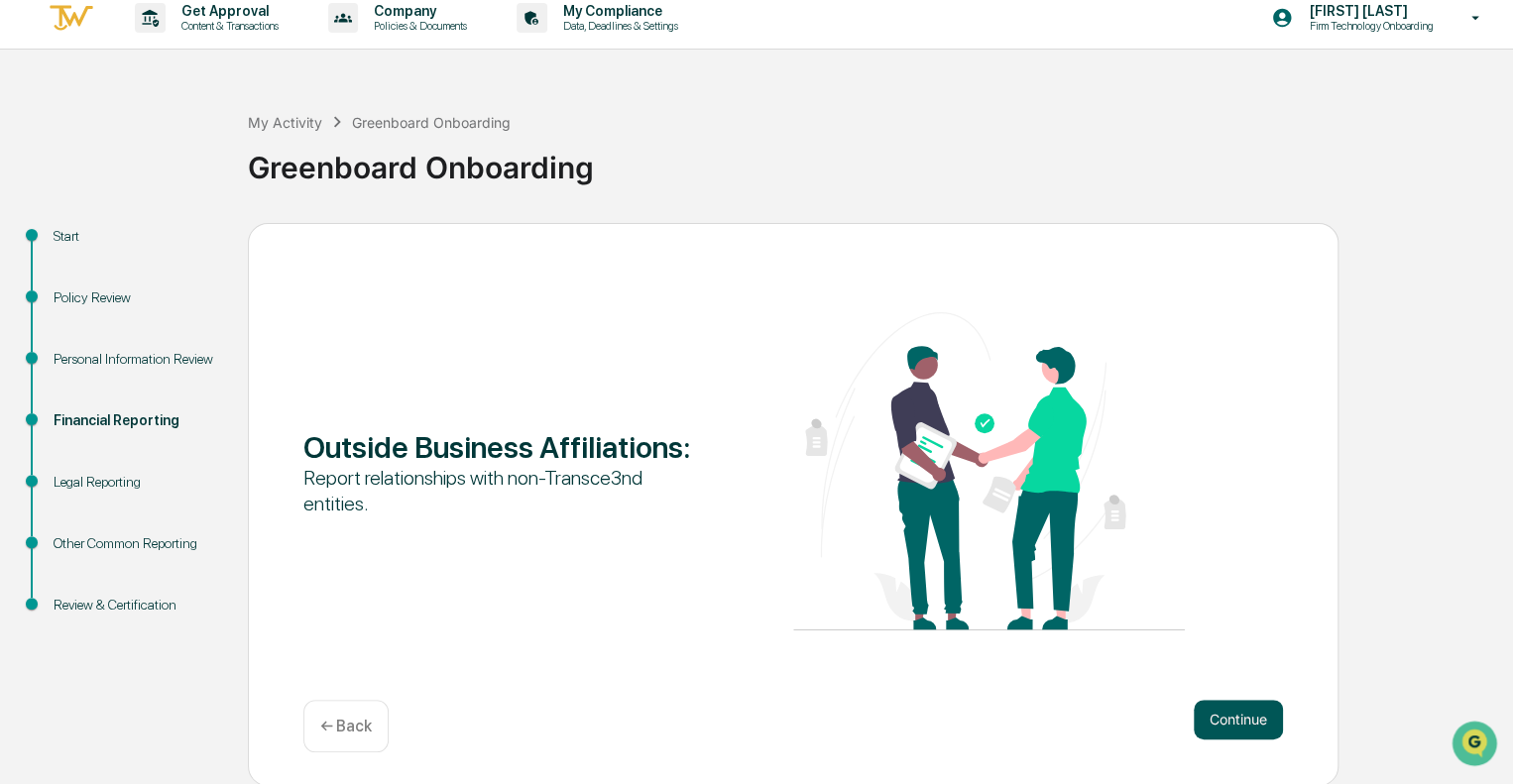click on "Continue" at bounding box center [1238, 720] 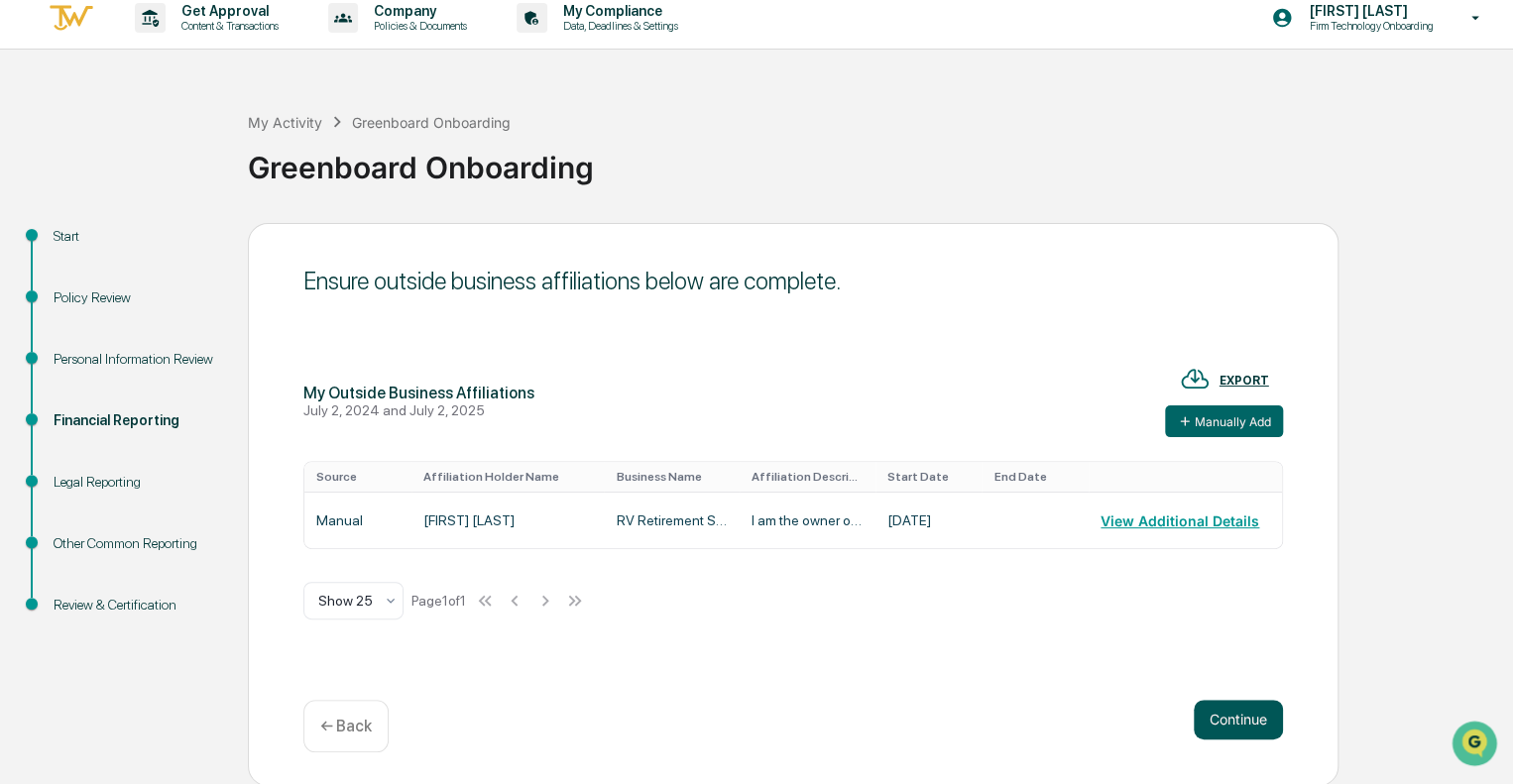 click on "Continue" at bounding box center (1238, 720) 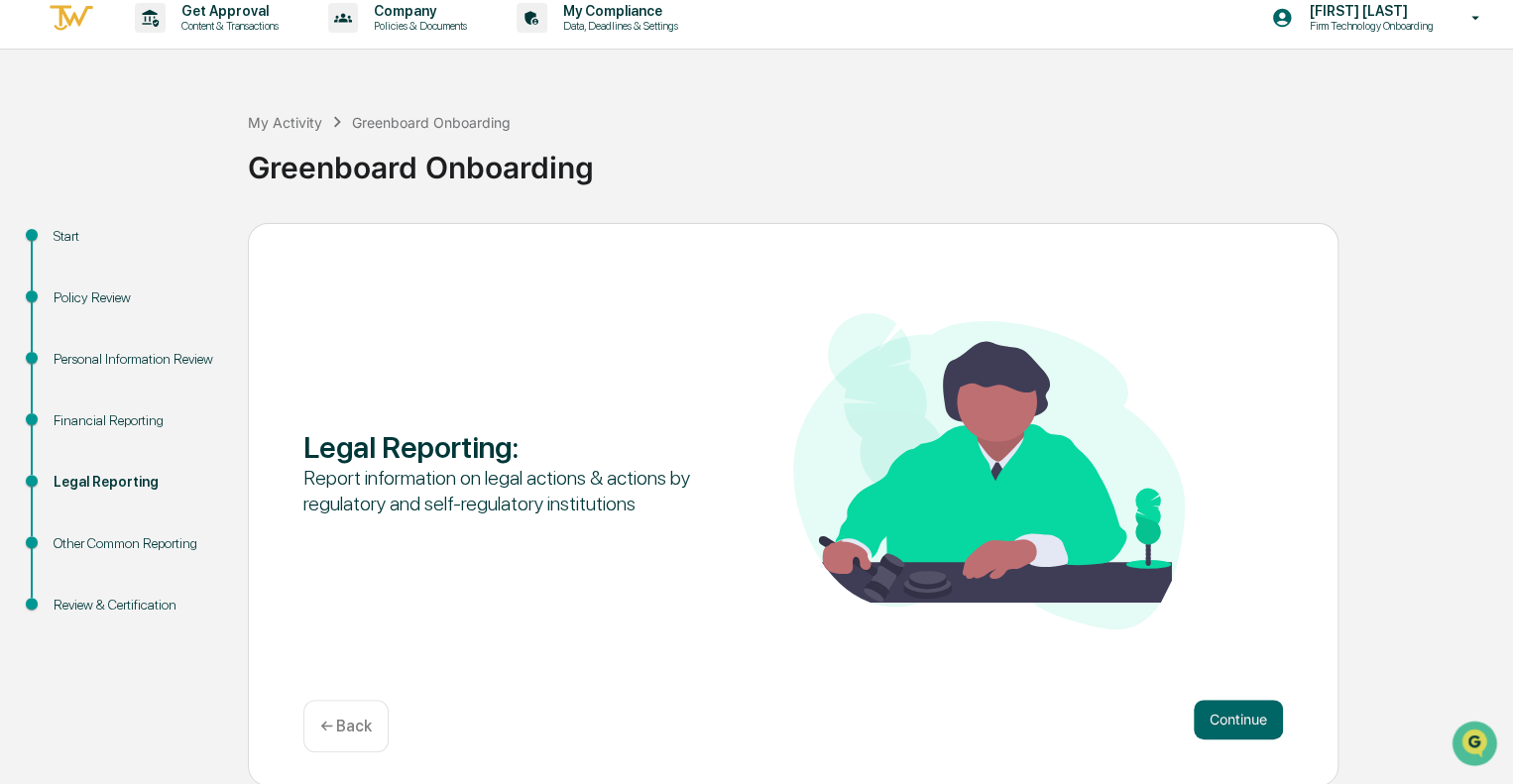 click on "Continue" at bounding box center [1238, 720] 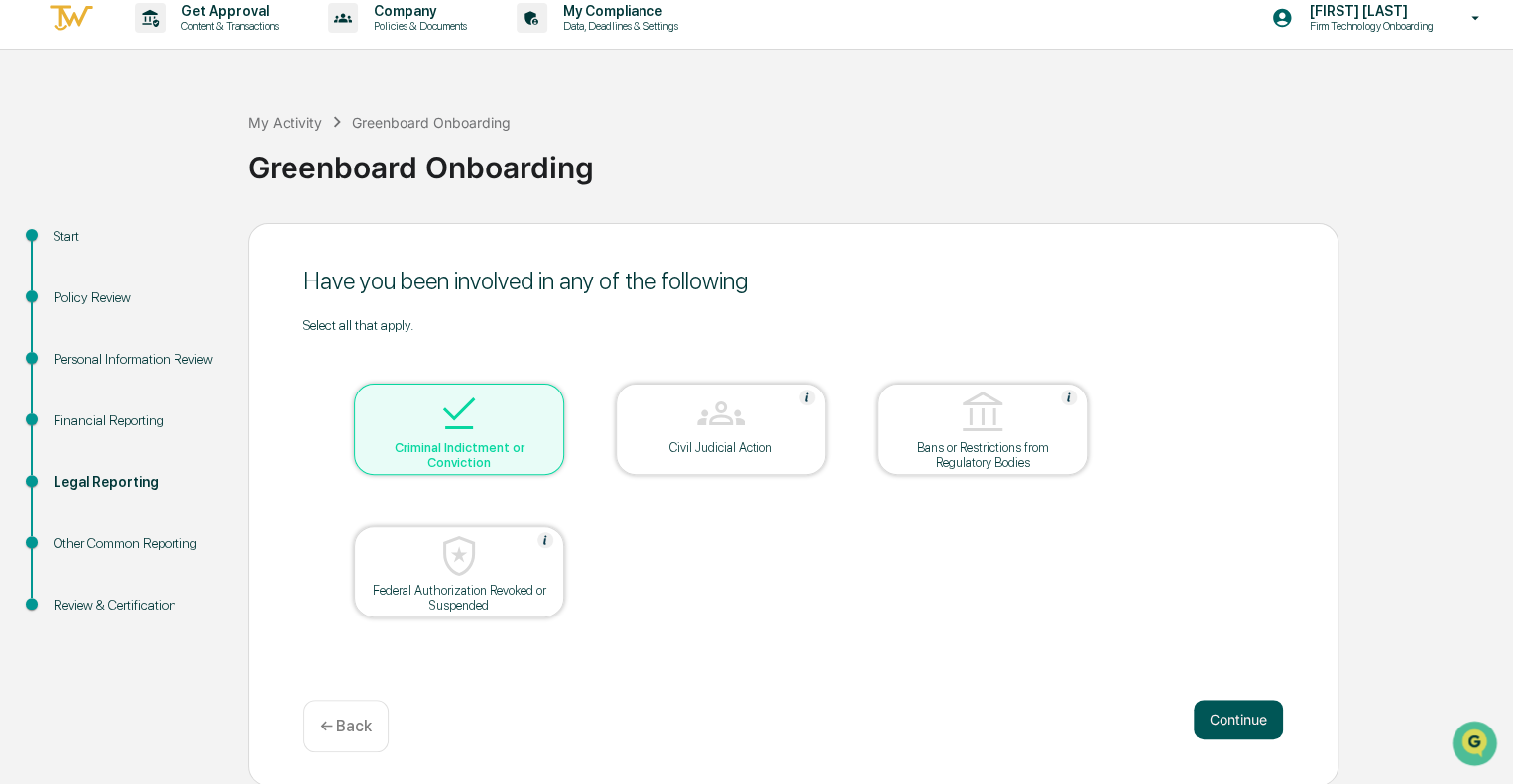 click on "Continue" at bounding box center [1238, 720] 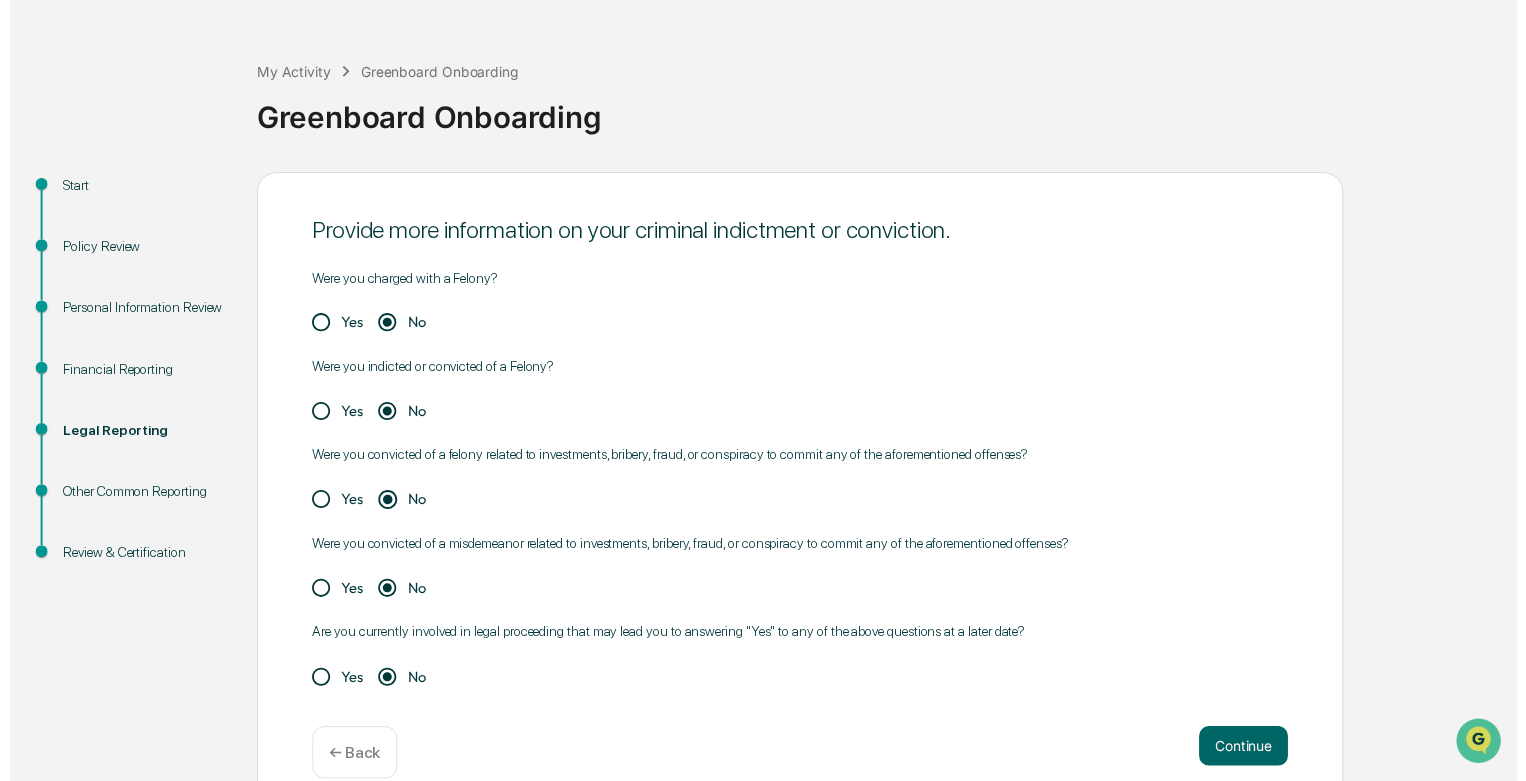 scroll, scrollTop: 93, scrollLeft: 0, axis: vertical 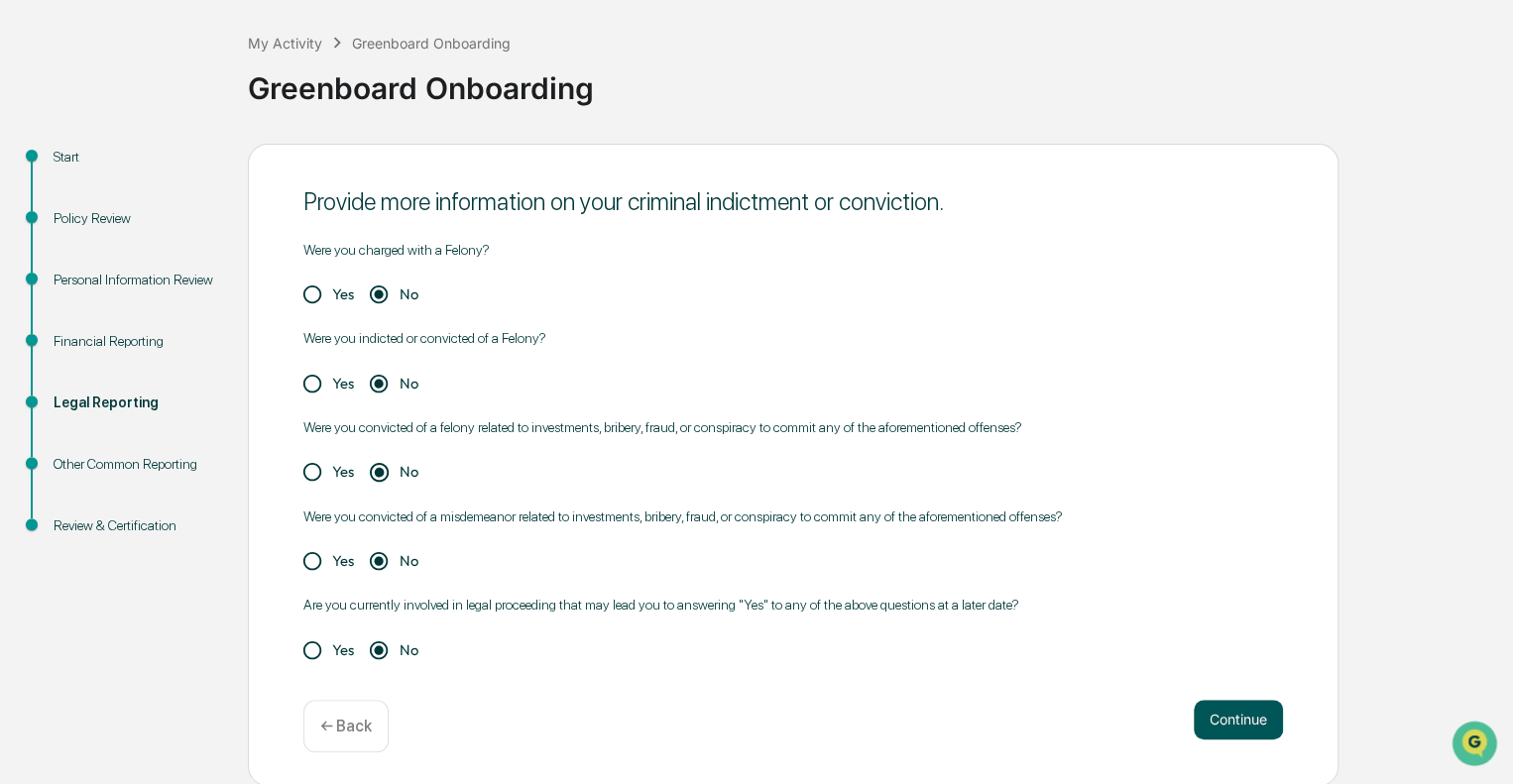 click on "Continue" at bounding box center [1238, 720] 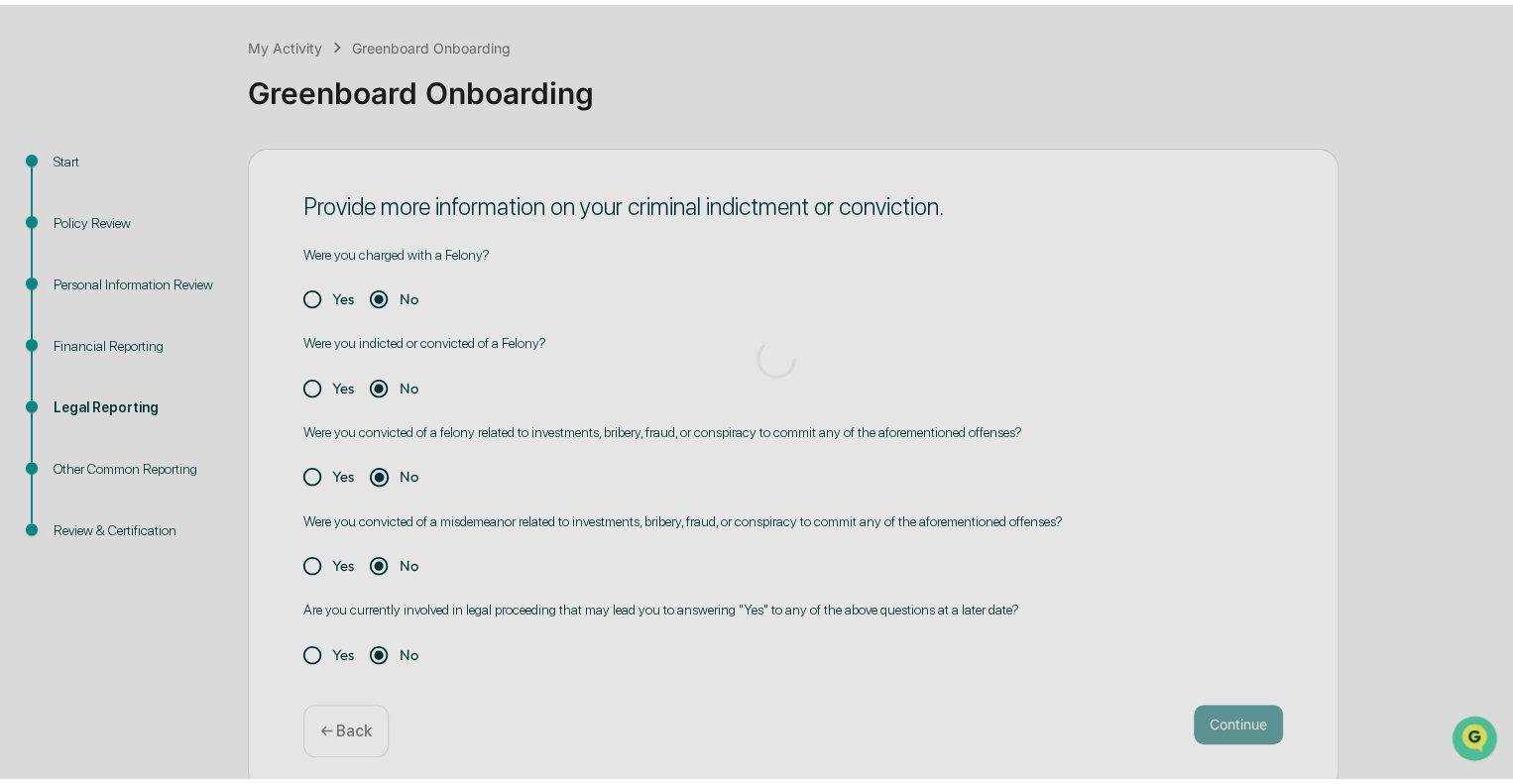 scroll, scrollTop: 13, scrollLeft: 0, axis: vertical 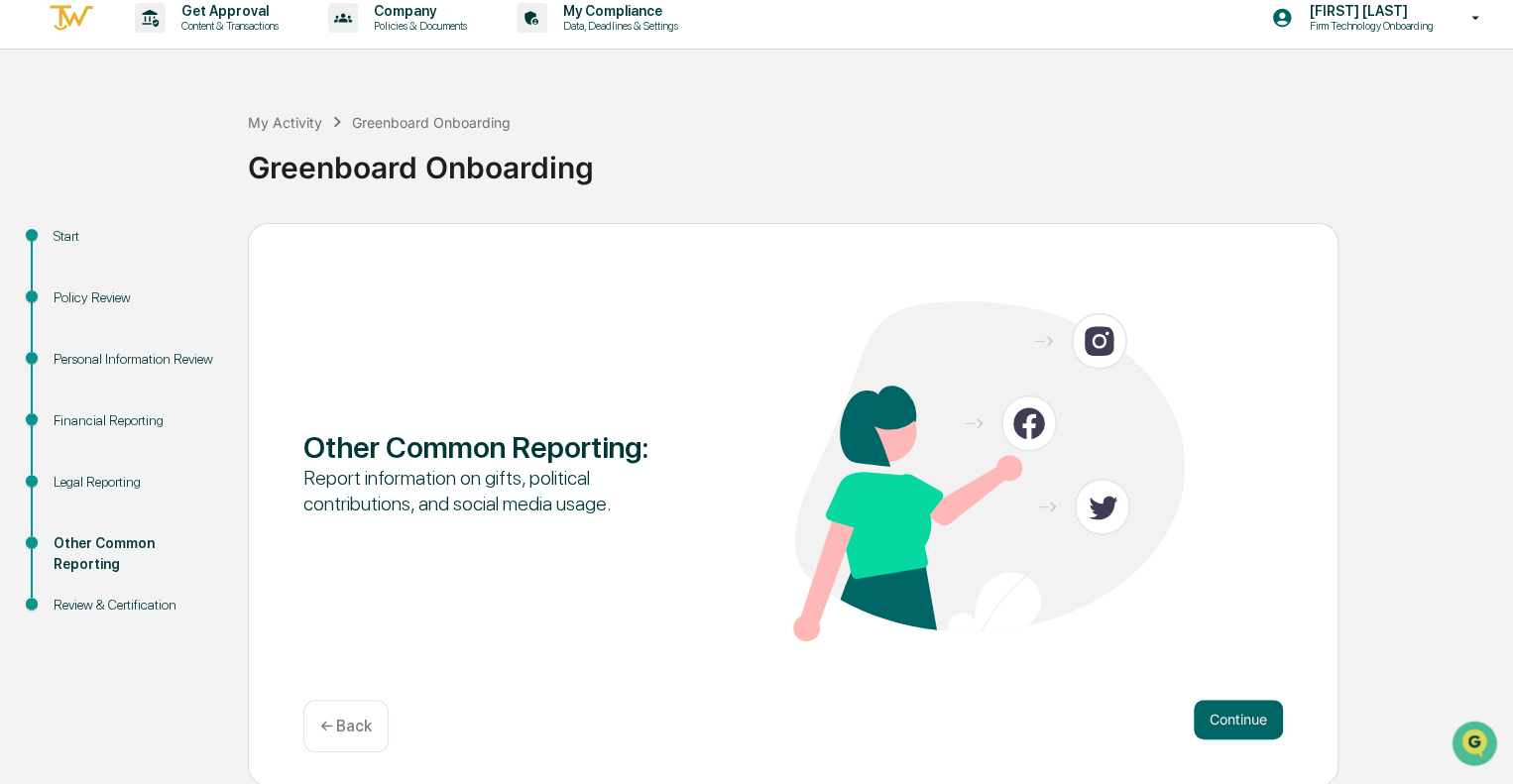 click on "Legal Reporting" at bounding box center (135, 482) 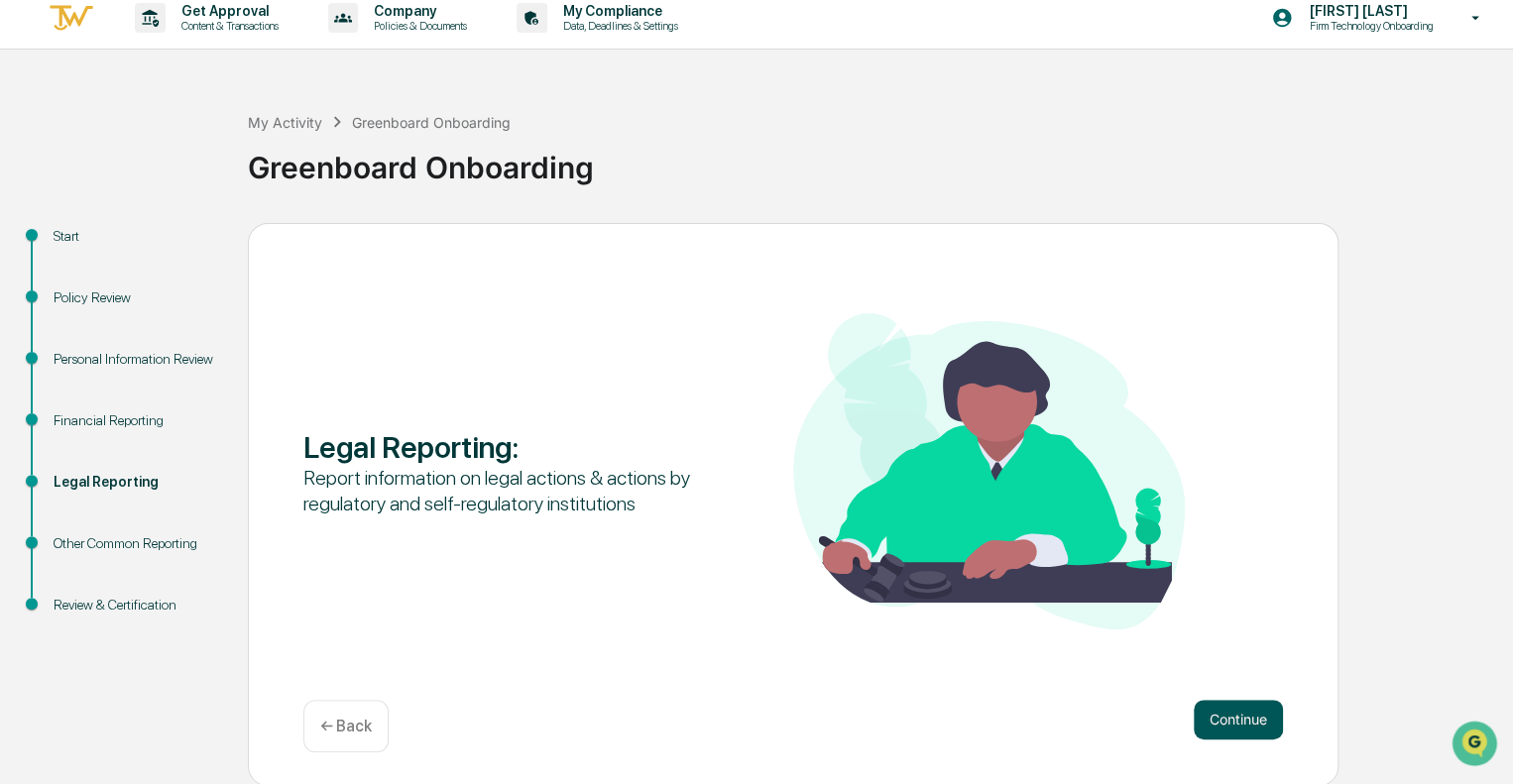 click on "Continue" at bounding box center (1238, 720) 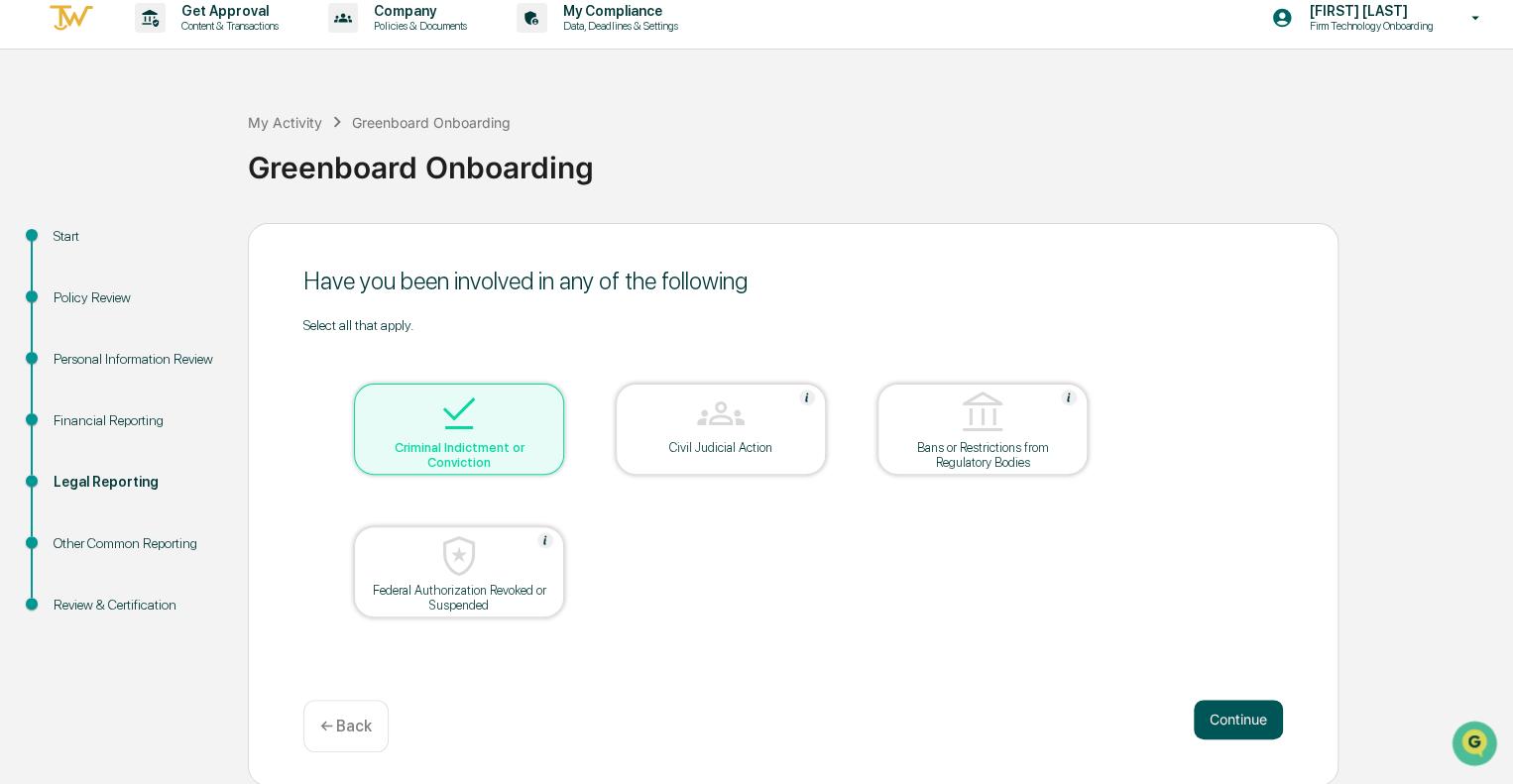 click on "Continue" at bounding box center [1238, 720] 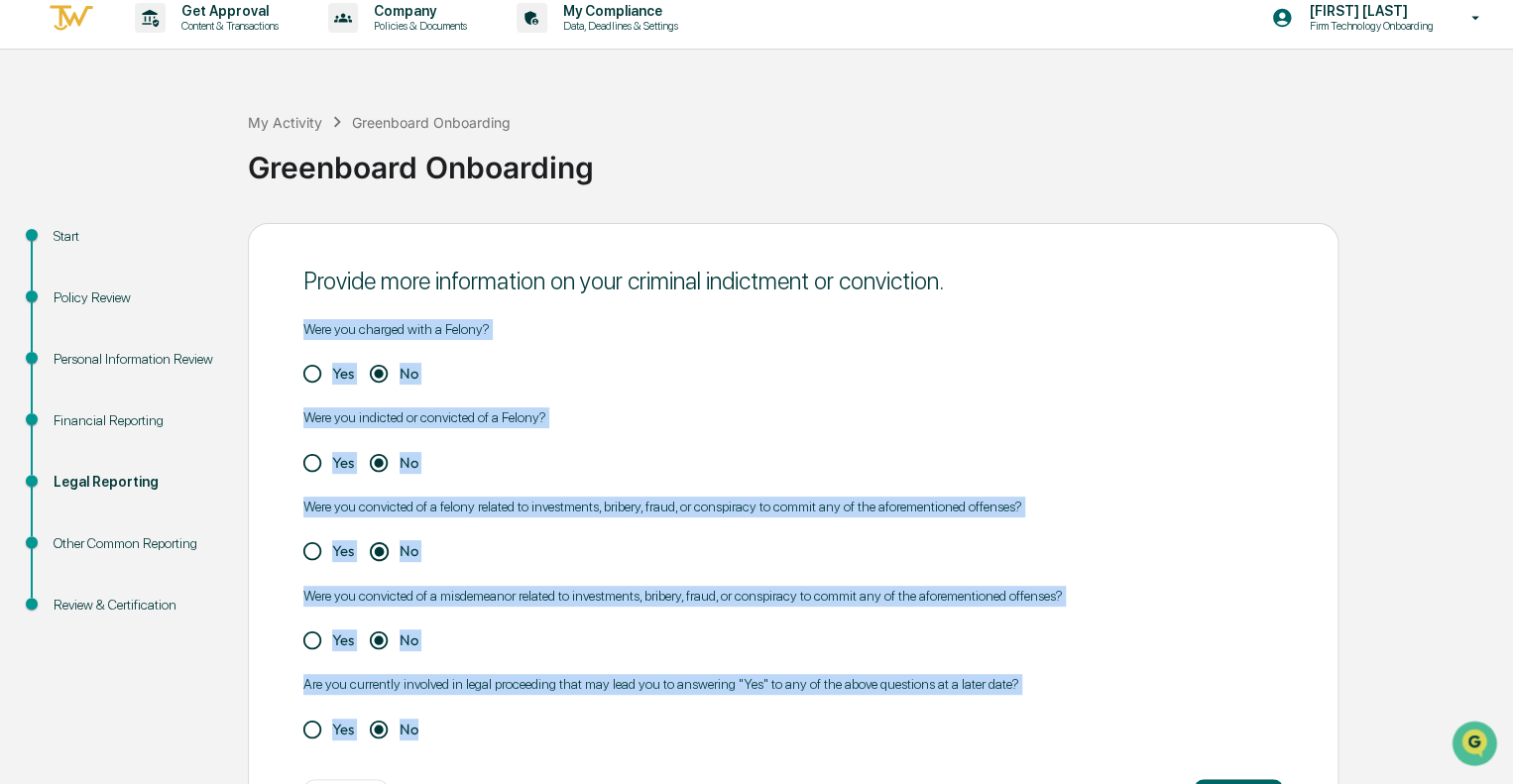 drag, startPoint x: 305, startPoint y: 324, endPoint x: 1147, endPoint y: 733, distance: 936.07959 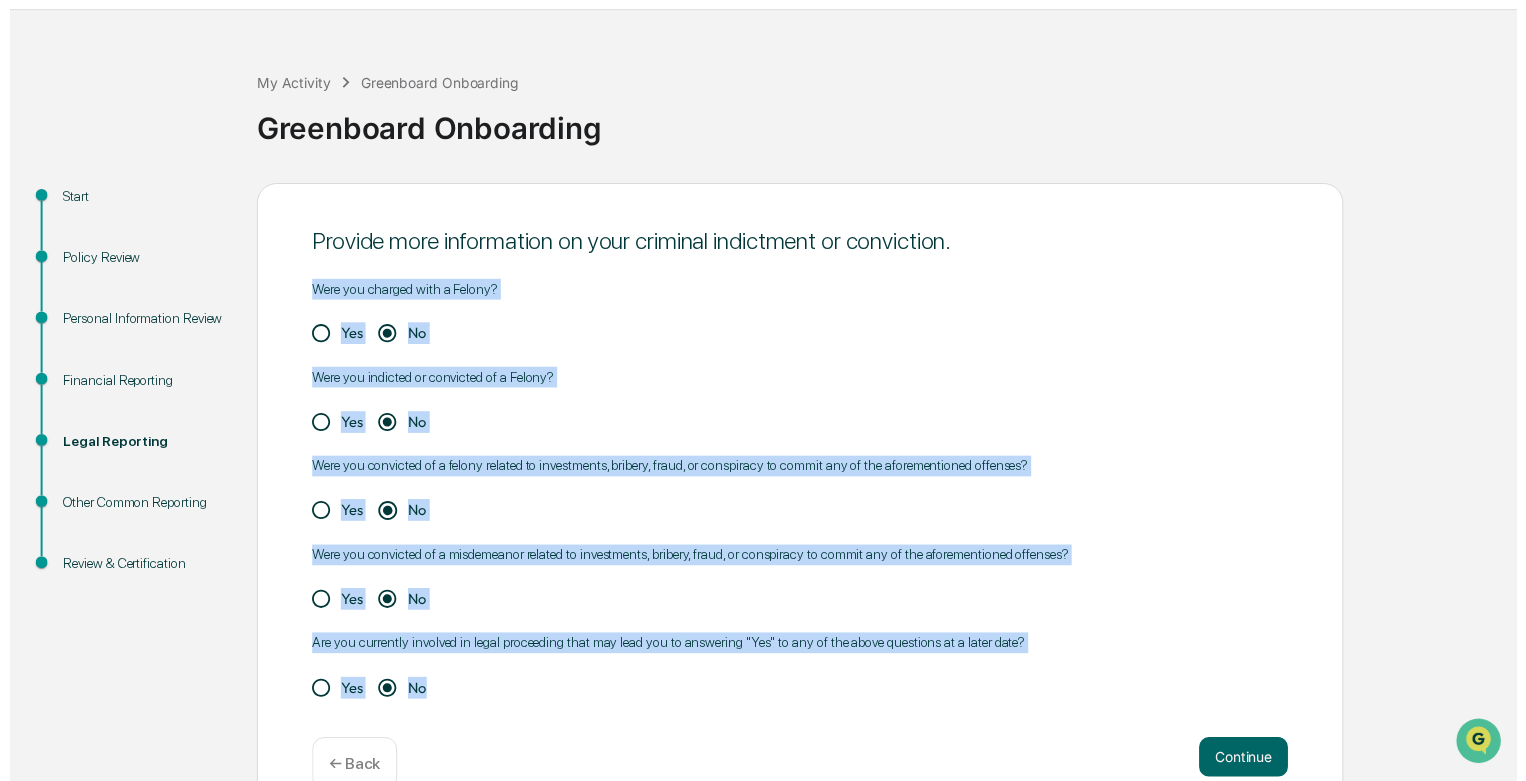 scroll, scrollTop: 93, scrollLeft: 0, axis: vertical 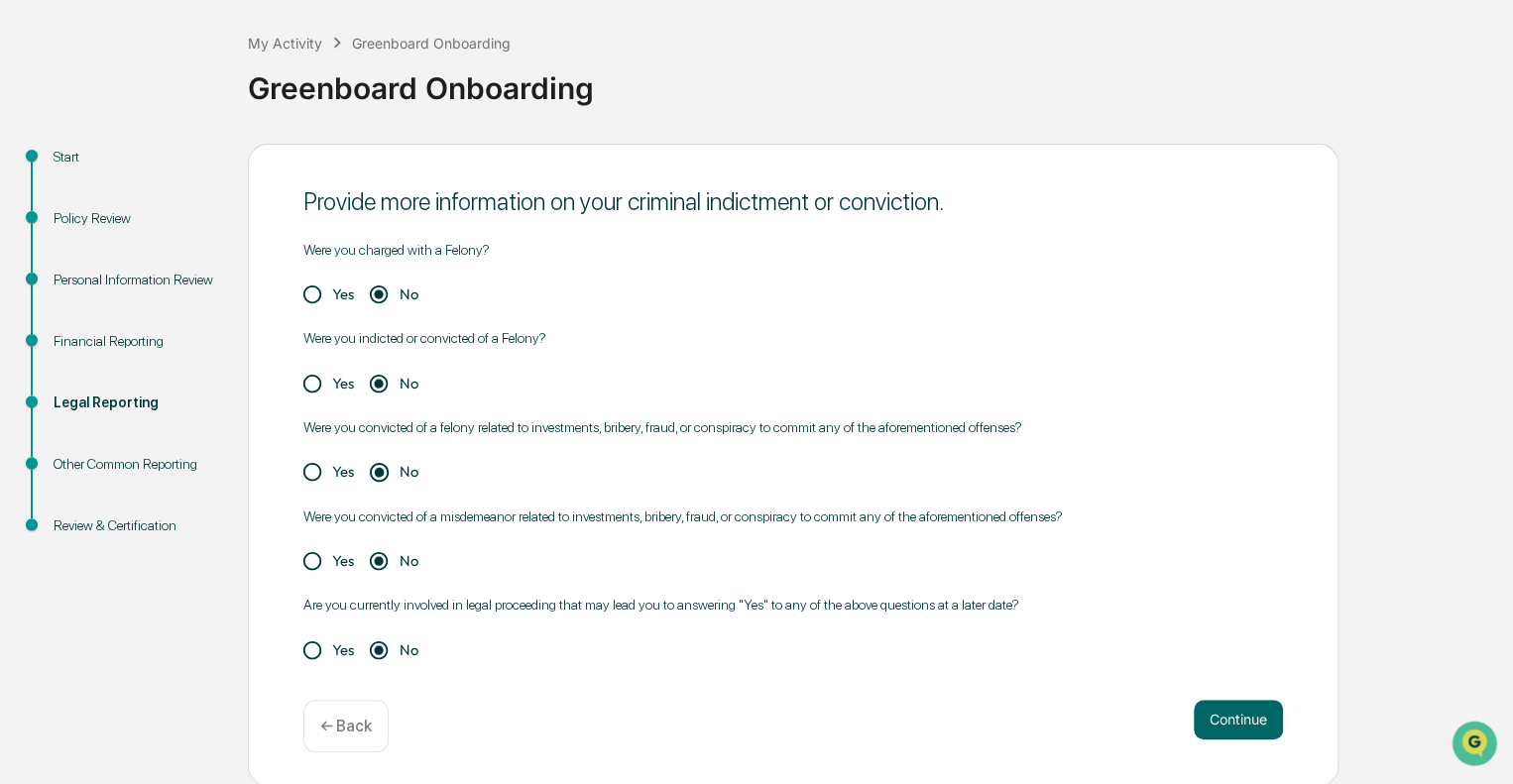 click on "← Back" at bounding box center (346, 726) 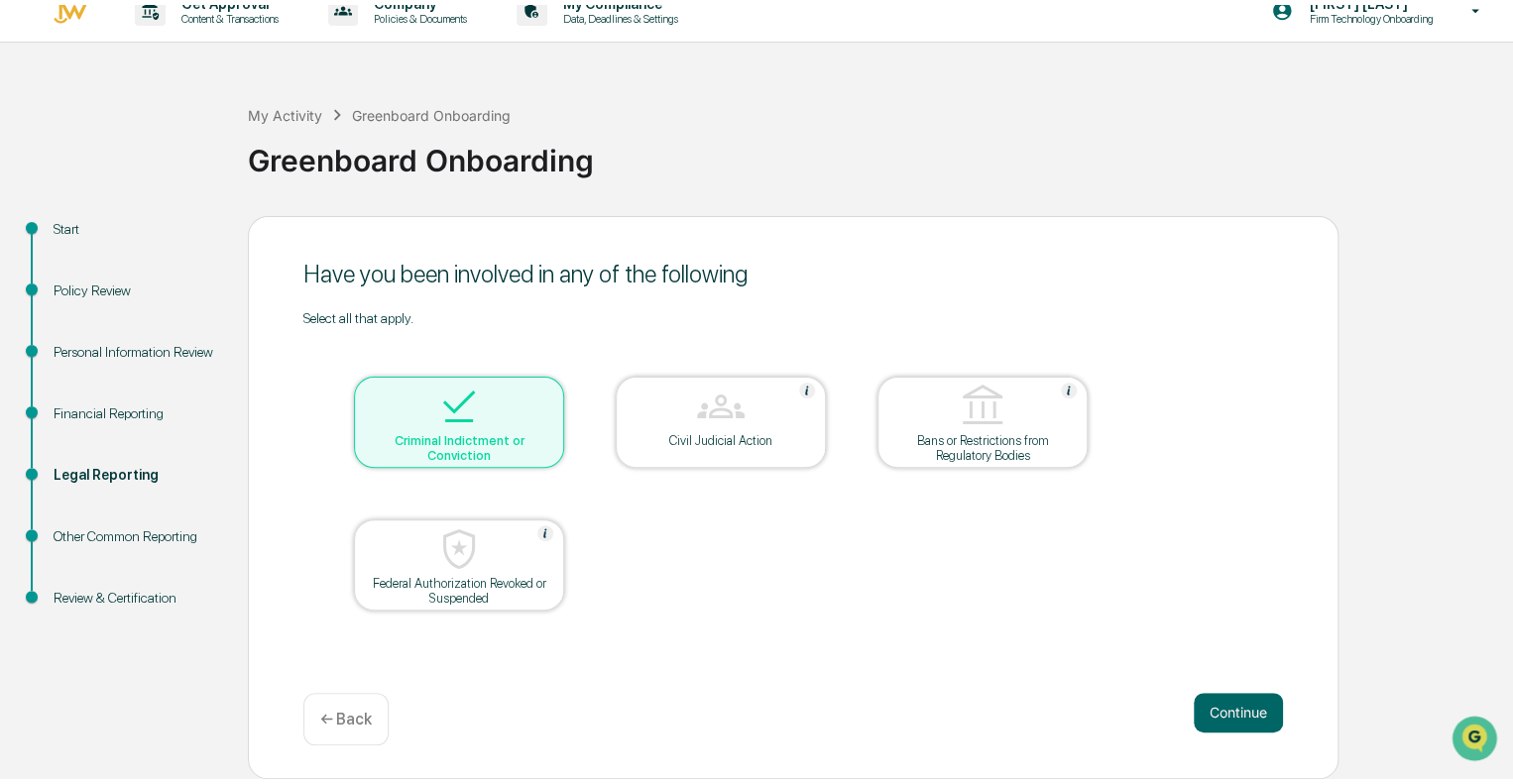 scroll, scrollTop: 13, scrollLeft: 0, axis: vertical 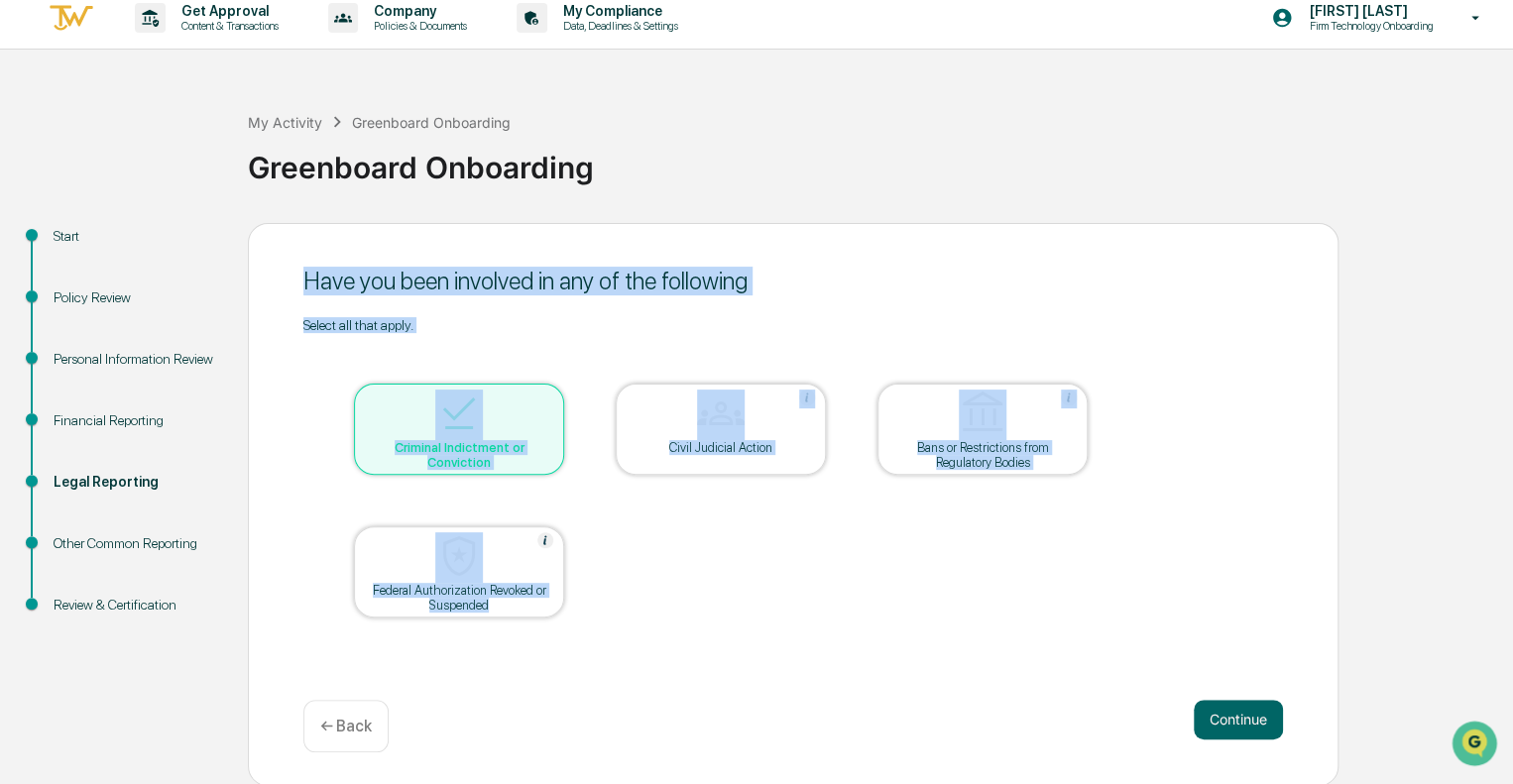 drag, startPoint x: 286, startPoint y: 281, endPoint x: 1051, endPoint y: 627, distance: 839.6076 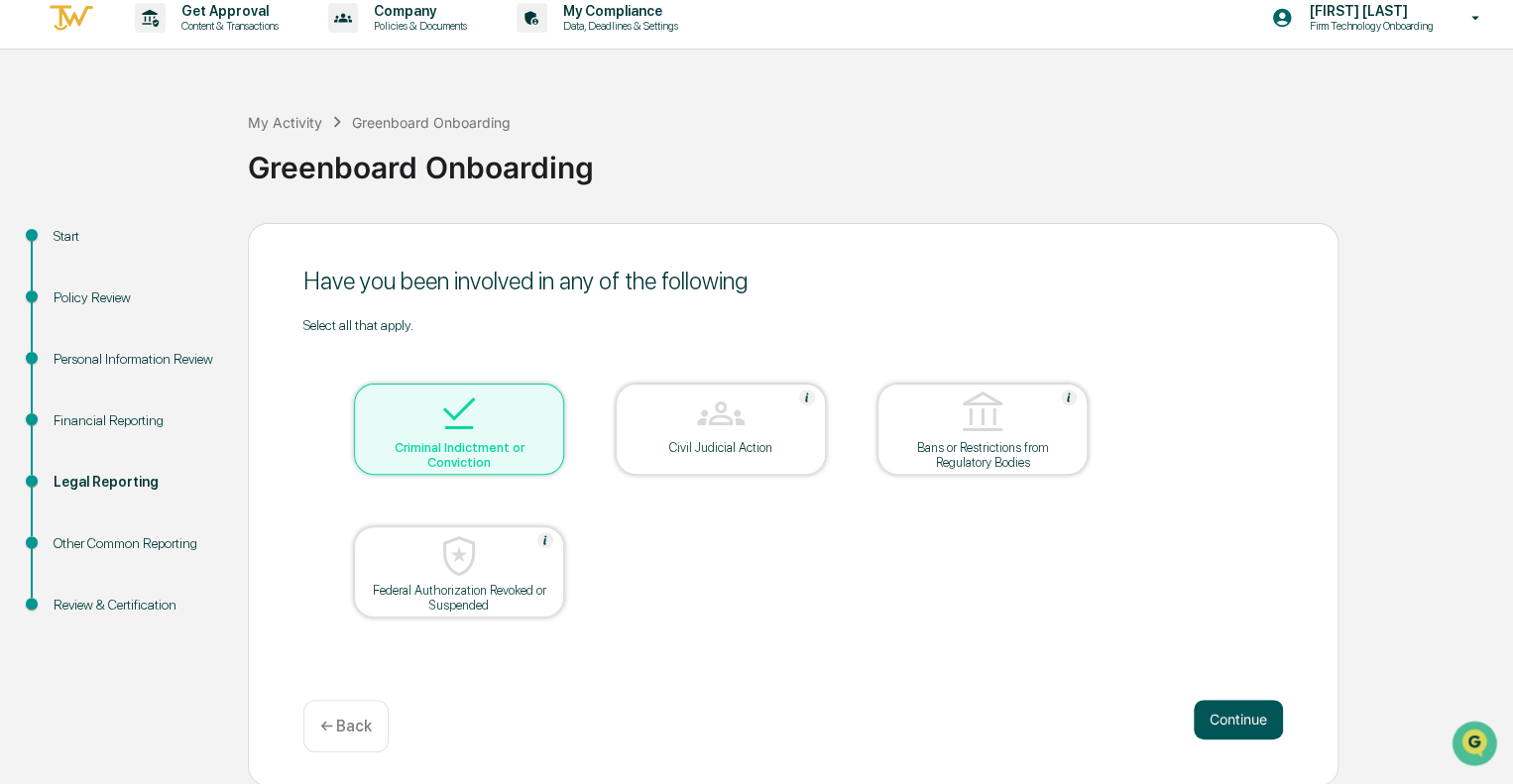click on "Continue" at bounding box center (1238, 720) 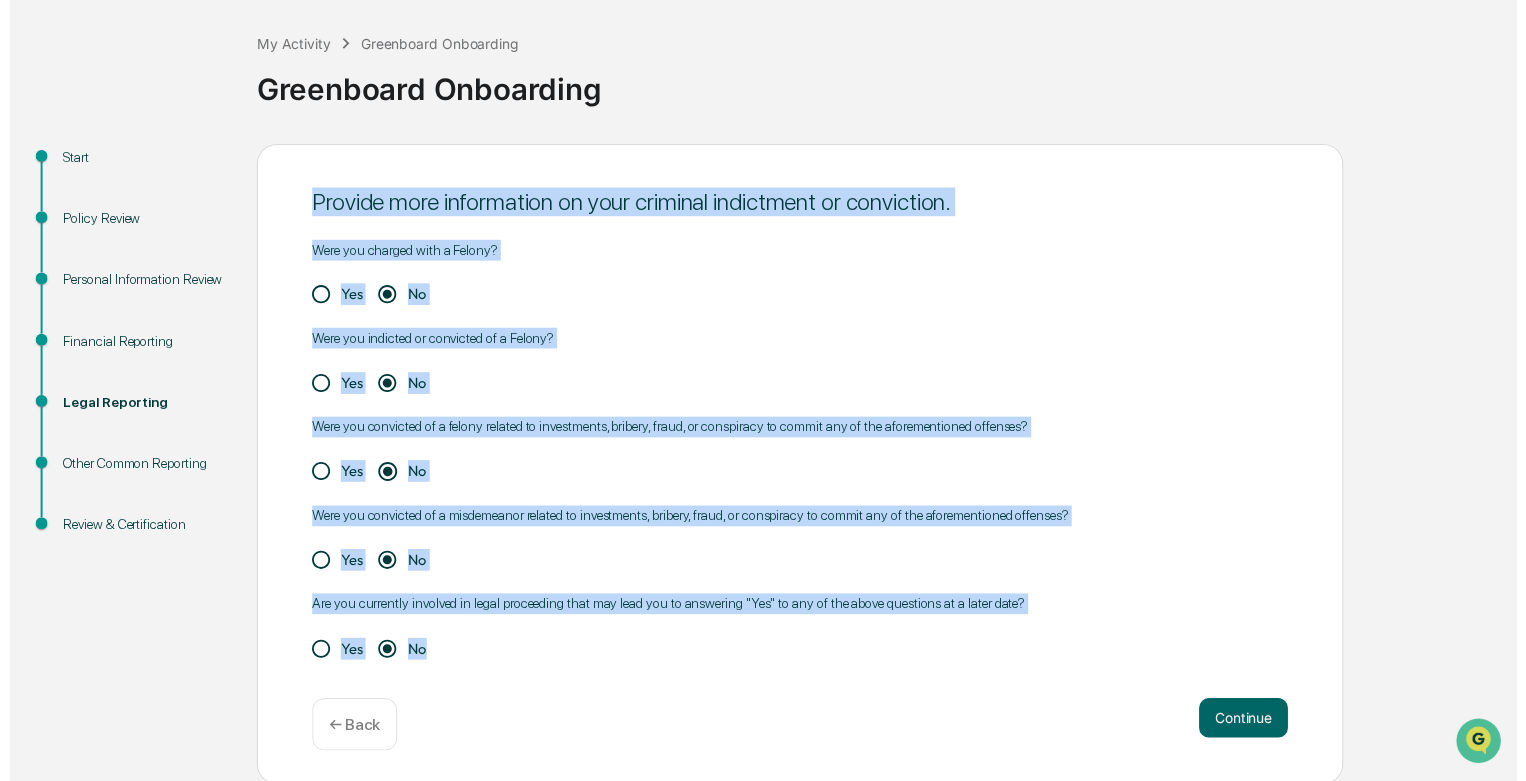 scroll, scrollTop: 93, scrollLeft: 0, axis: vertical 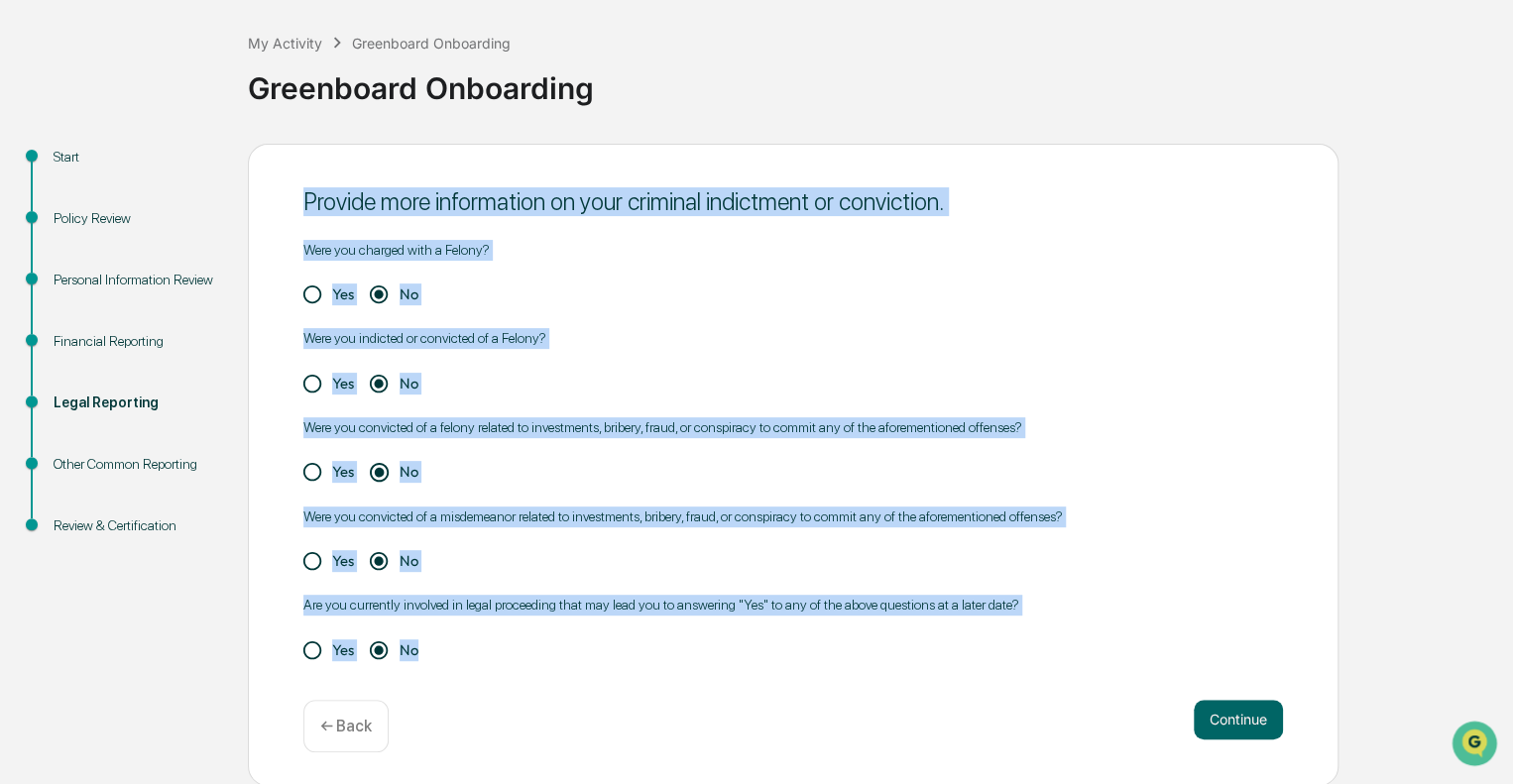 drag, startPoint x: 293, startPoint y: 282, endPoint x: 1010, endPoint y: 647, distance: 804.5583 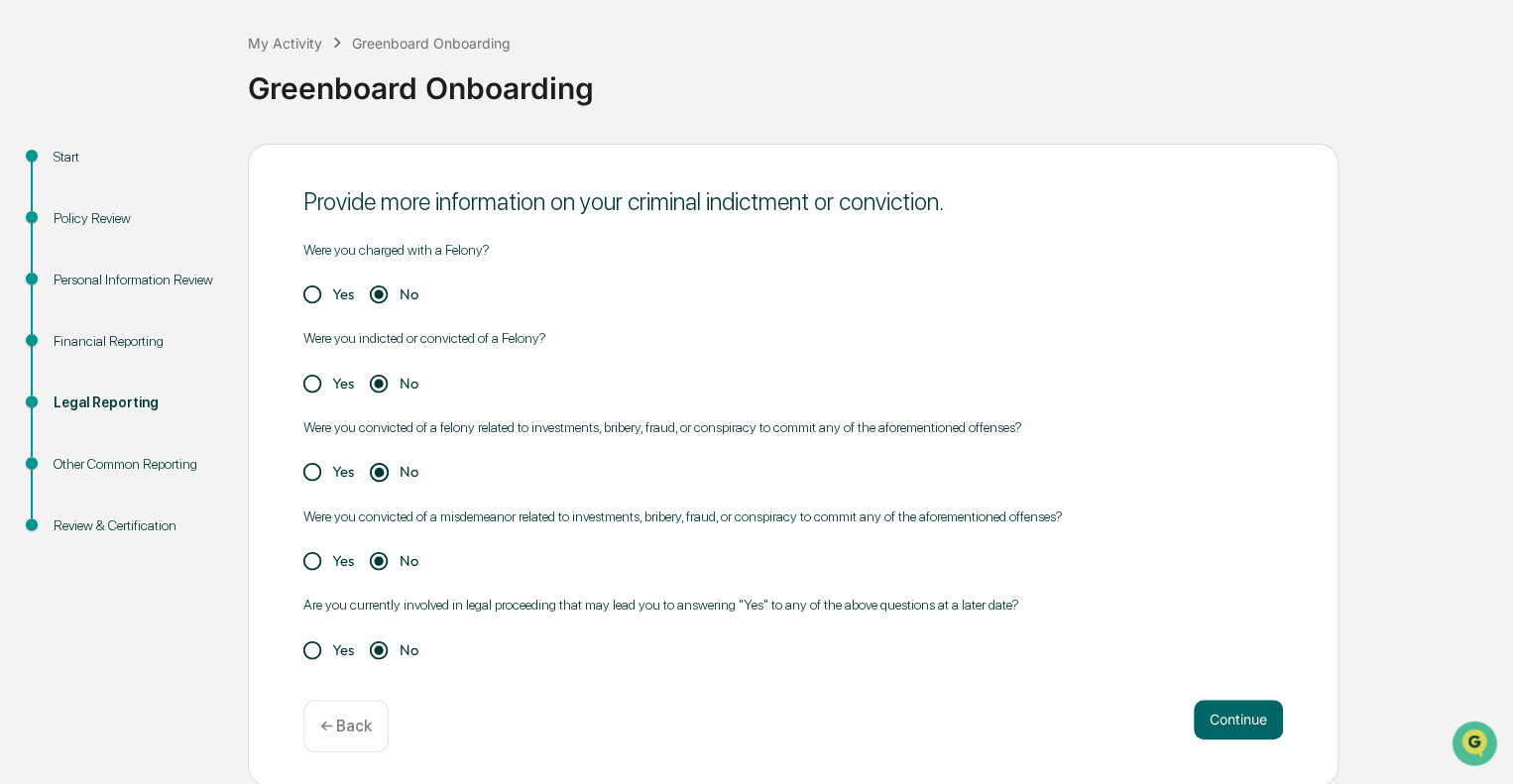 click on "← Back" at bounding box center (346, 726) 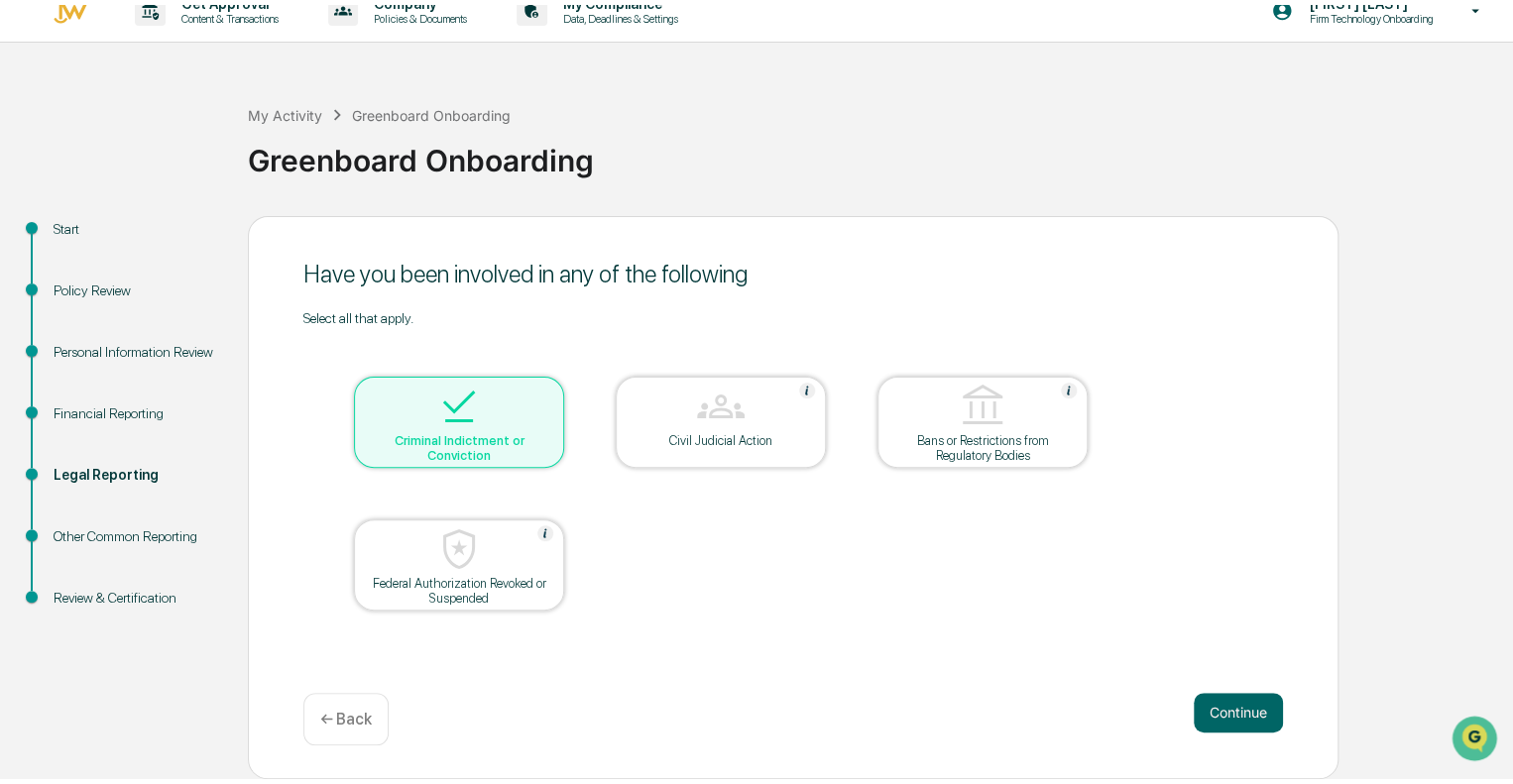 scroll, scrollTop: 13, scrollLeft: 0, axis: vertical 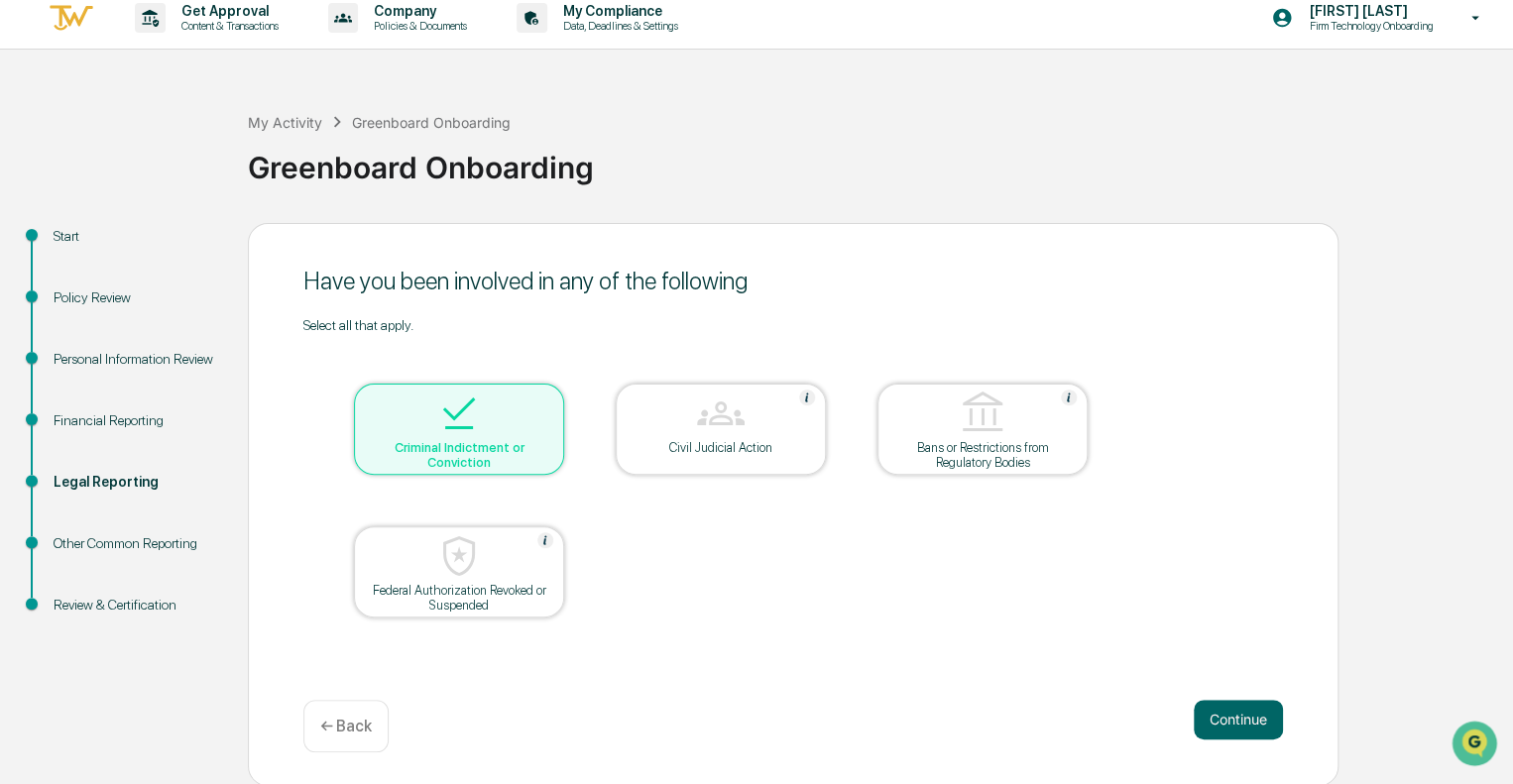 click at bounding box center (459, 413) 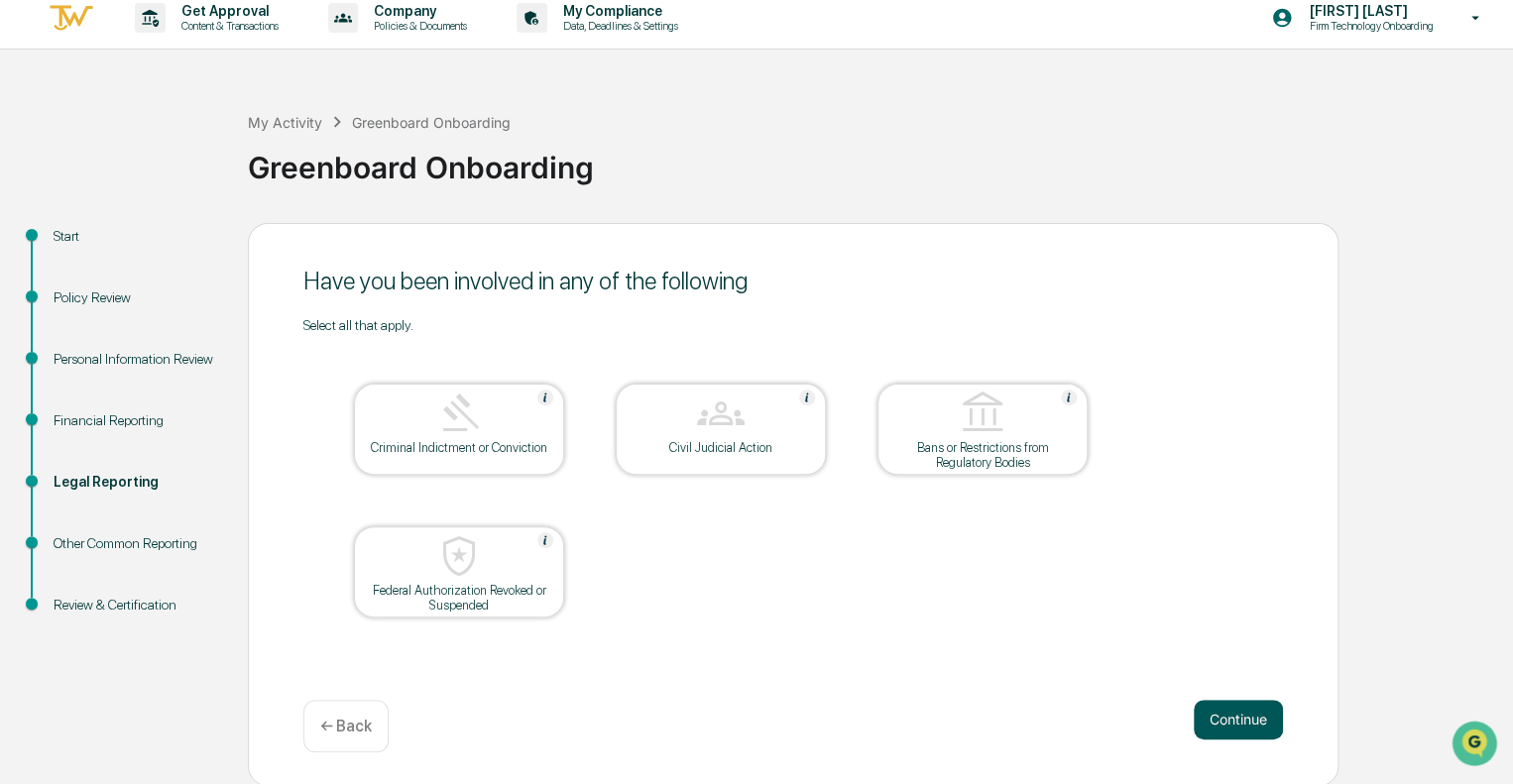 click on "Continue" at bounding box center [1238, 720] 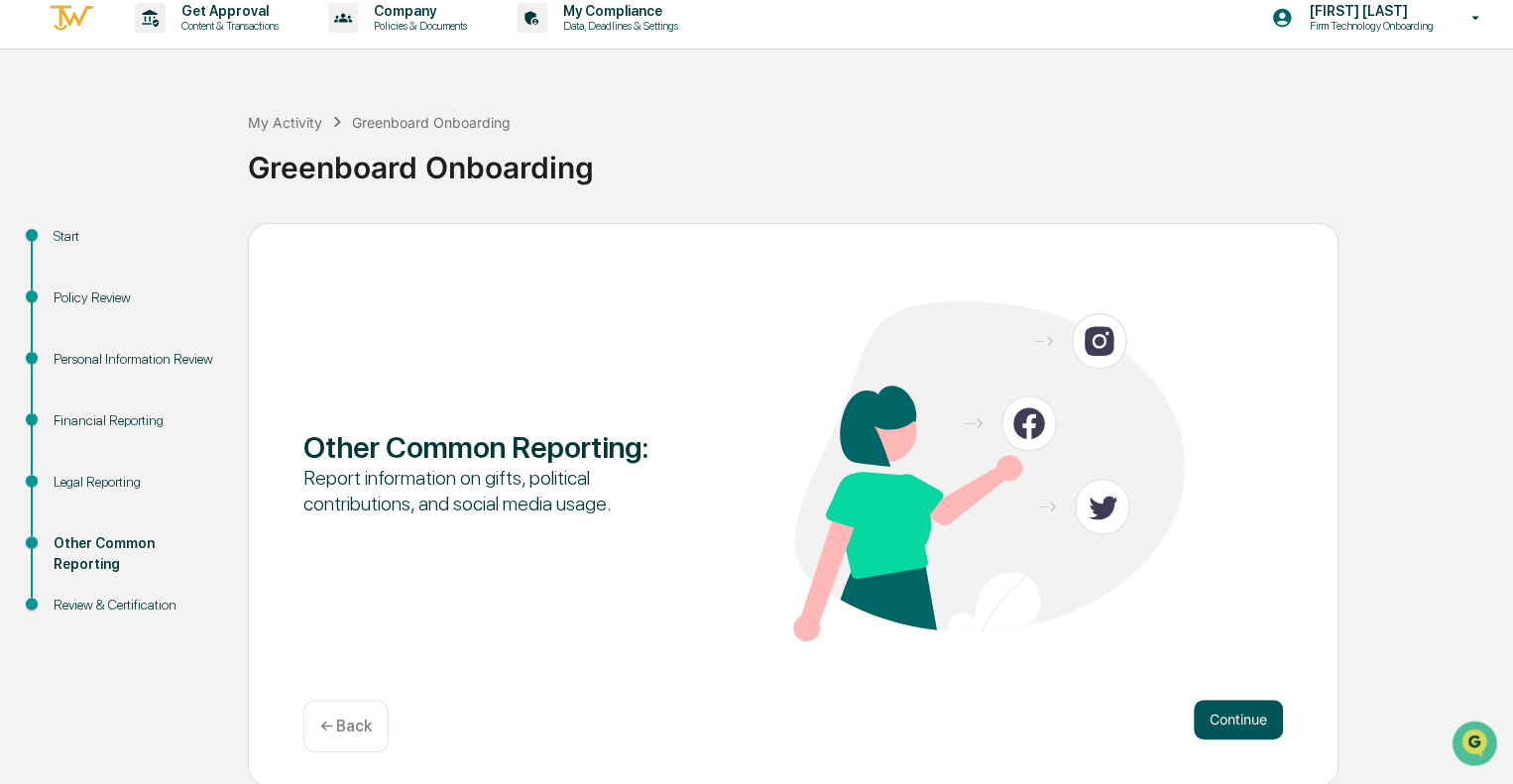 click on "Continue" at bounding box center (1238, 720) 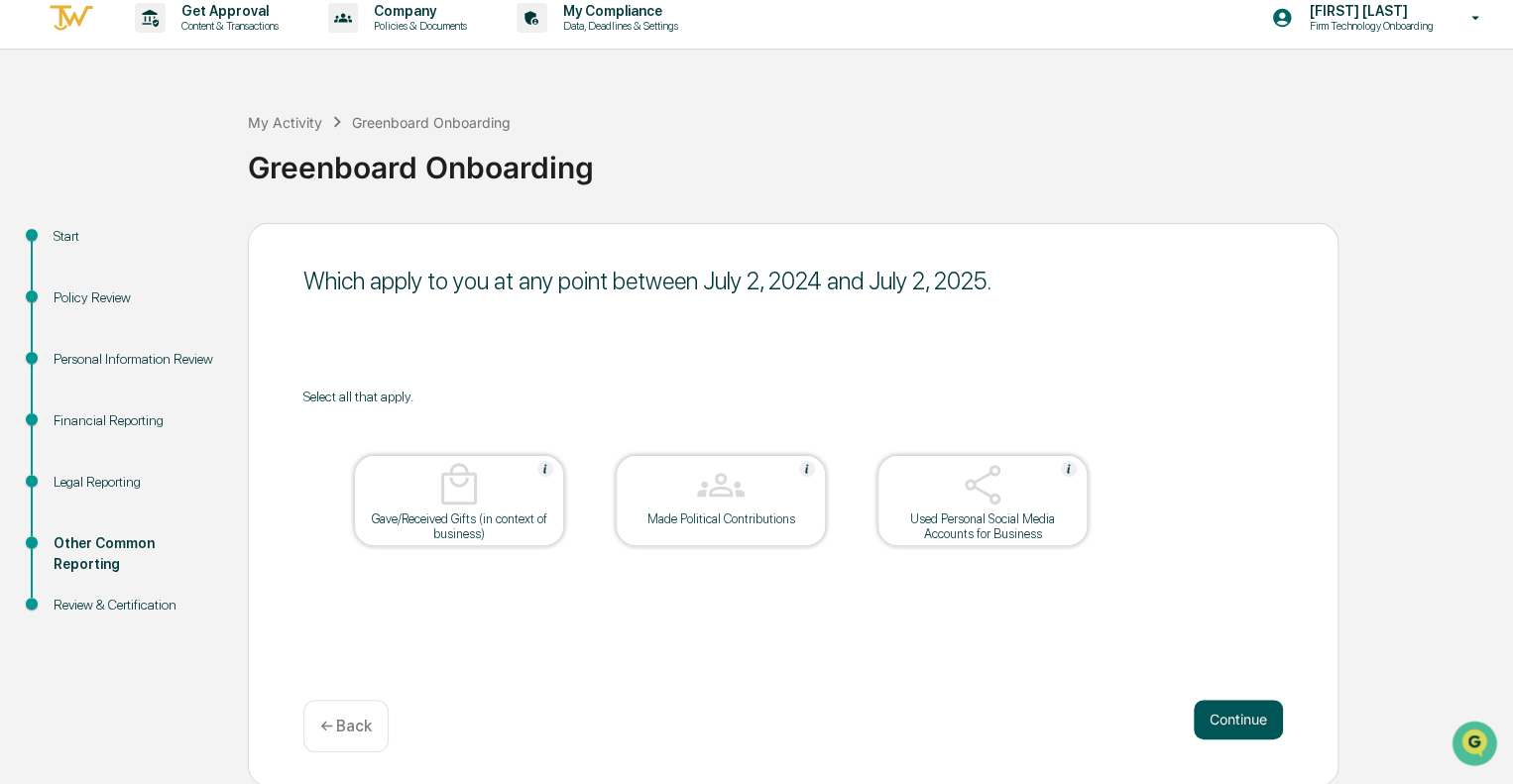 click on "Continue" at bounding box center [1238, 720] 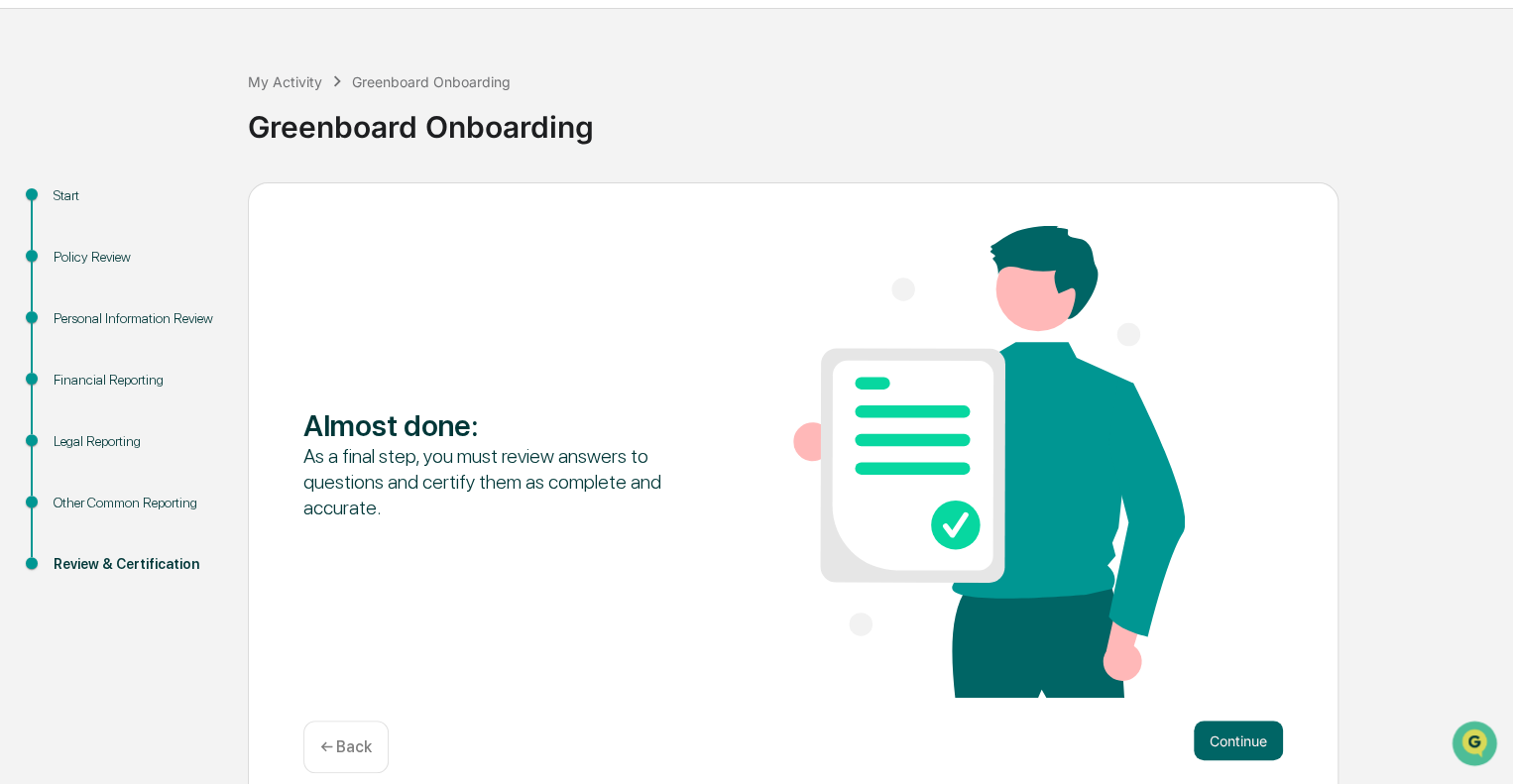 scroll, scrollTop: 75, scrollLeft: 0, axis: vertical 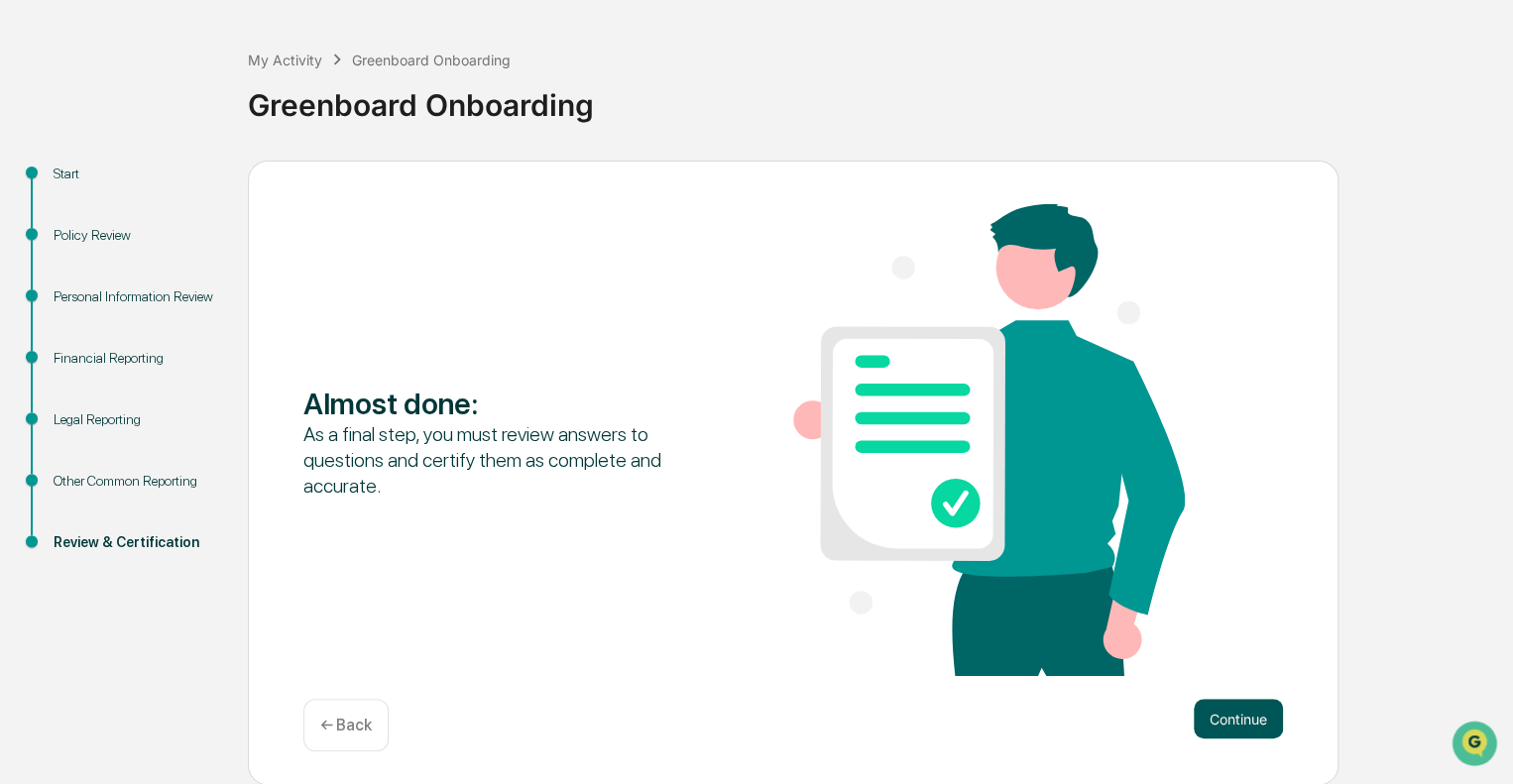 click on "Continue" at bounding box center [1238, 719] 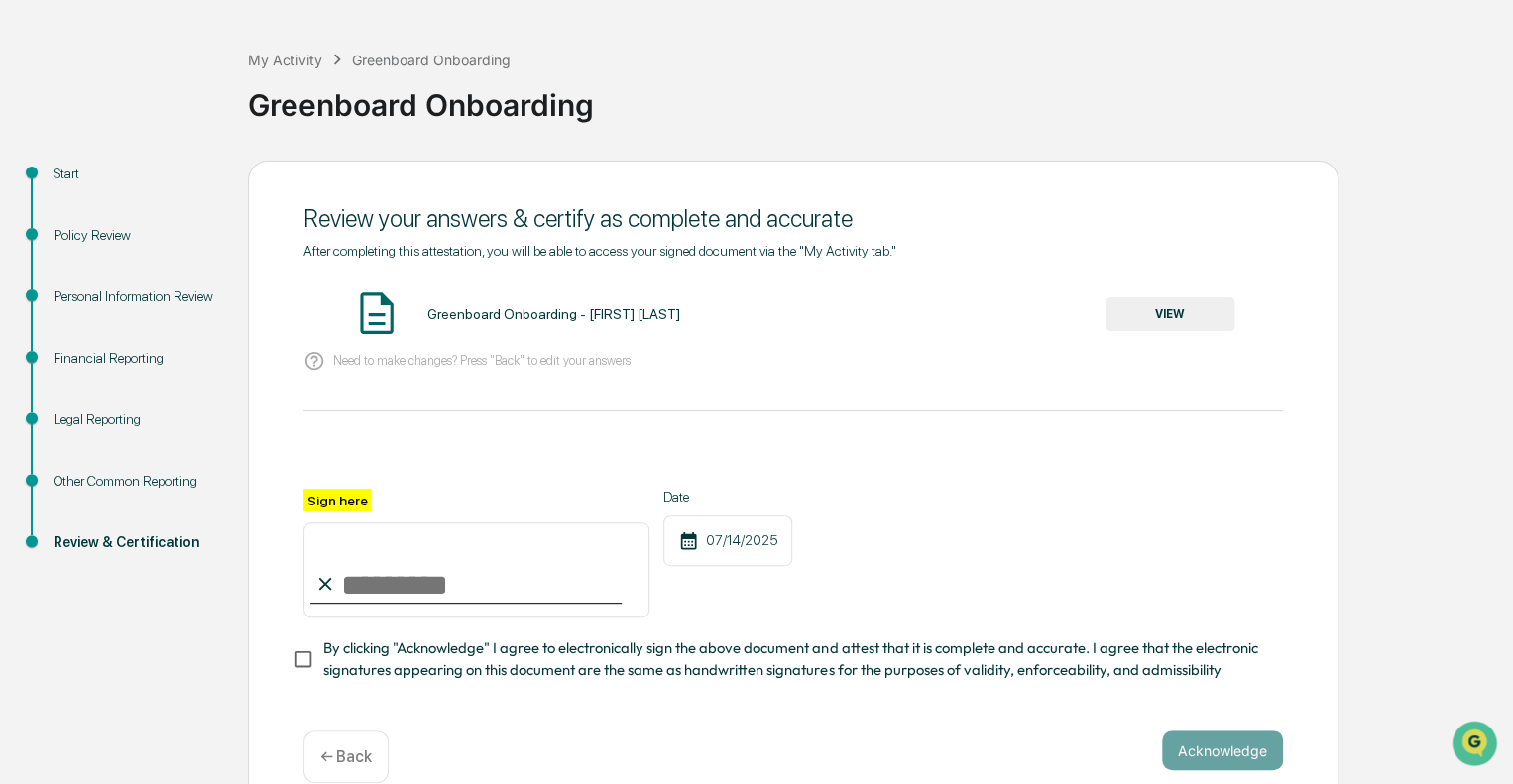 click on "VIEW" at bounding box center (1170, 314) 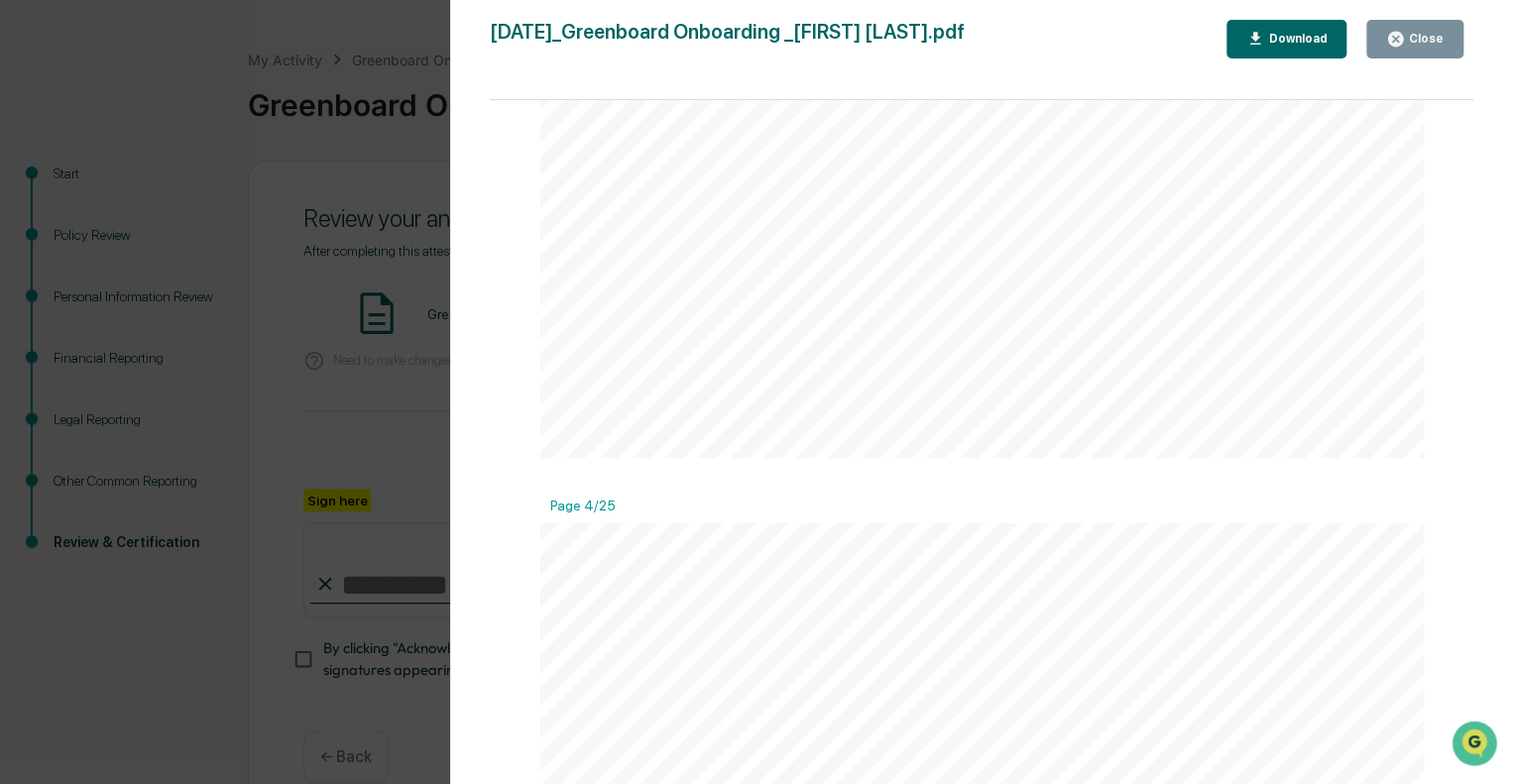 scroll, scrollTop: 4088, scrollLeft: 0, axis: vertical 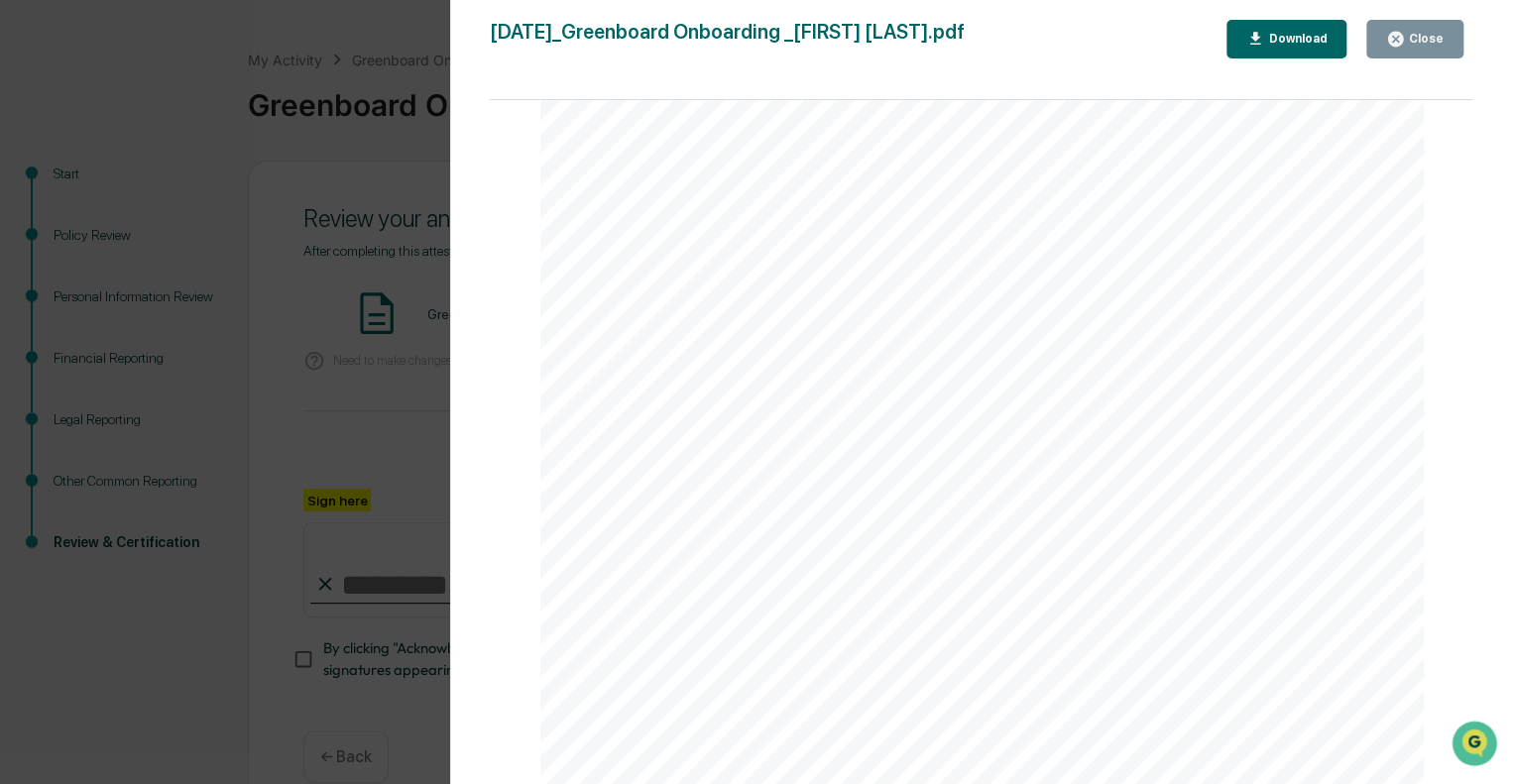 drag, startPoint x: 573, startPoint y: 447, endPoint x: 697, endPoint y: 449, distance: 124.016 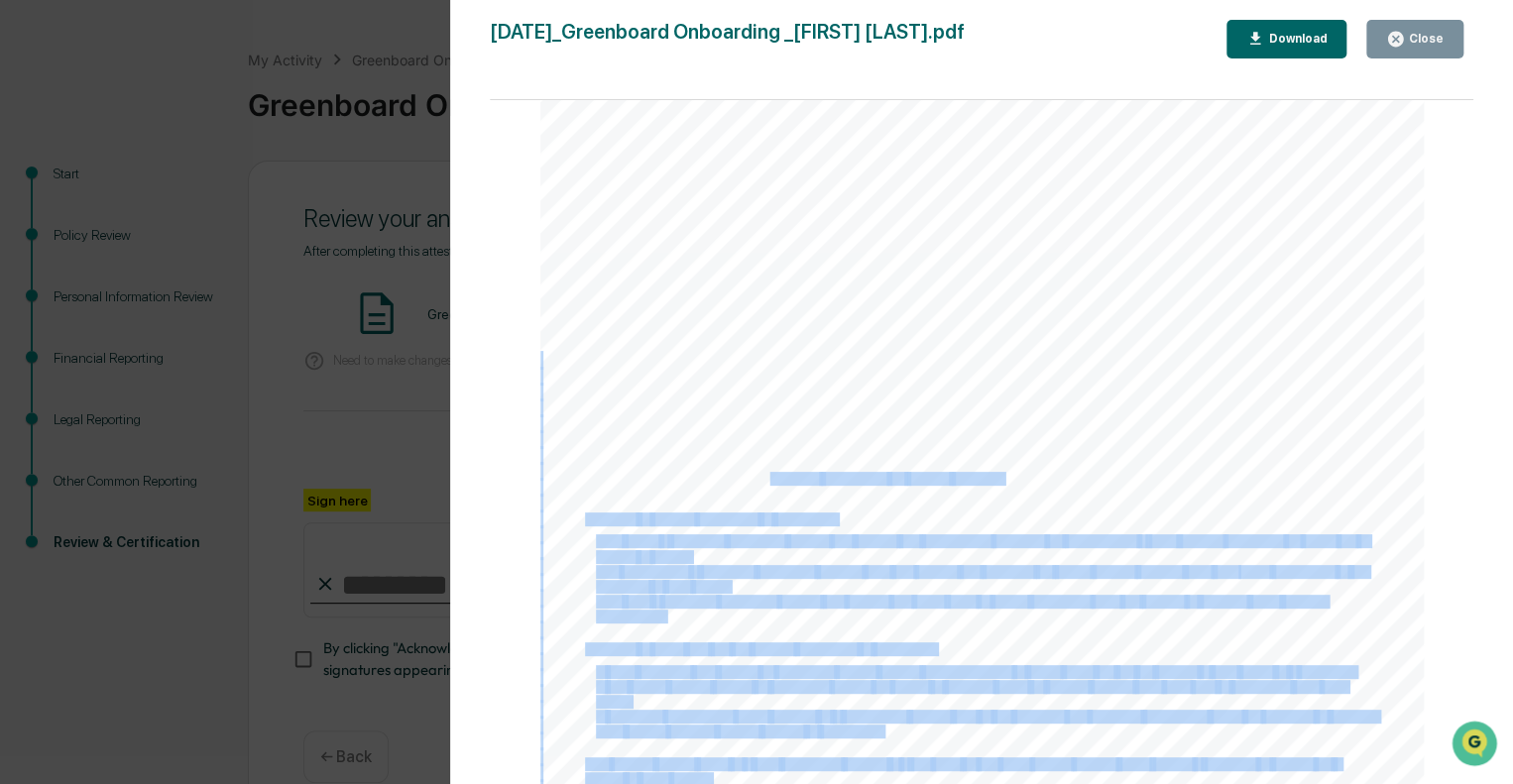 click on "activities." at bounding box center (977, 479) 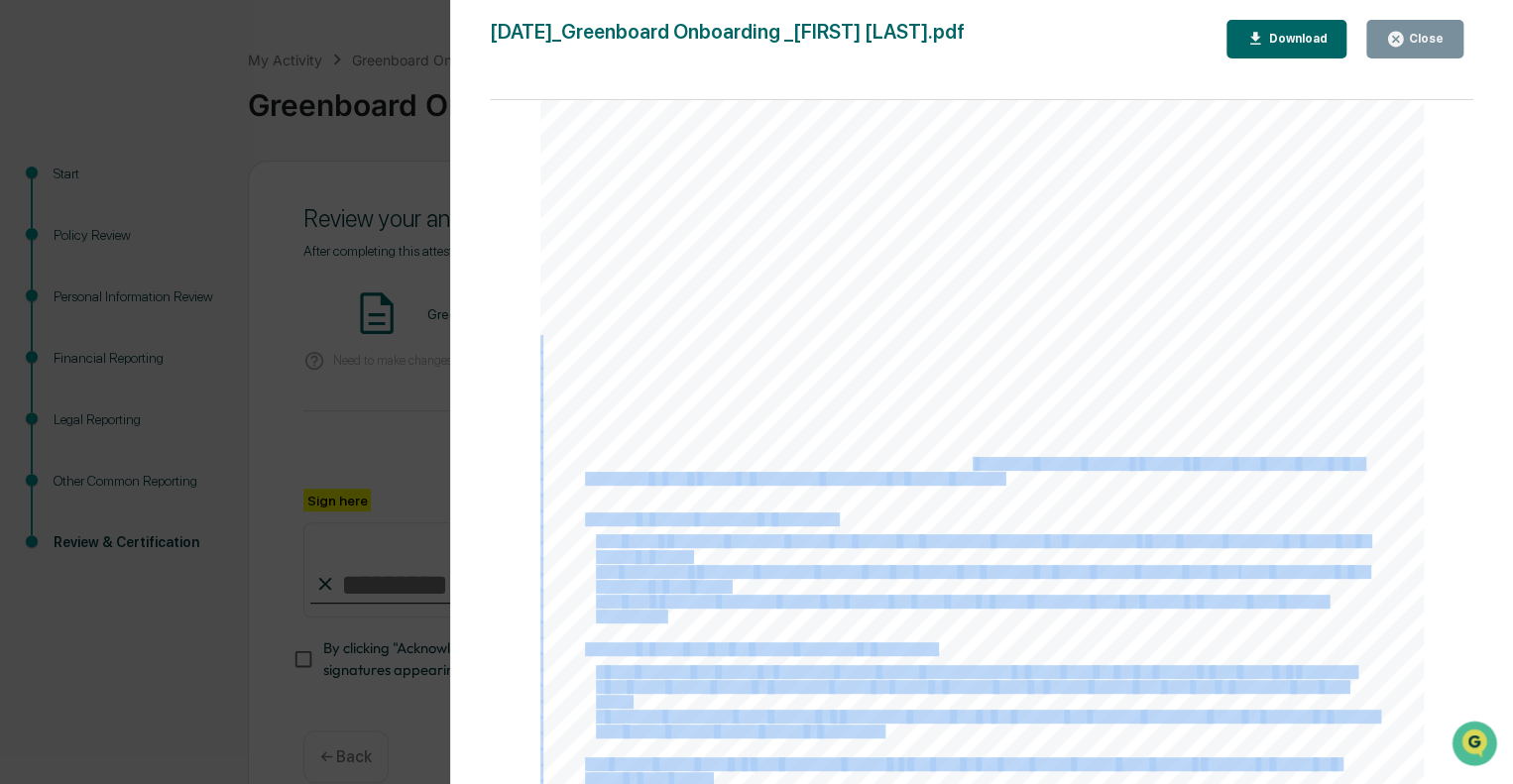 drag, startPoint x: 999, startPoint y: 477, endPoint x: 964, endPoint y: 473, distance: 35.22783 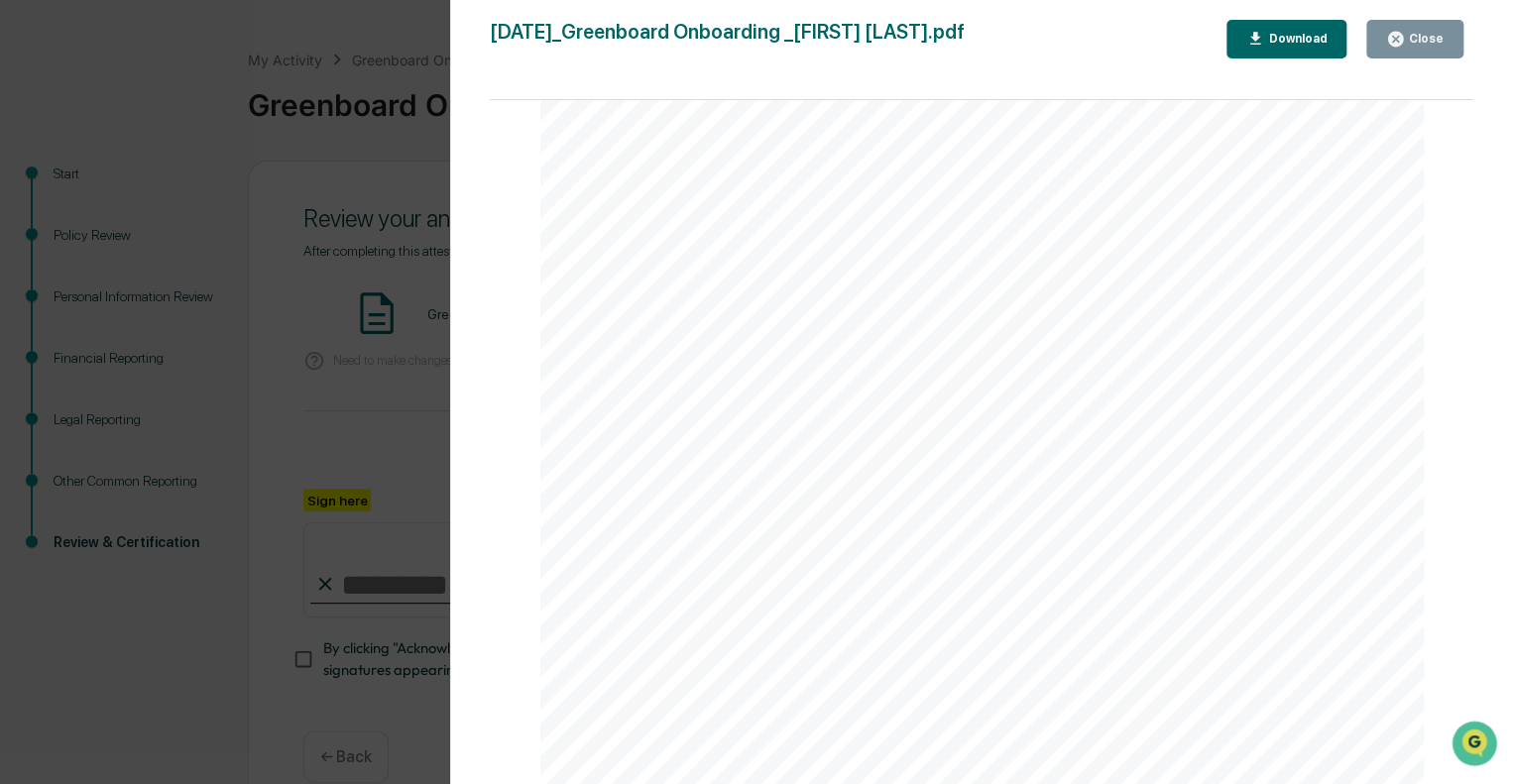 click on "involved" at bounding box center (1064, -843) 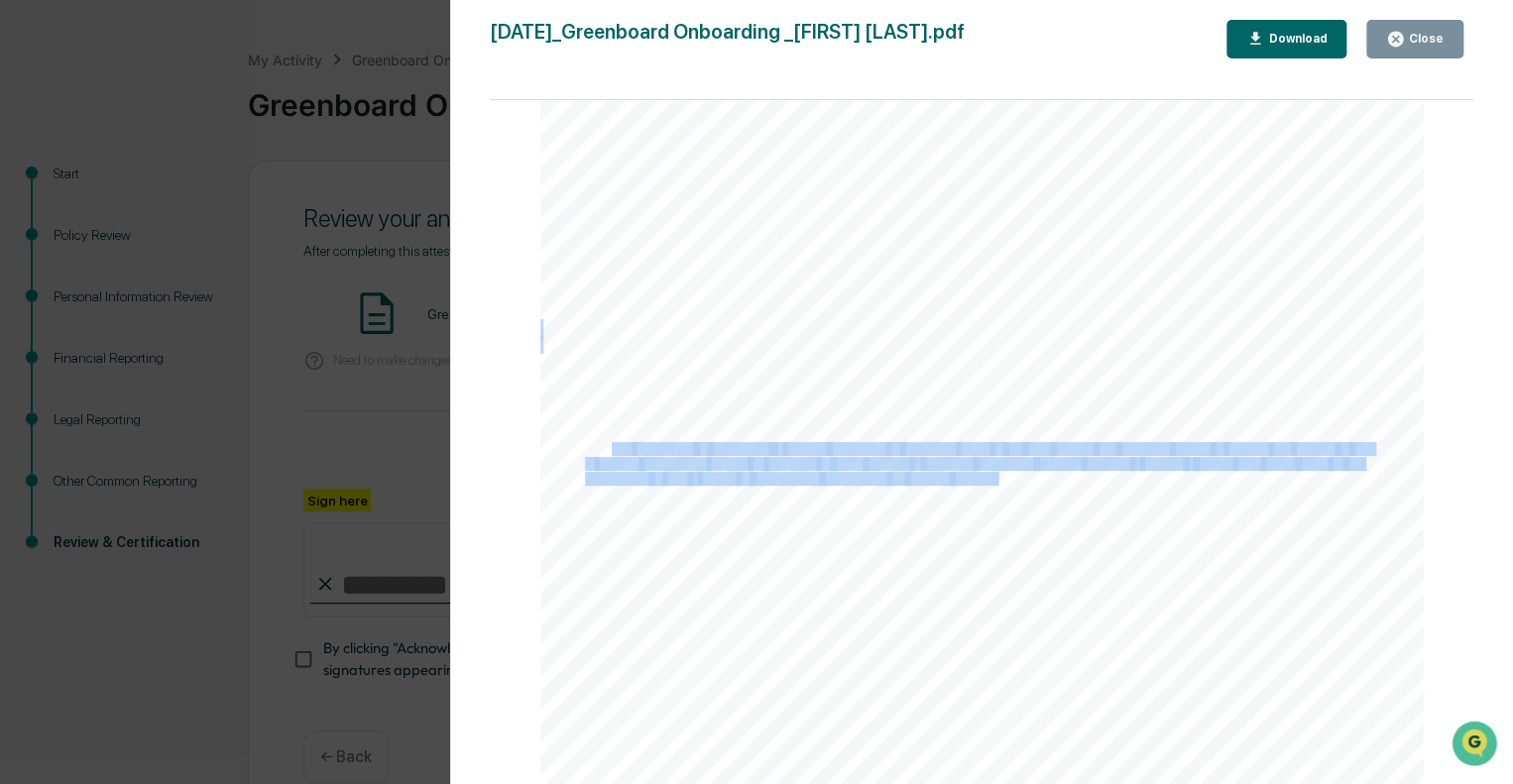 drag, startPoint x: 575, startPoint y: 451, endPoint x: 993, endPoint y: 483, distance: 419.22309 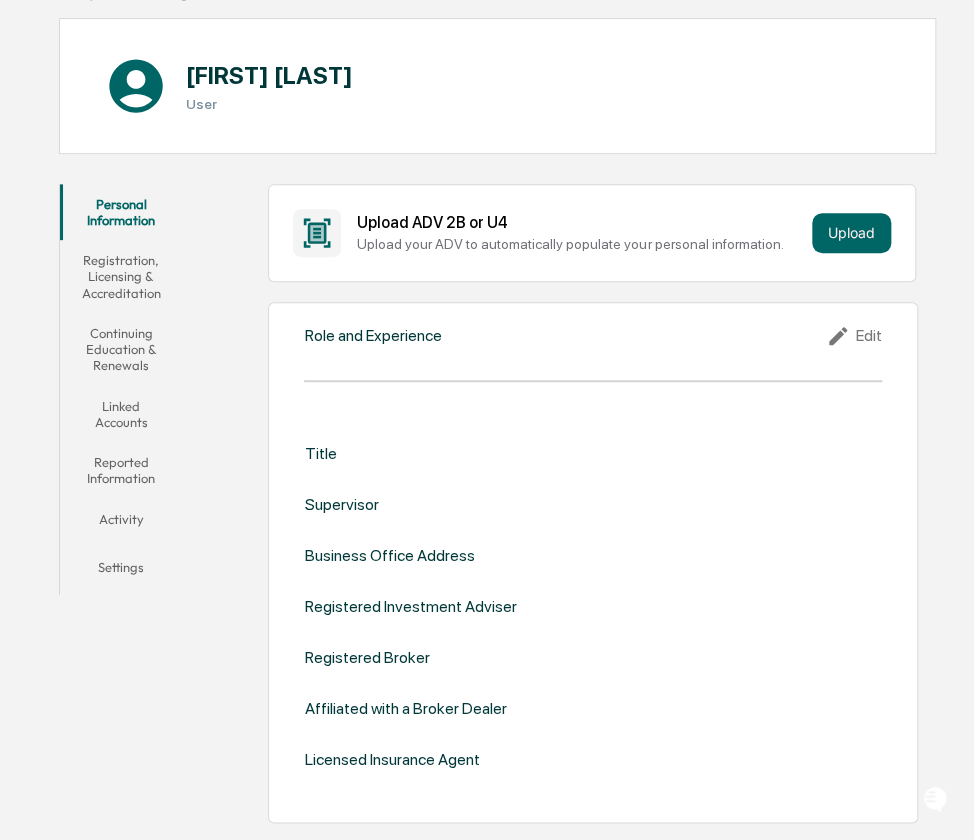 scroll, scrollTop: 200, scrollLeft: 0, axis: vertical 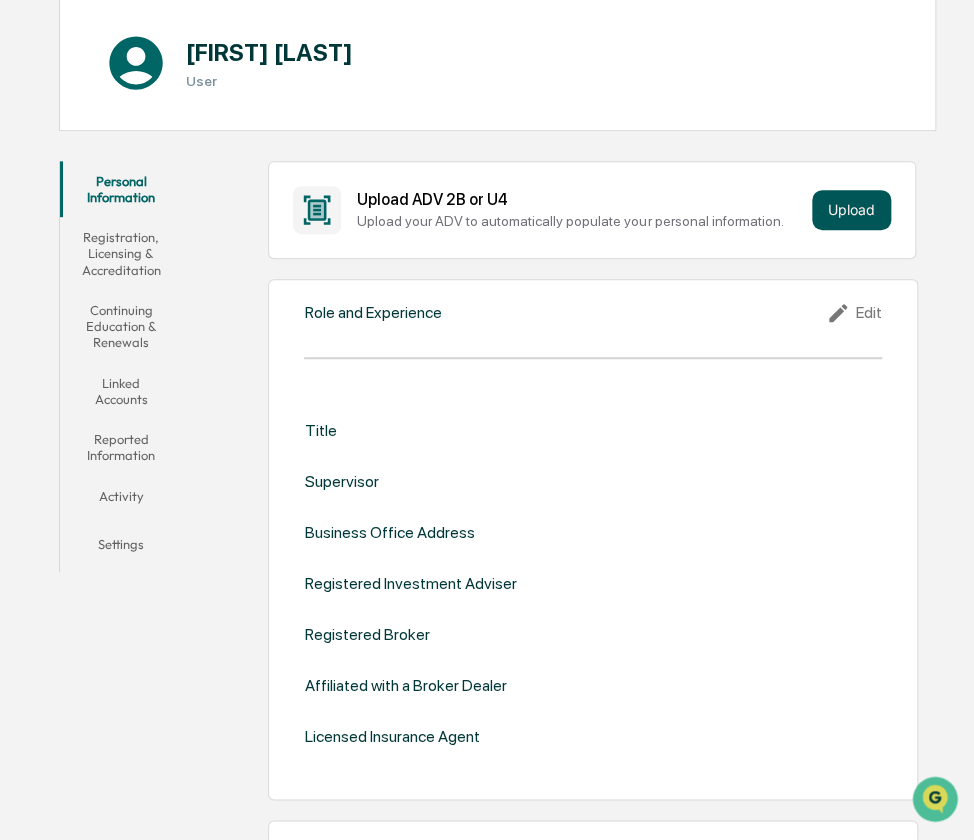 click on "Upload" at bounding box center [851, 210] 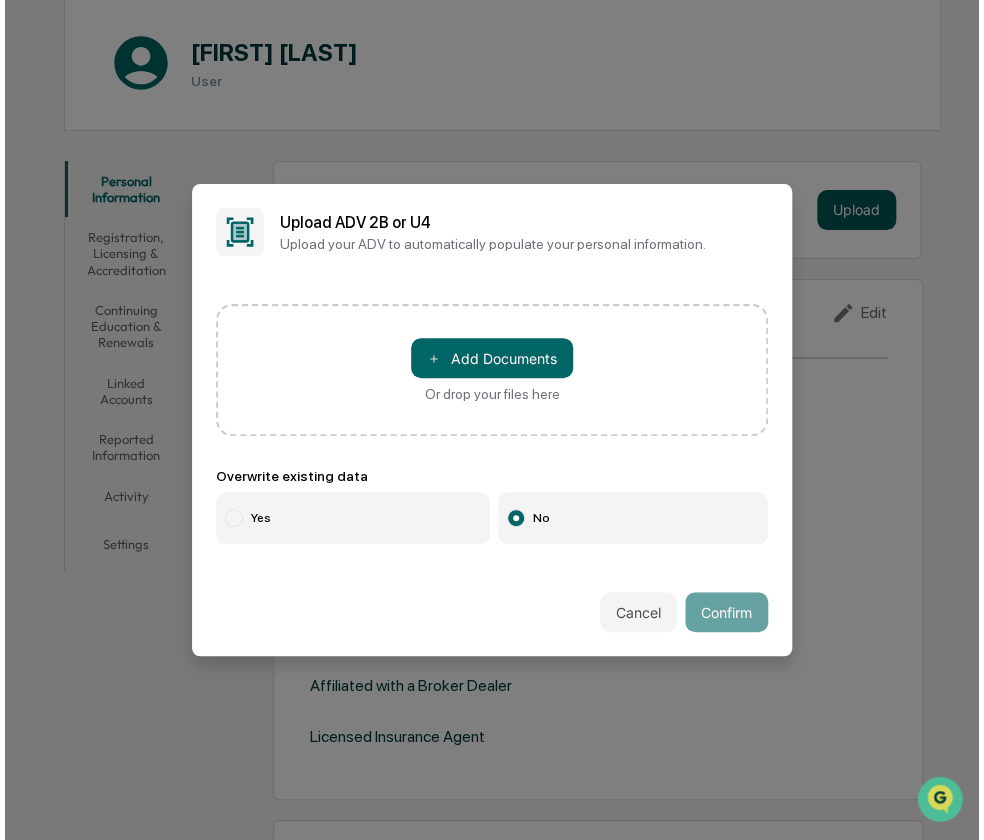 scroll, scrollTop: 200, scrollLeft: 0, axis: vertical 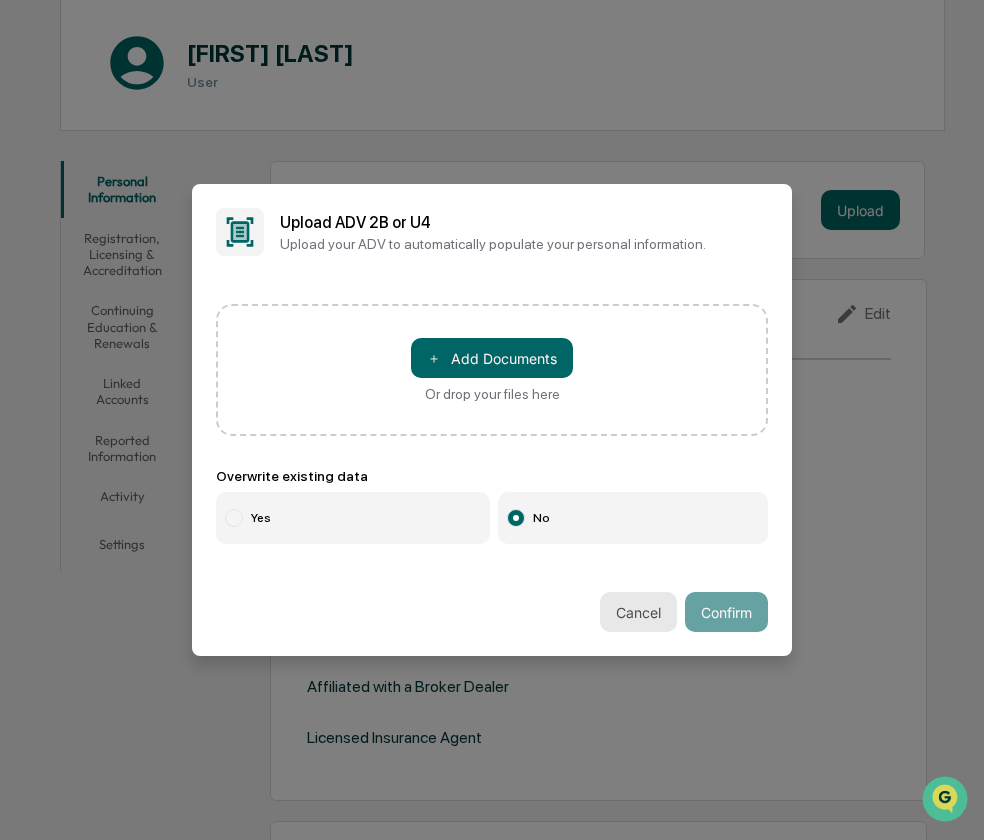 click on "Cancel" at bounding box center [638, 612] 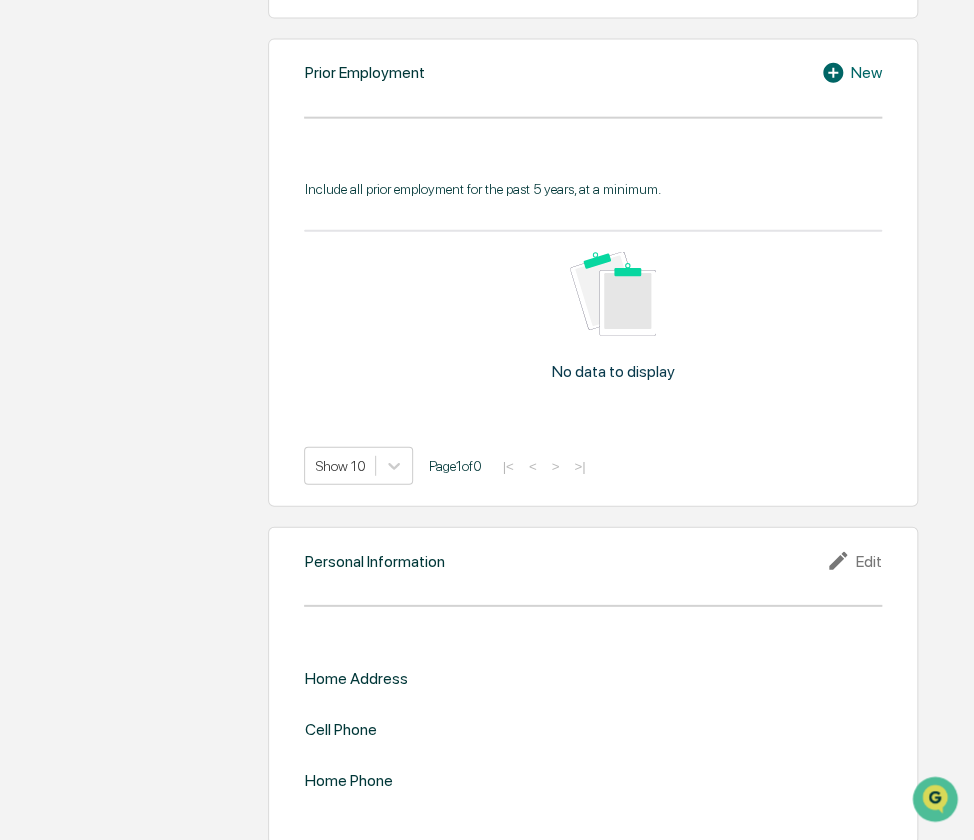 scroll, scrollTop: 1484, scrollLeft: 0, axis: vertical 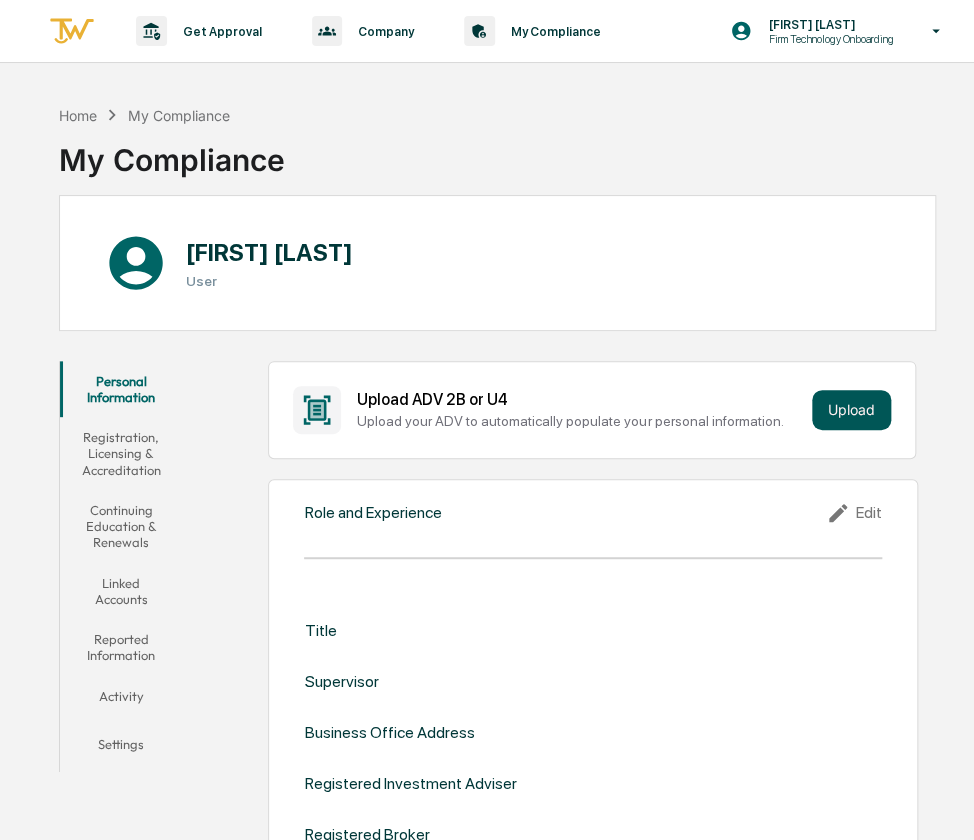 click on "Upload" at bounding box center (851, 410) 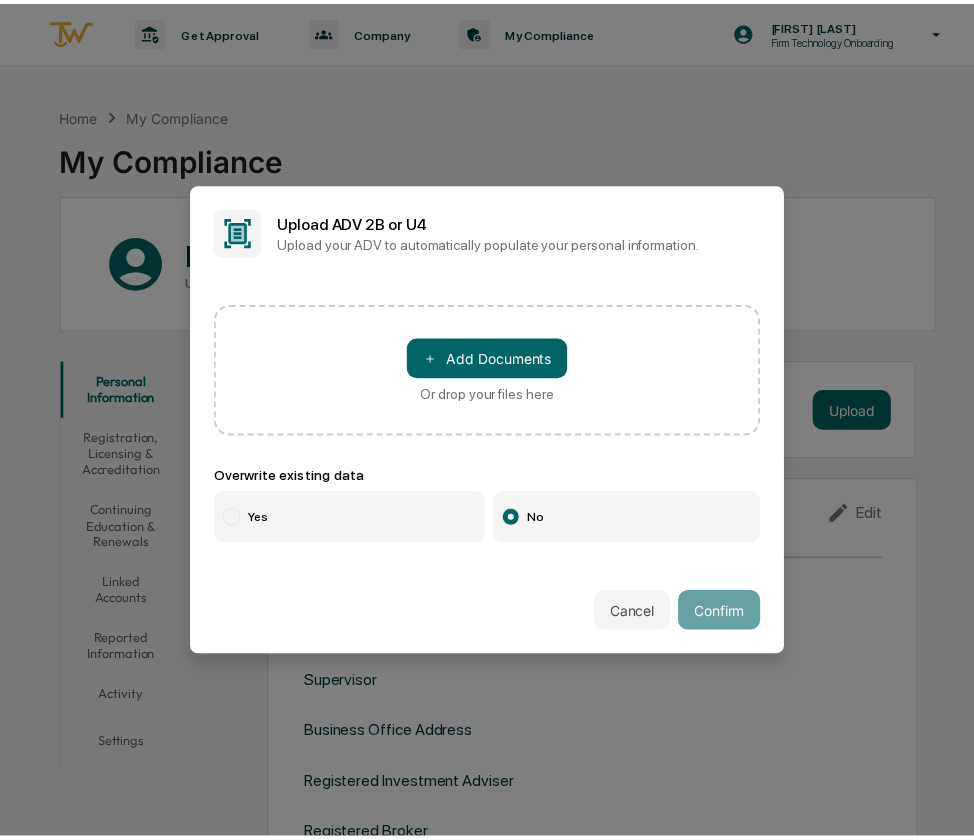 scroll, scrollTop: 0, scrollLeft: 0, axis: both 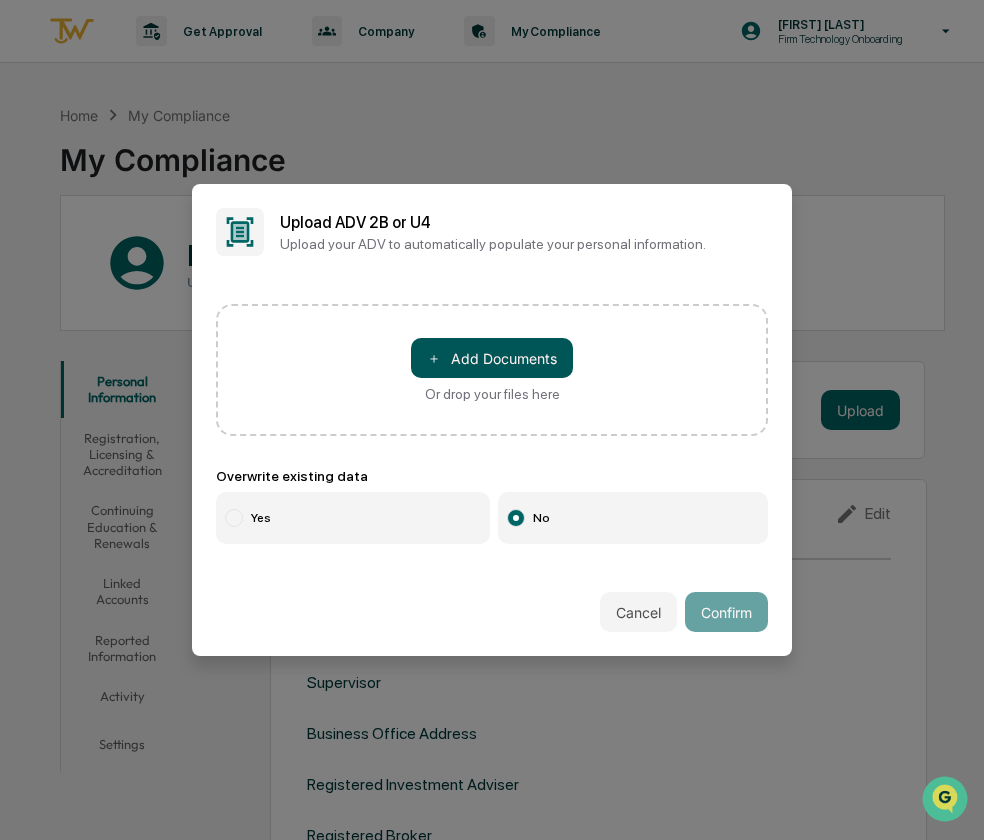 click on "＋ Add Documents" at bounding box center [492, 358] 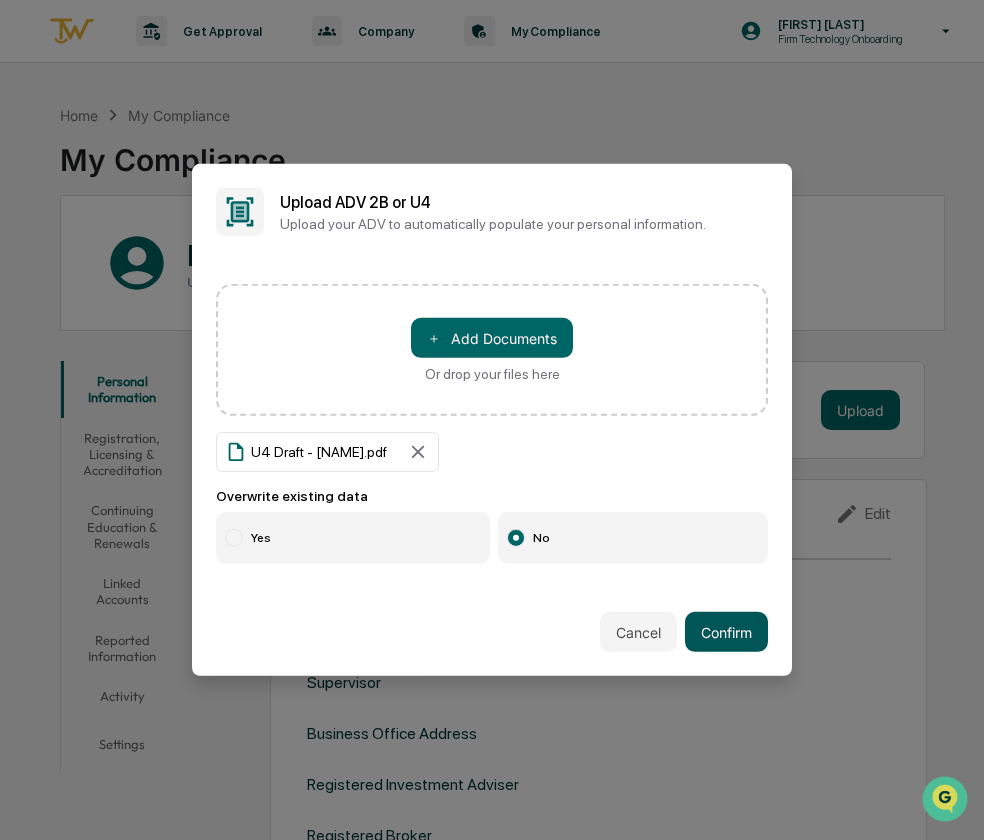 click on "Confirm" at bounding box center (726, 632) 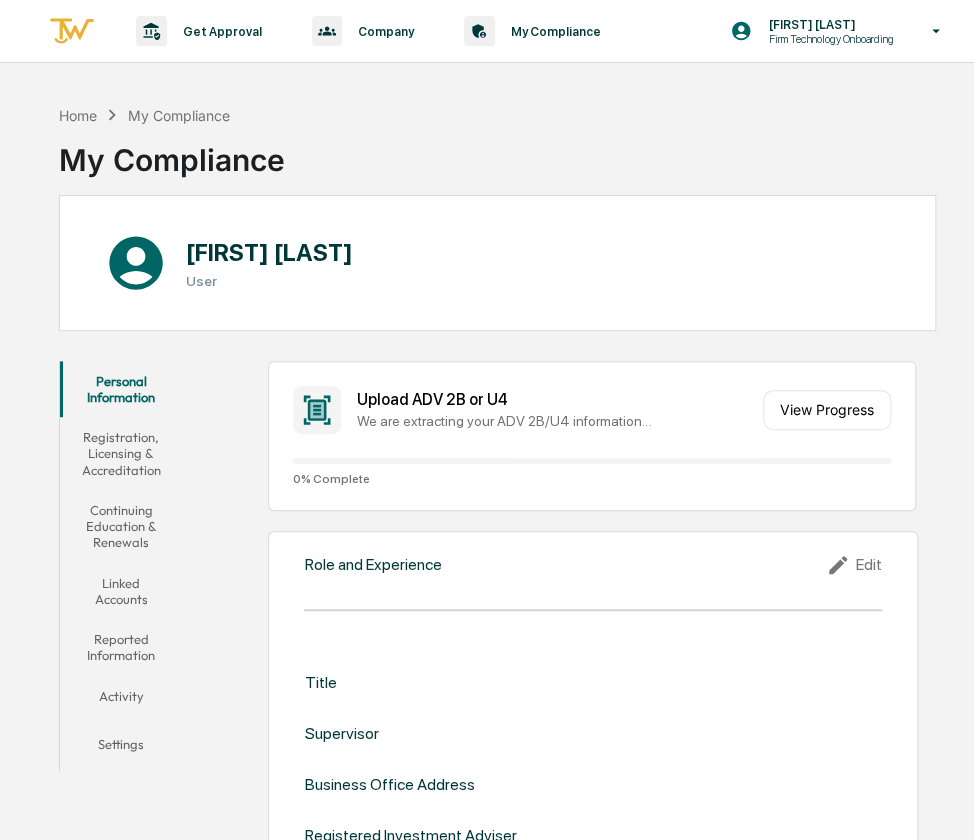 scroll, scrollTop: 0, scrollLeft: 0, axis: both 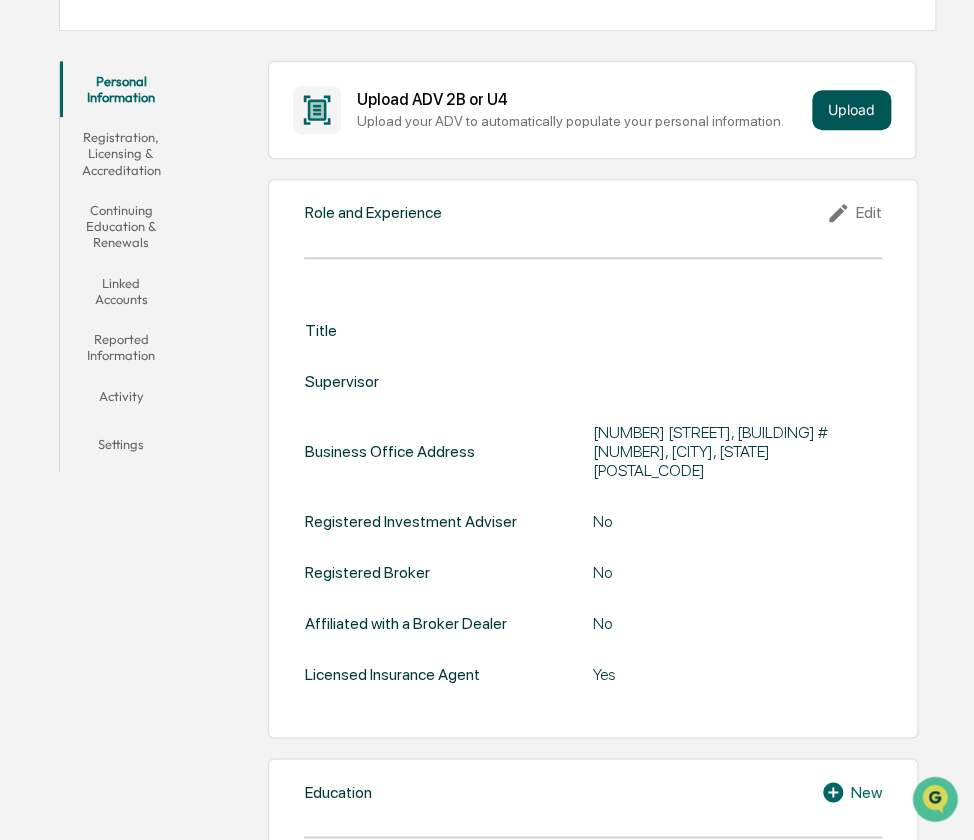 click on "Upload" at bounding box center [851, 110] 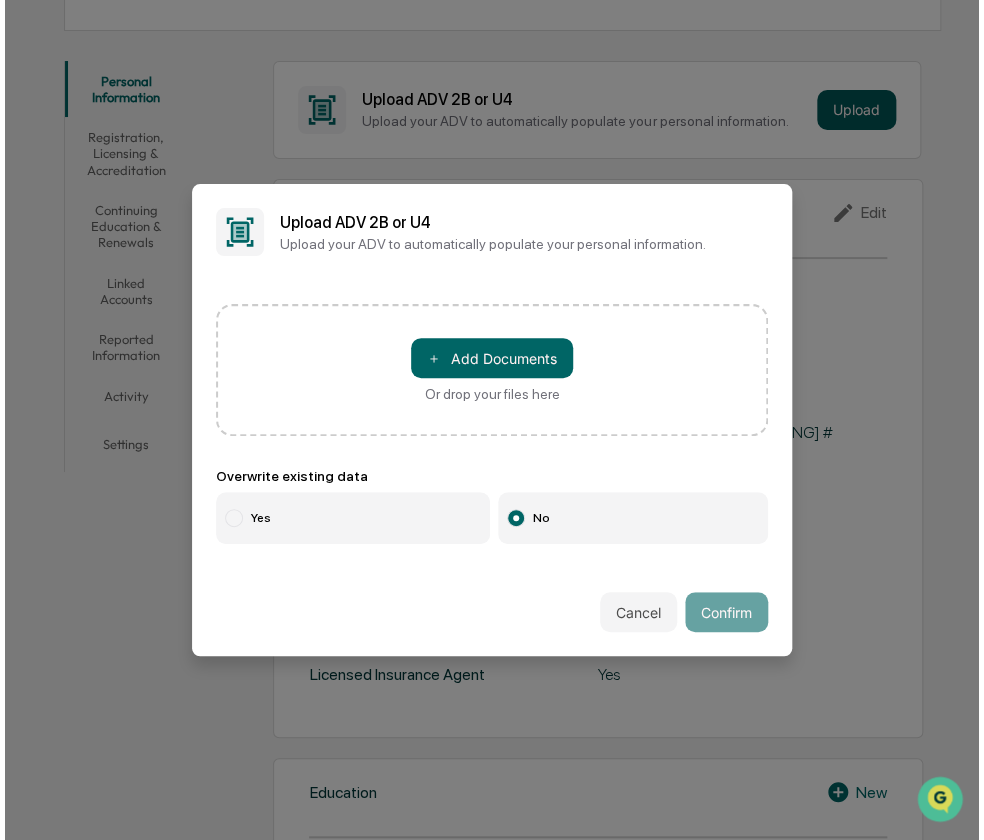 scroll, scrollTop: 300, scrollLeft: 0, axis: vertical 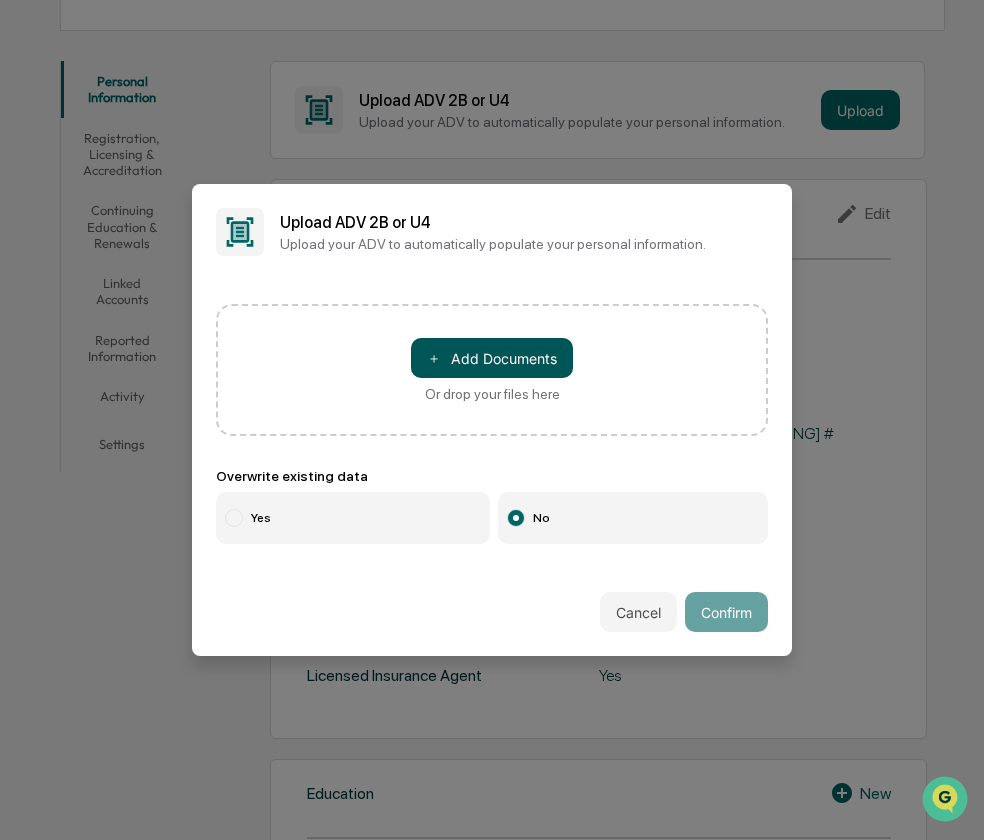 click on "＋ Add Documents" at bounding box center (492, 358) 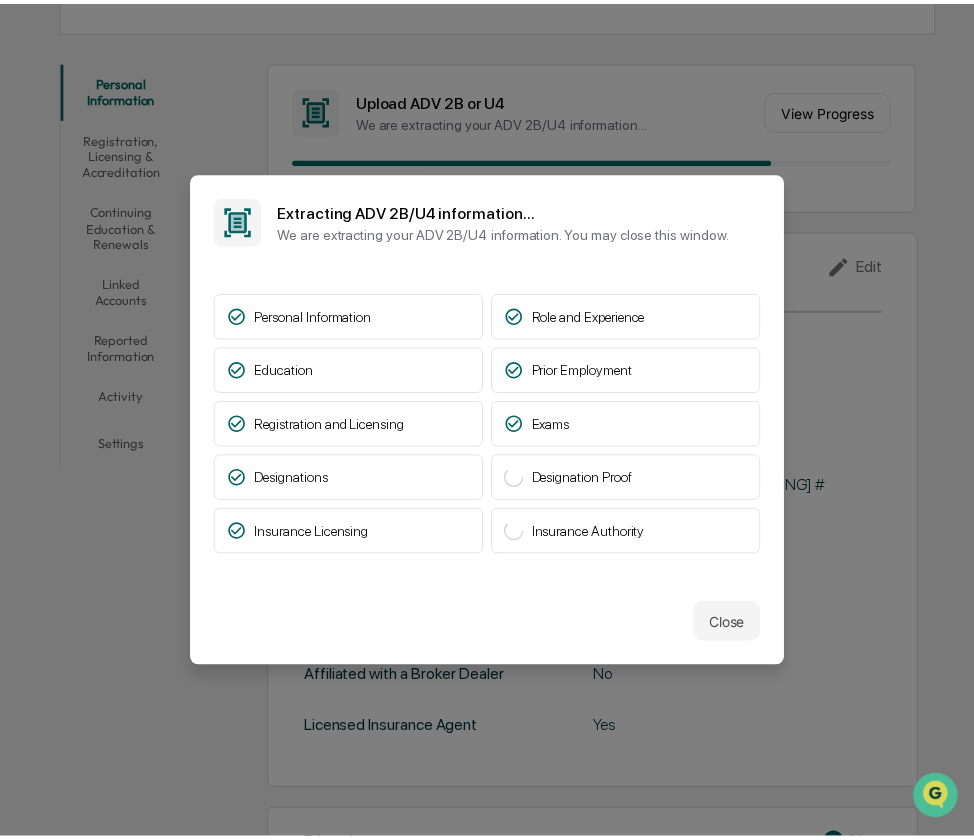 scroll, scrollTop: 300, scrollLeft: 0, axis: vertical 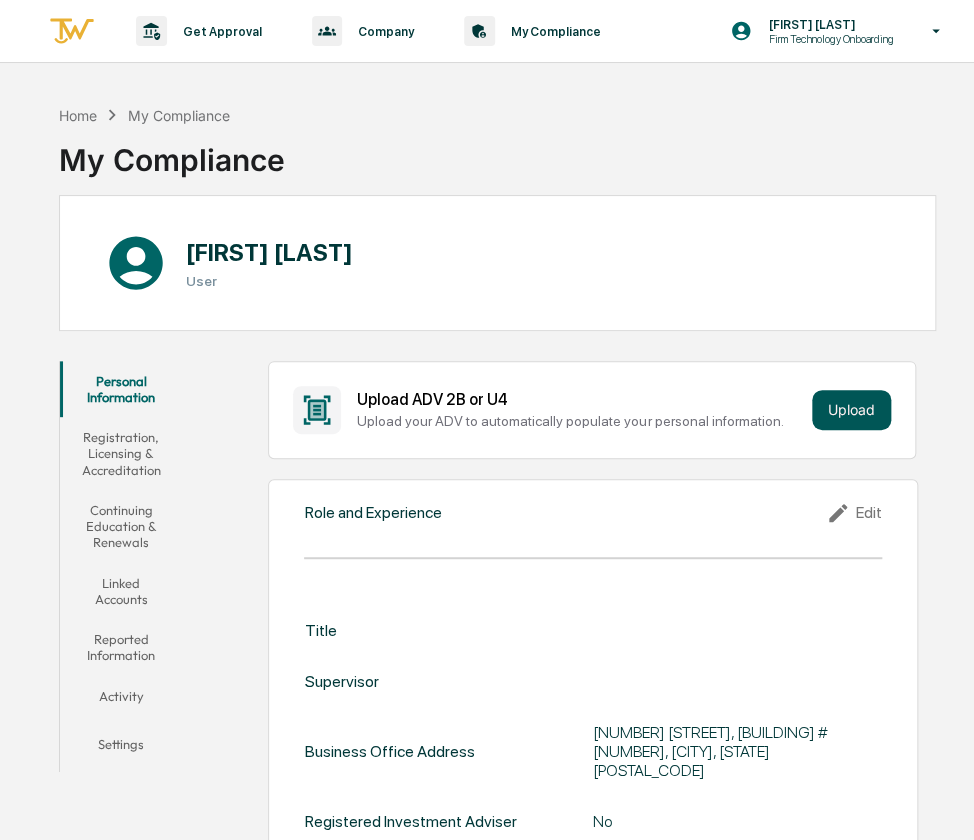 click on "Upload" at bounding box center (851, 410) 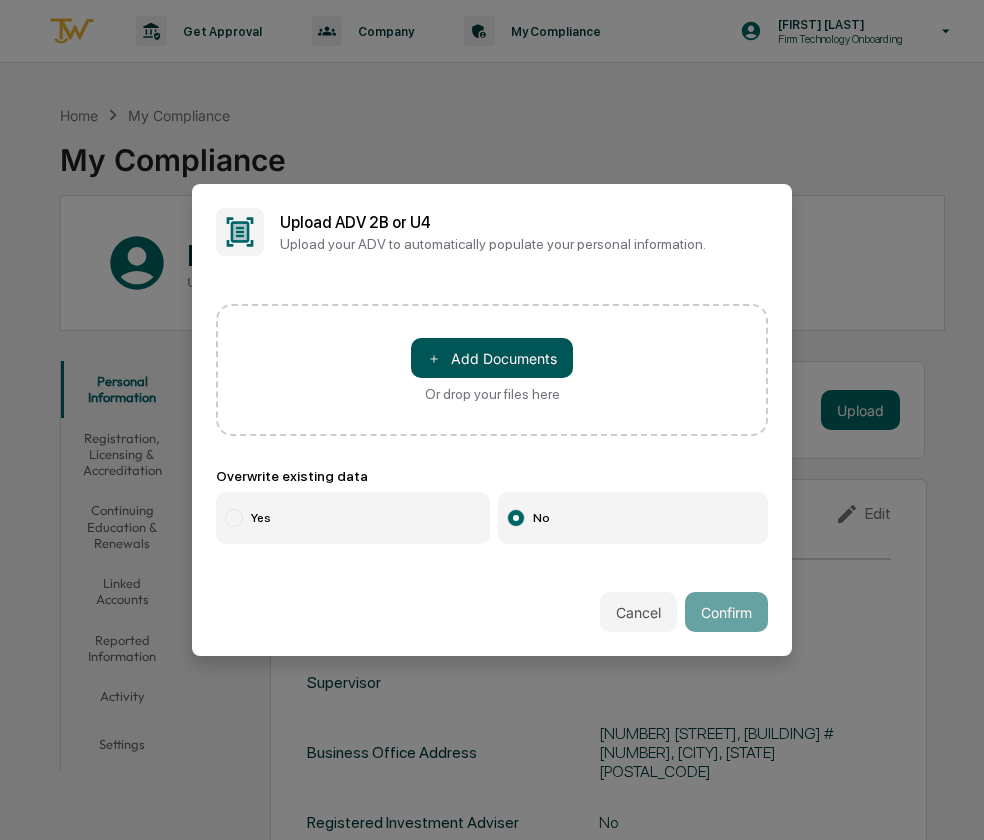 scroll, scrollTop: 0, scrollLeft: 0, axis: both 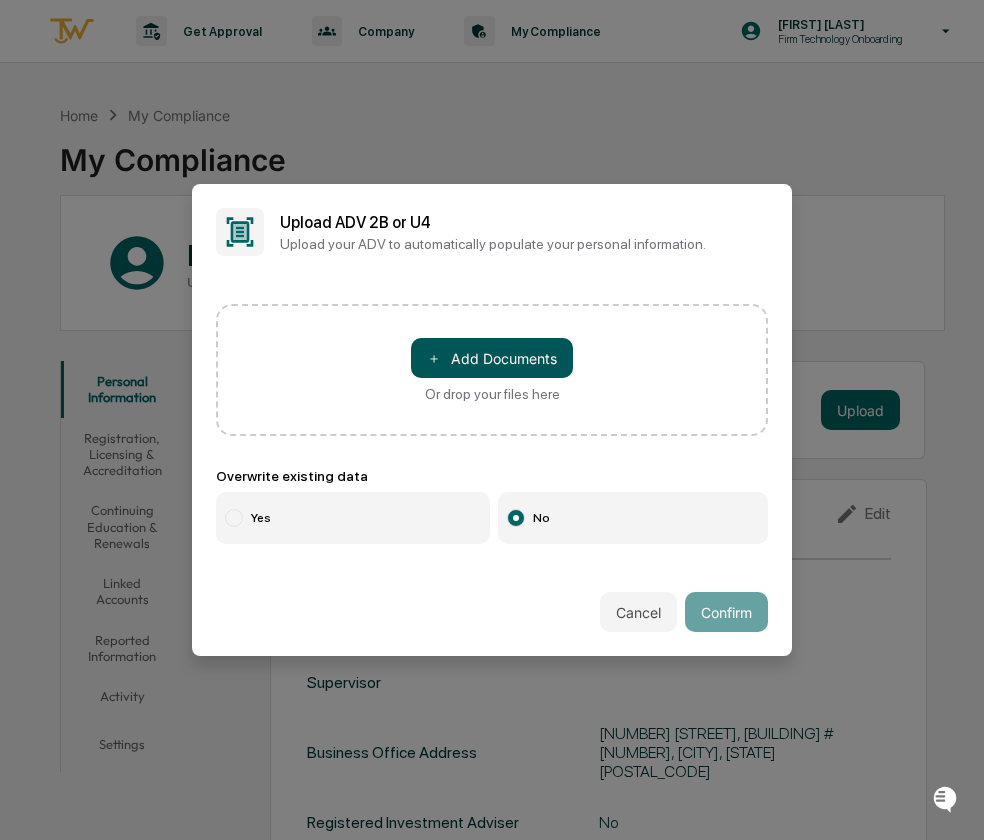 click on "＋ Add Documents" at bounding box center [492, 358] 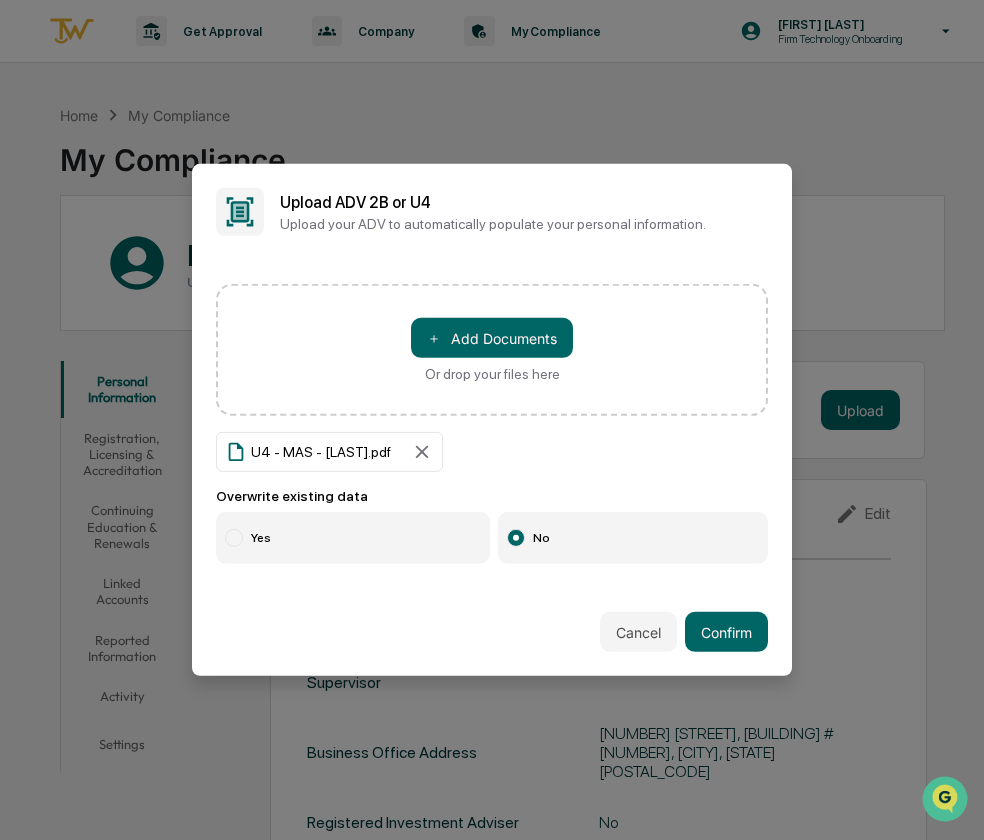 click on "Yes" at bounding box center [353, 538] 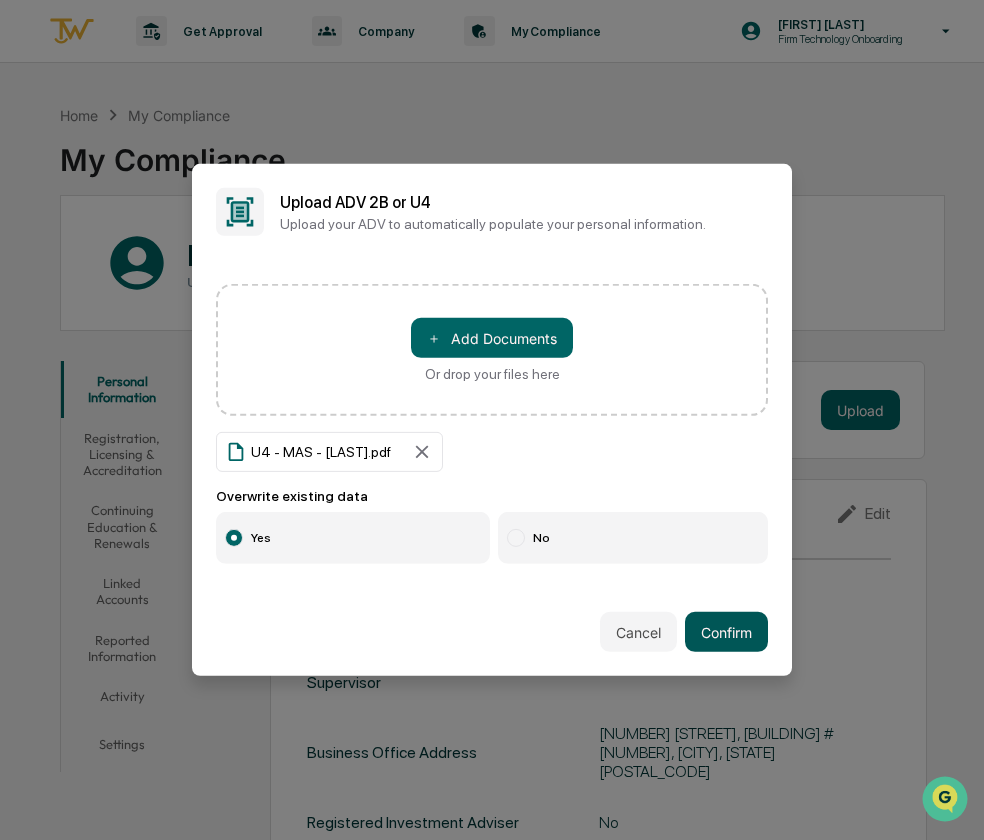 click on "Confirm" at bounding box center (726, 632) 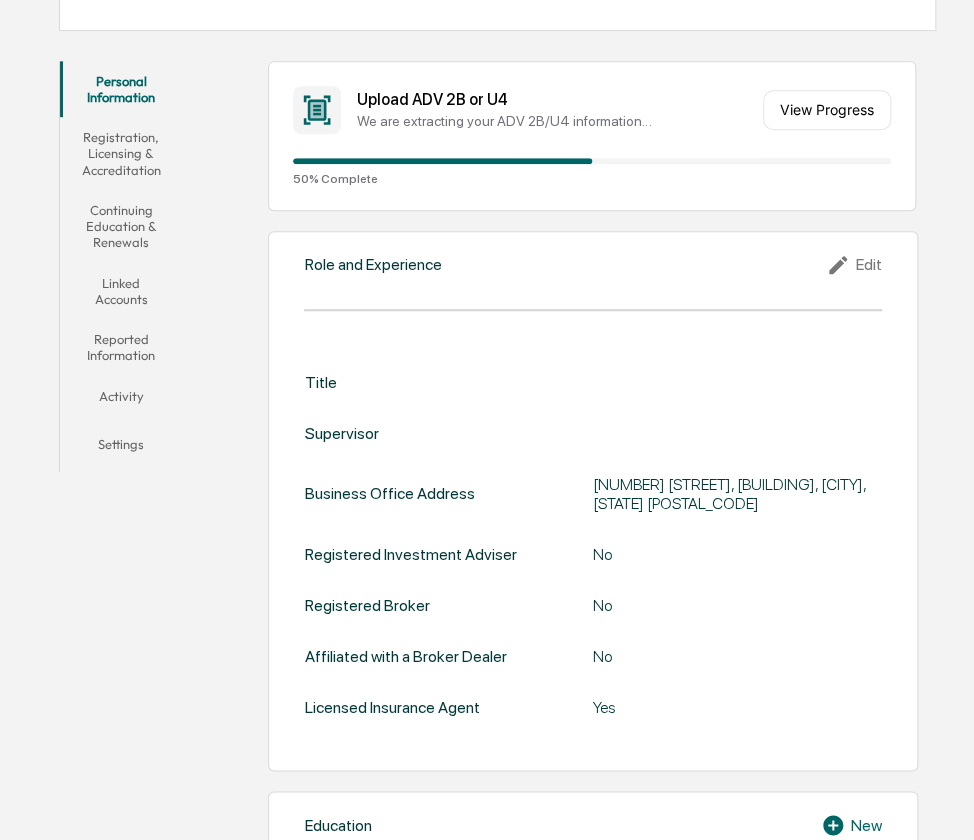 scroll, scrollTop: 0, scrollLeft: 0, axis: both 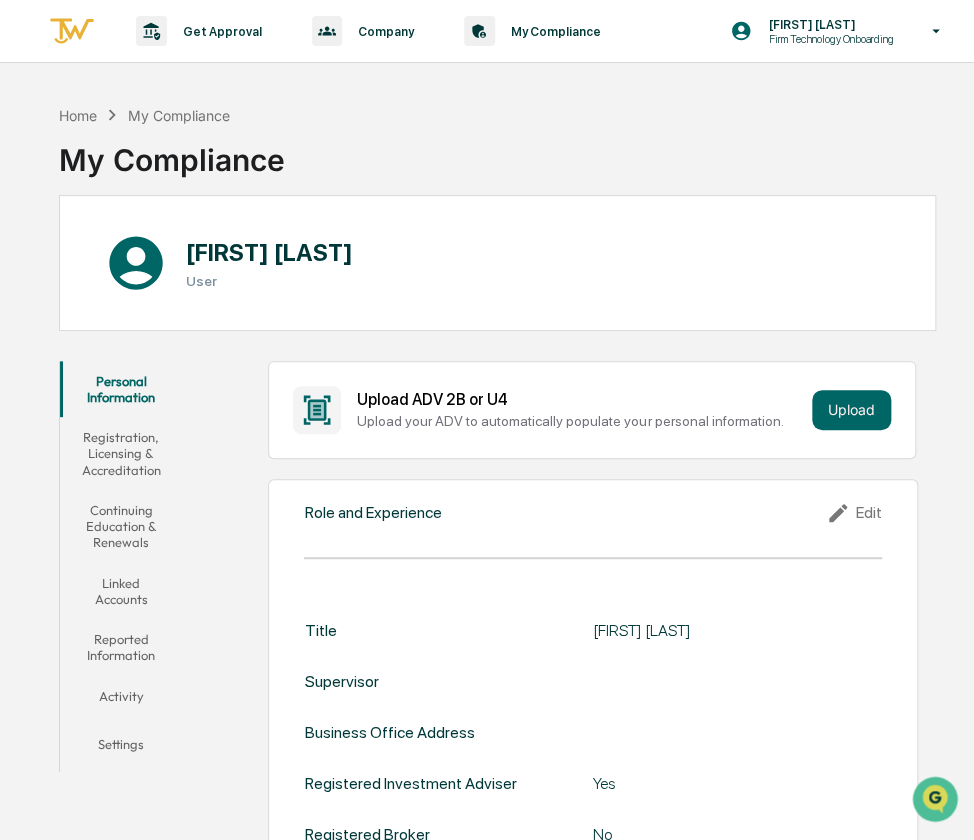 click on "Edit" at bounding box center (854, 513) 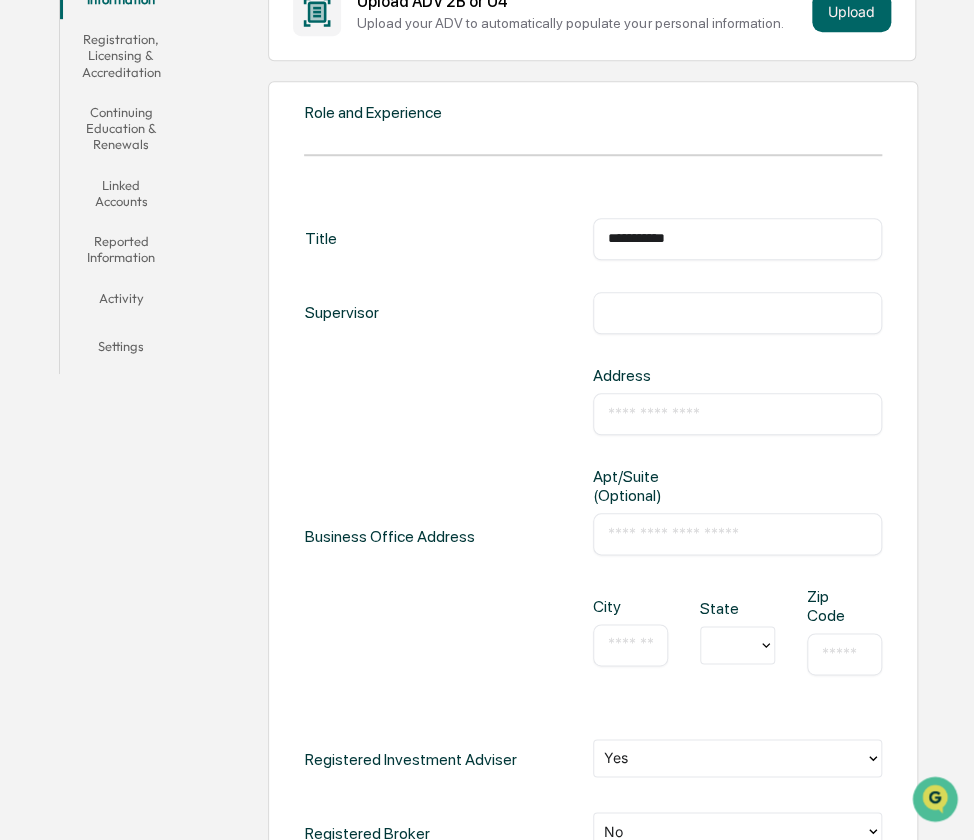 scroll, scrollTop: 400, scrollLeft: 0, axis: vertical 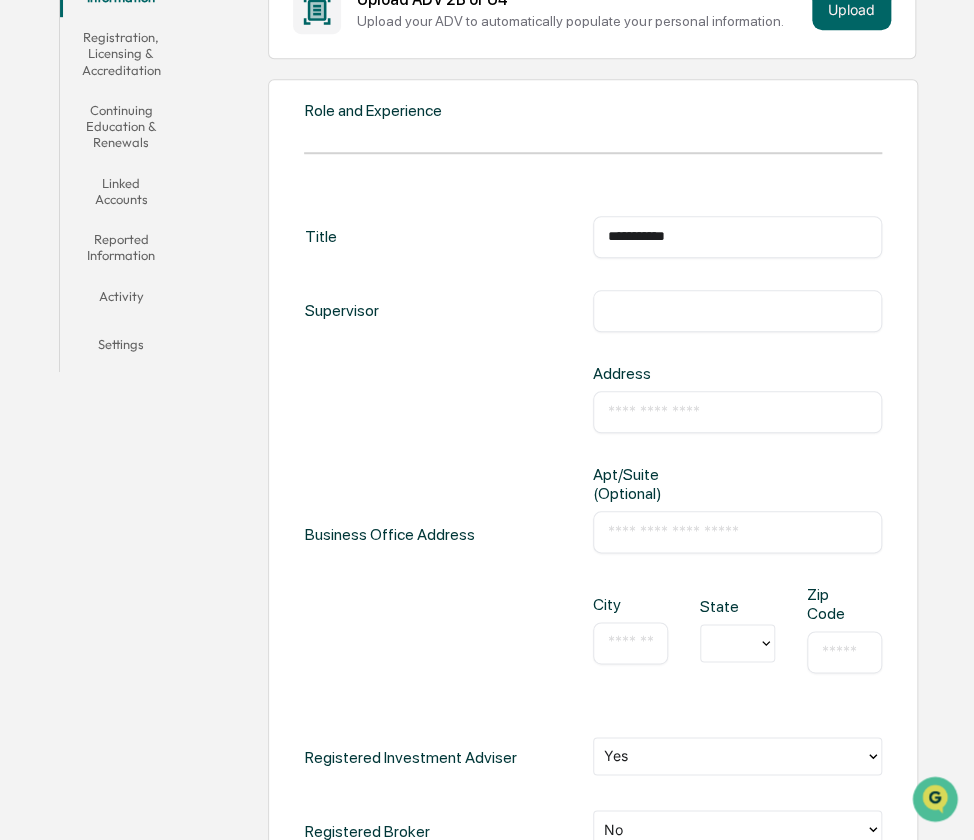 click on "​" at bounding box center [737, 412] 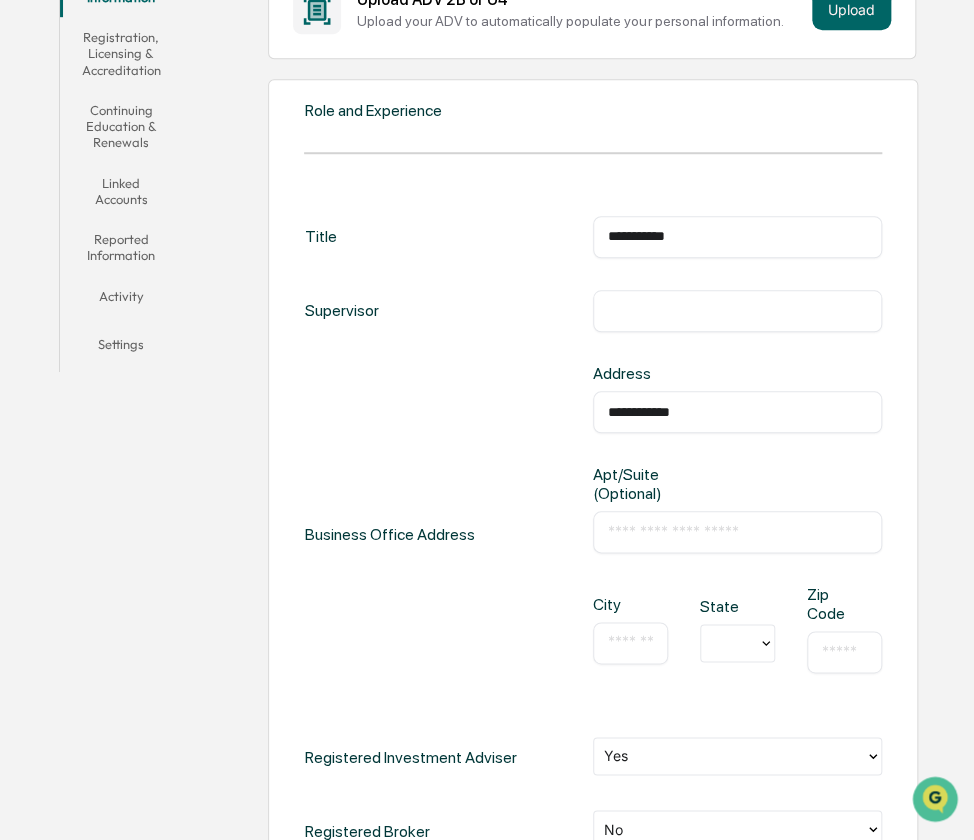 type on "**********" 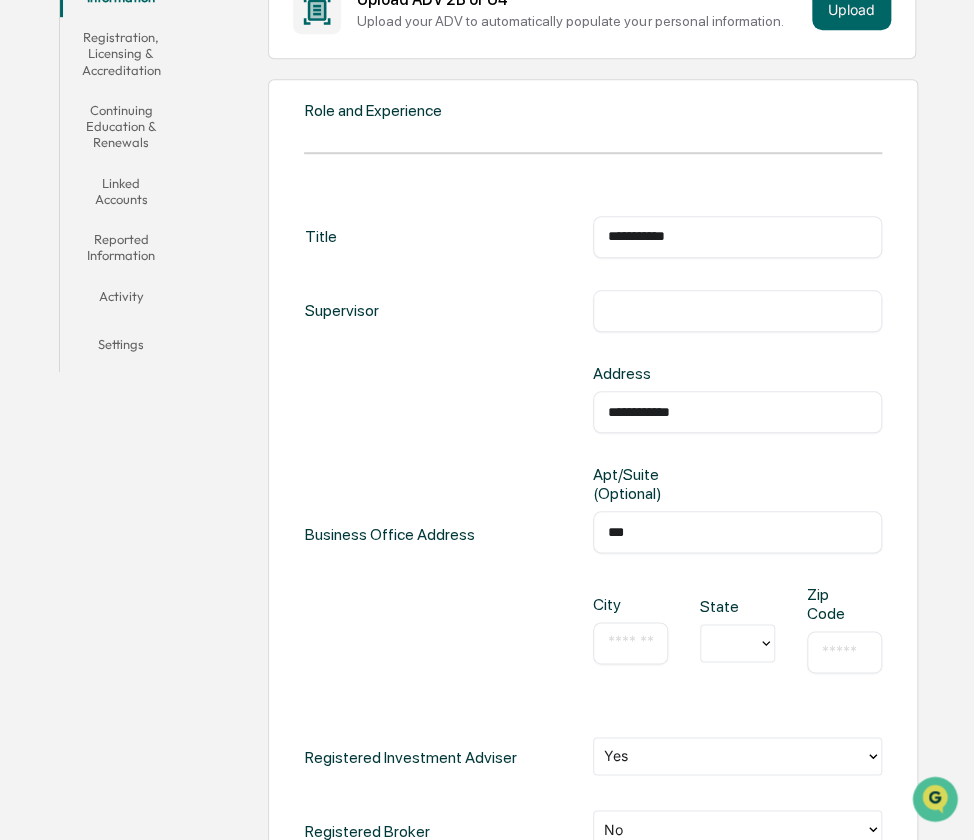 type on "***" 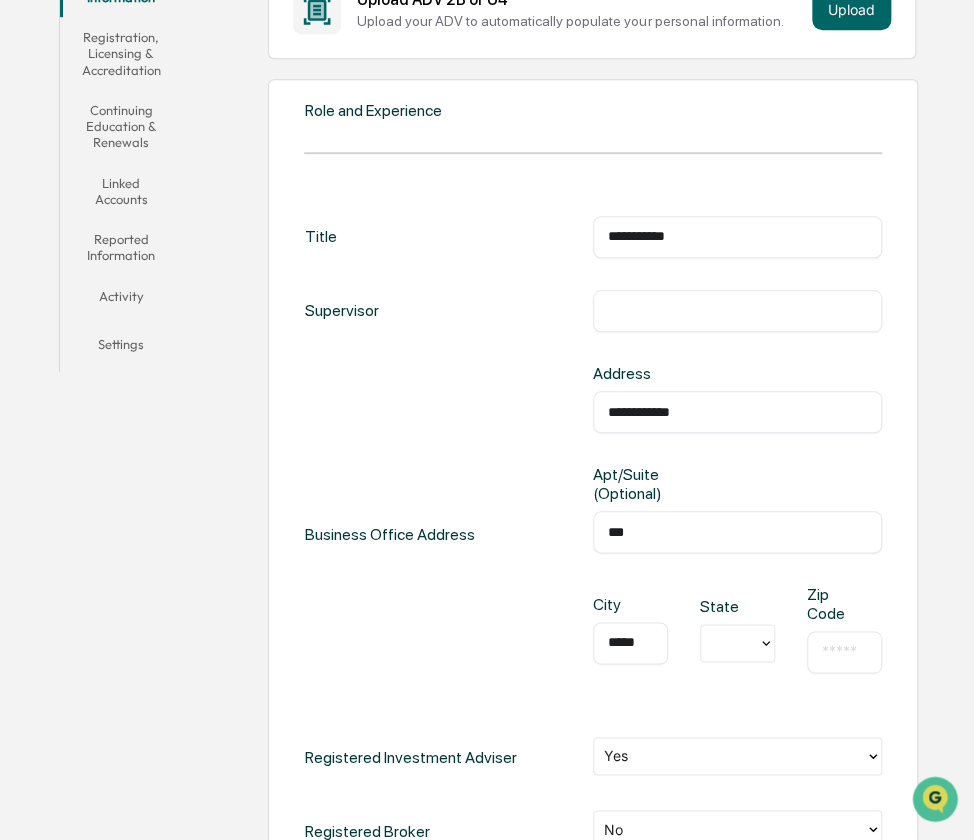 type on "****" 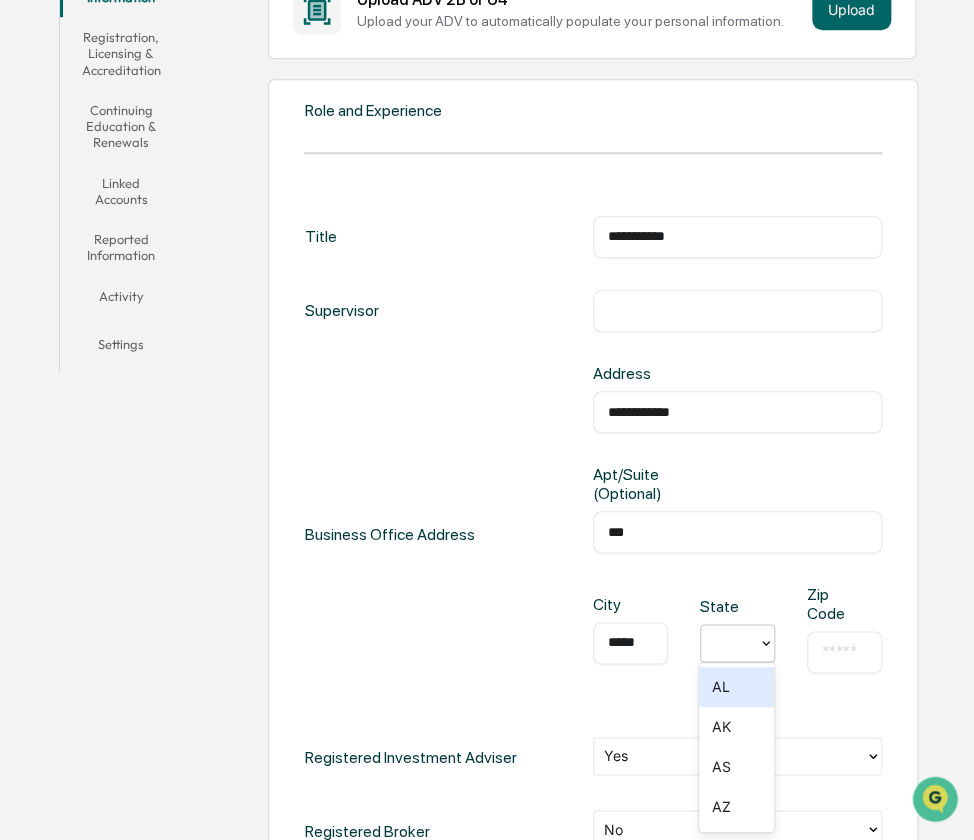 click at bounding box center [729, 642] 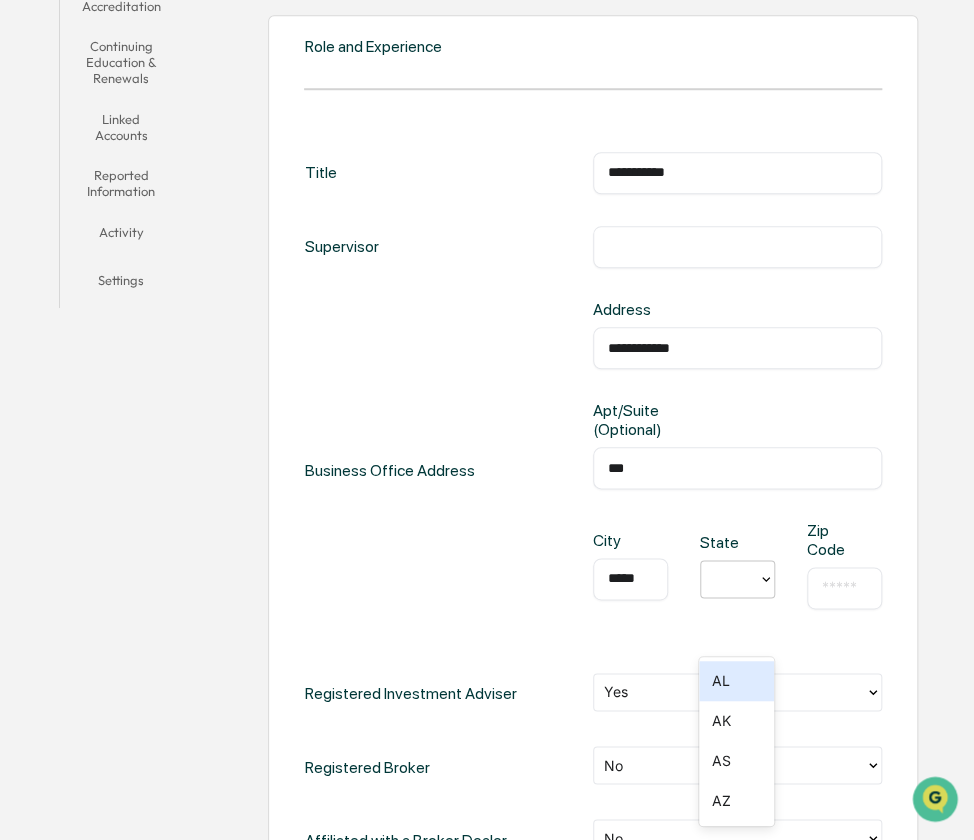 scroll, scrollTop: 800, scrollLeft: 0, axis: vertical 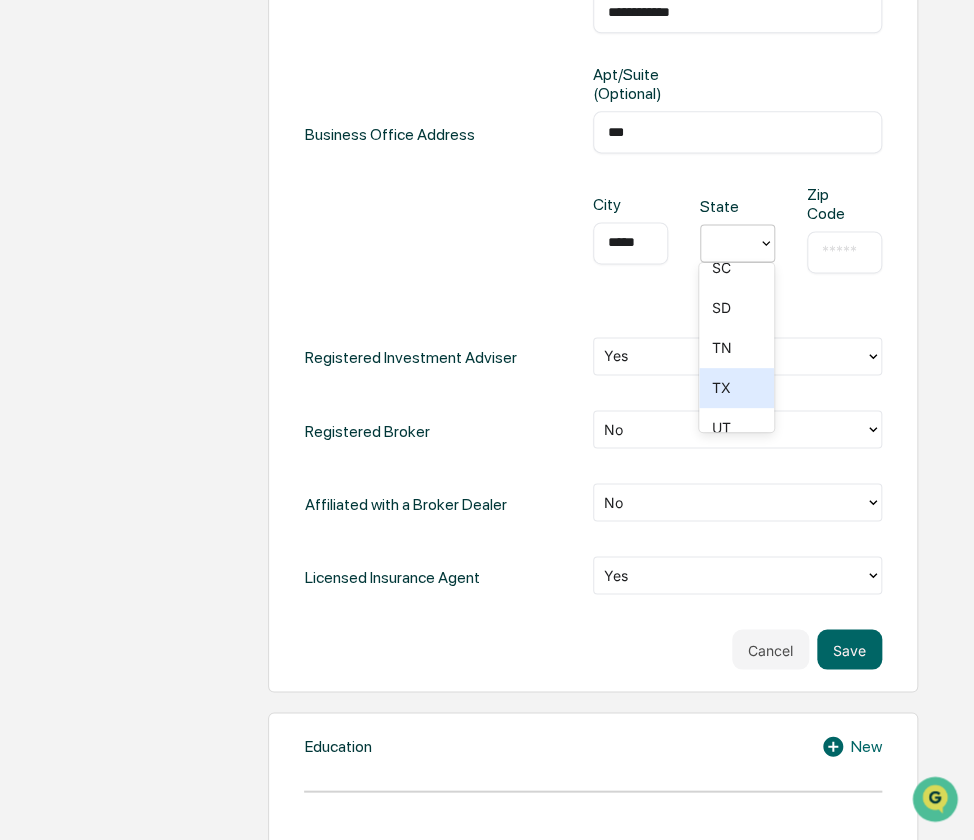 drag, startPoint x: 725, startPoint y: 382, endPoint x: 738, endPoint y: 358, distance: 27.294687 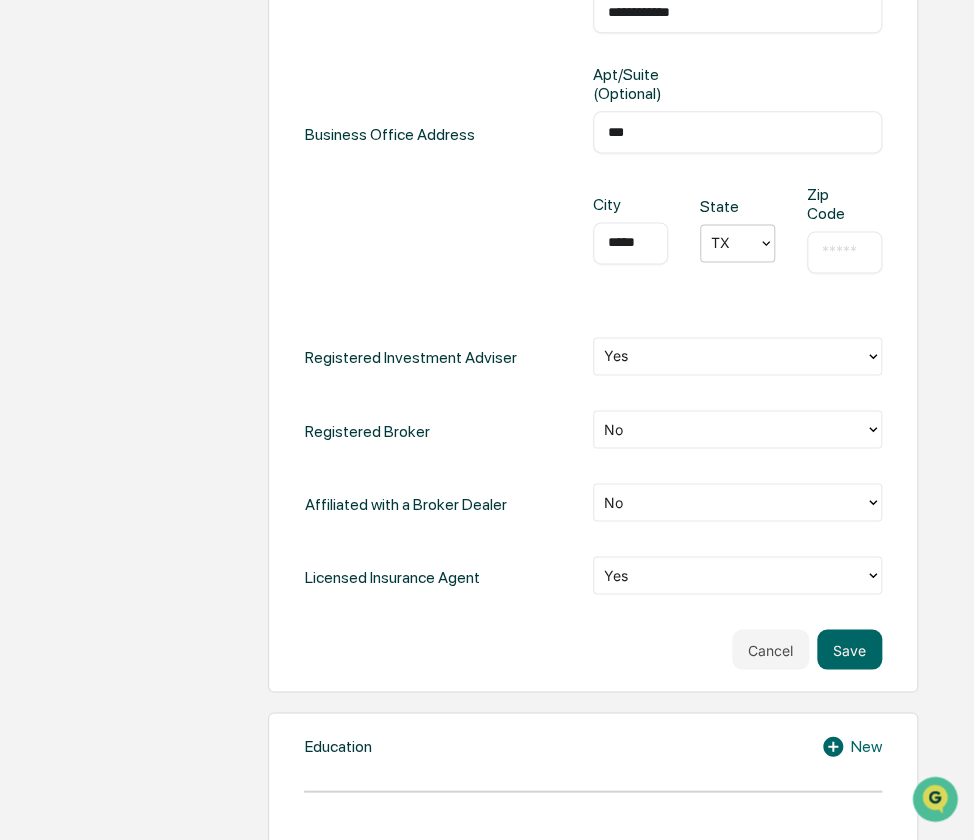 click at bounding box center [844, 252] 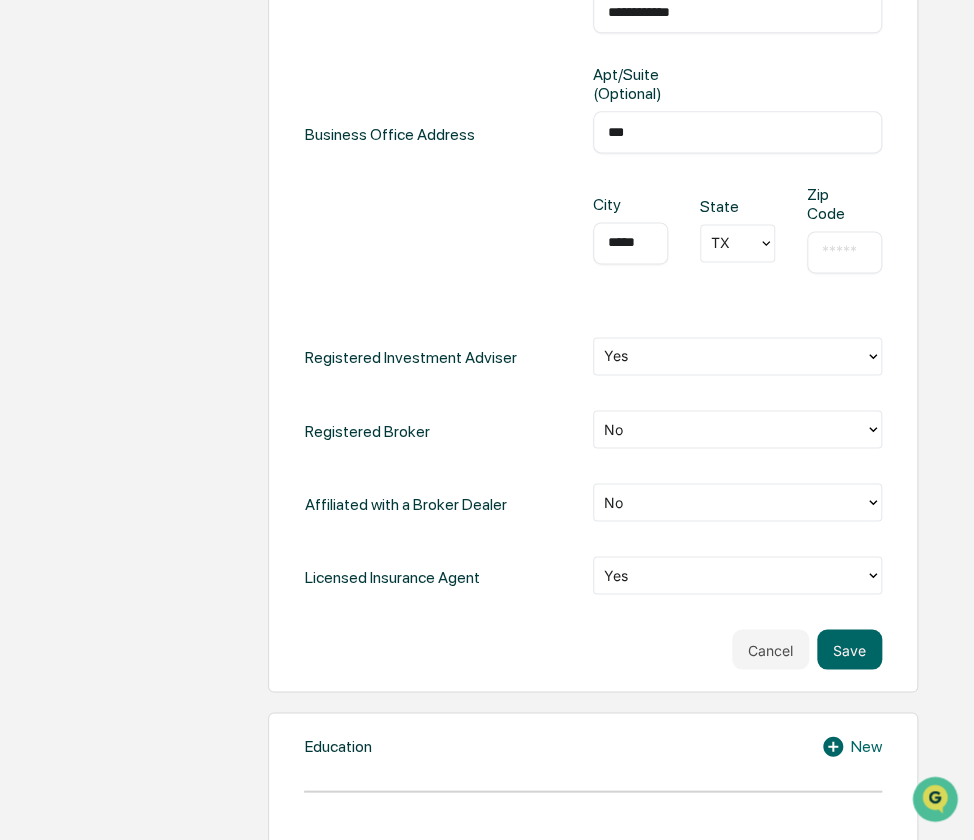 drag, startPoint x: 732, startPoint y: 291, endPoint x: 774, endPoint y: 230, distance: 74.06078 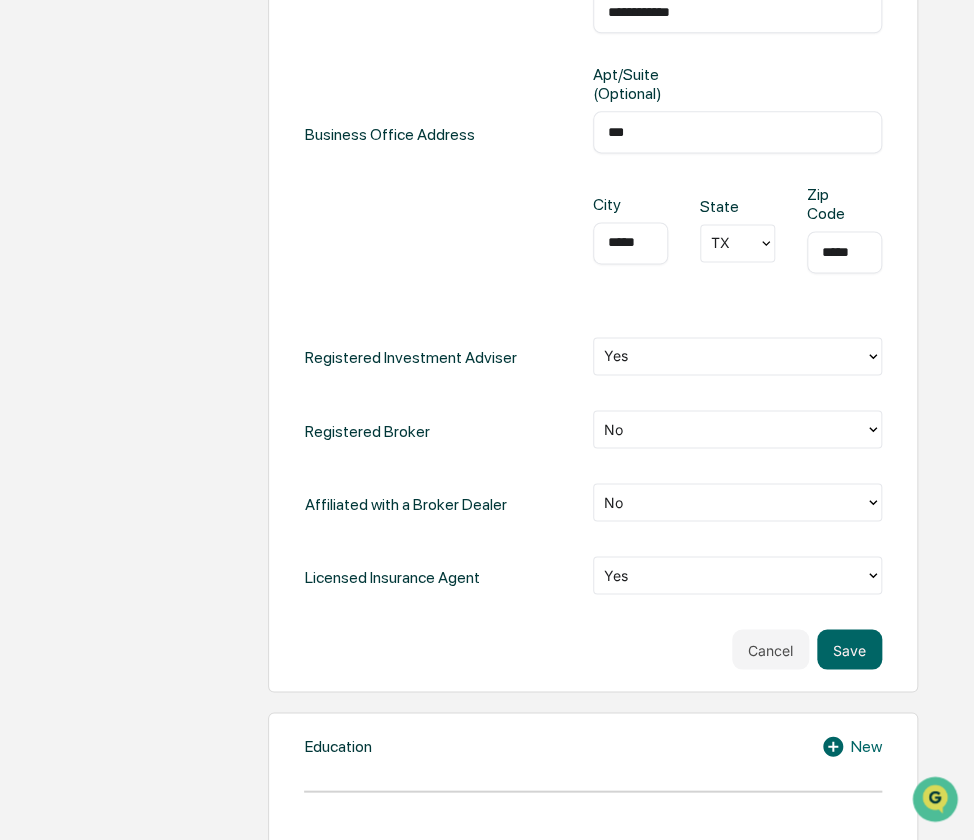type on "*****" 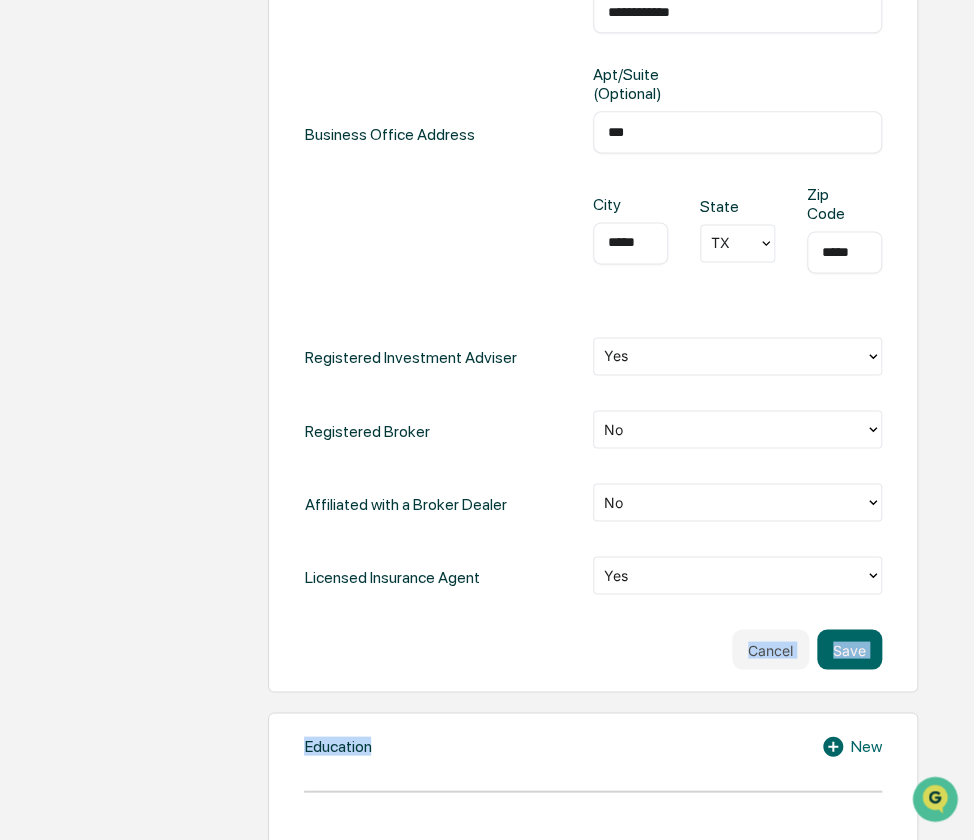click on "**********" at bounding box center [564, 833] 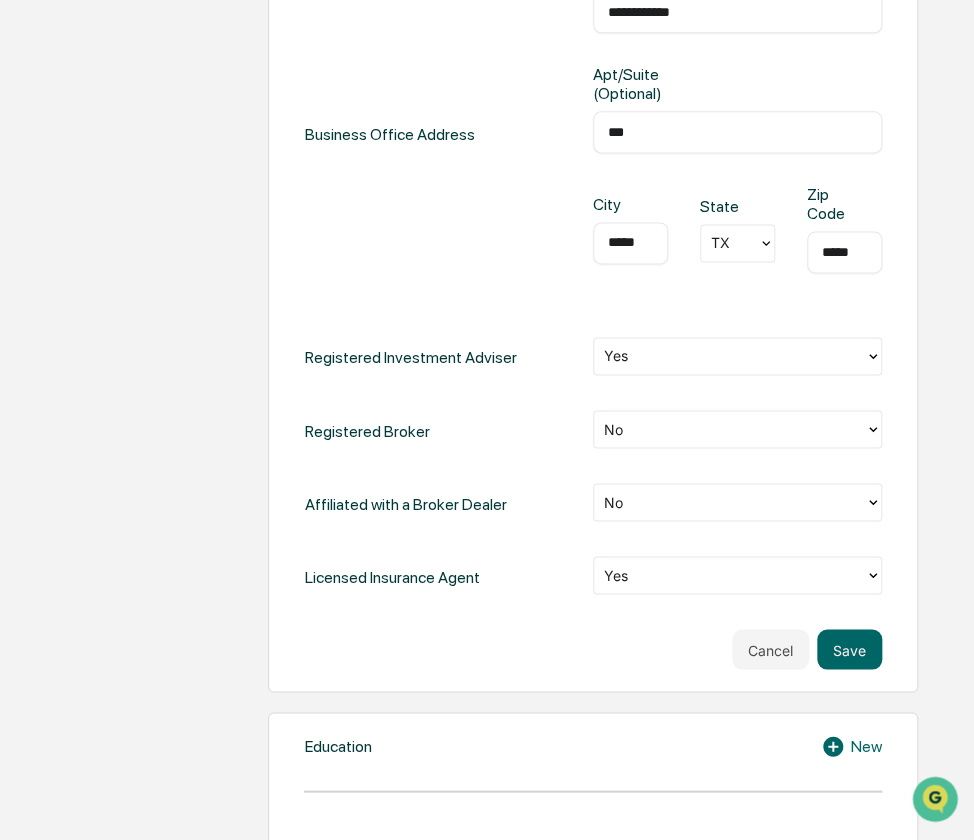 click at bounding box center [729, 356] 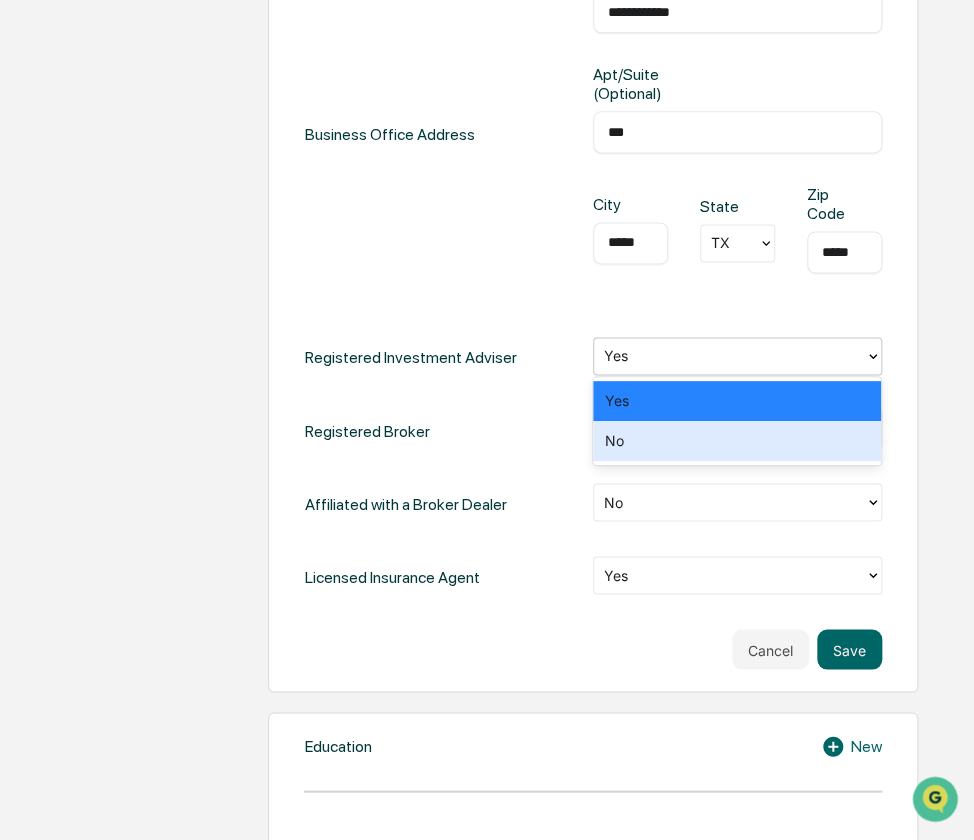 click on "No" at bounding box center [737, 441] 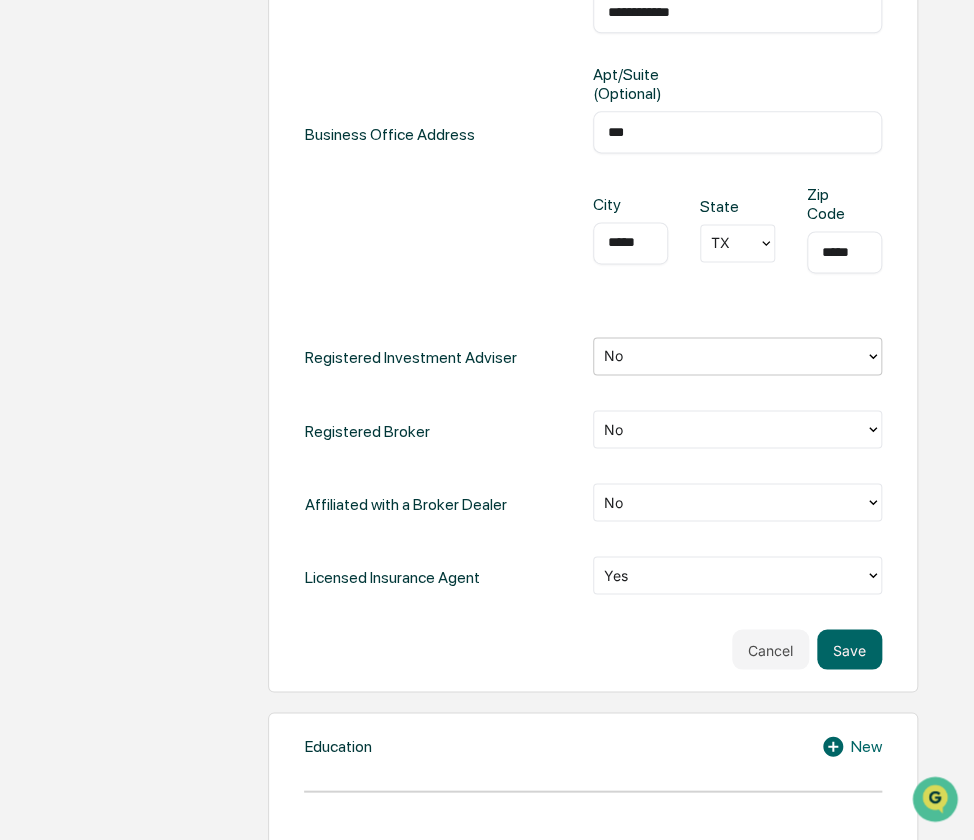 click on "**********" at bounding box center [592, 207] 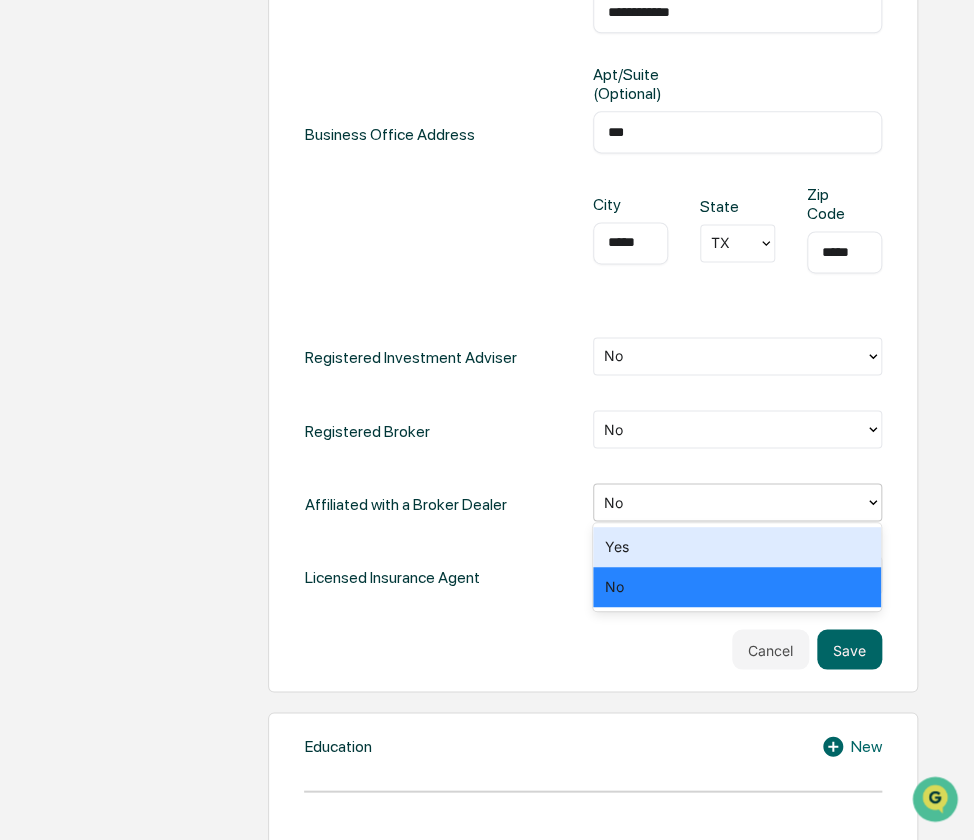 click at bounding box center [729, 502] 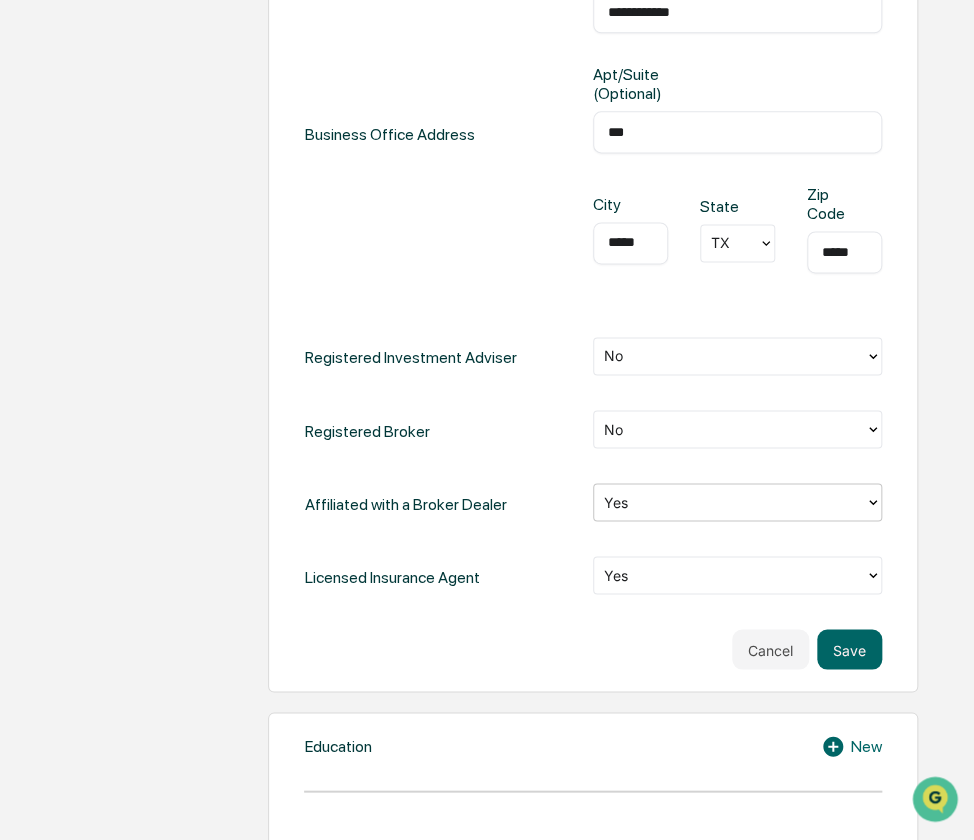 click on "Licensed Insurance Agent Yes" at bounding box center [592, 576] 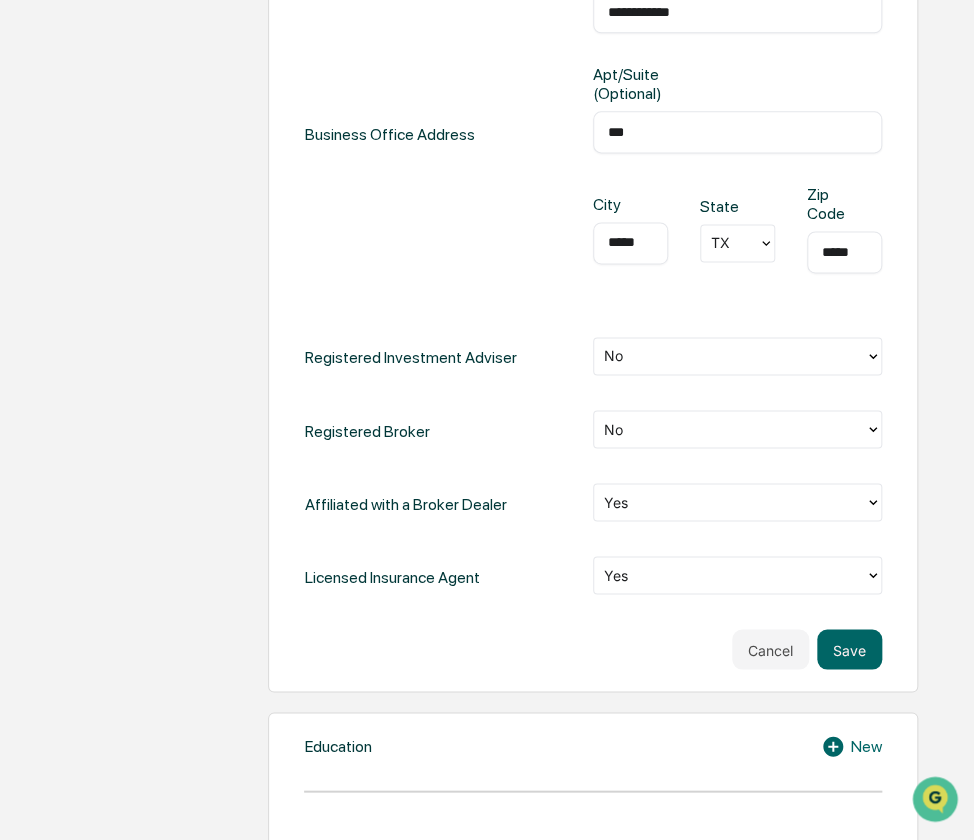 click on "**********" at bounding box center (592, 243) 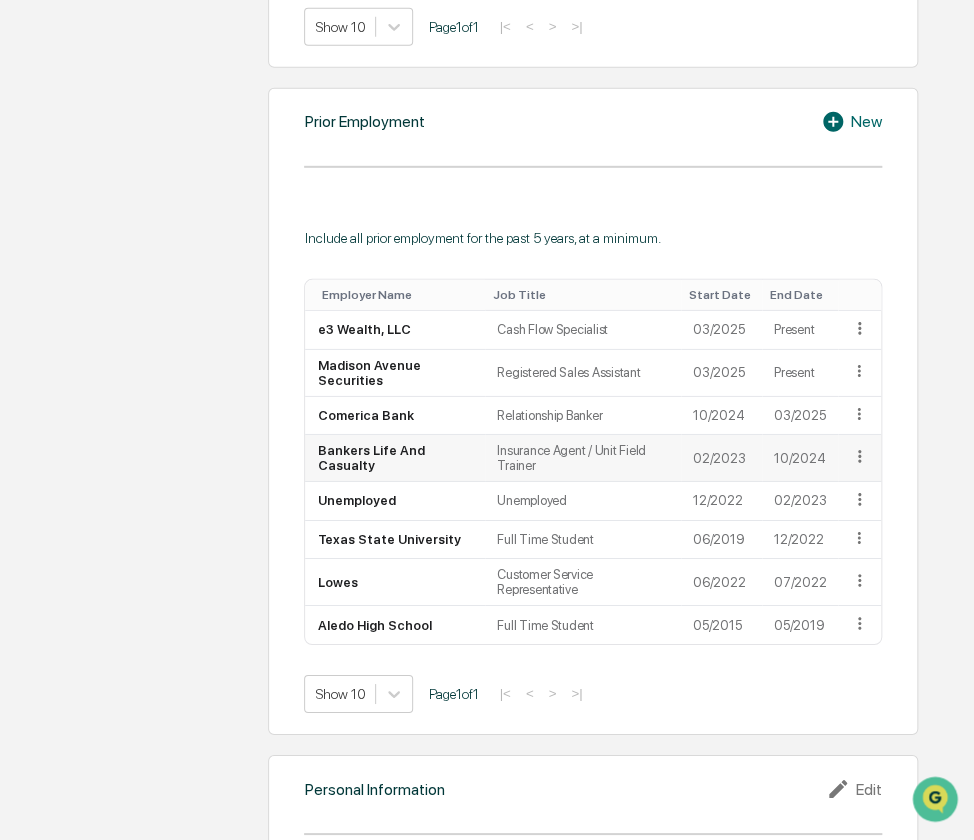 scroll, scrollTop: 2048, scrollLeft: 0, axis: vertical 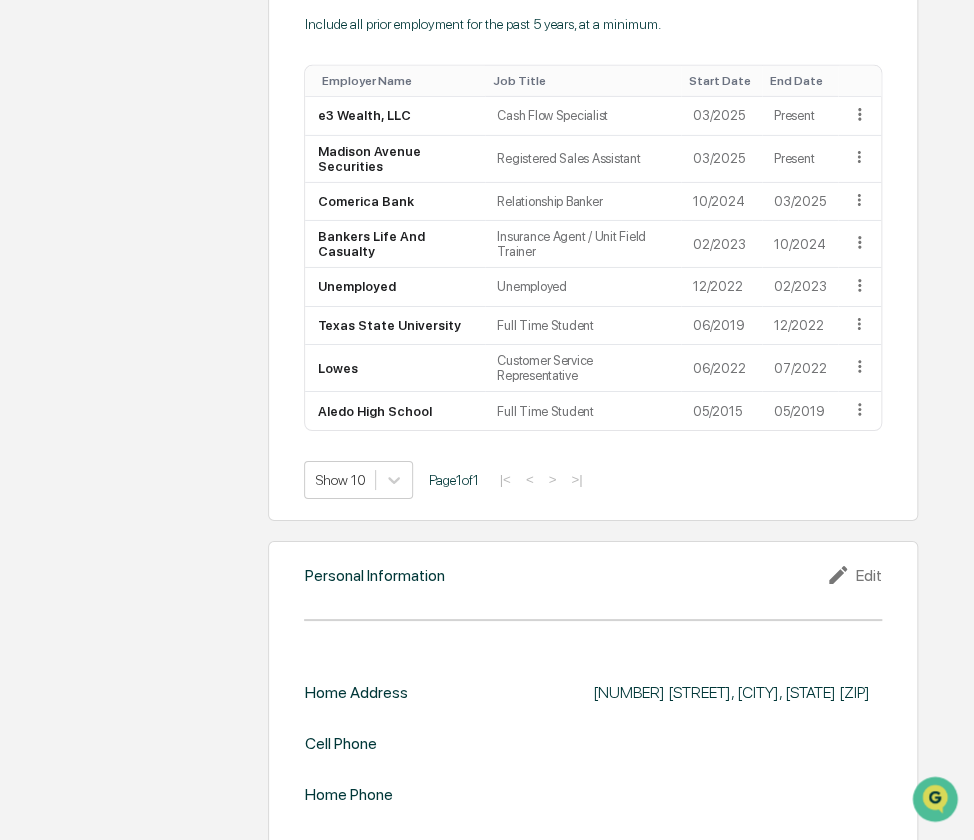 click 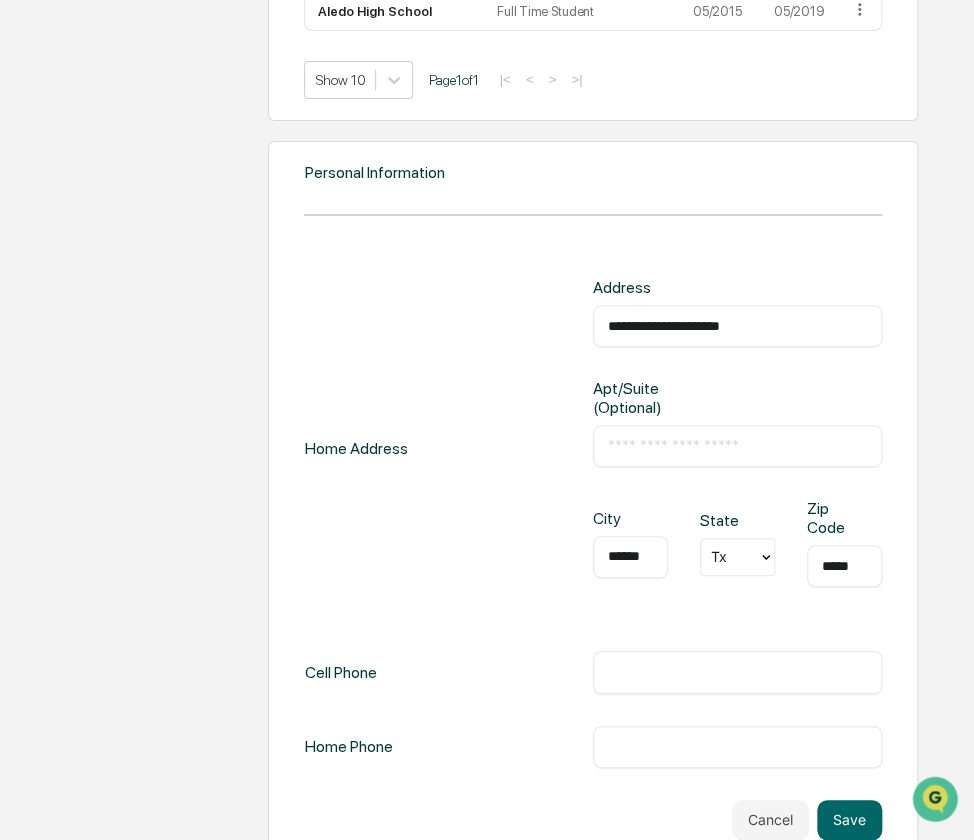 scroll, scrollTop: 2450, scrollLeft: 0, axis: vertical 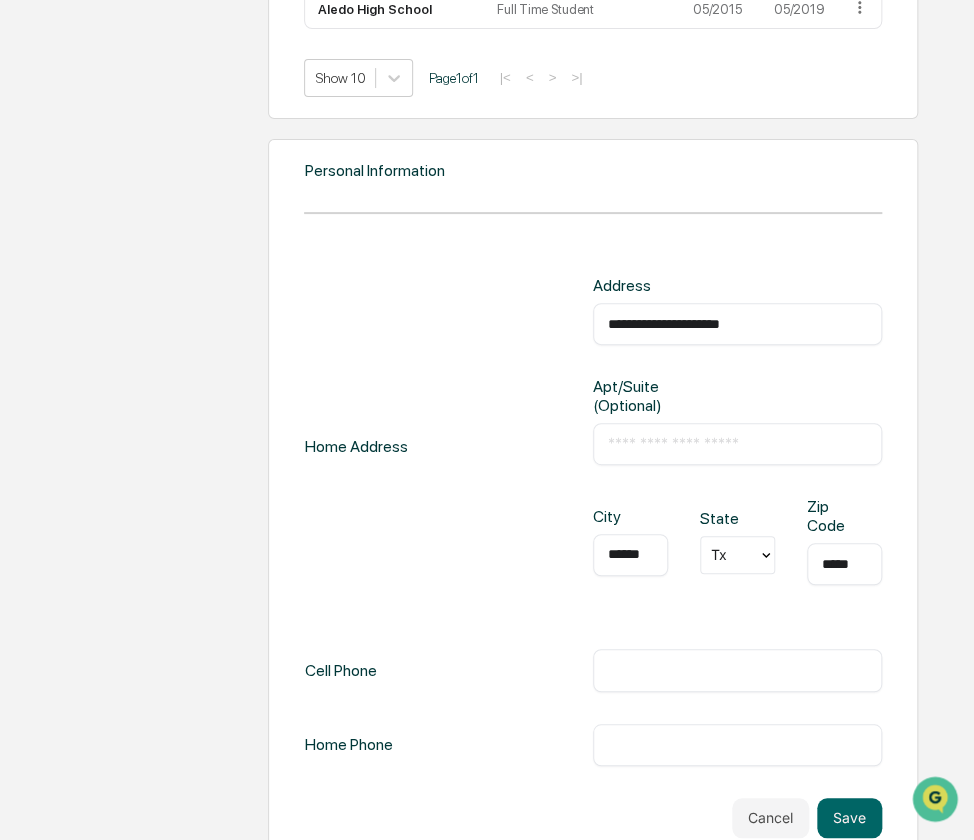 click at bounding box center [737, 670] 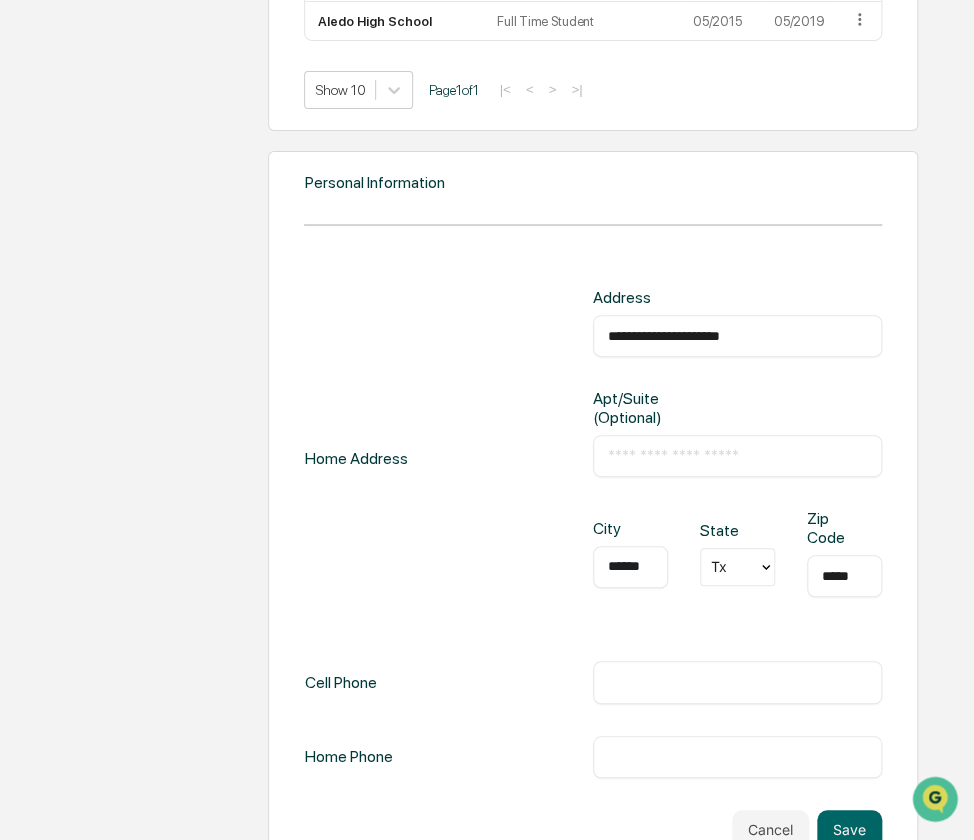 scroll, scrollTop: 2450, scrollLeft: 0, axis: vertical 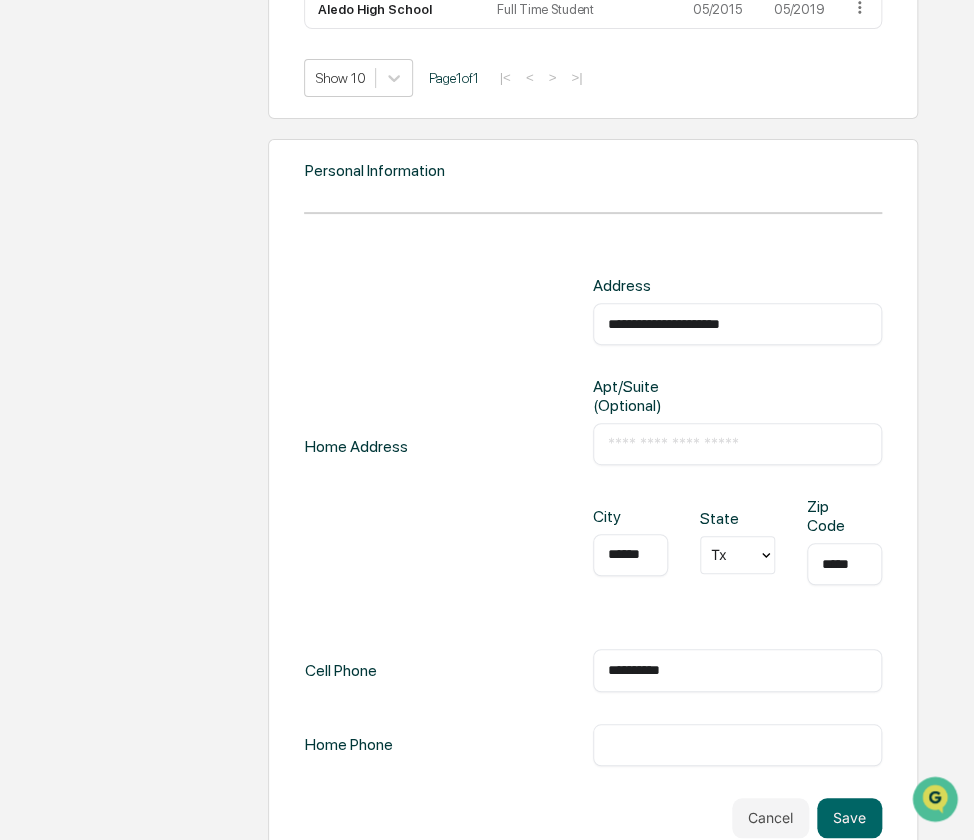 type on "**********" 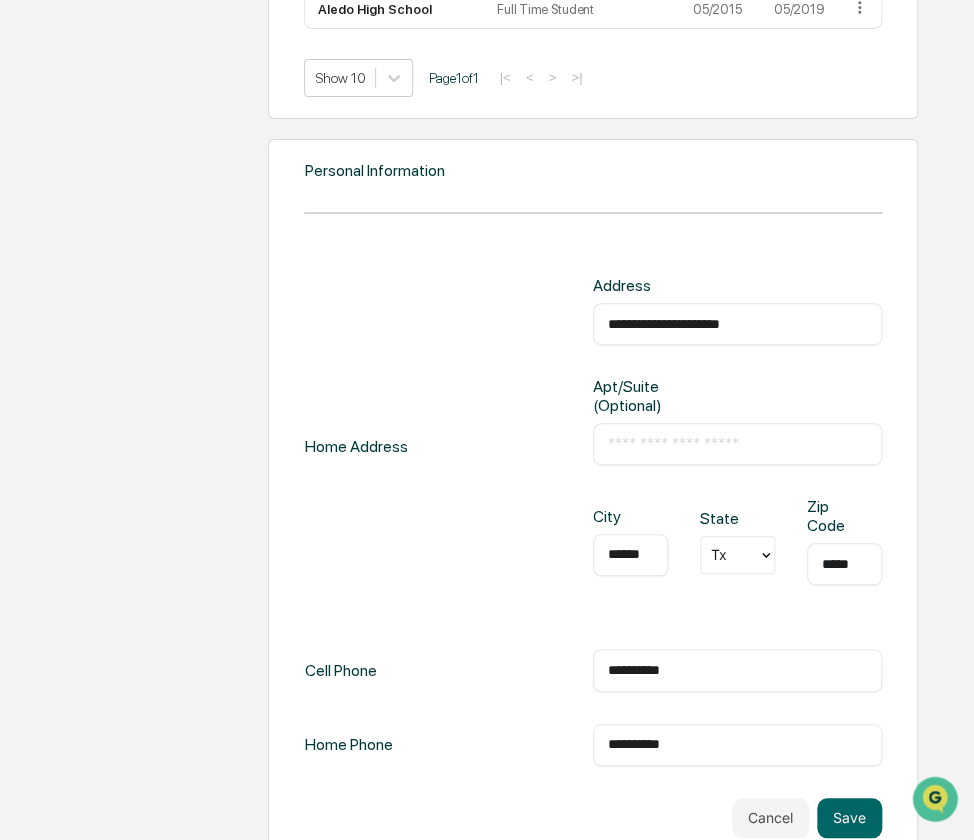 type on "**********" 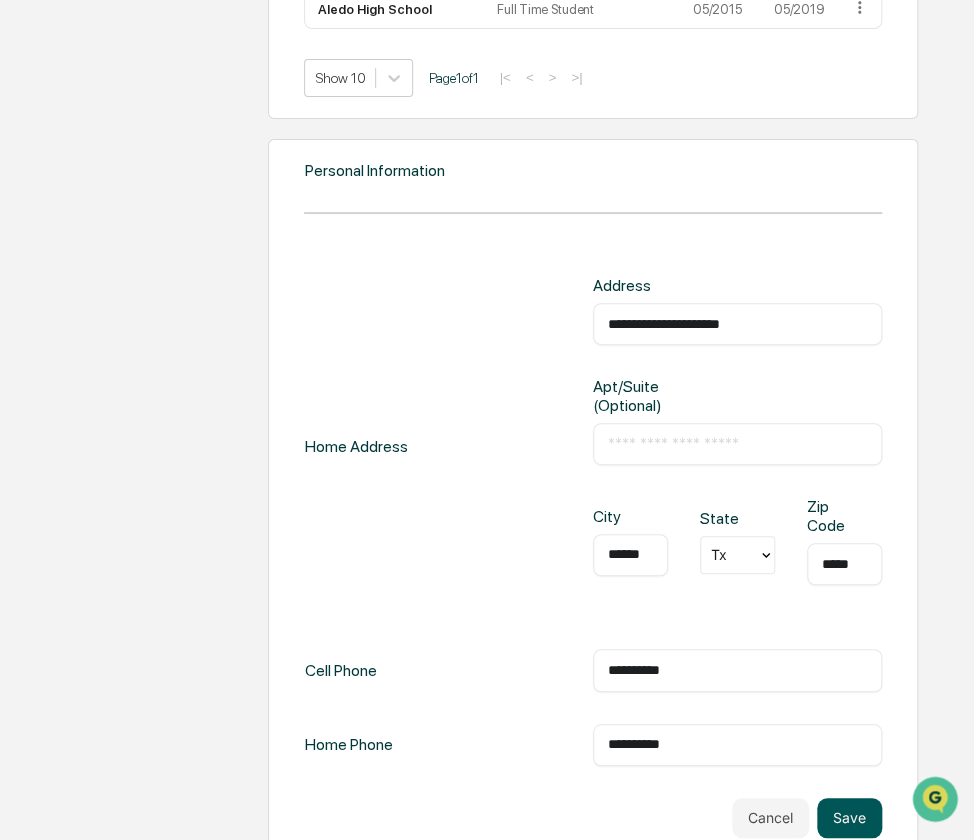 click on "Save" at bounding box center [849, 818] 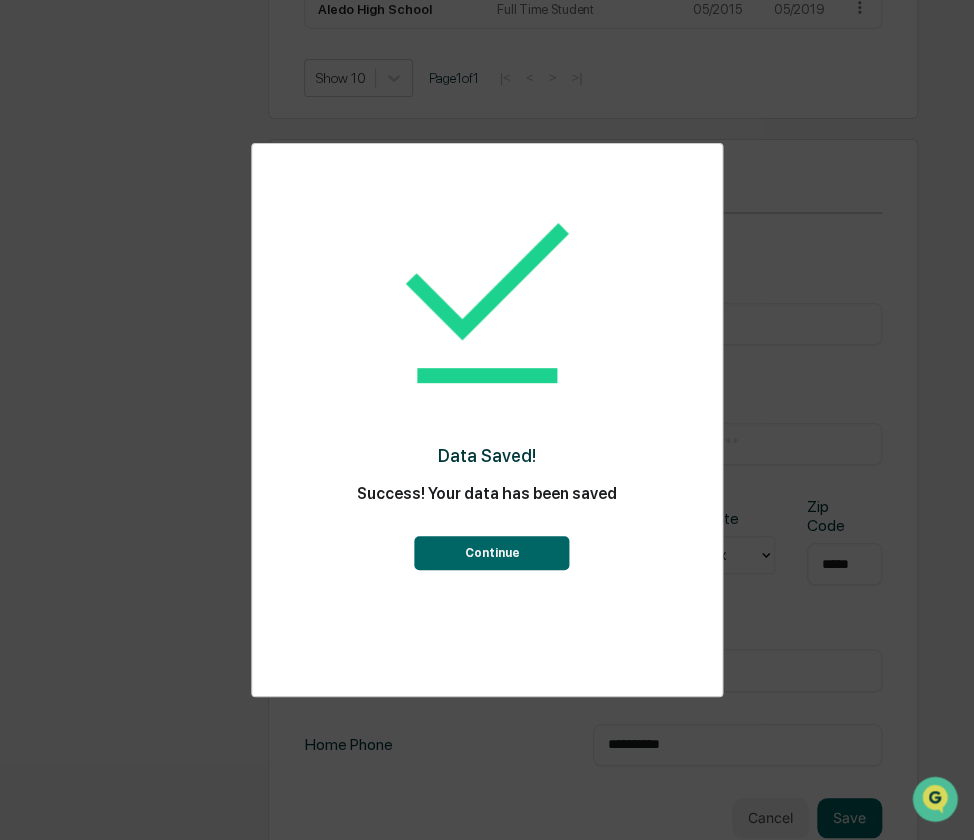 click on "Continue" at bounding box center [492, 553] 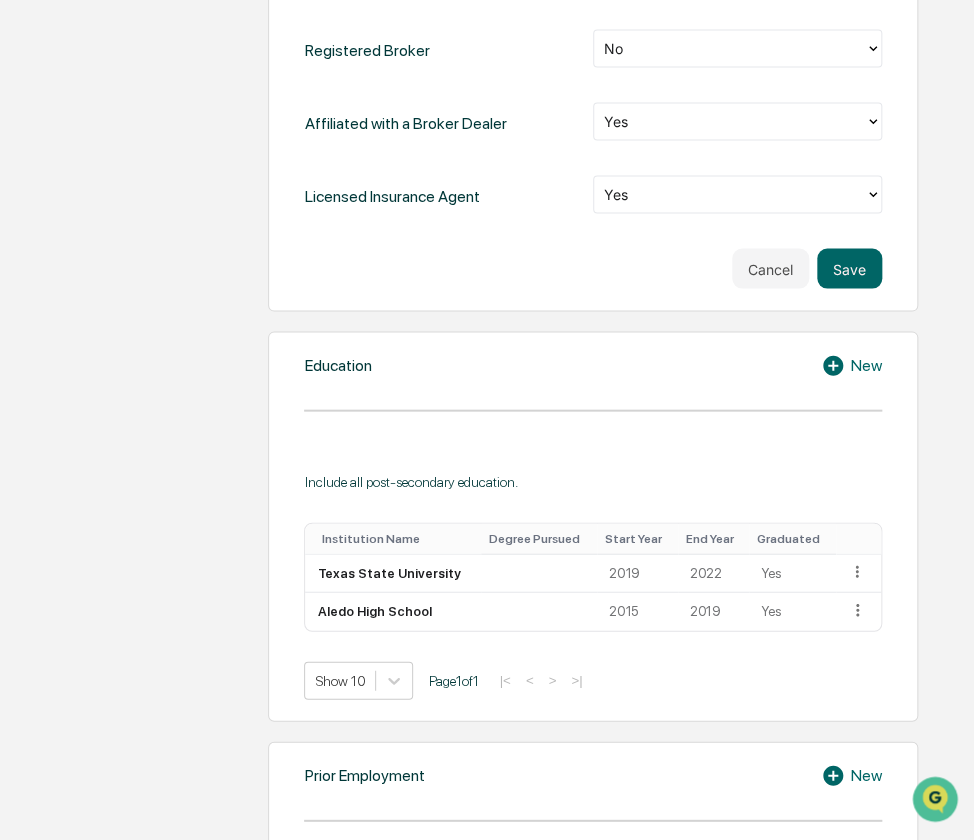 scroll, scrollTop: 900, scrollLeft: 0, axis: vertical 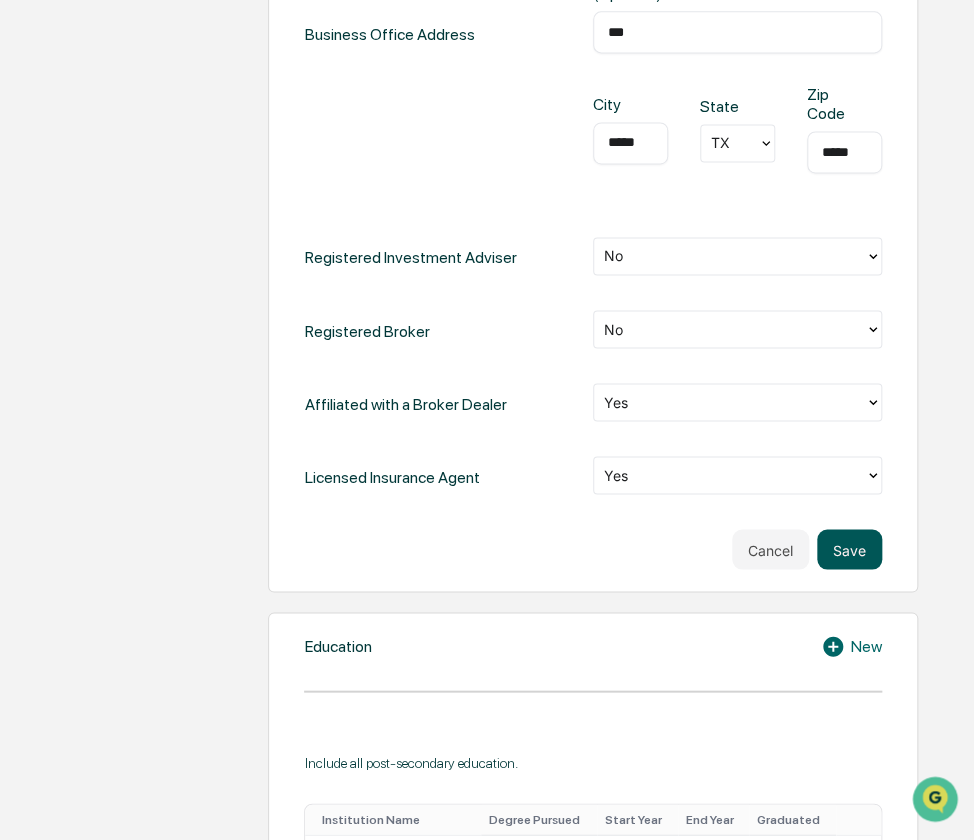 click on "Save" at bounding box center (849, 549) 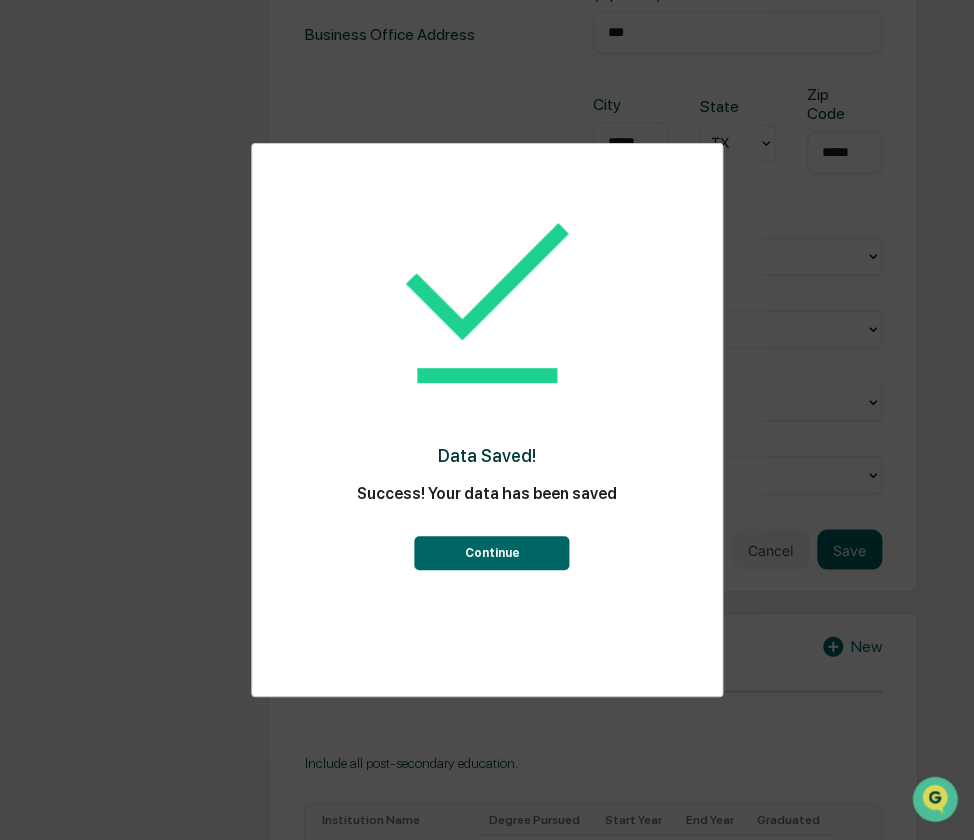 click on "Continue" at bounding box center [487, 543] 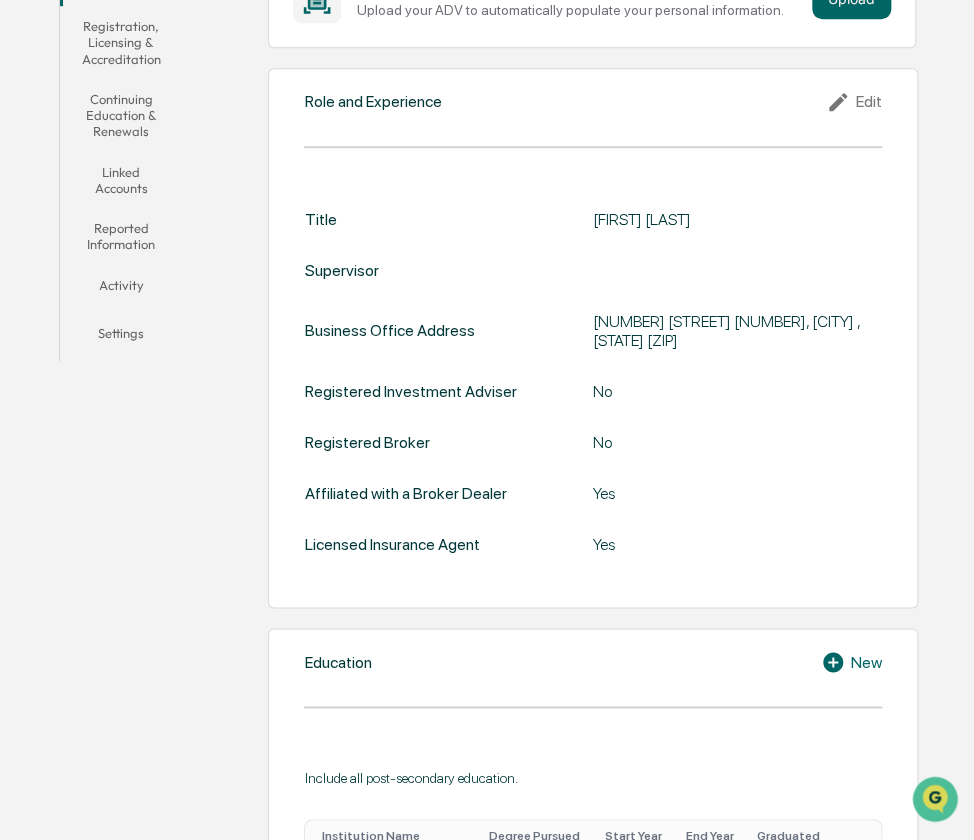 scroll, scrollTop: 0, scrollLeft: 0, axis: both 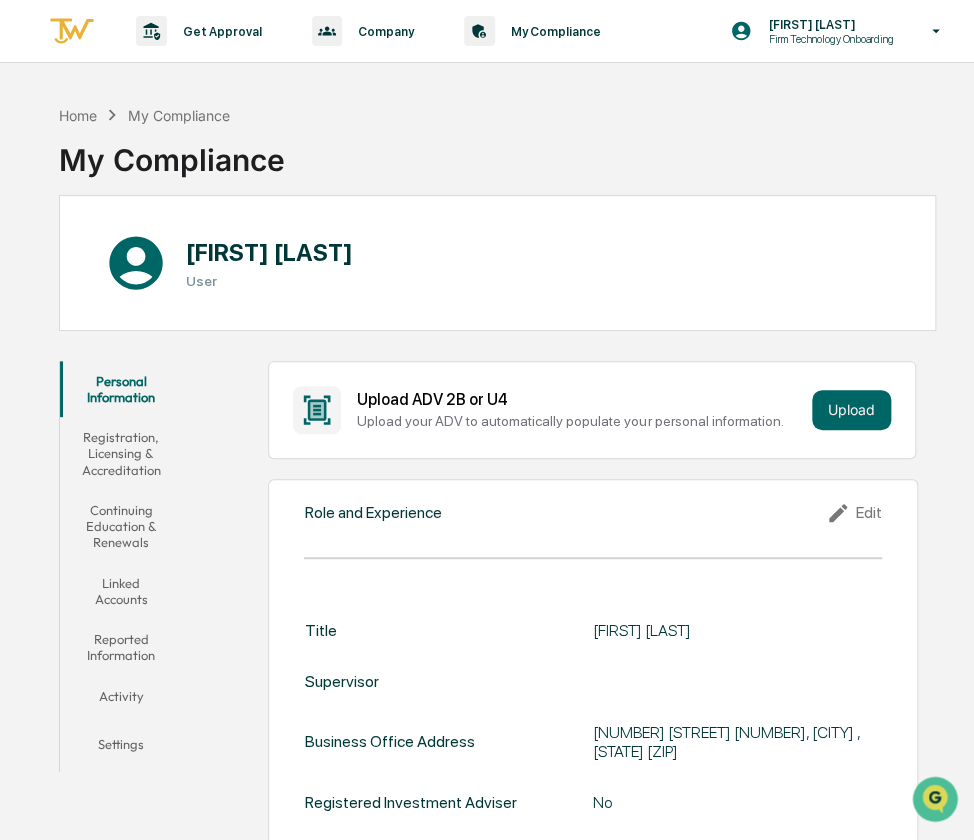 click on "Registration, Licensing & Accreditation" at bounding box center (121, 453) 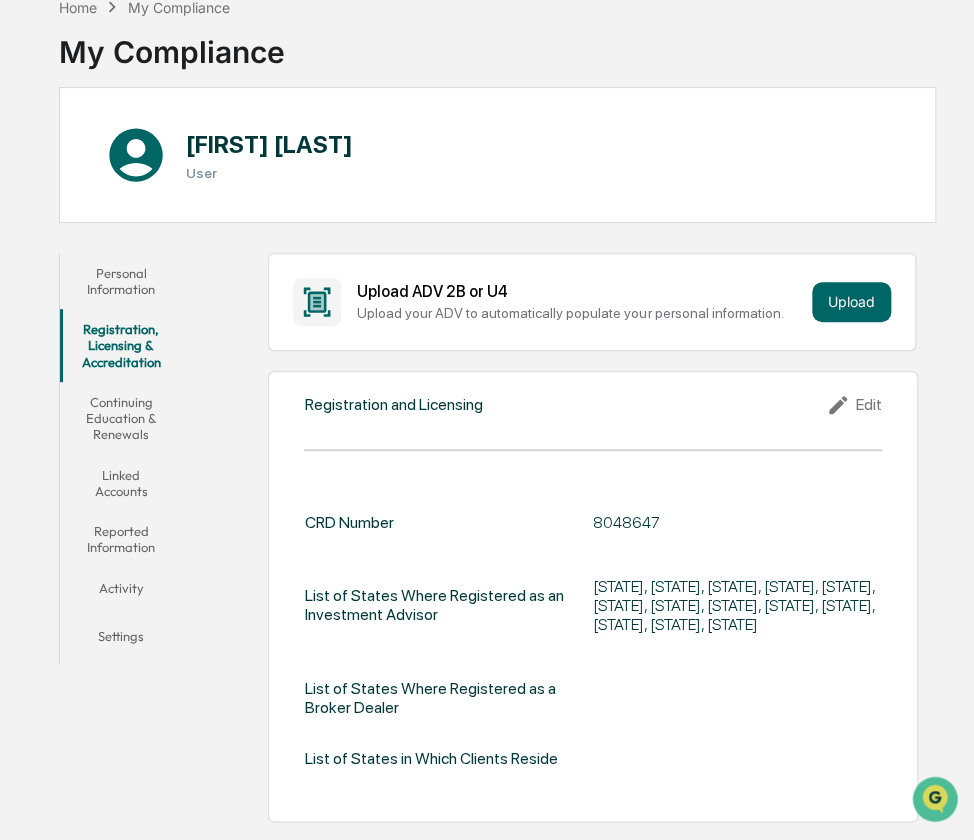 scroll, scrollTop: 100, scrollLeft: 0, axis: vertical 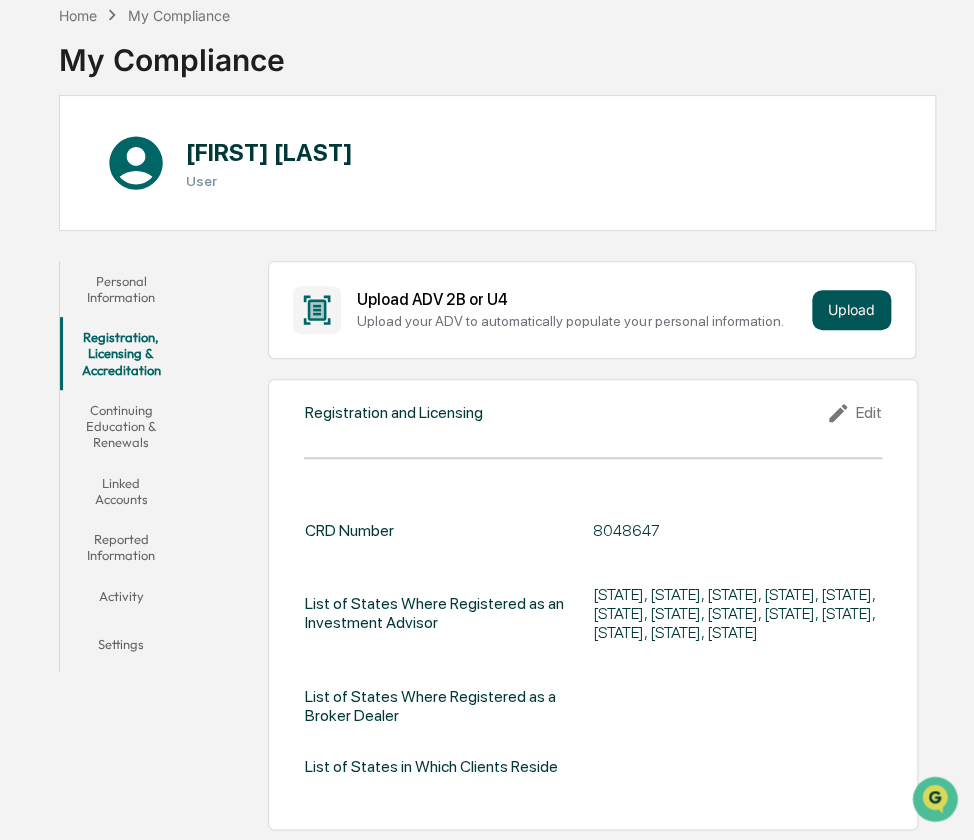 click on "Upload" at bounding box center [851, 310] 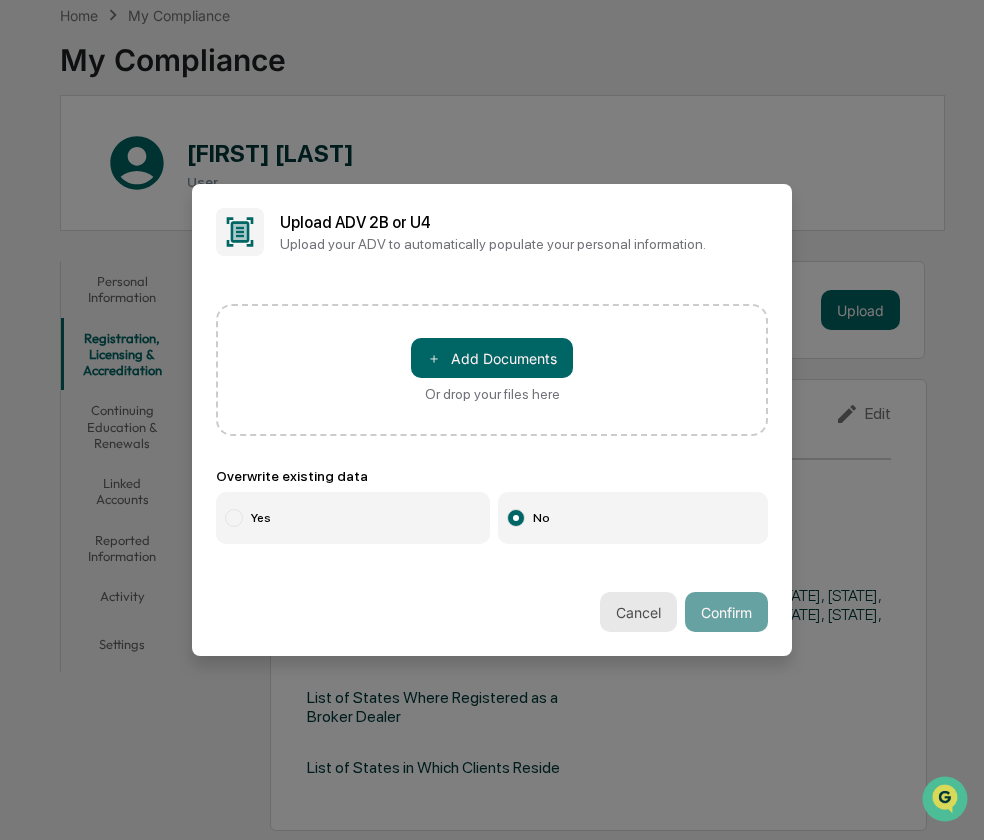 click on "Cancel" at bounding box center [638, 612] 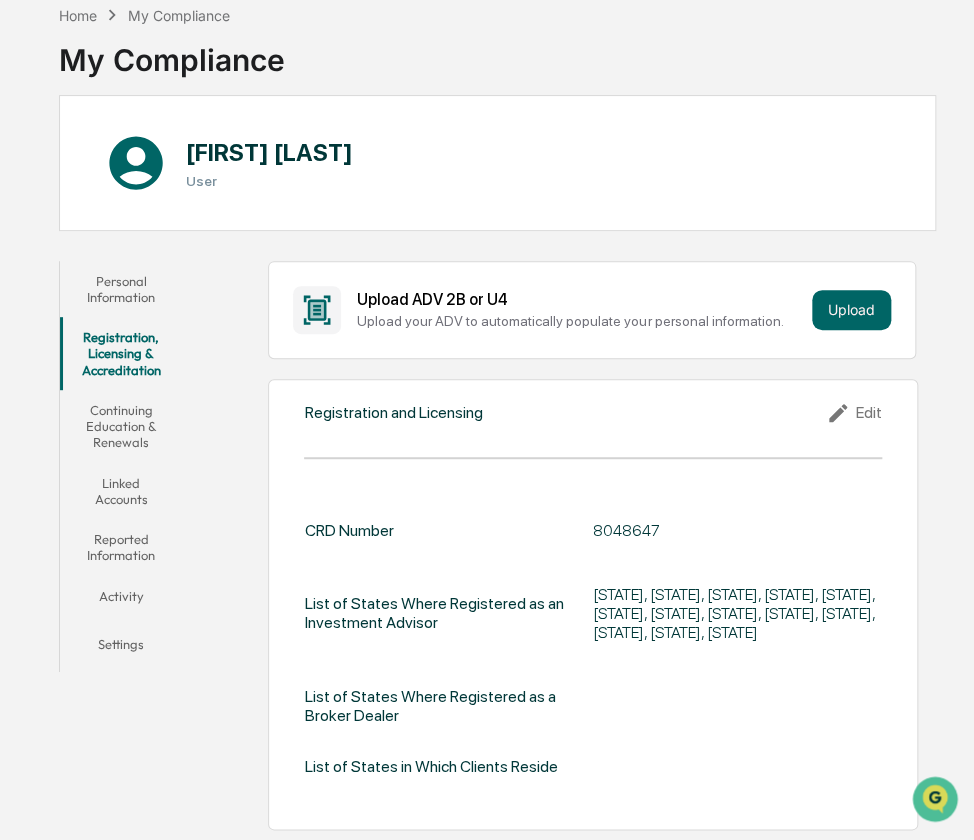 click on "Continuing Education & Renewals" at bounding box center [121, 426] 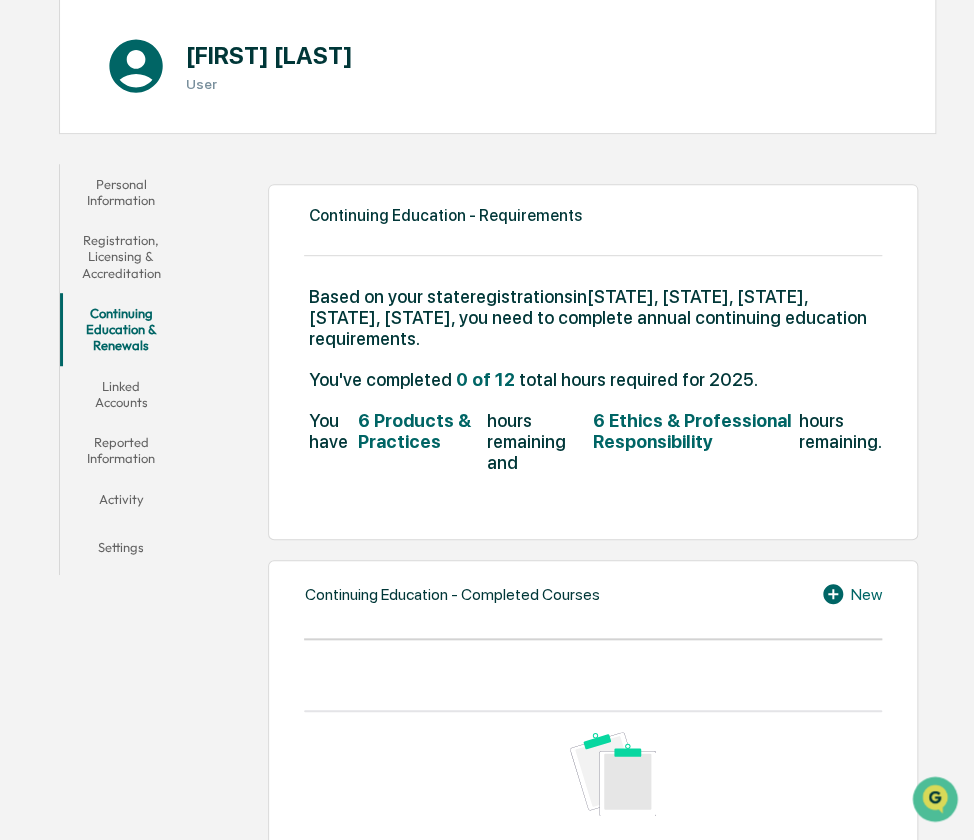 scroll, scrollTop: 0, scrollLeft: 0, axis: both 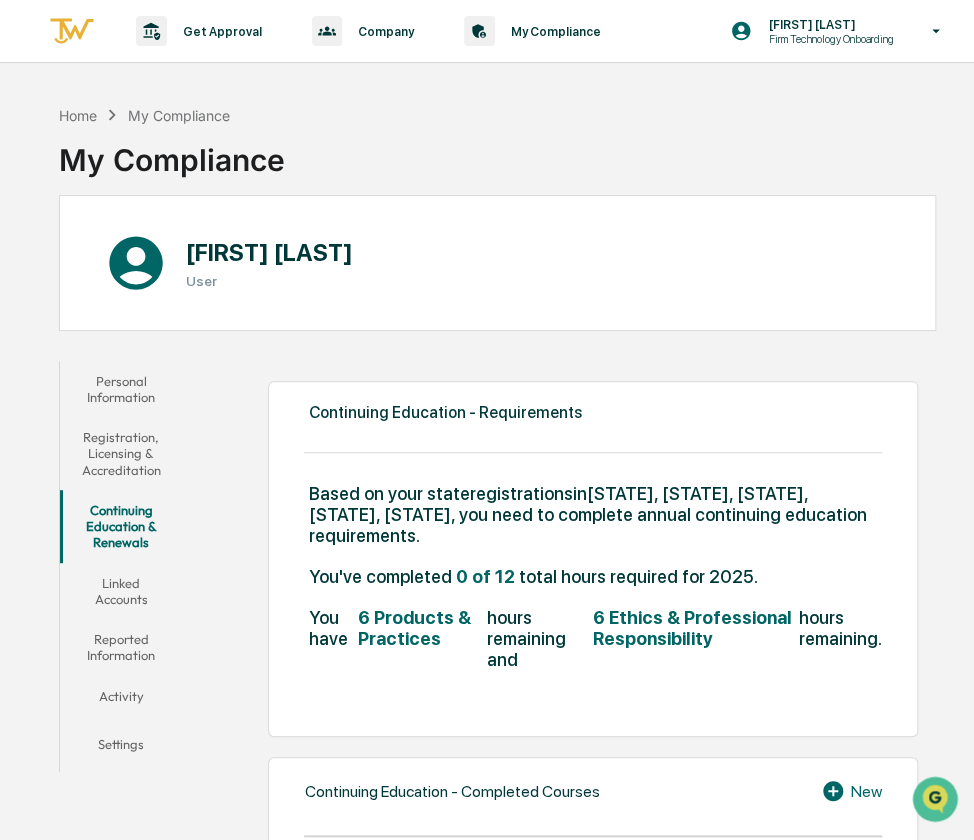 click on "Linked Accounts" at bounding box center (121, 591) 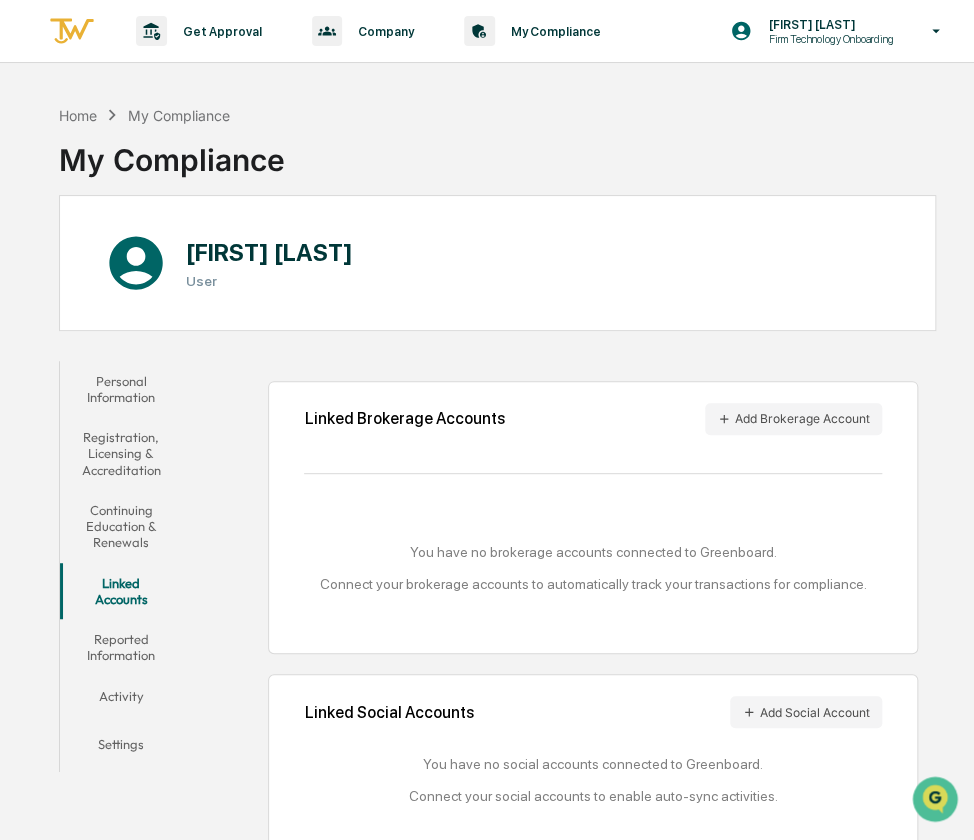 click on "Reported Information" at bounding box center [121, 647] 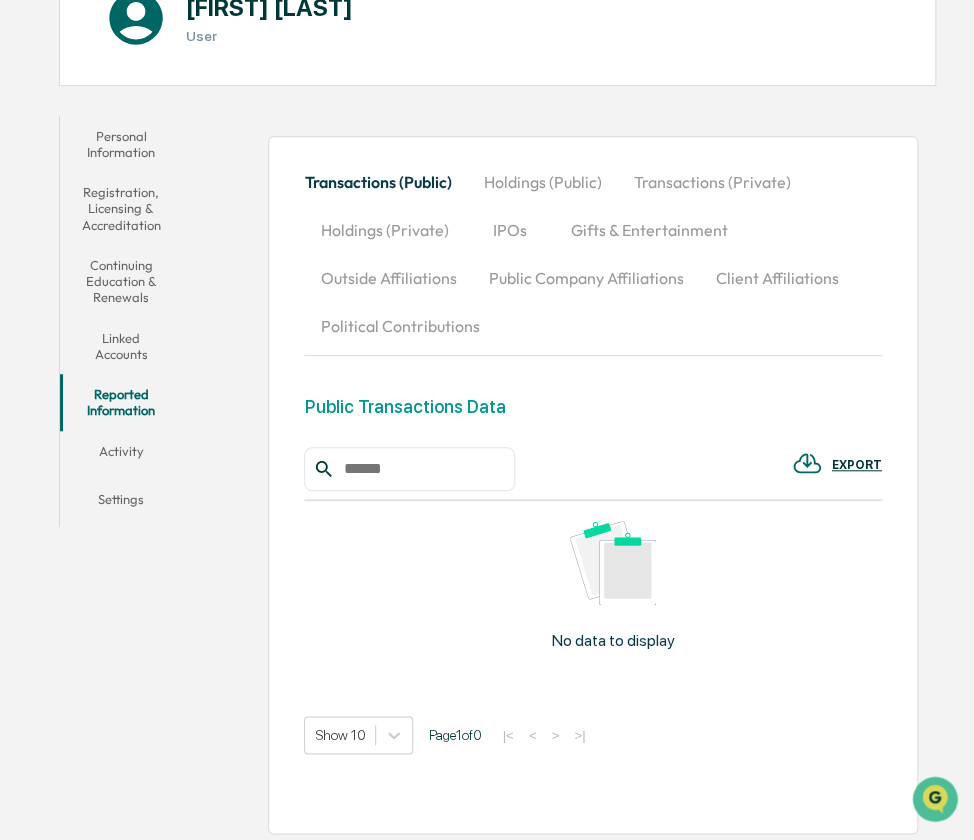 scroll, scrollTop: 248, scrollLeft: 0, axis: vertical 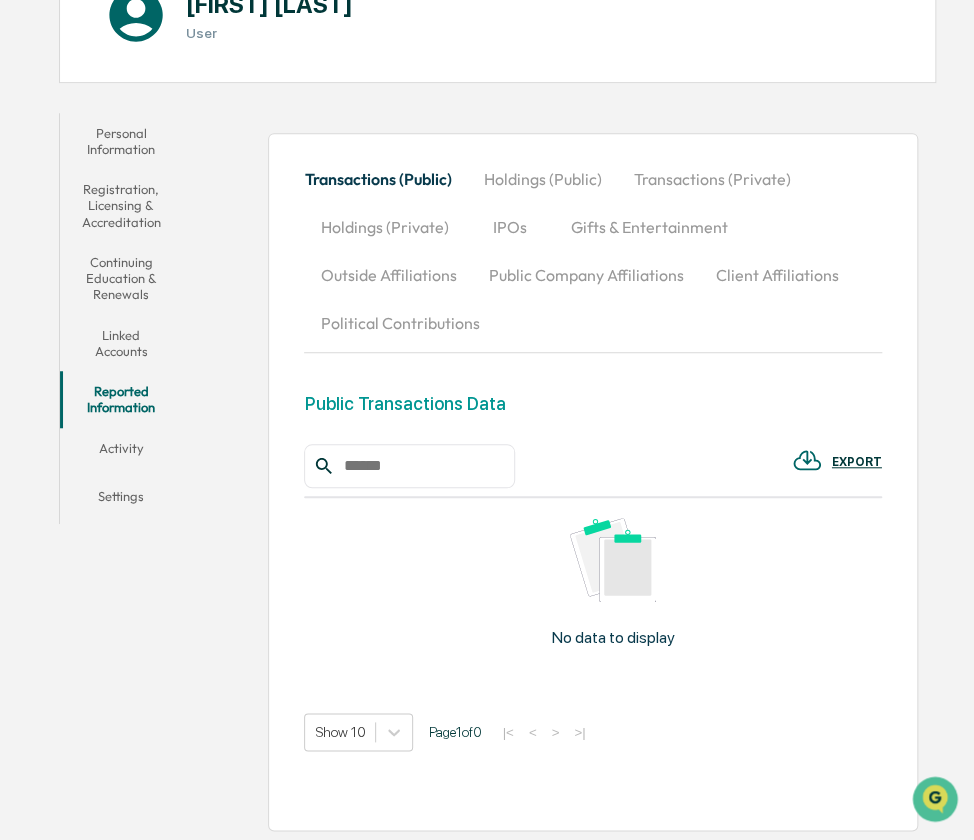 click on "Activity" at bounding box center (121, 452) 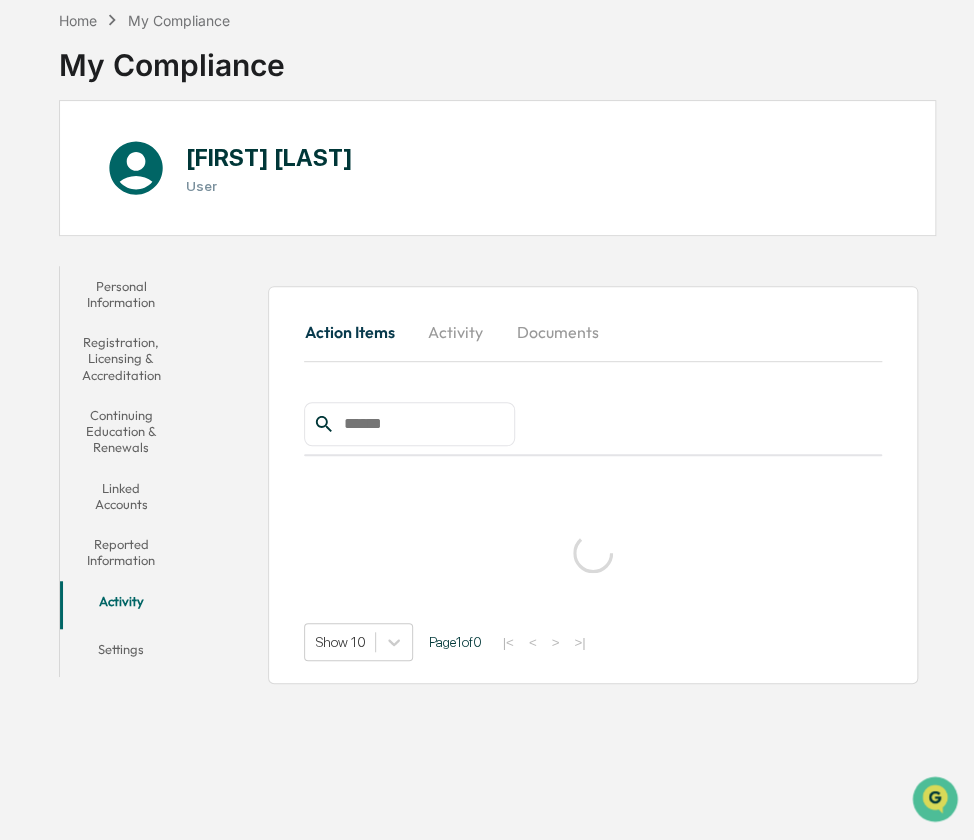 scroll, scrollTop: 95, scrollLeft: 0, axis: vertical 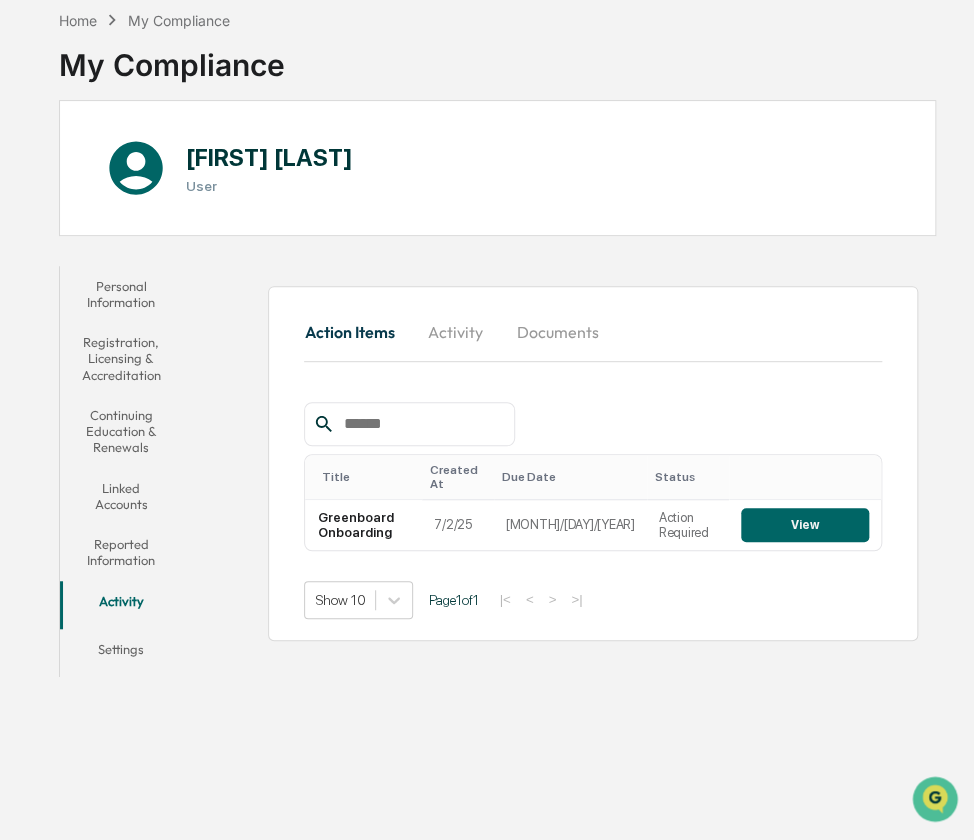 click on "Settings" at bounding box center [121, 653] 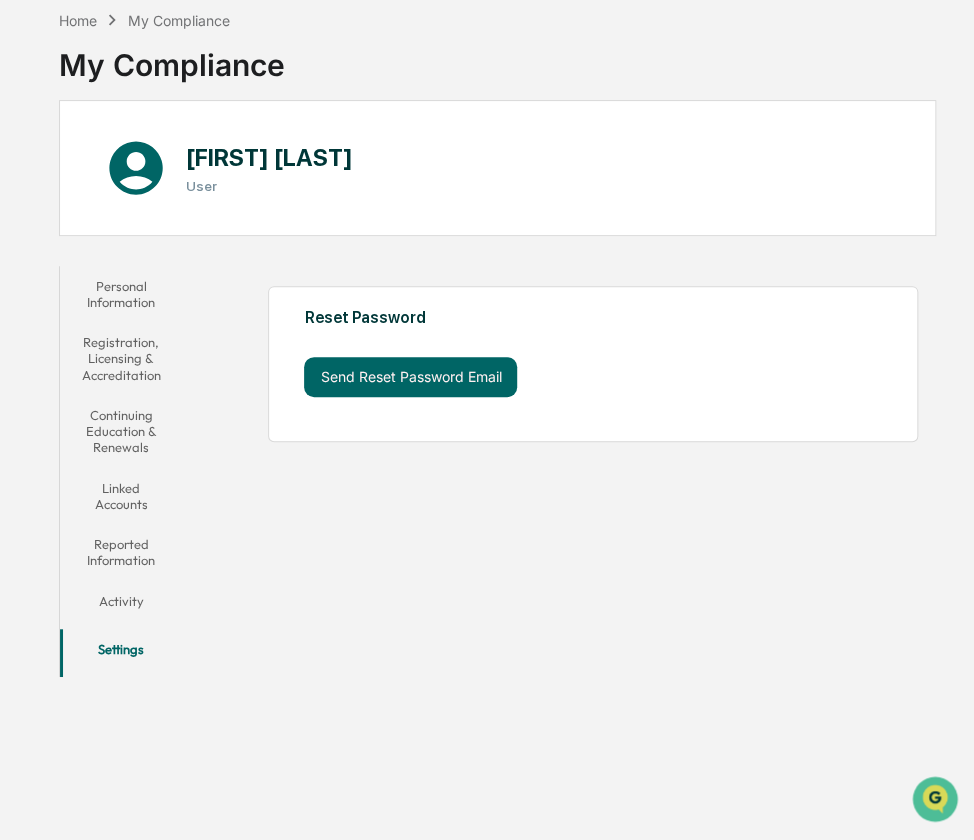 click on "Personal Information" at bounding box center [121, 294] 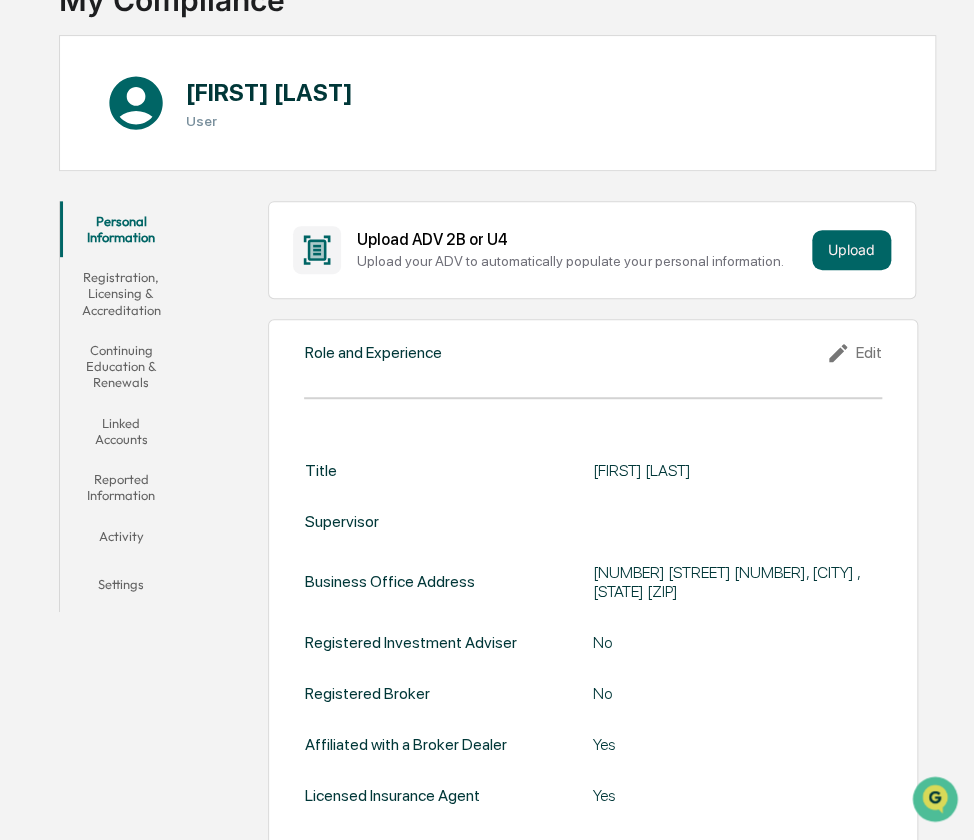 scroll, scrollTop: 295, scrollLeft: 0, axis: vertical 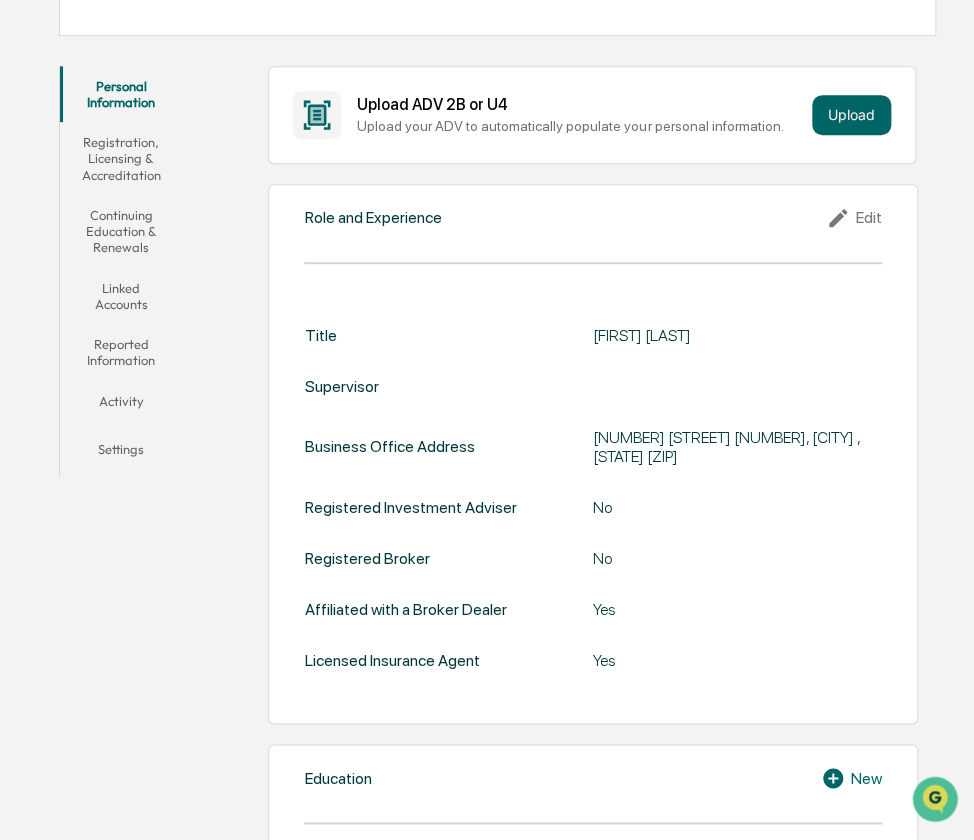 click on "Registration, Licensing & Accreditation" at bounding box center (121, 158) 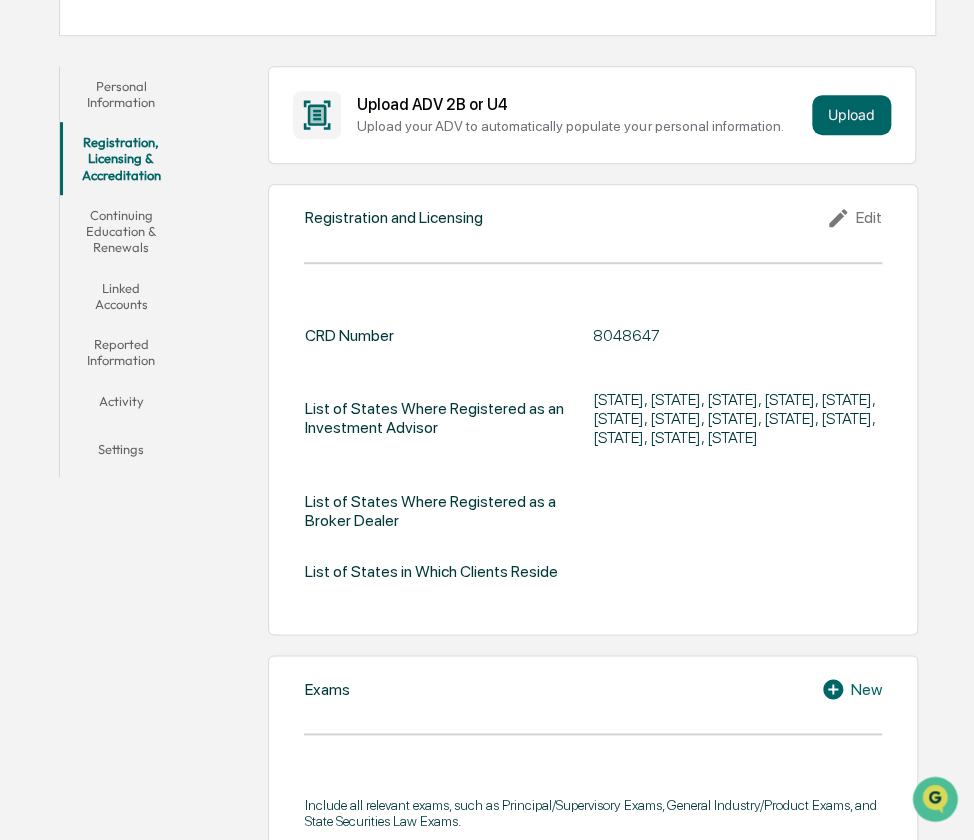 click on "Registration and Licensing Edit CRD Number 8048647 List of States Where Registered as an Investment Advisor Rhode Island, South Carolina, South Dakota, Tennessee, Texas, Utah, Vermont, Virgin Islands, Virginia, Washington, West Virginia, Wisconsin, Wyoming List of States Where Registered as a Broker Dealer List of States in Which Clients Reside" at bounding box center (593, 409) 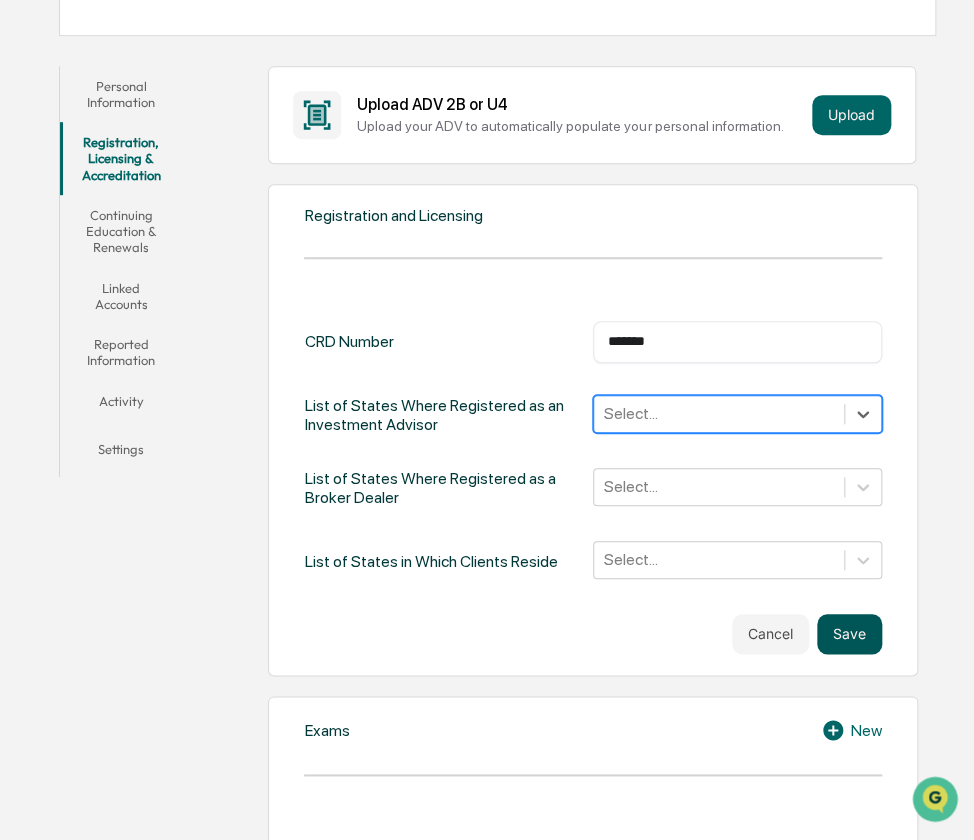 click on "Save" at bounding box center [849, 634] 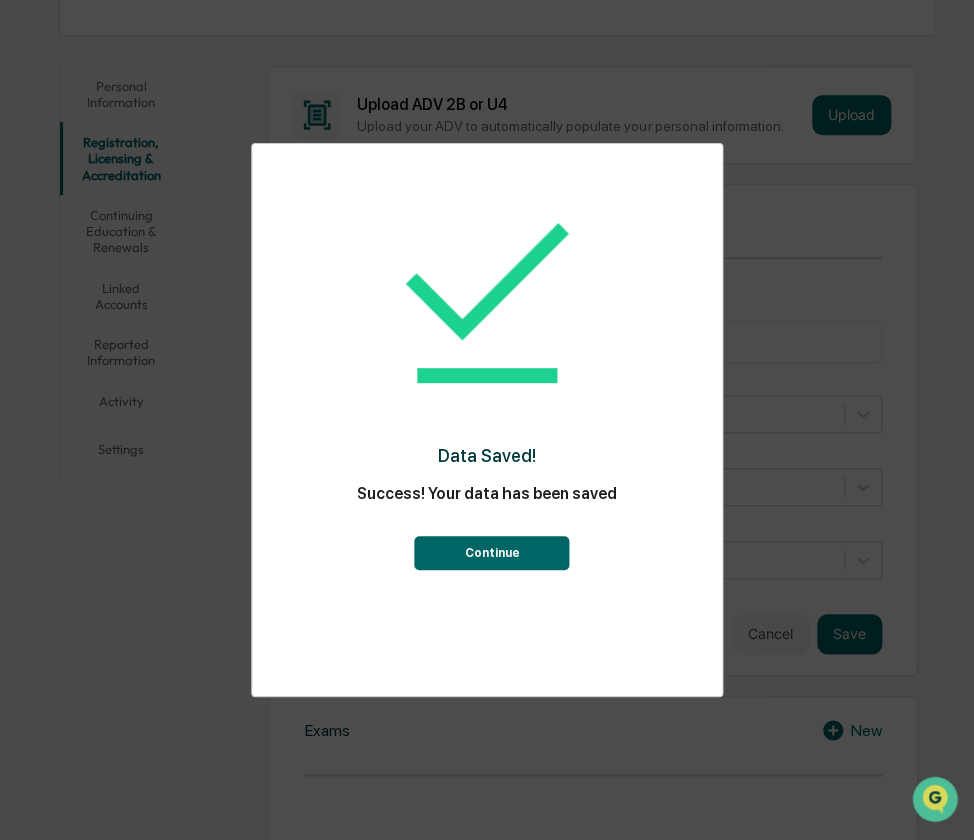 click on "Continue" at bounding box center (492, 553) 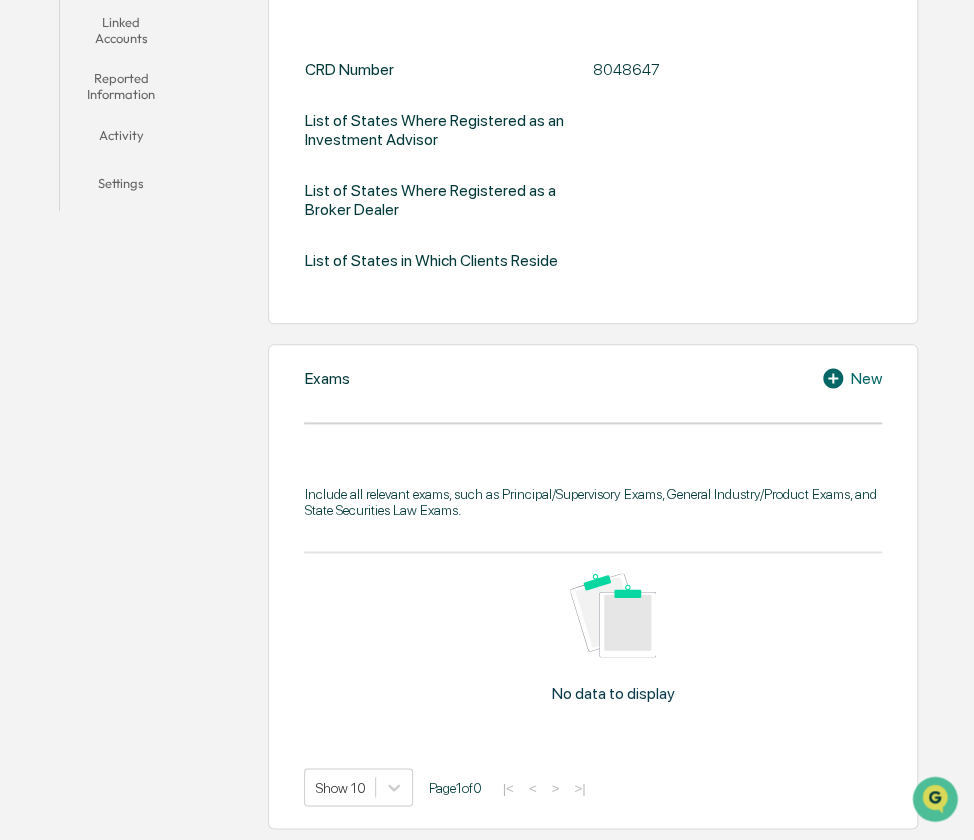 scroll, scrollTop: 595, scrollLeft: 0, axis: vertical 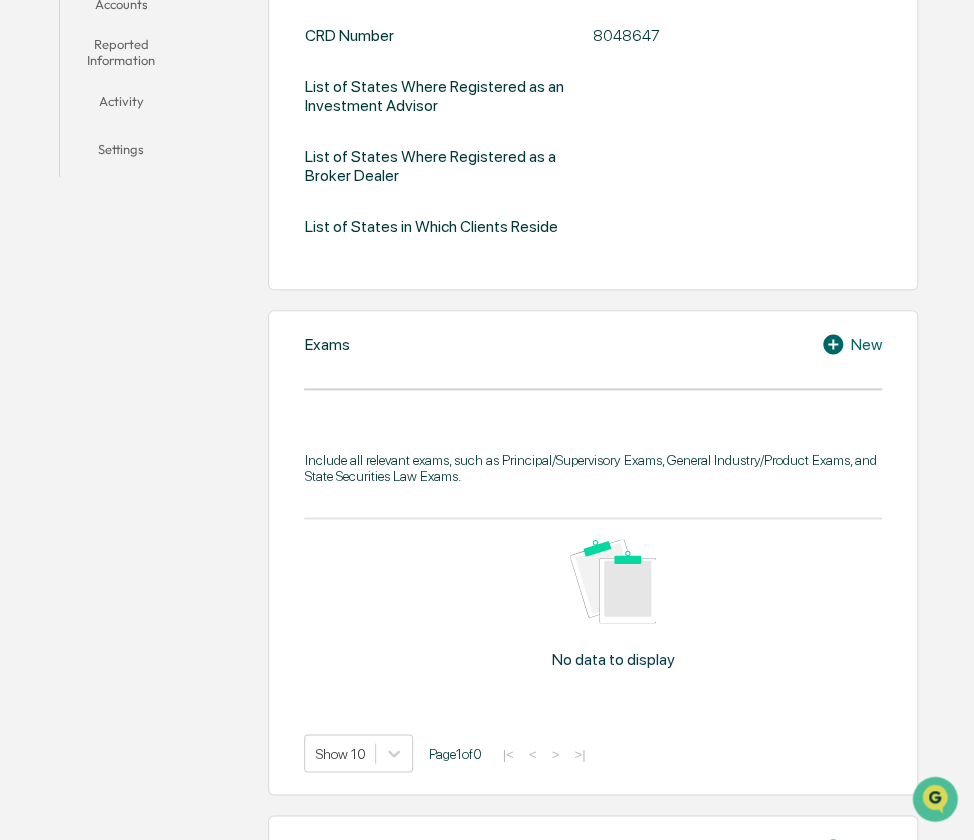 click 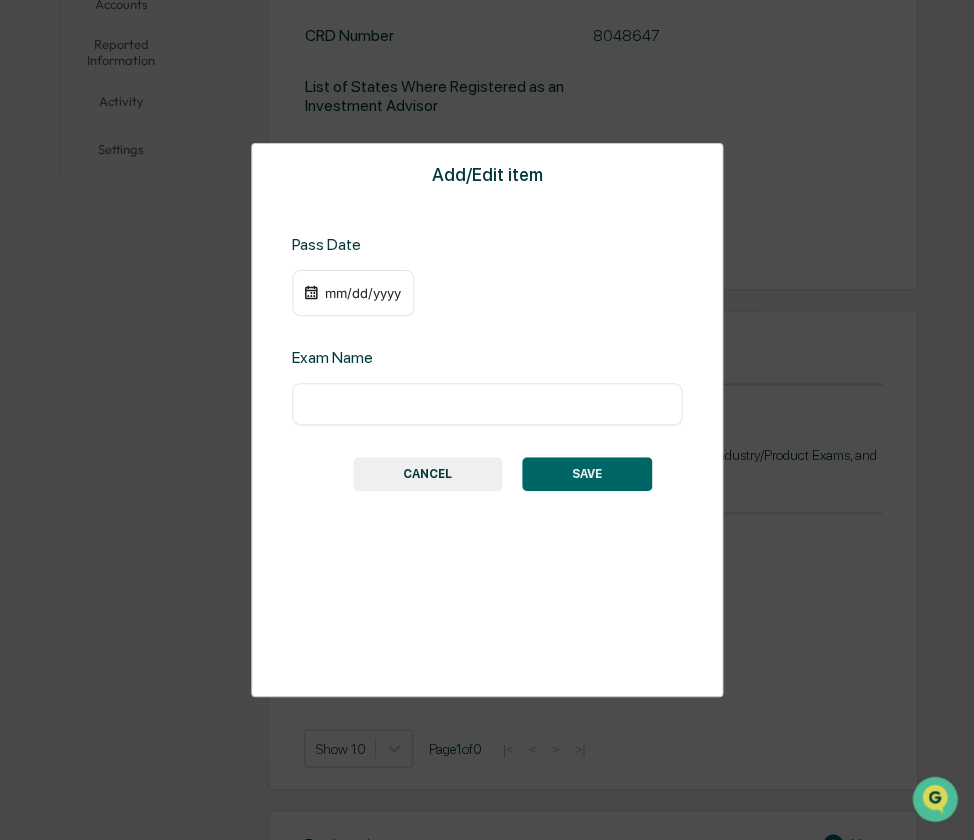 click at bounding box center [487, 404] 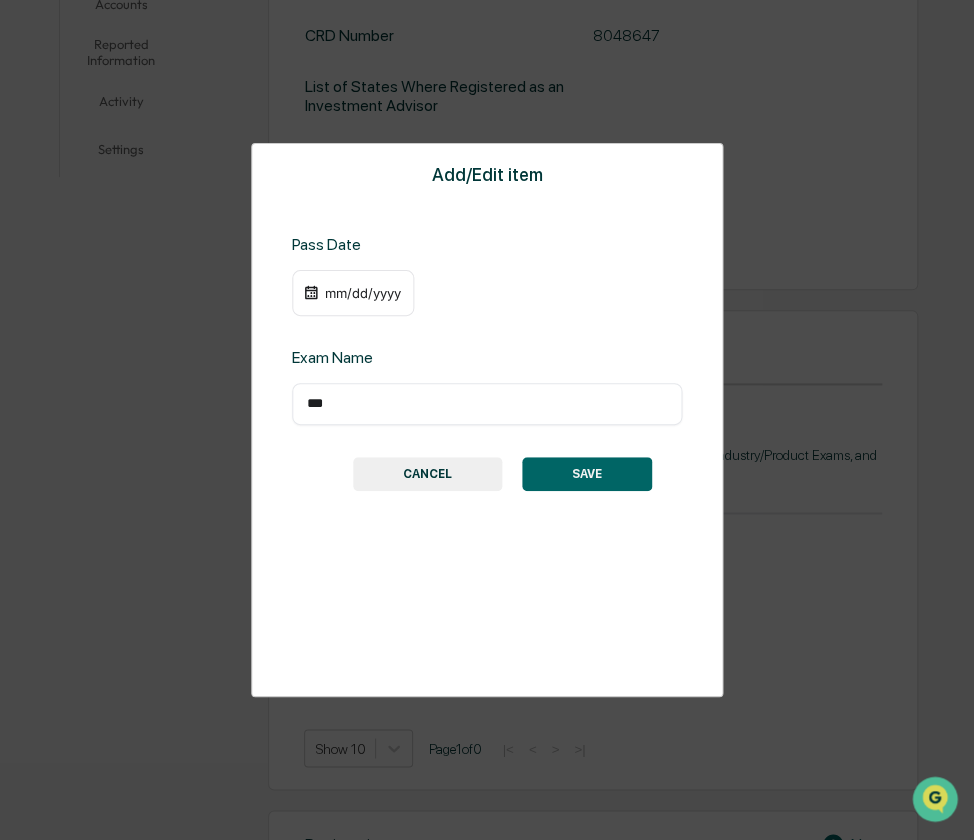 type on "***" 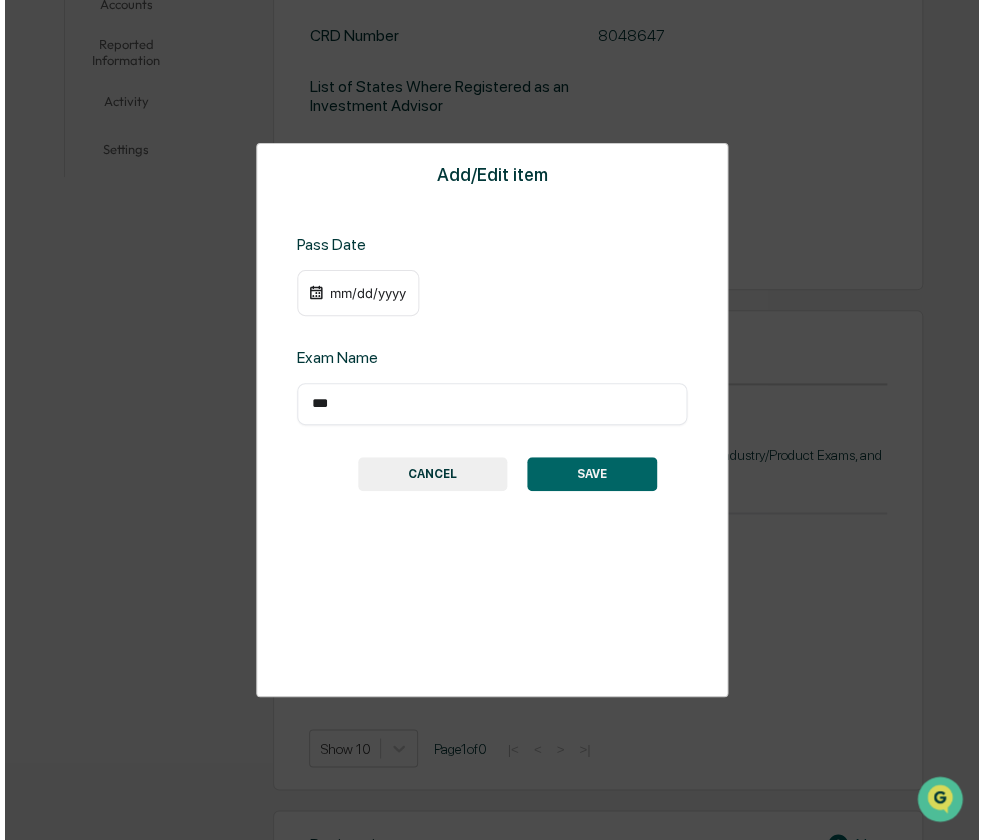 scroll, scrollTop: 596, scrollLeft: 0, axis: vertical 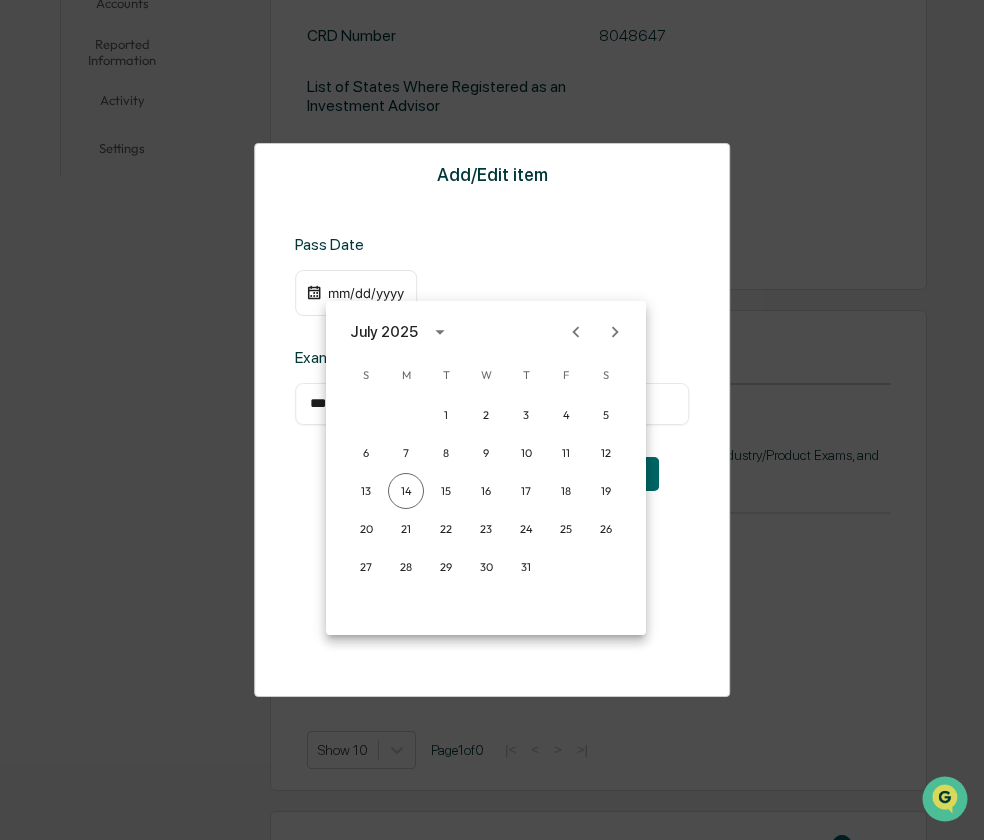 click 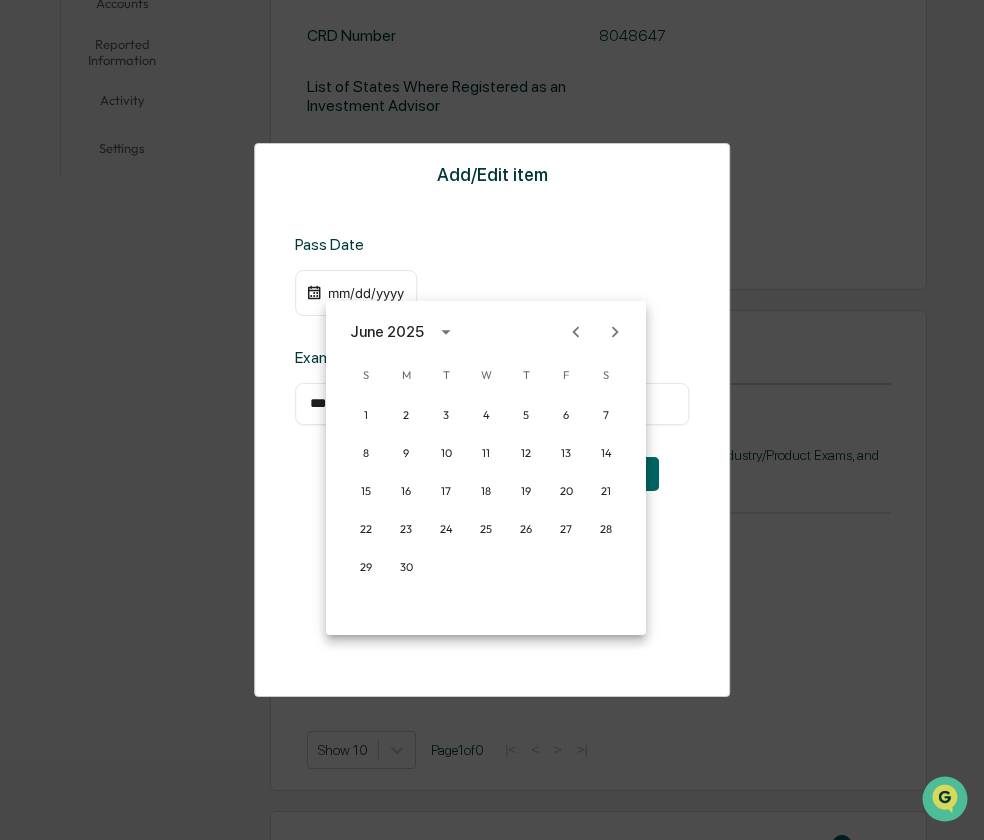 click 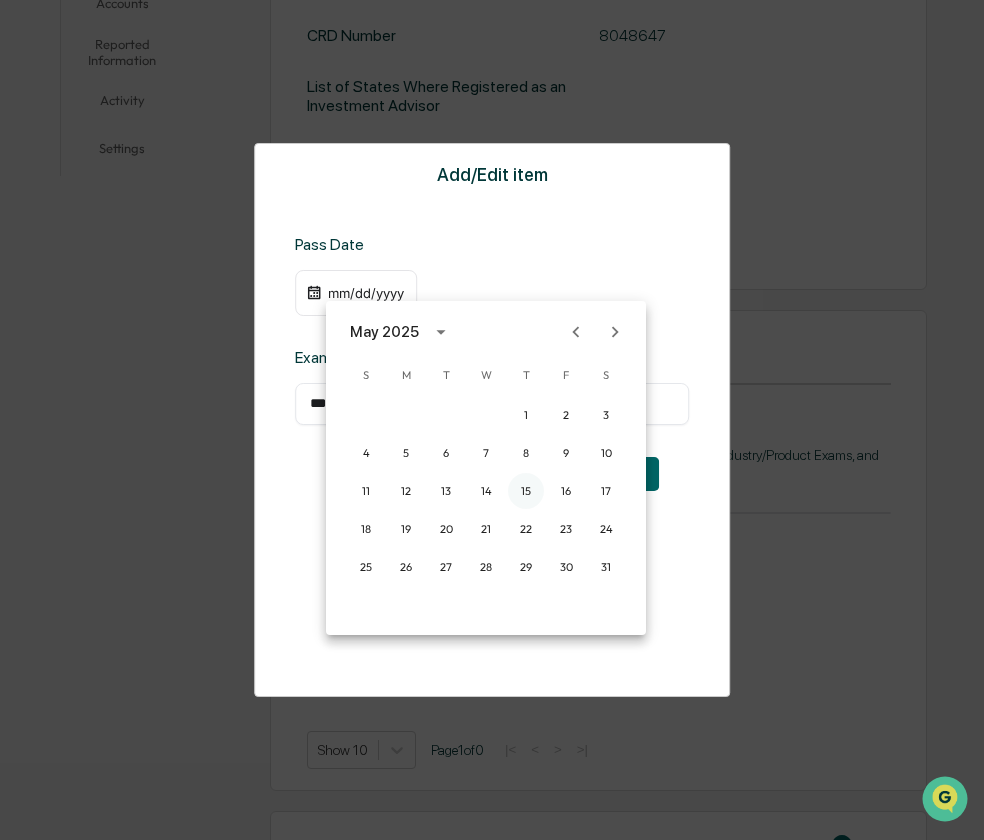 click on "15" at bounding box center [526, 491] 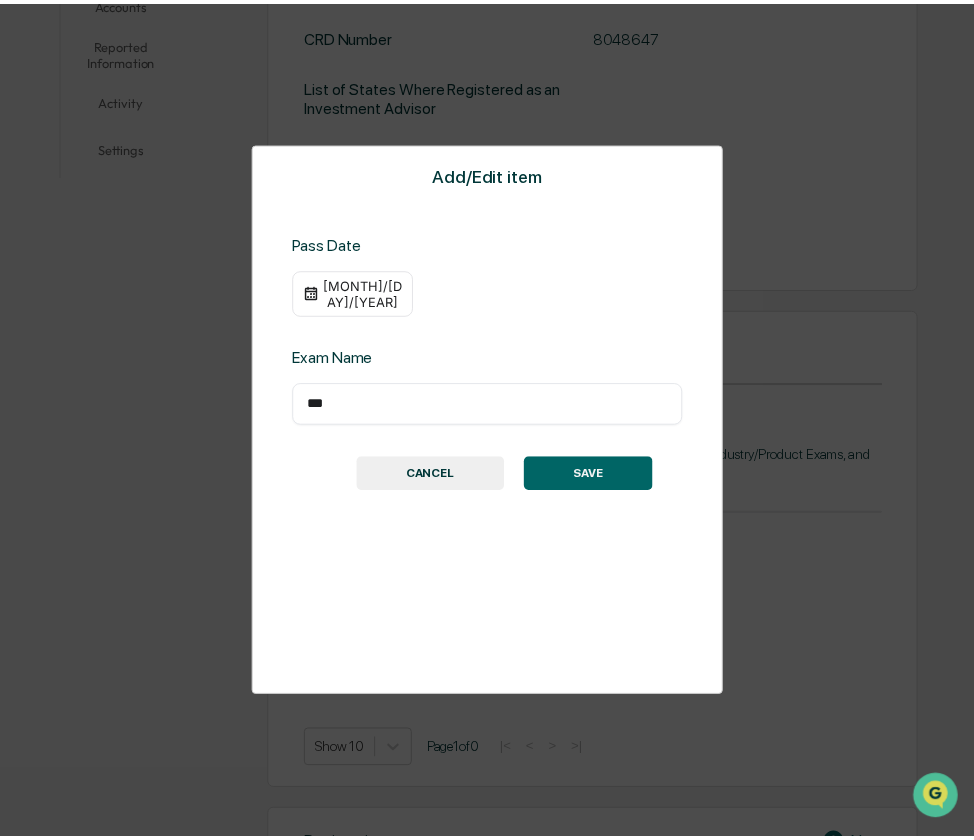 scroll, scrollTop: 595, scrollLeft: 0, axis: vertical 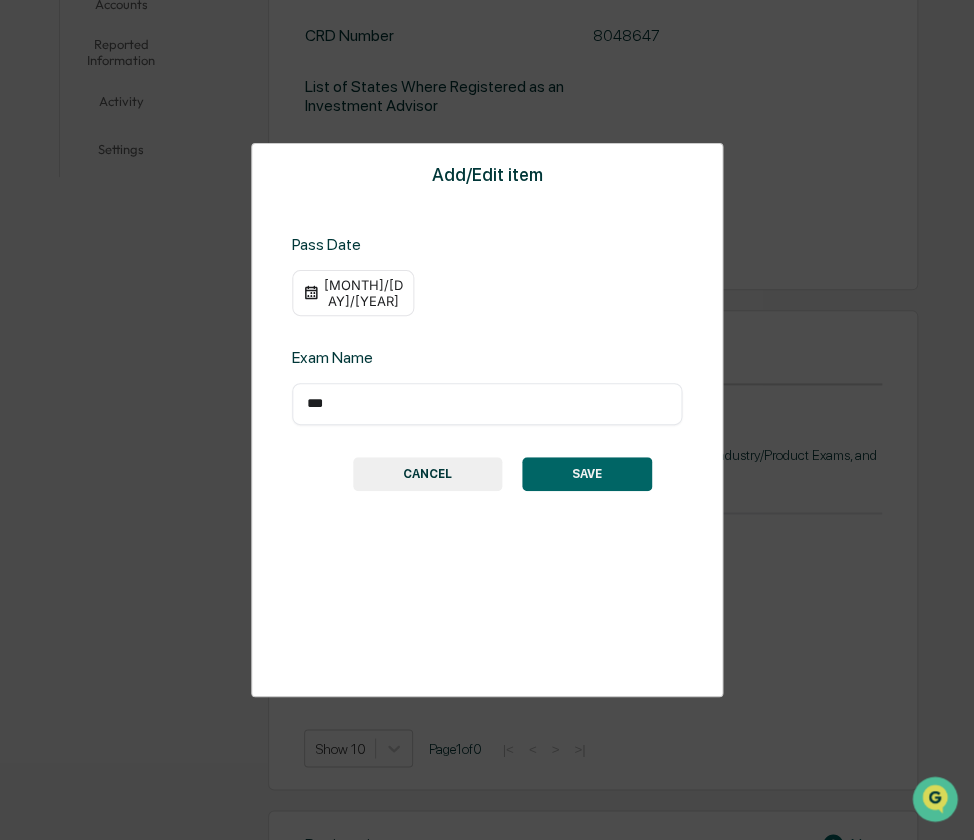 click on "SAVE" at bounding box center (587, 474) 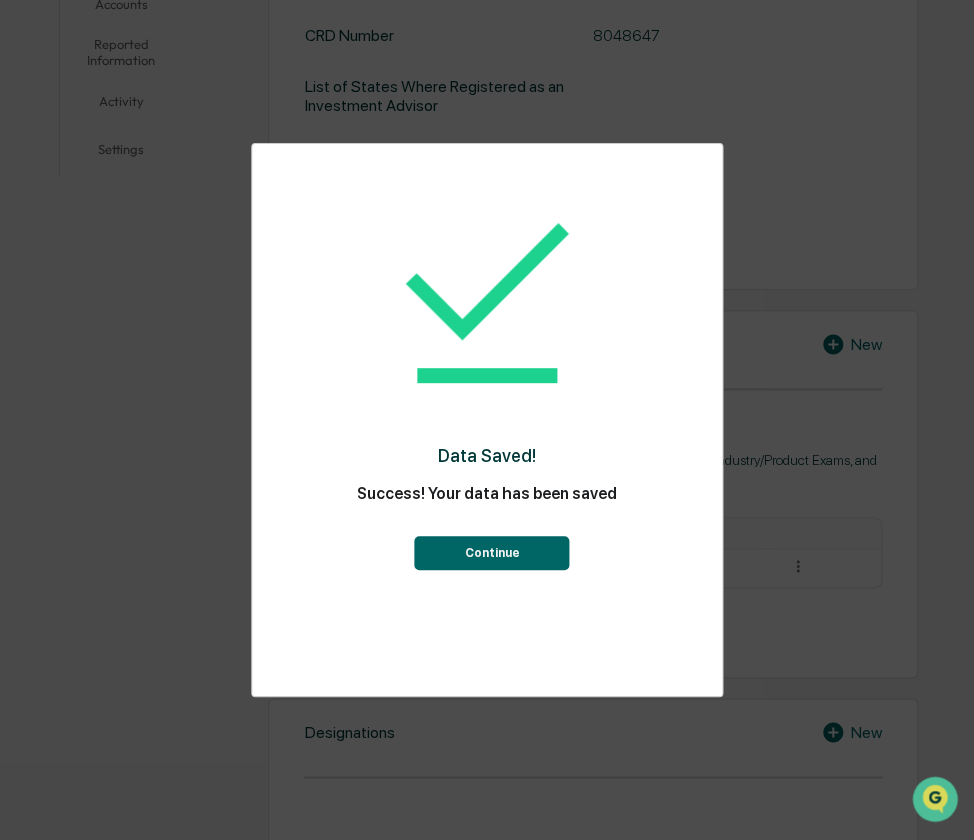 click on "Continue" at bounding box center [492, 553] 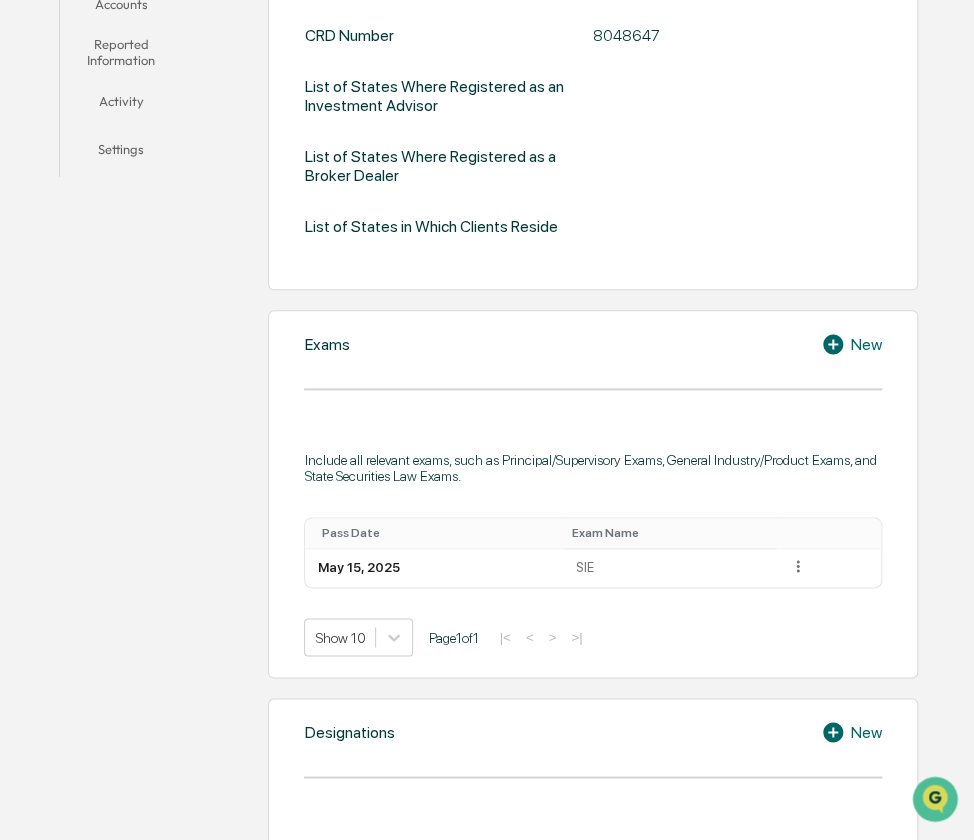 click on "New" at bounding box center [851, 344] 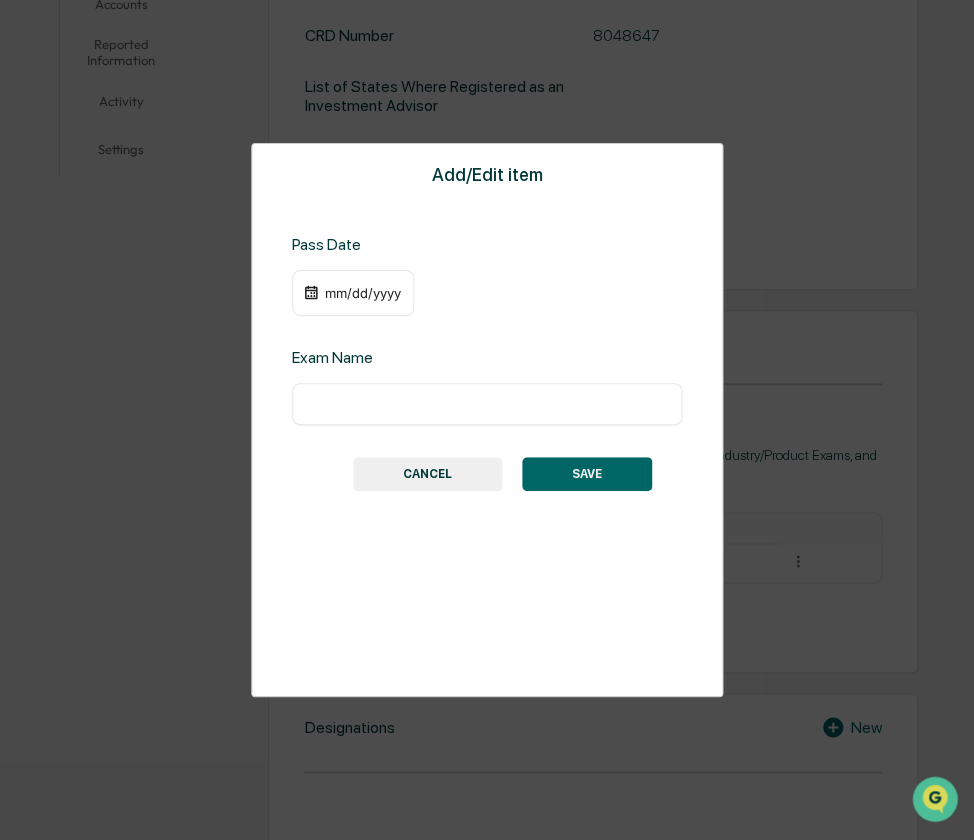 click at bounding box center [487, 404] 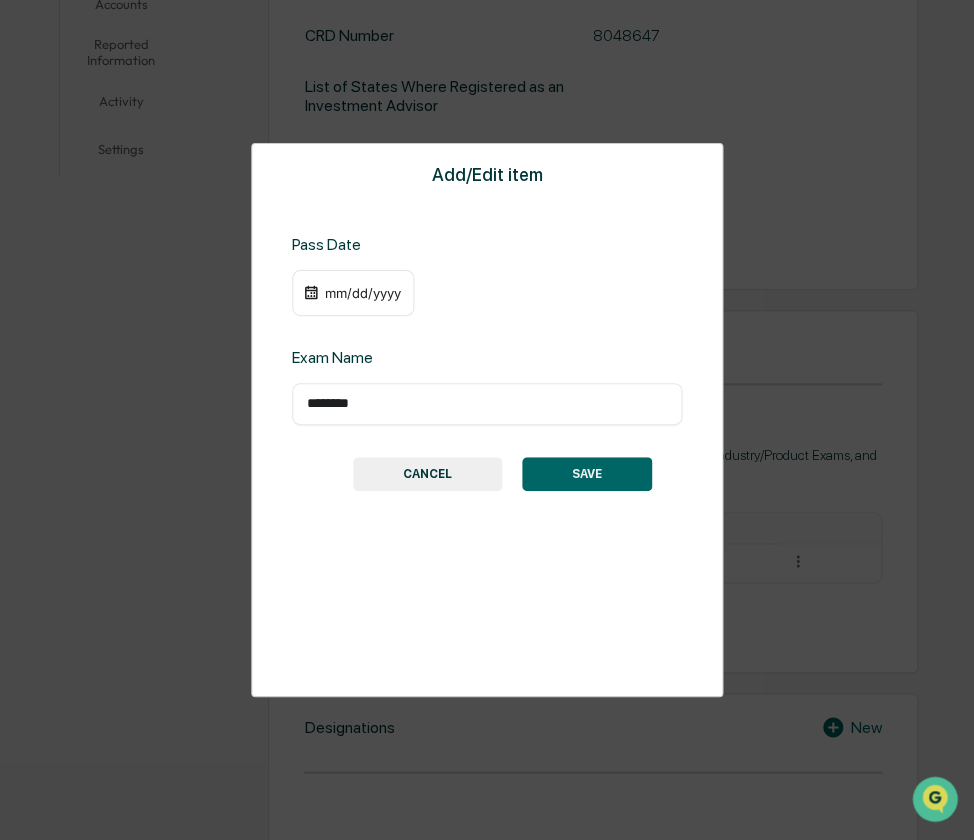type on "********" 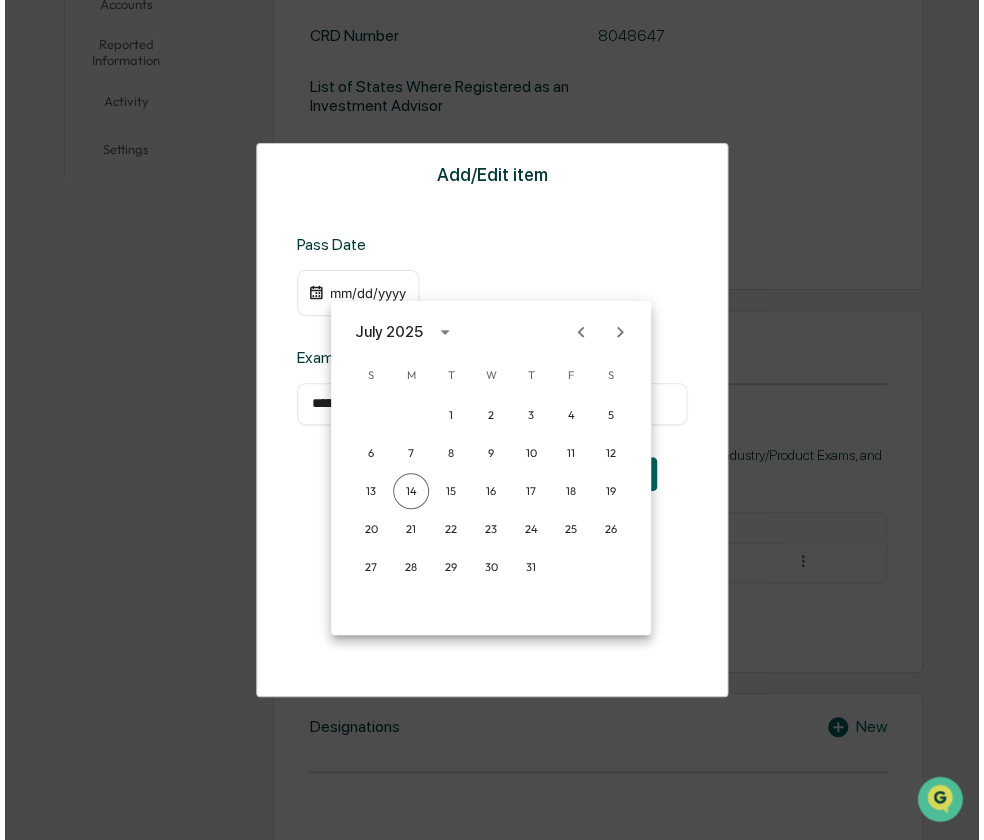 scroll, scrollTop: 596, scrollLeft: 0, axis: vertical 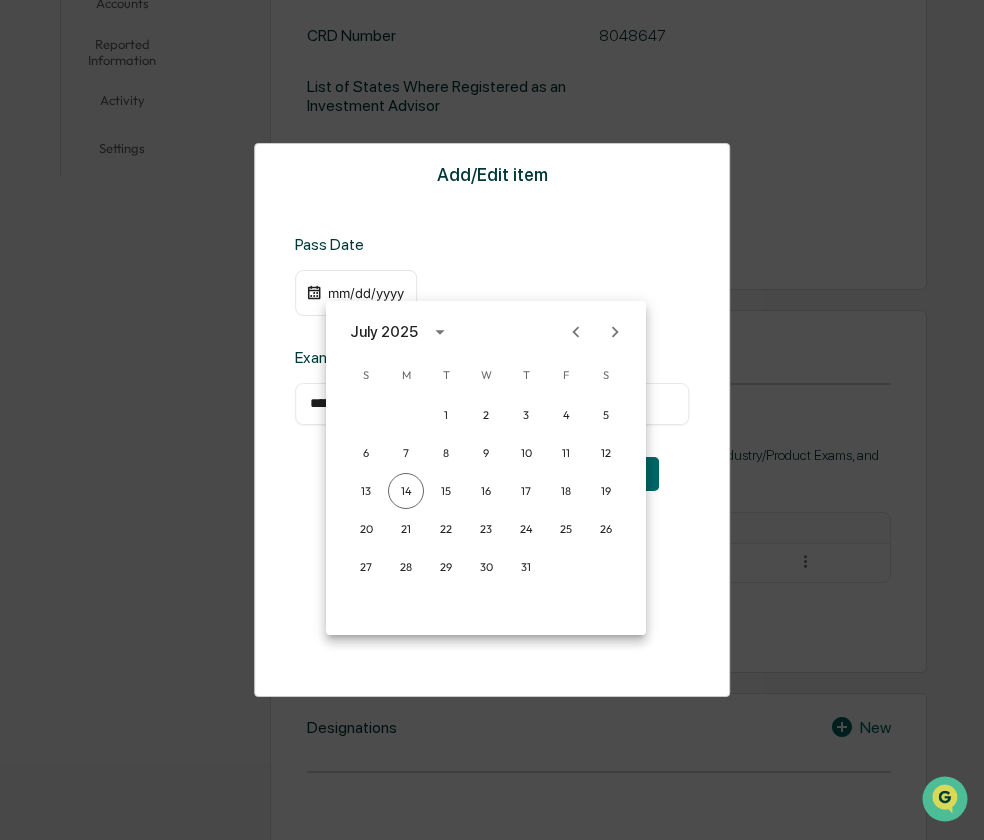 click at bounding box center (576, 332) 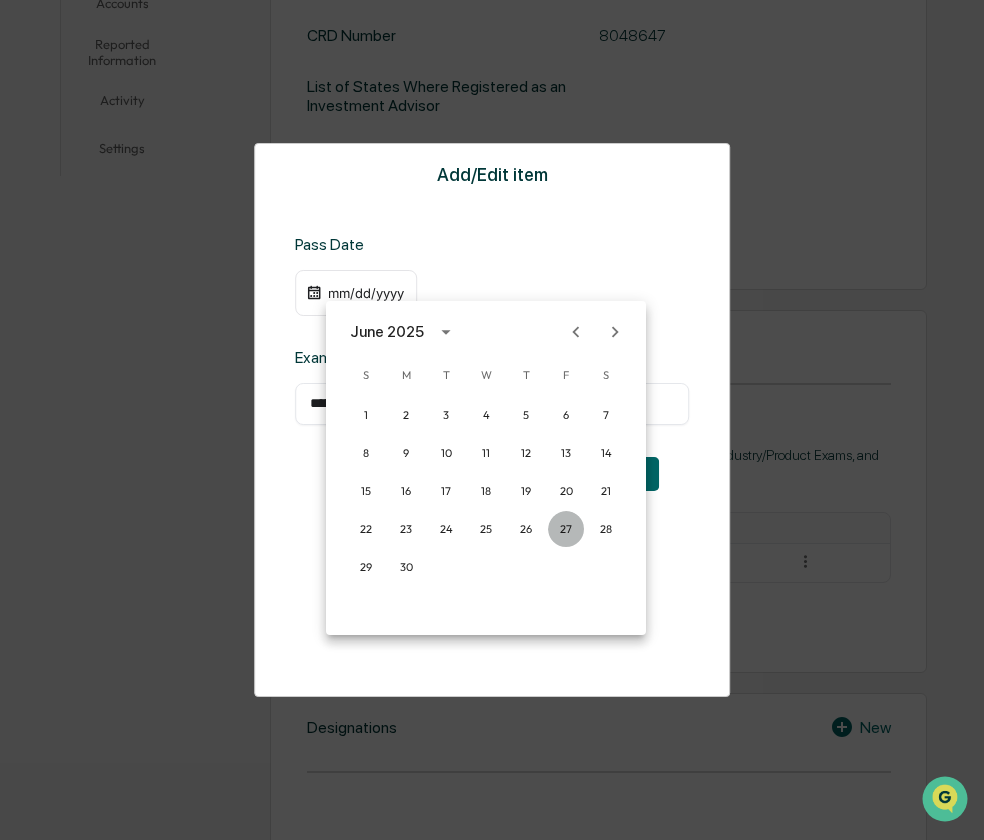 click on "27" at bounding box center (566, 529) 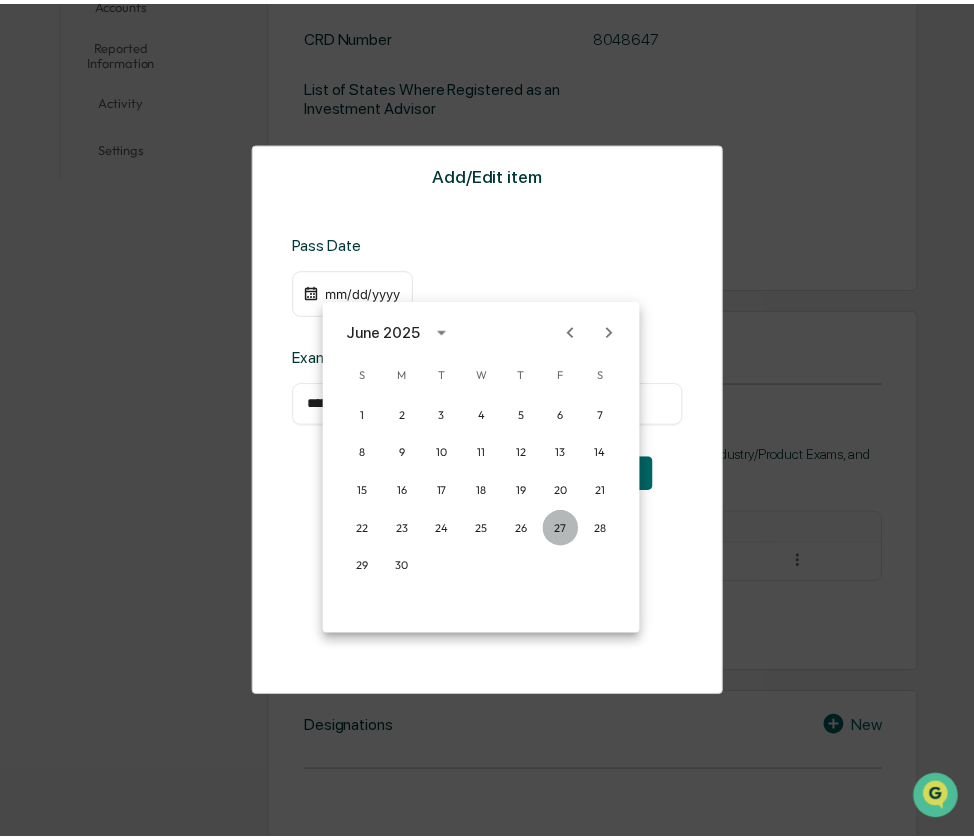 scroll, scrollTop: 595, scrollLeft: 0, axis: vertical 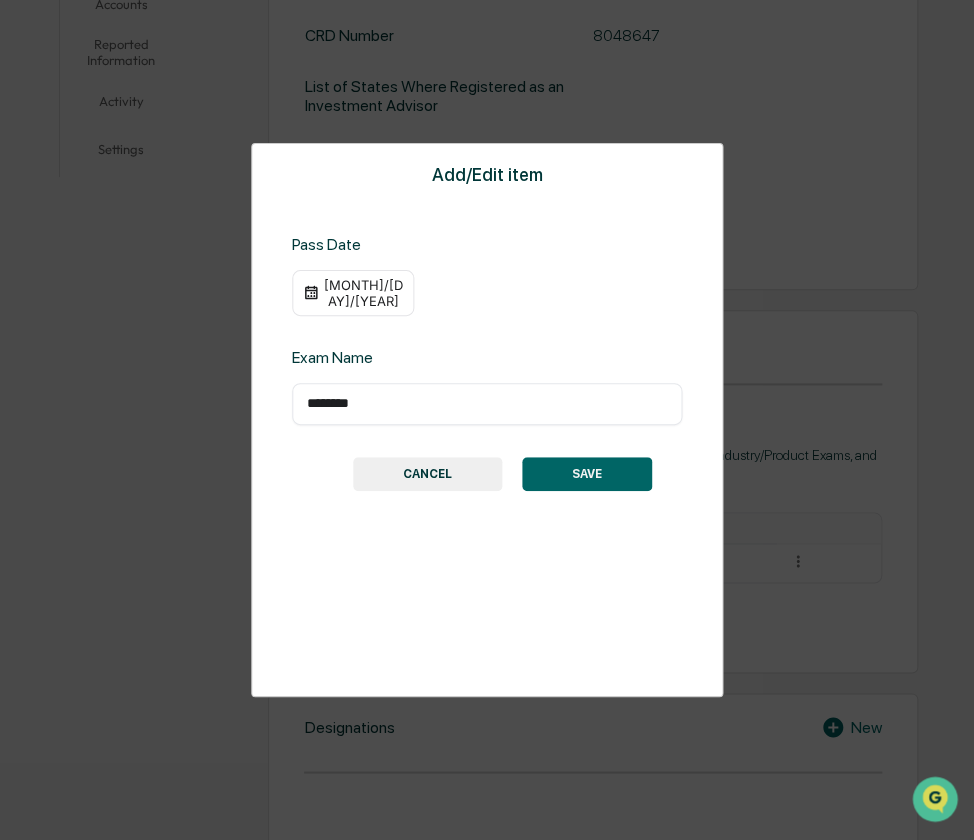click on "SAVE" at bounding box center [587, 474] 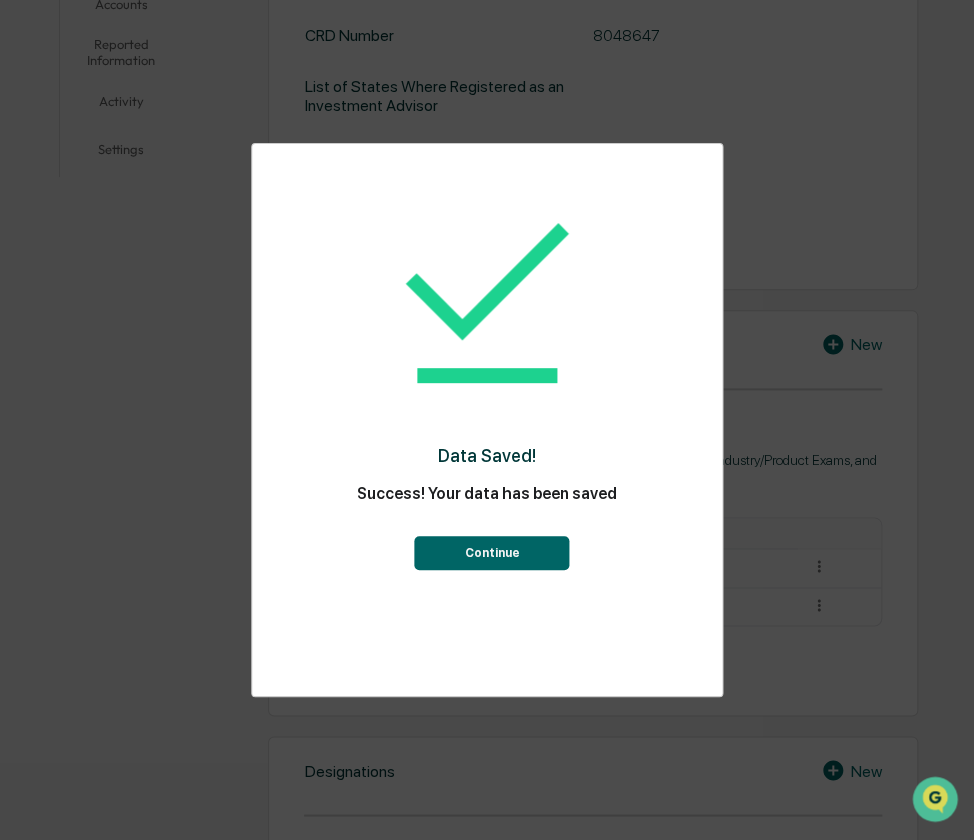 click on "Continue" at bounding box center [492, 553] 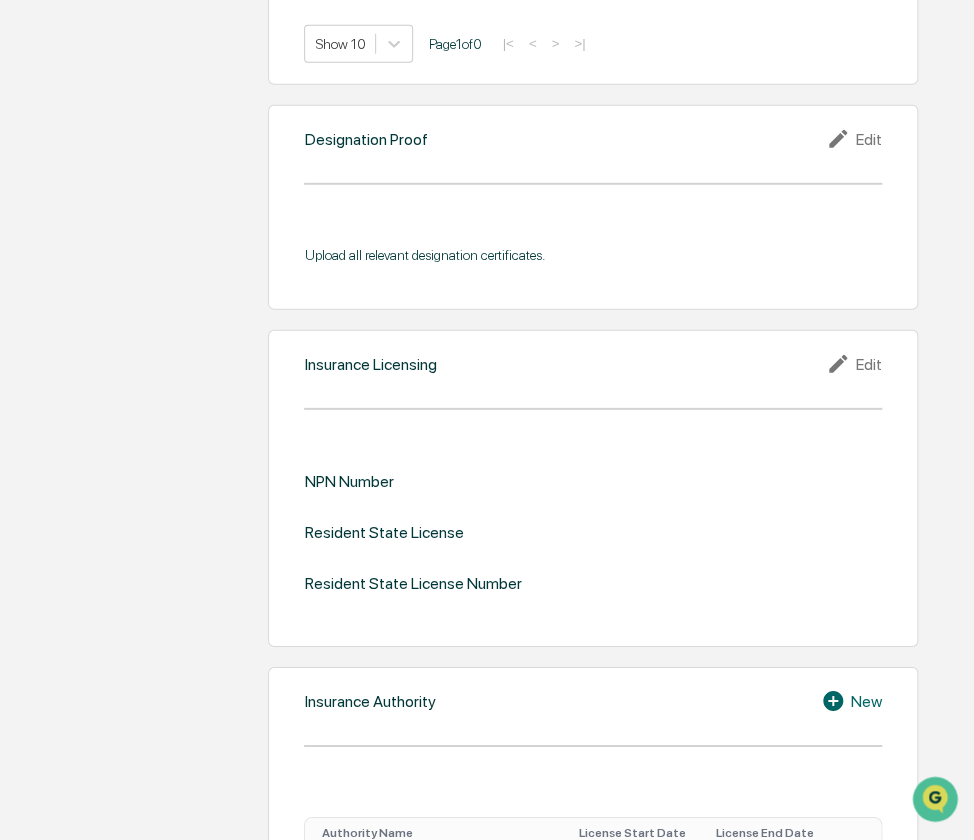 scroll, scrollTop: 1700, scrollLeft: 0, axis: vertical 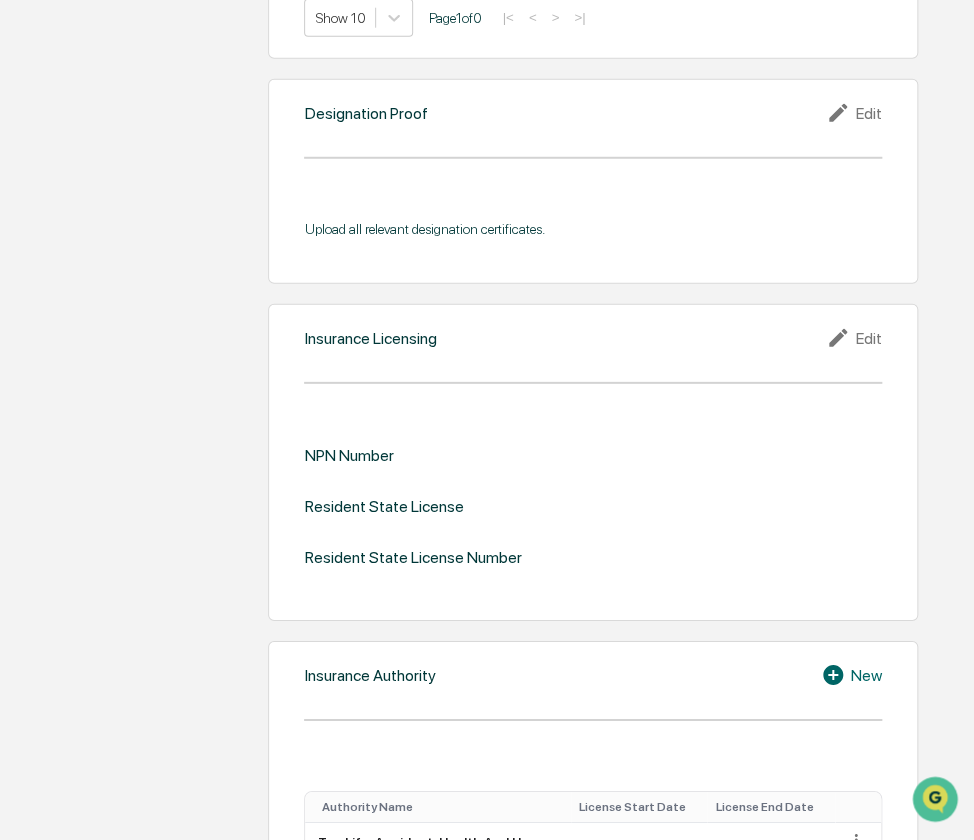 click on "Edit" at bounding box center (854, 338) 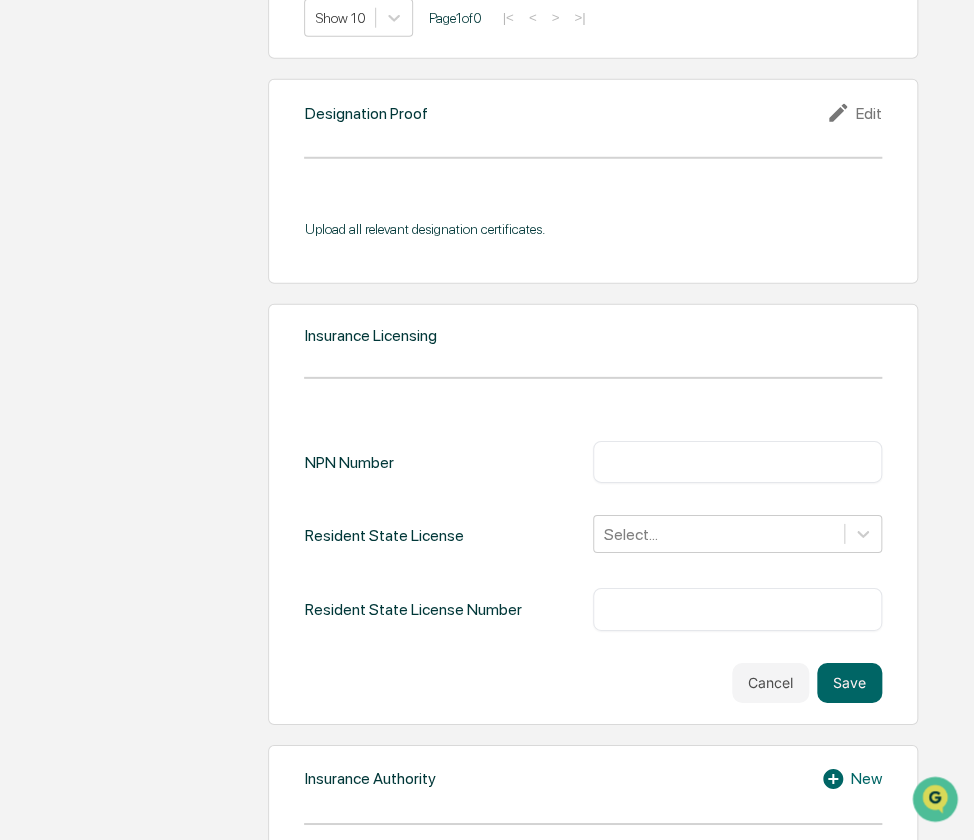 click on "​" at bounding box center [737, 462] 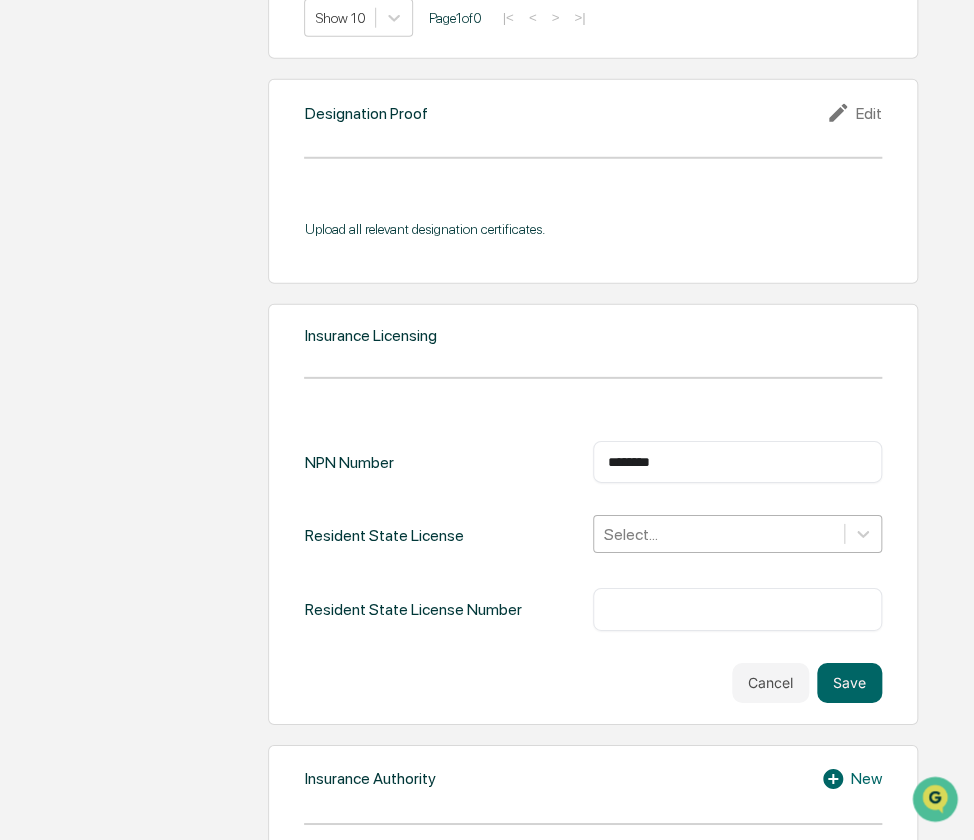 type on "********" 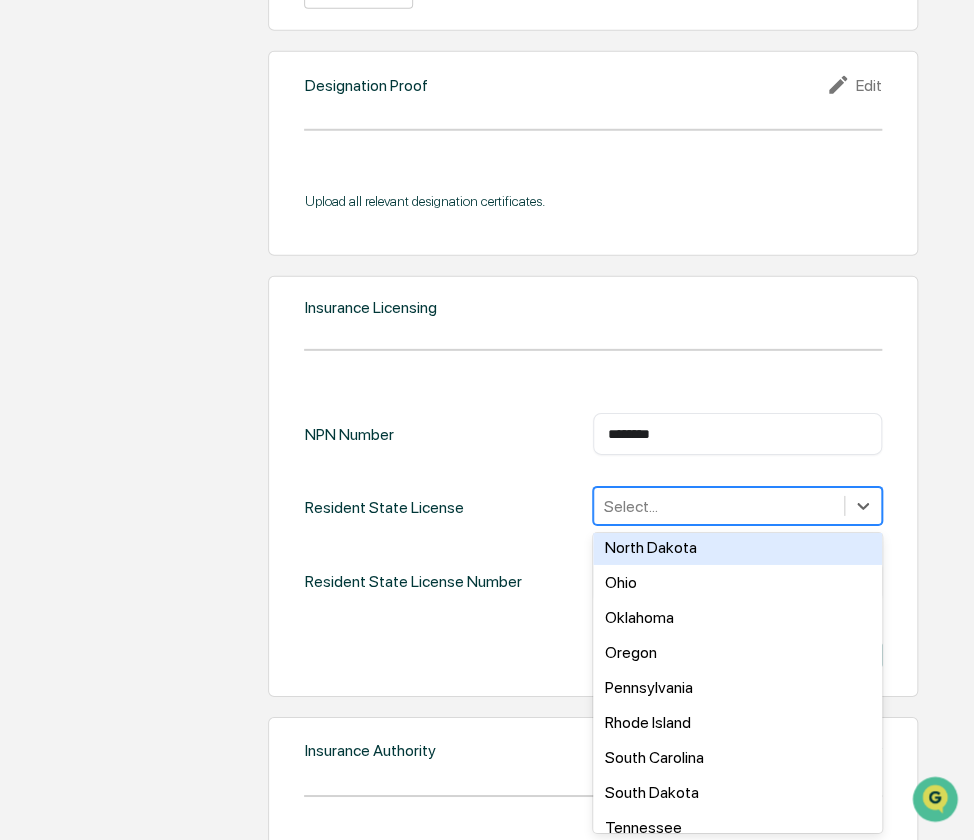 scroll, scrollTop: 1300, scrollLeft: 0, axis: vertical 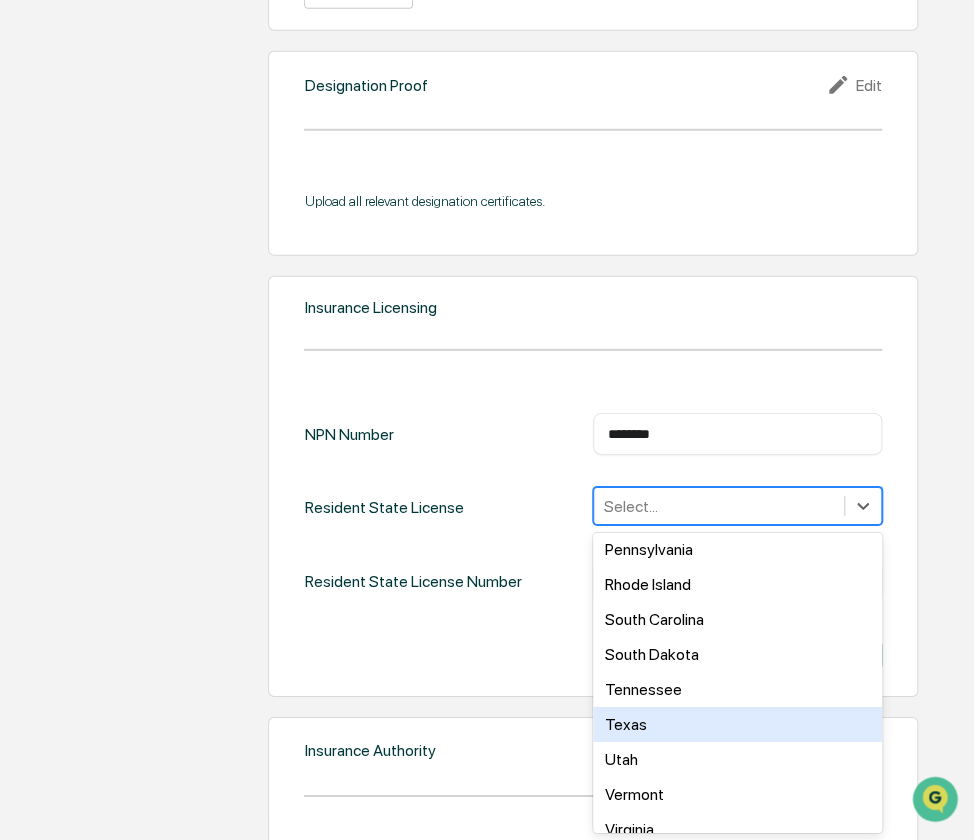 click on "Texas" at bounding box center (737, 724) 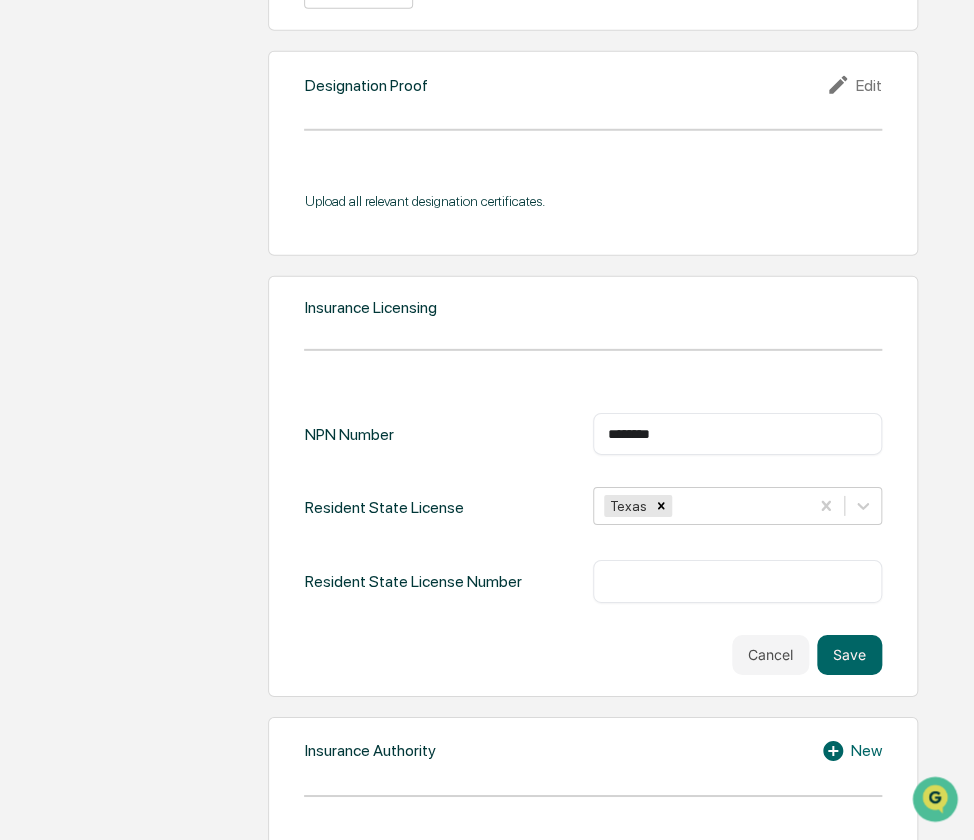 drag, startPoint x: 495, startPoint y: 650, endPoint x: 576, endPoint y: 620, distance: 86.37708 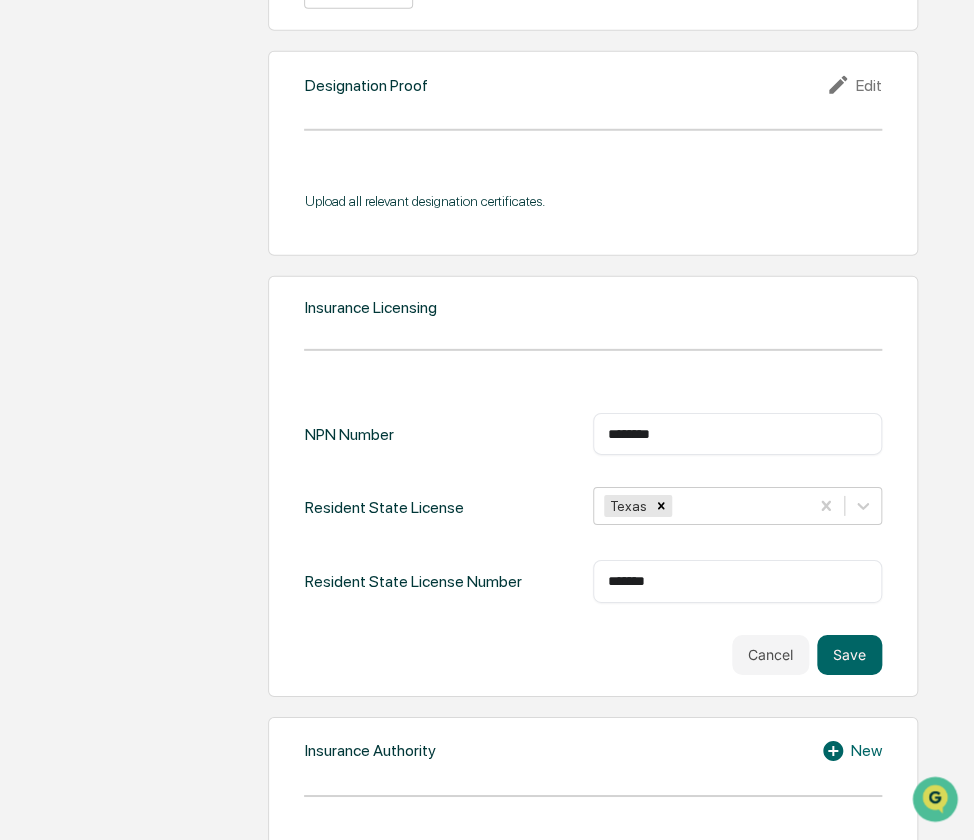 type on "*******" 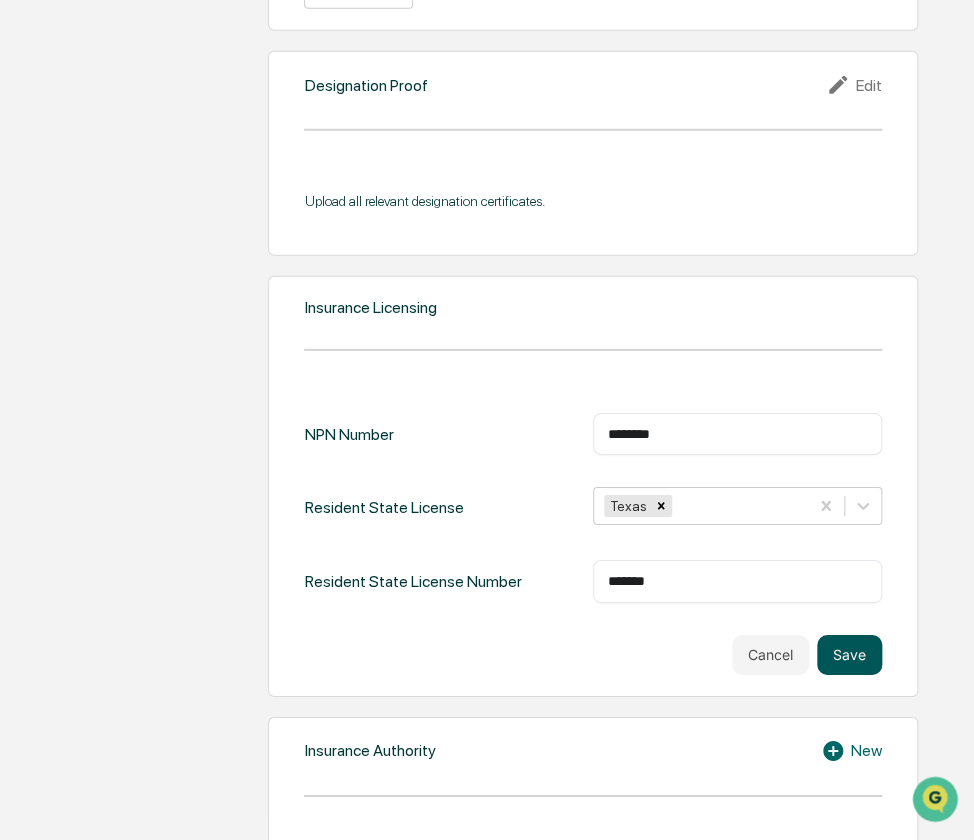 click on "Save" at bounding box center [849, 655] 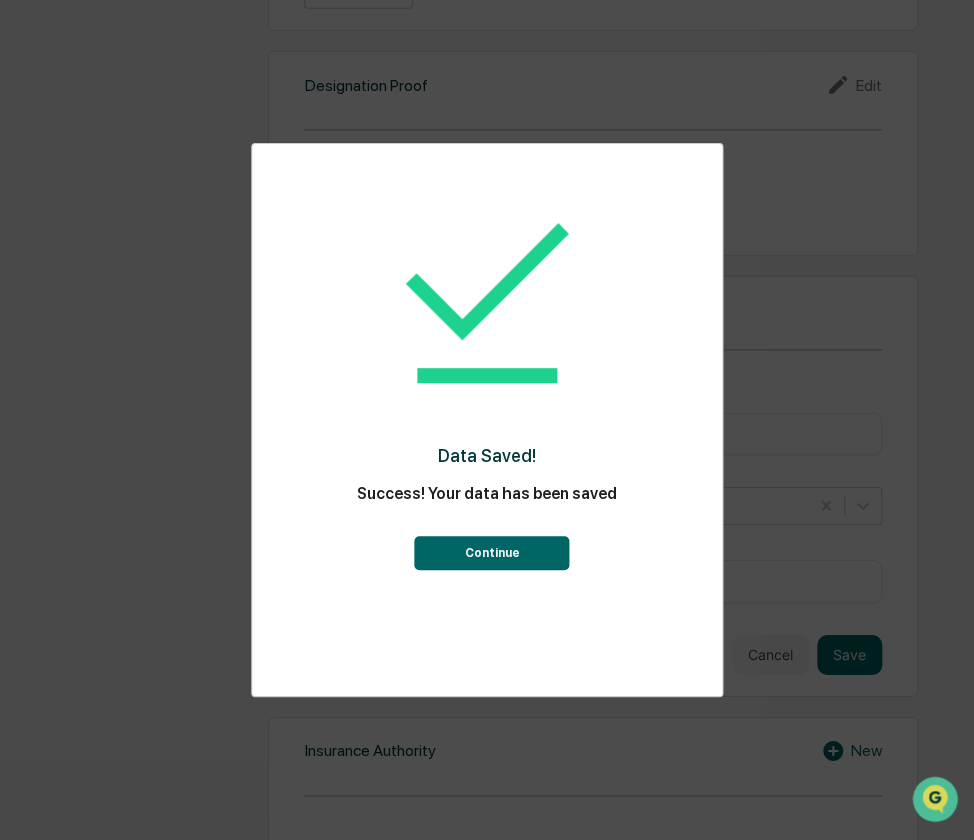 click on "Continue" at bounding box center (492, 553) 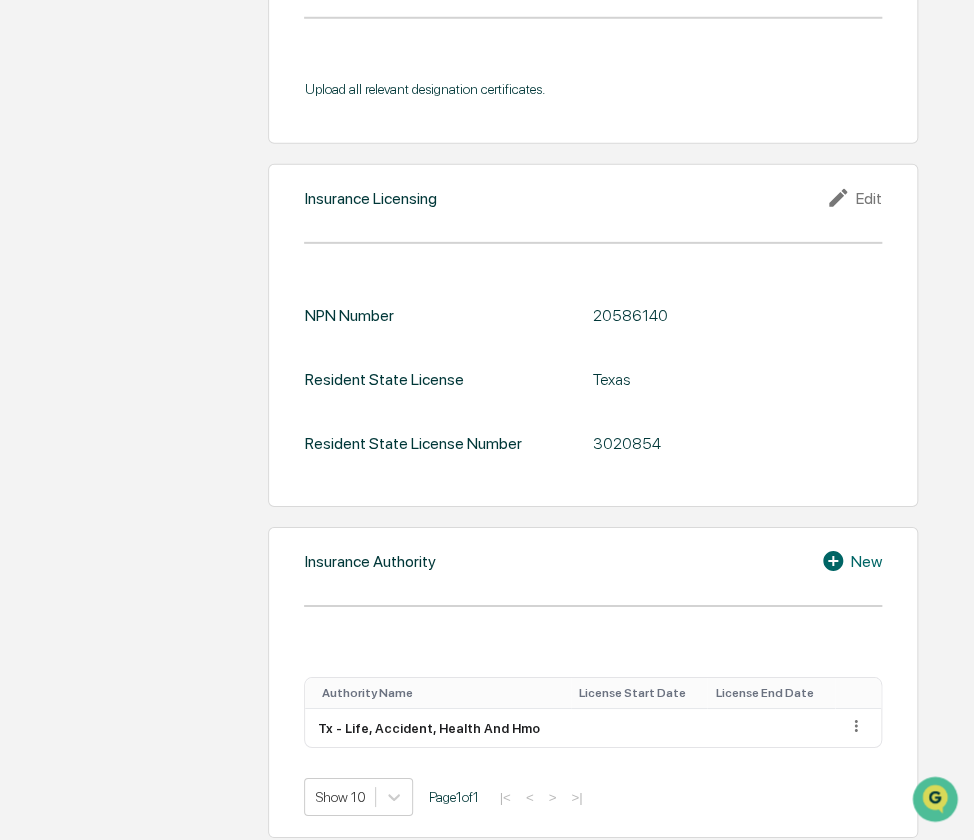 scroll, scrollTop: 1846, scrollLeft: 0, axis: vertical 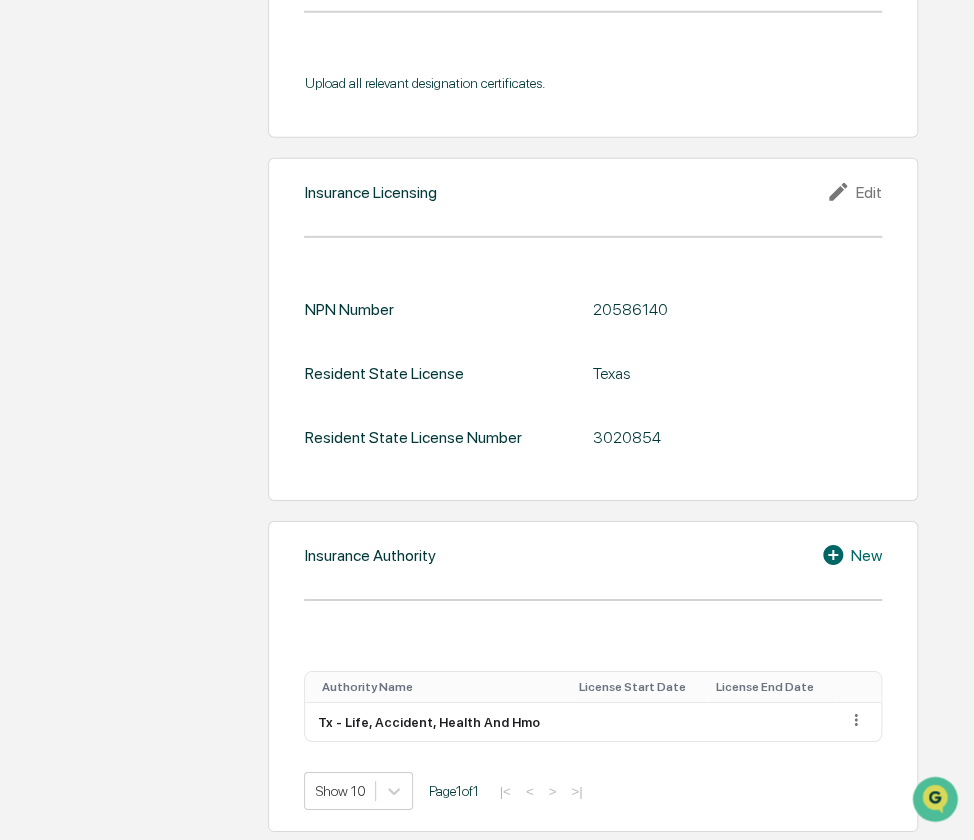 click on "New" at bounding box center [851, 555] 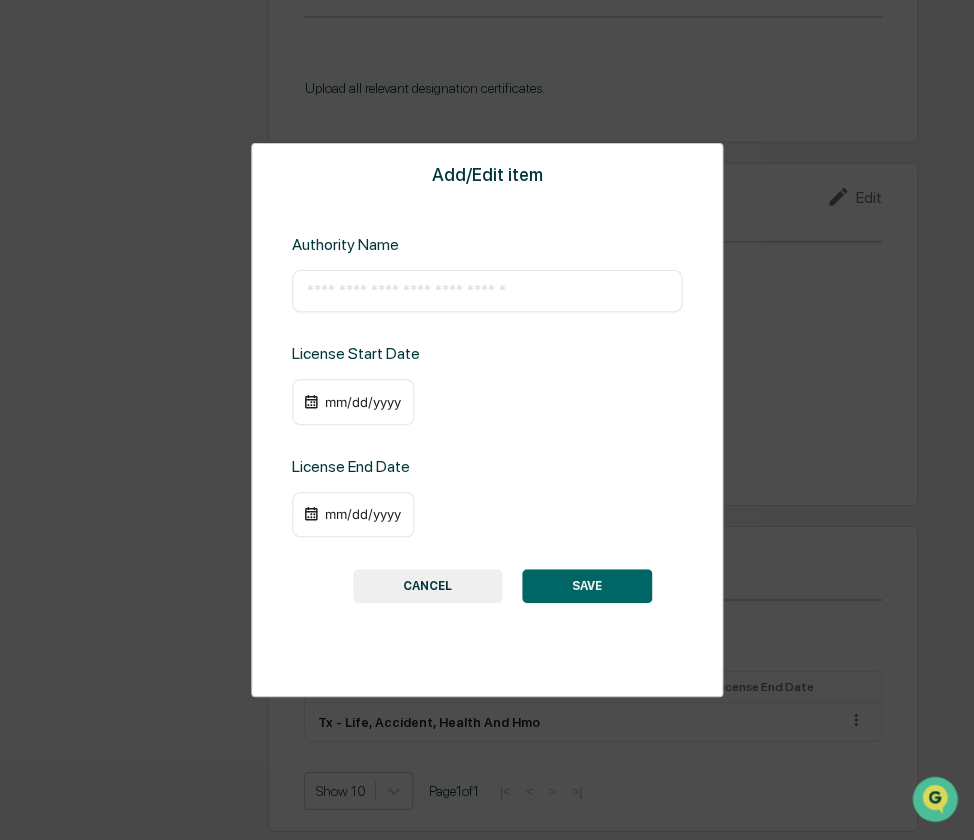 click on "mm/dd/yyyy" at bounding box center (363, 402) 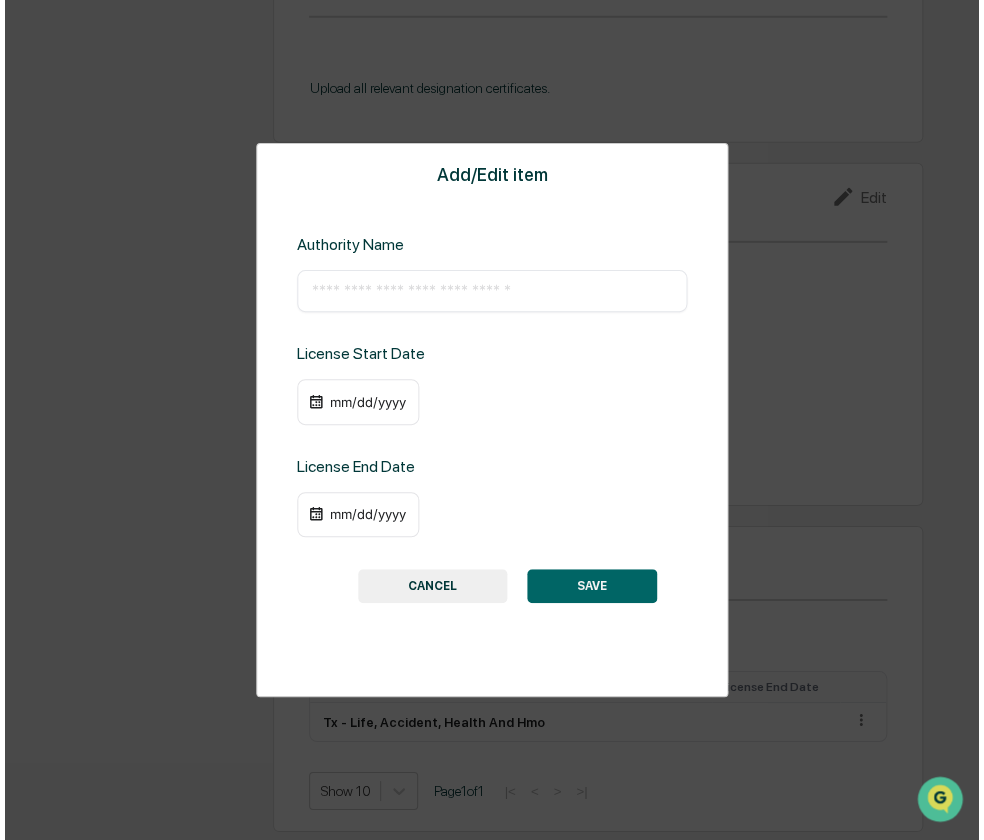 scroll, scrollTop: 1844, scrollLeft: 0, axis: vertical 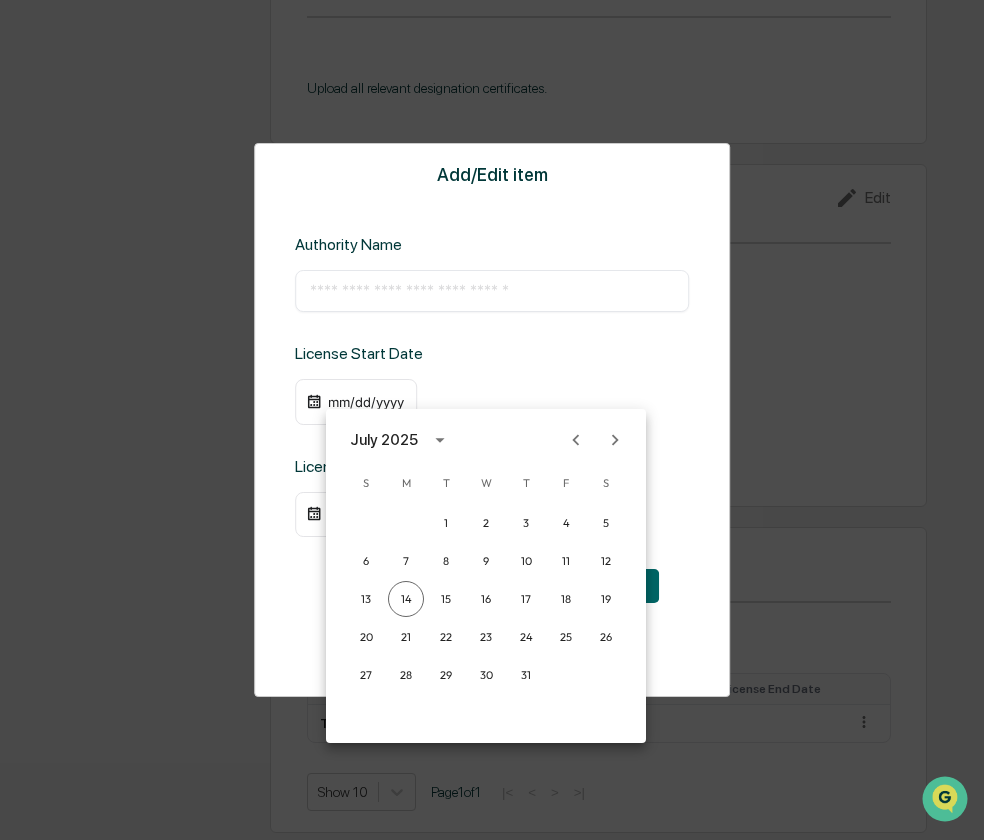 click on "July 2025" at bounding box center (384, 440) 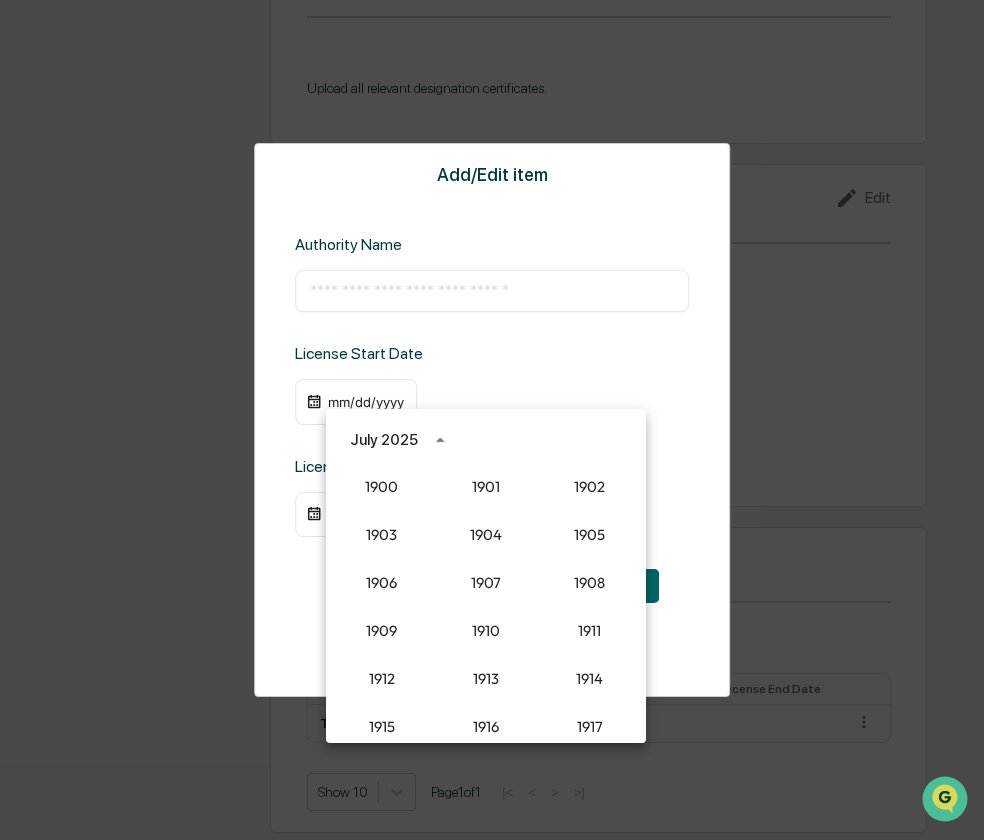 scroll, scrollTop: 1852, scrollLeft: 0, axis: vertical 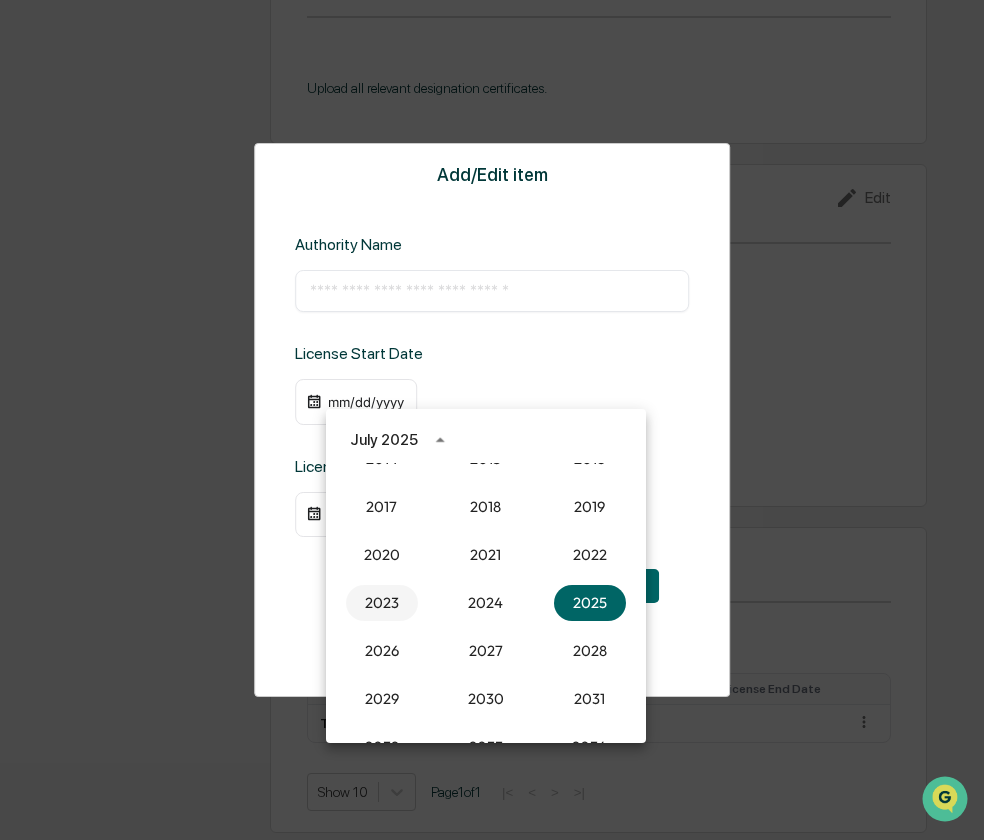click on "2023" at bounding box center (382, 603) 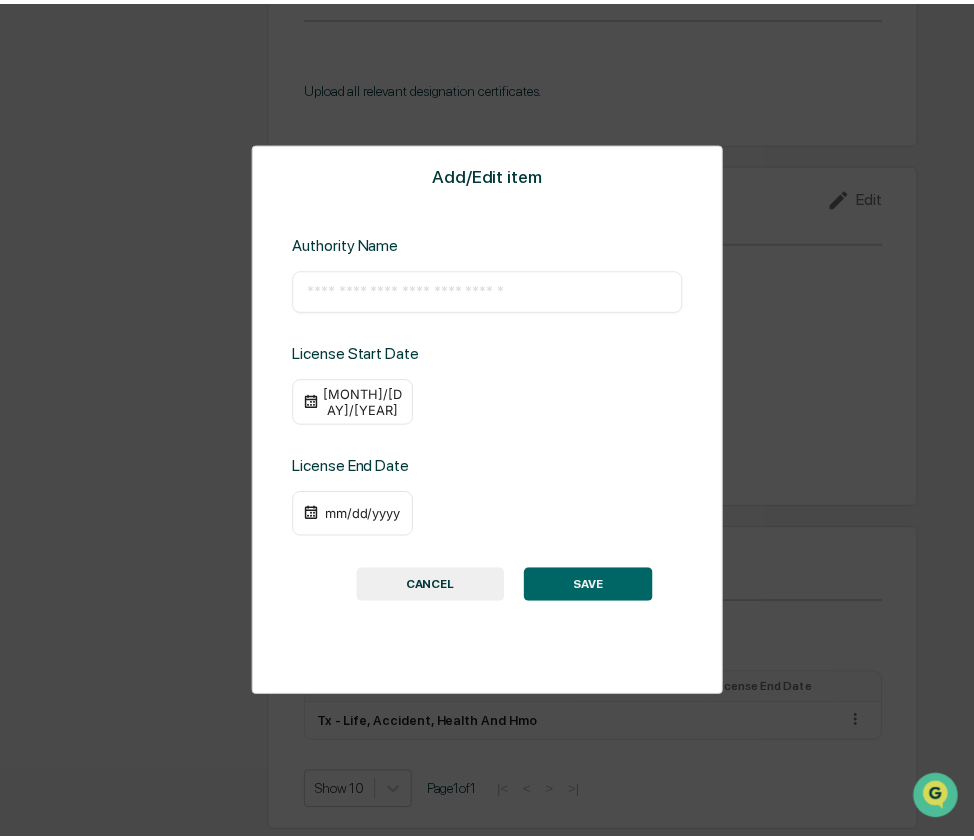 scroll, scrollTop: 1841, scrollLeft: 0, axis: vertical 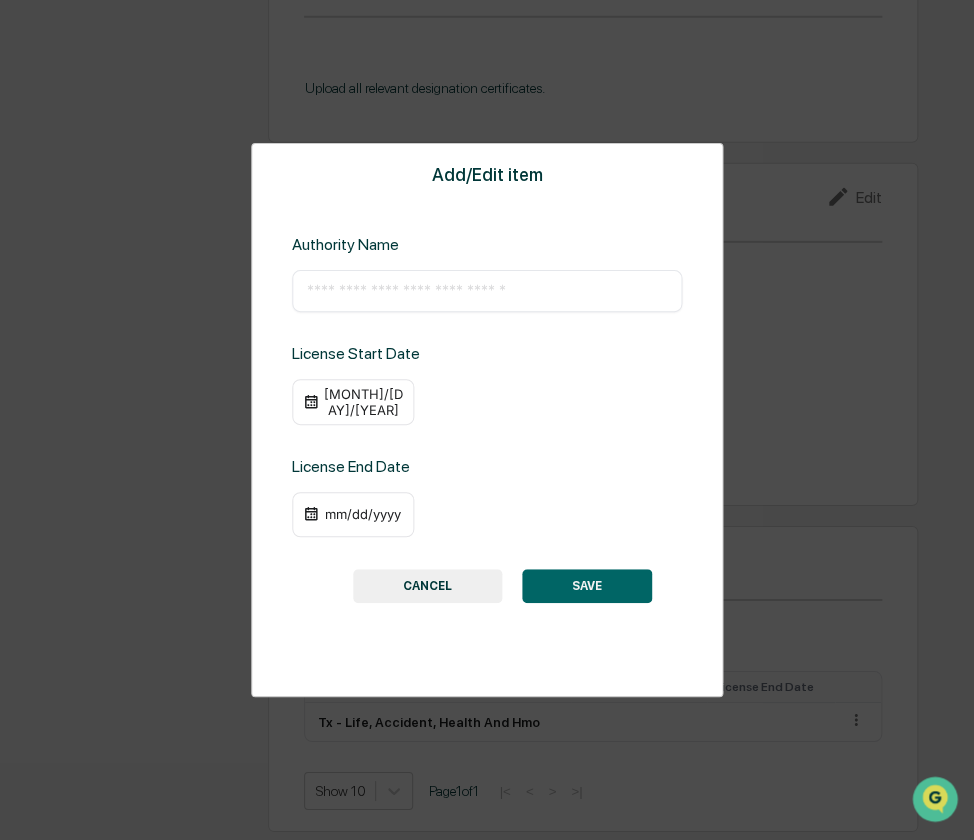 click on "07/14/2023" at bounding box center (363, 402) 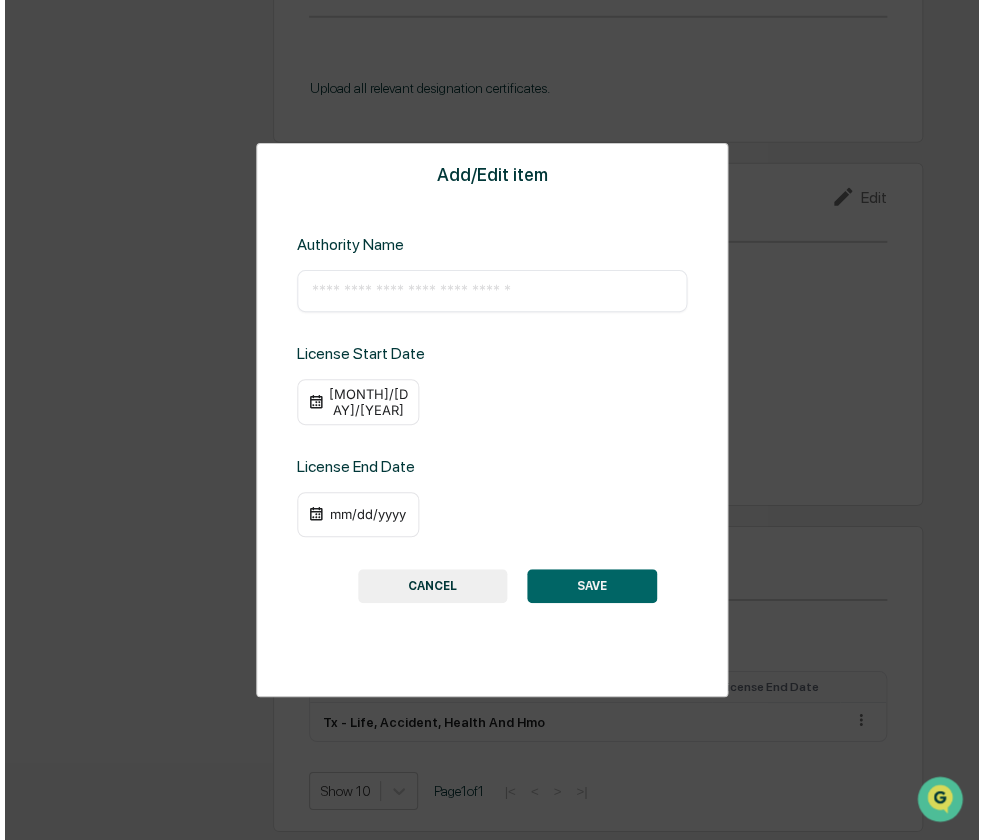 scroll, scrollTop: 1844, scrollLeft: 0, axis: vertical 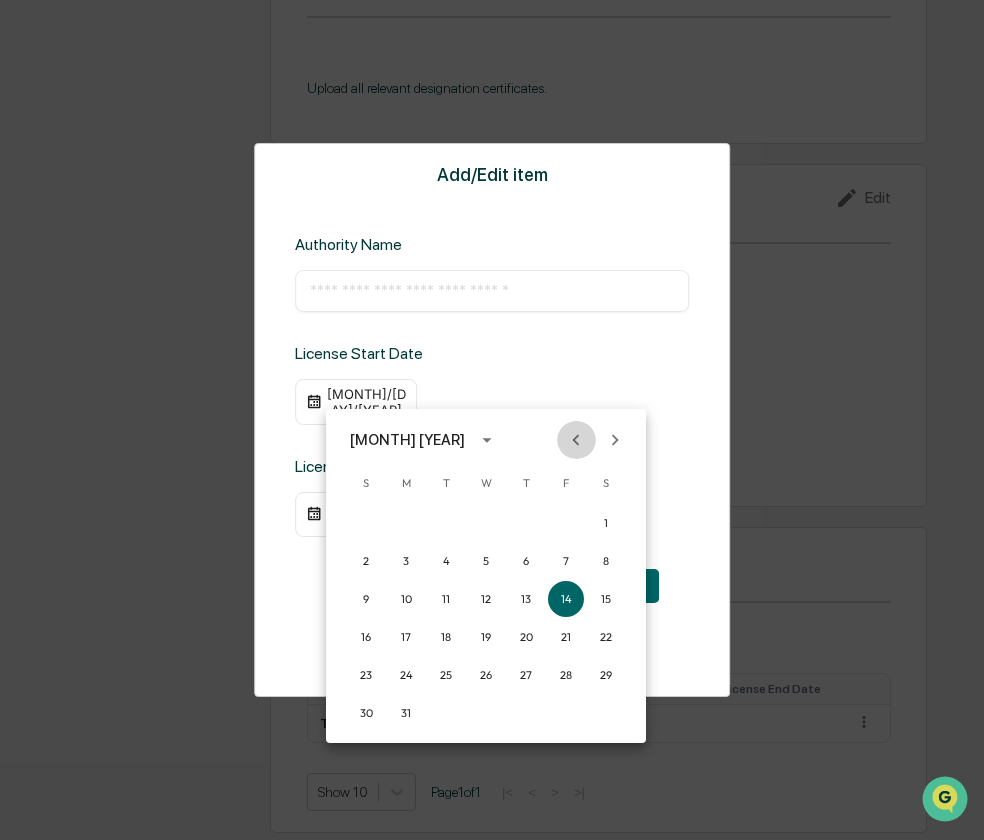 click 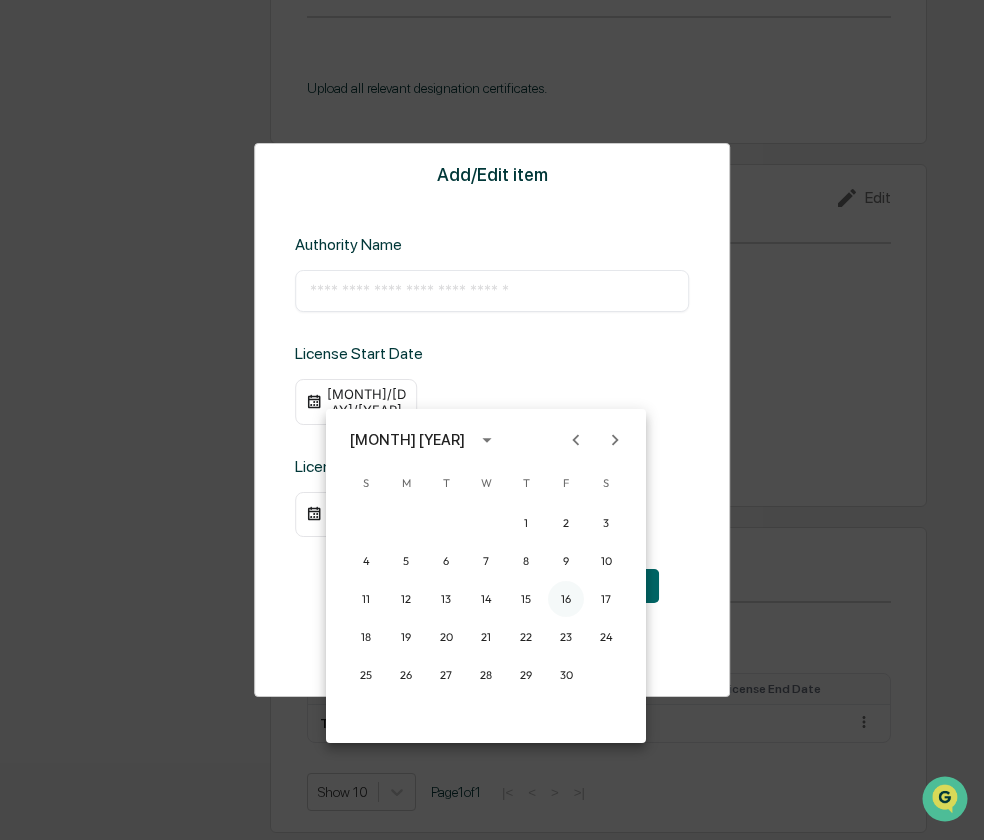 click on "16" at bounding box center [566, 599] 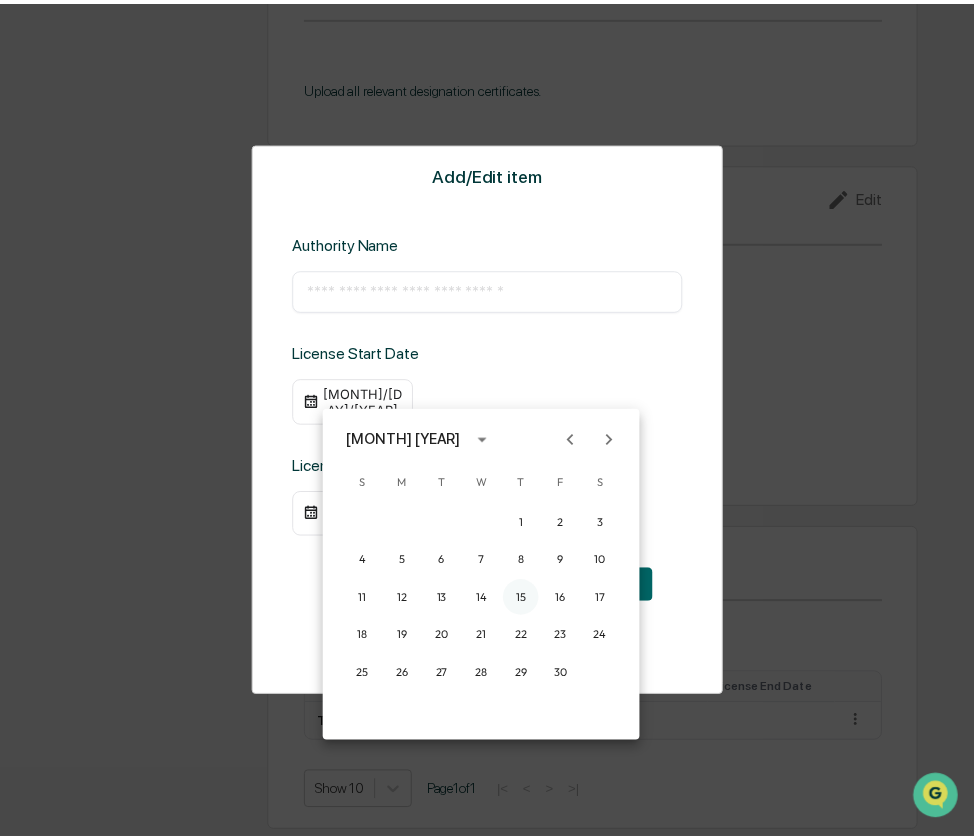 scroll, scrollTop: 1841, scrollLeft: 0, axis: vertical 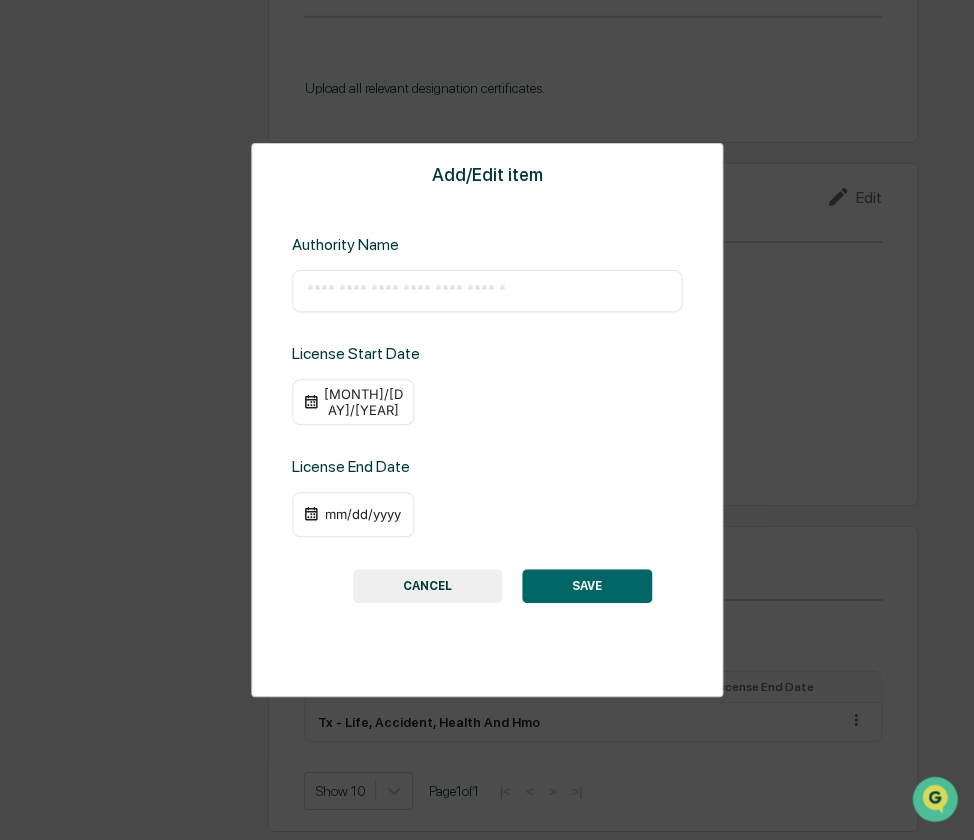 click on "mm/dd/yyyy" at bounding box center (363, 514) 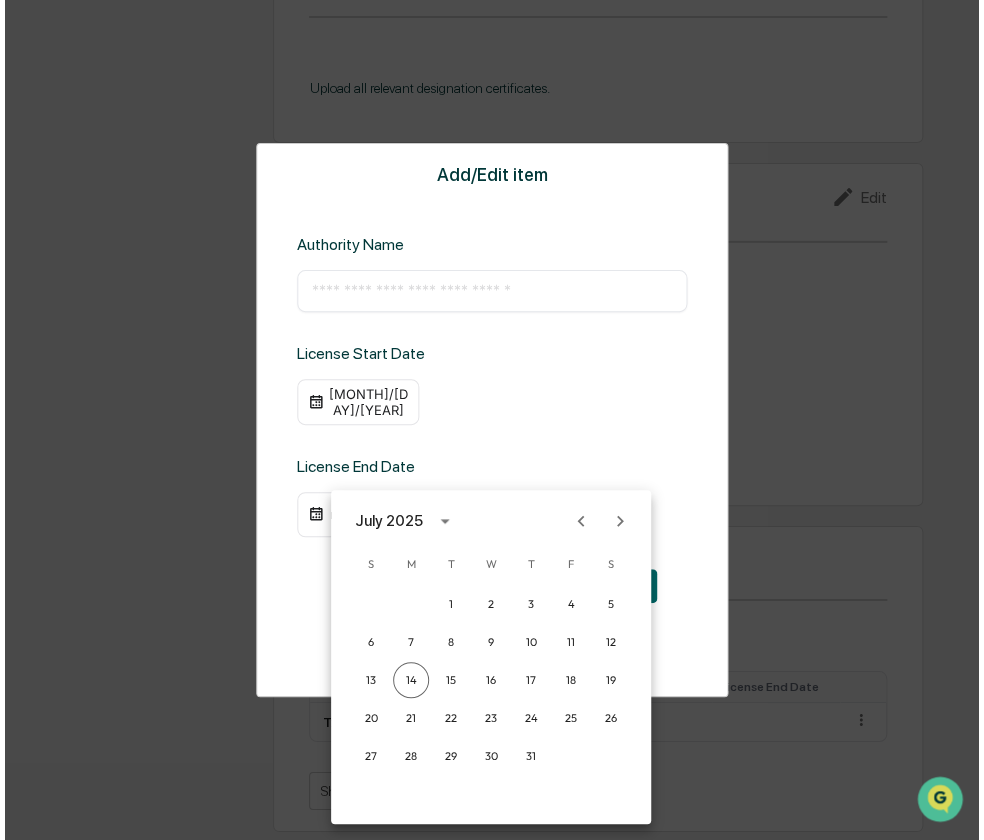 scroll, scrollTop: 1844, scrollLeft: 0, axis: vertical 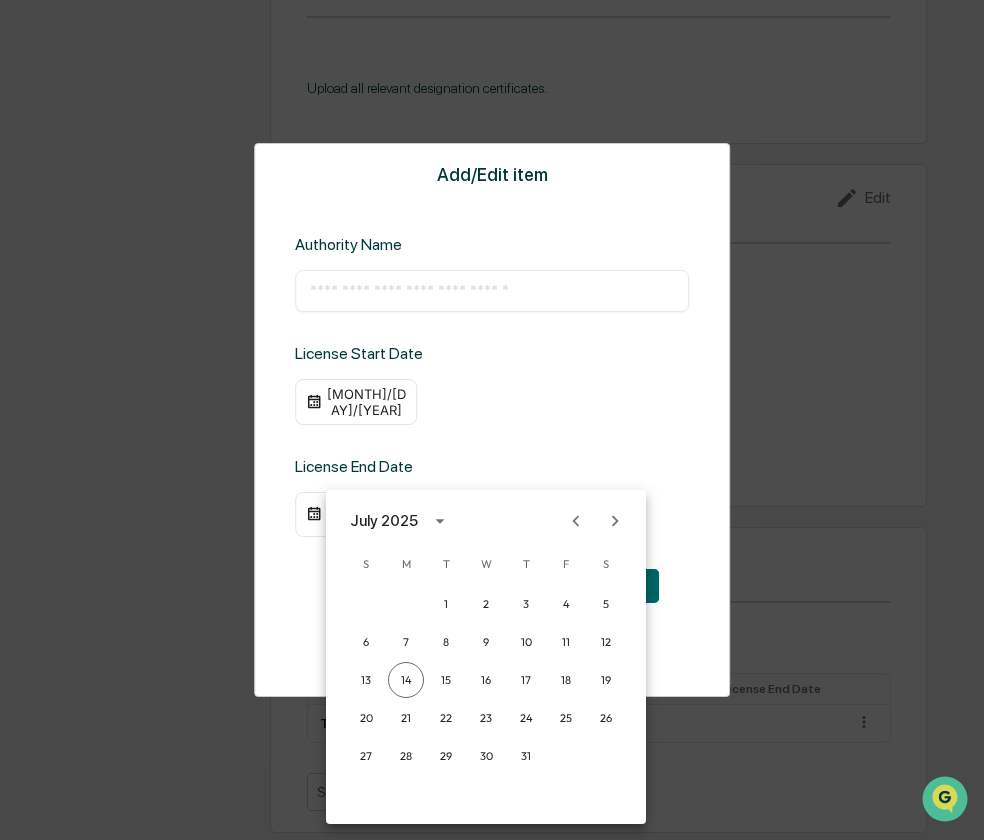 click 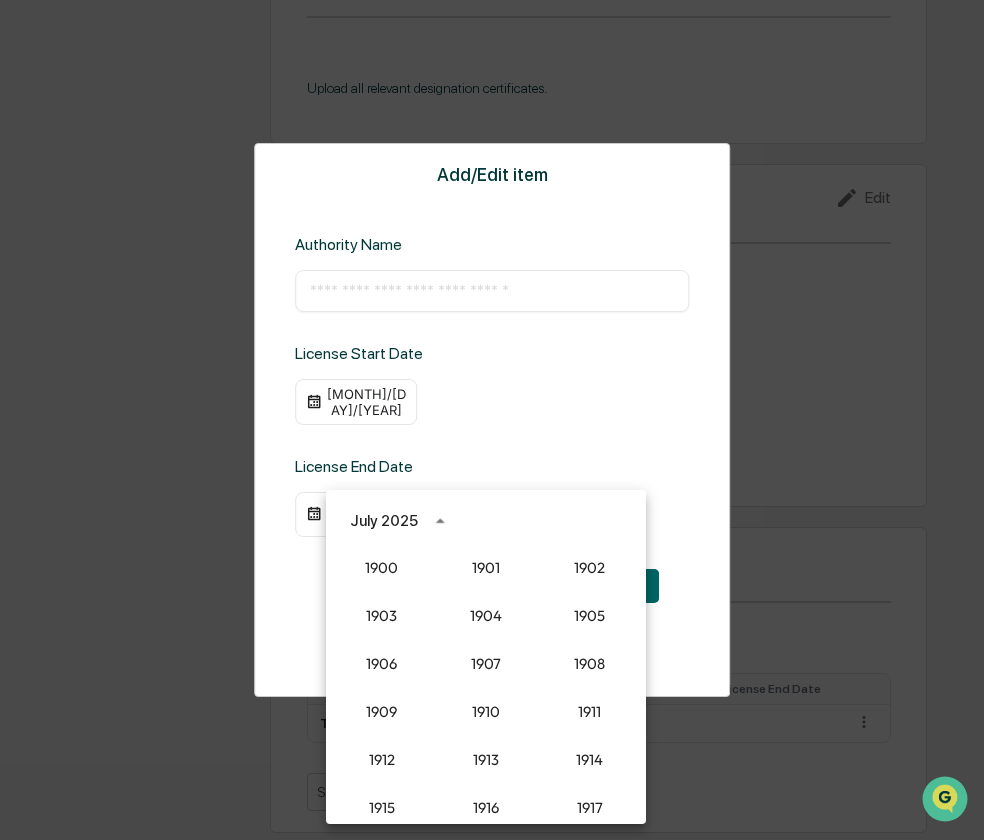 scroll, scrollTop: 1852, scrollLeft: 0, axis: vertical 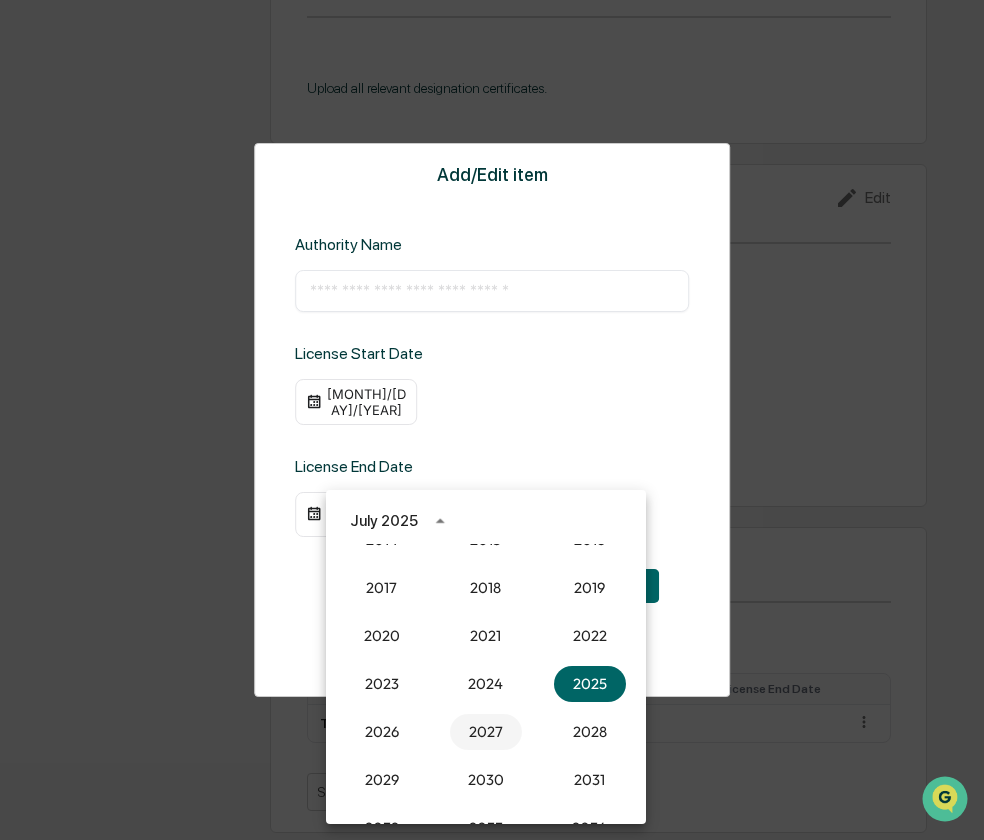 click on "2027" at bounding box center (486, 732) 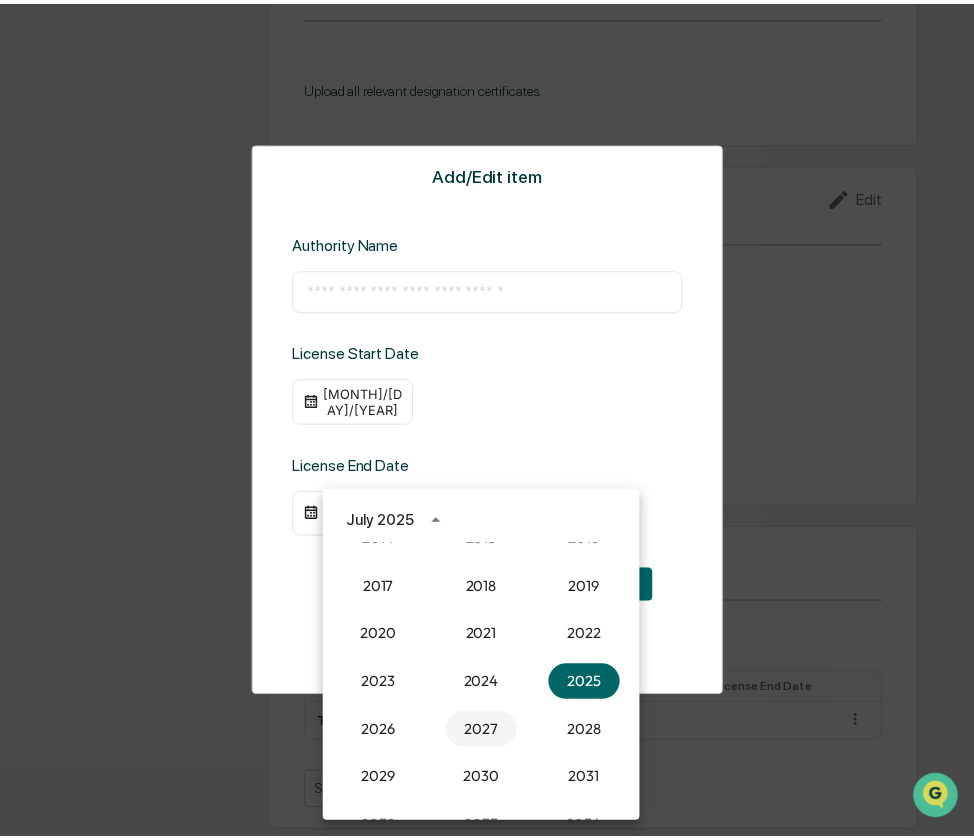 scroll, scrollTop: 1841, scrollLeft: 0, axis: vertical 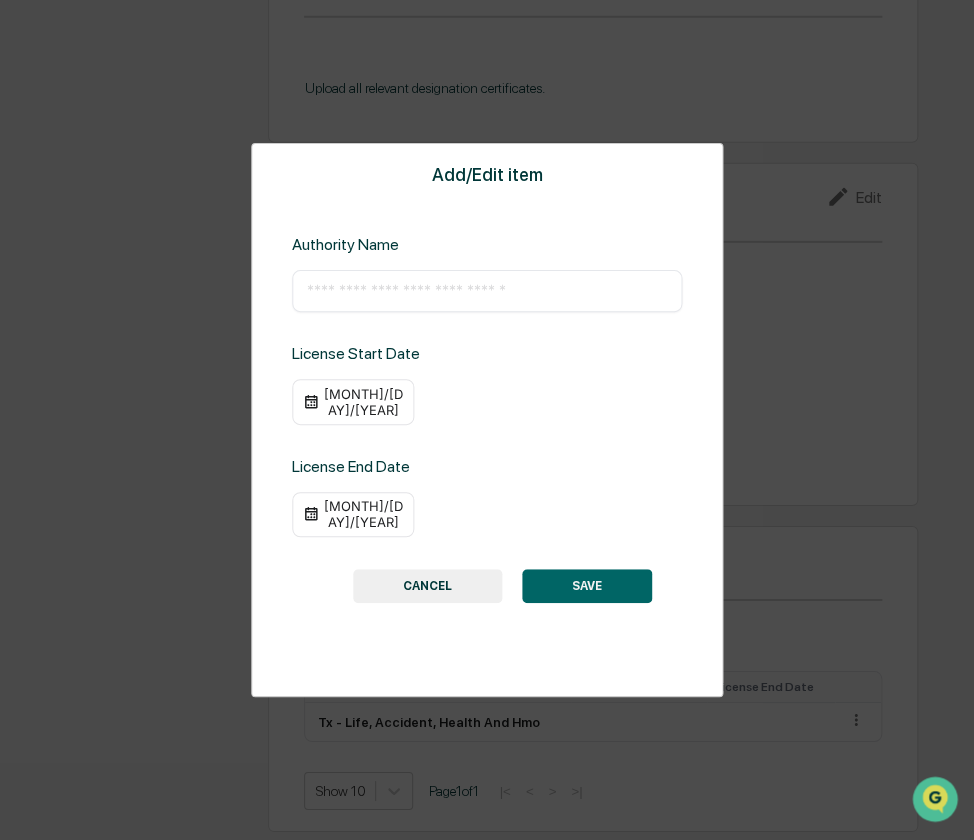 click on "07/14/2027" at bounding box center (363, 514) 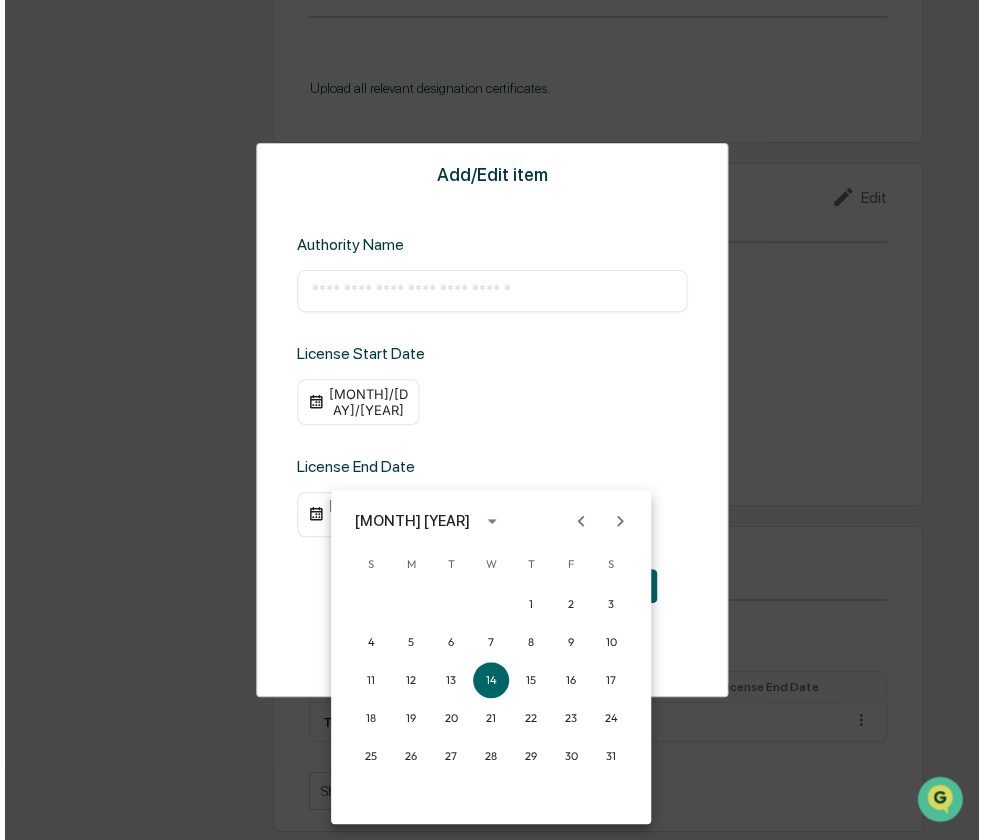 scroll, scrollTop: 1844, scrollLeft: 0, axis: vertical 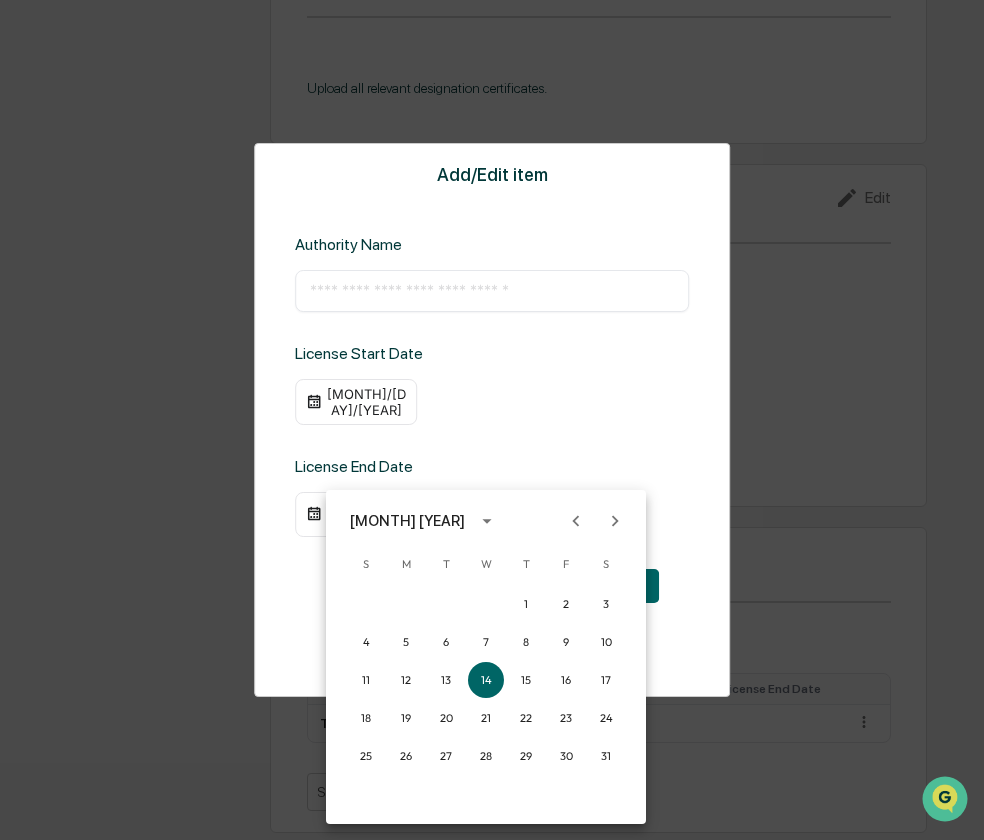 click 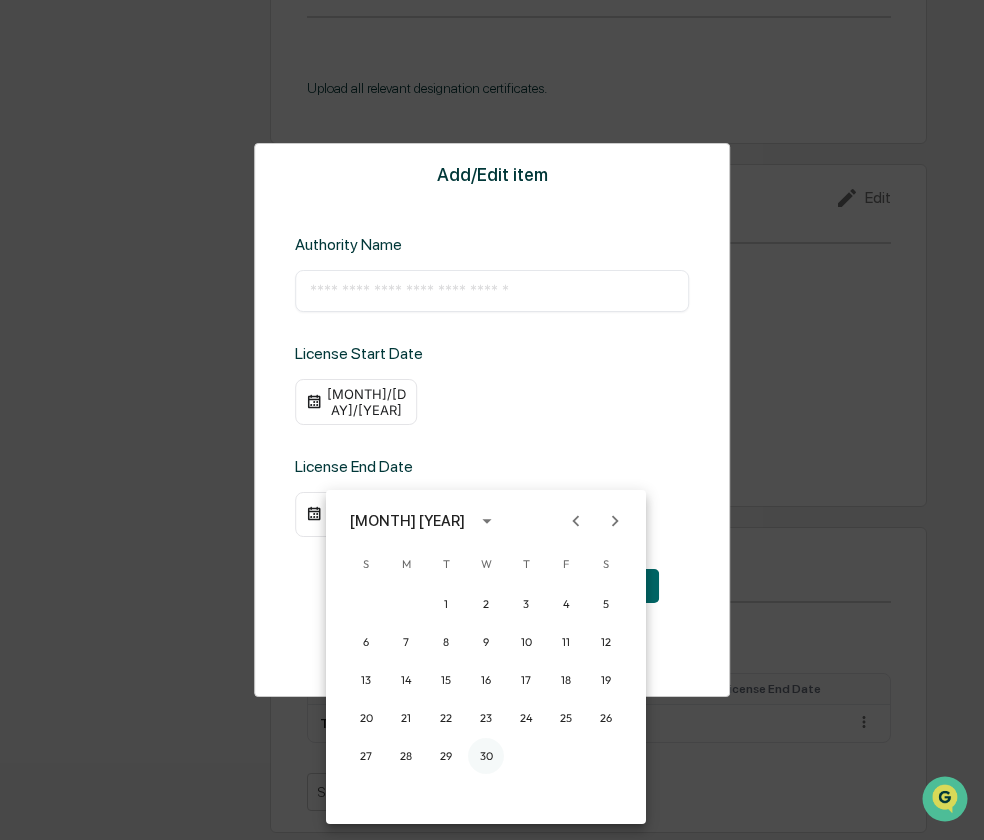 click on "30" at bounding box center (486, 756) 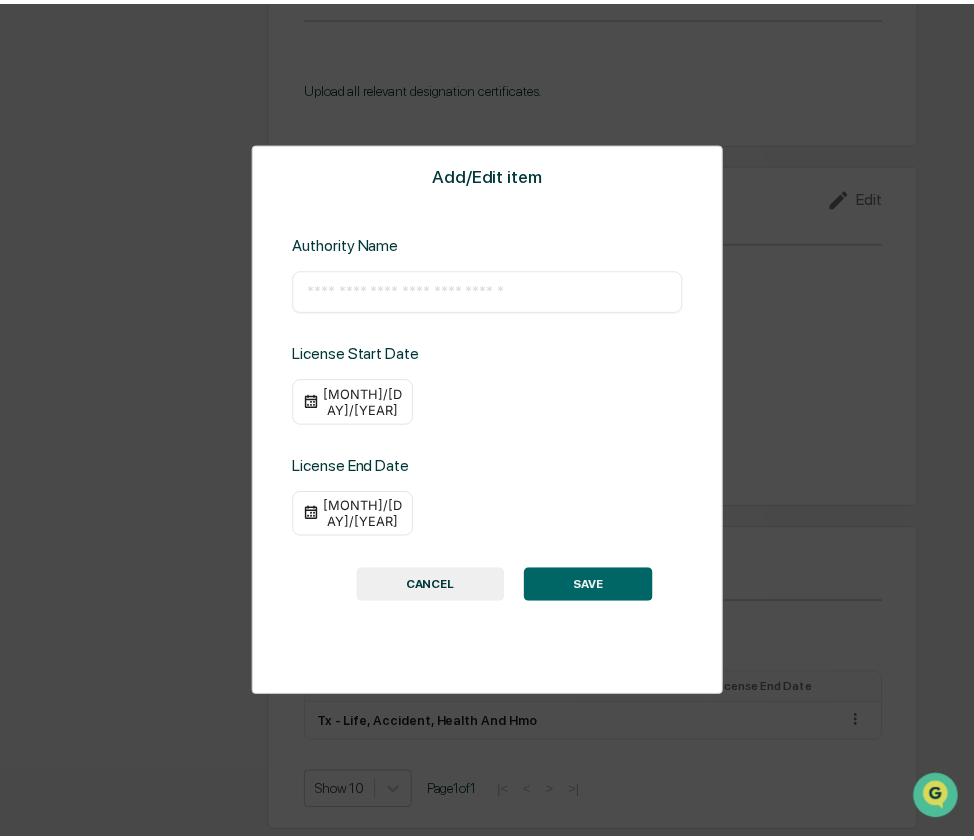 scroll, scrollTop: 1841, scrollLeft: 0, axis: vertical 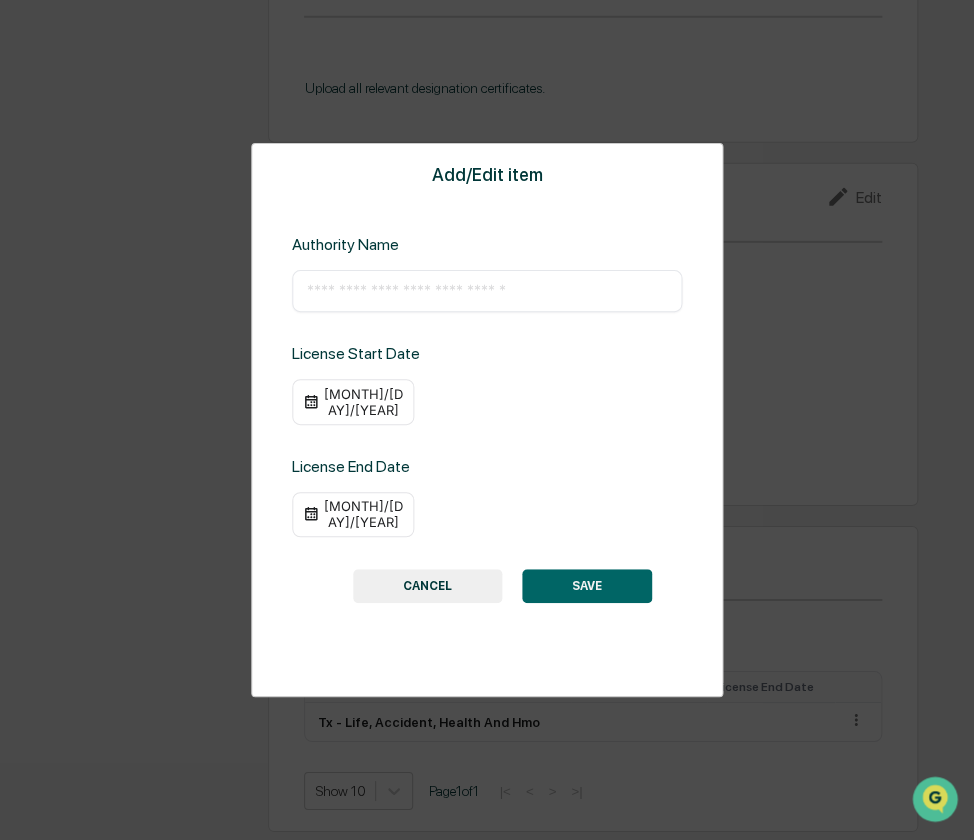click on "SAVE" at bounding box center [587, 586] 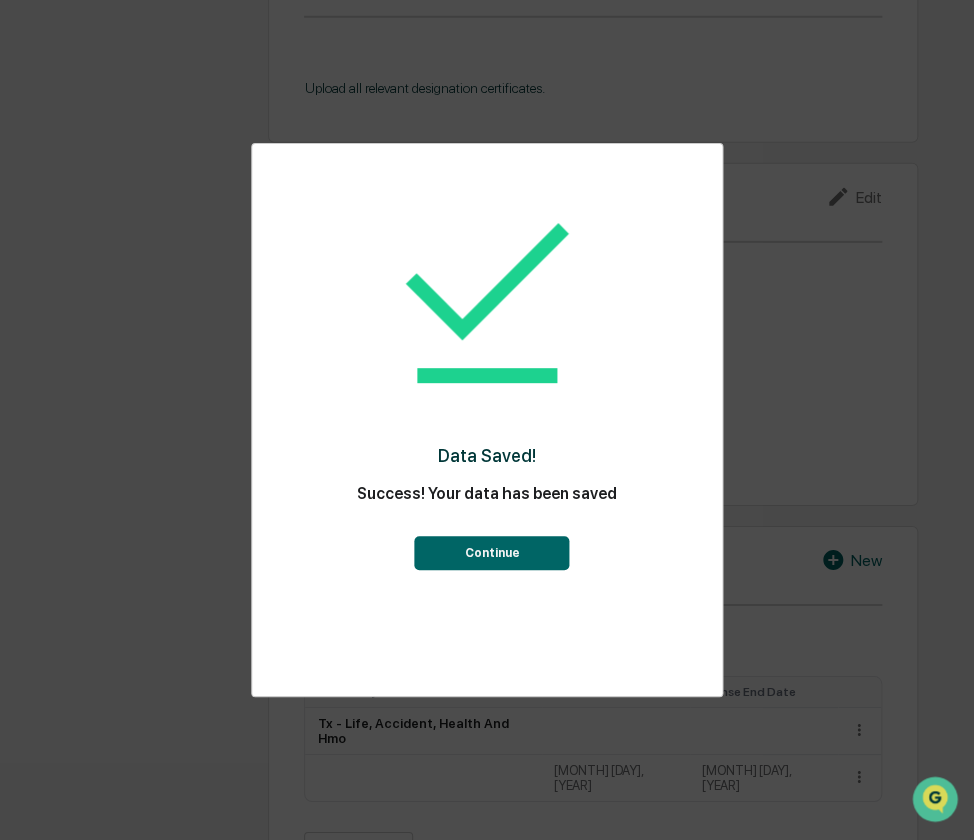 click on "Continue" at bounding box center [492, 553] 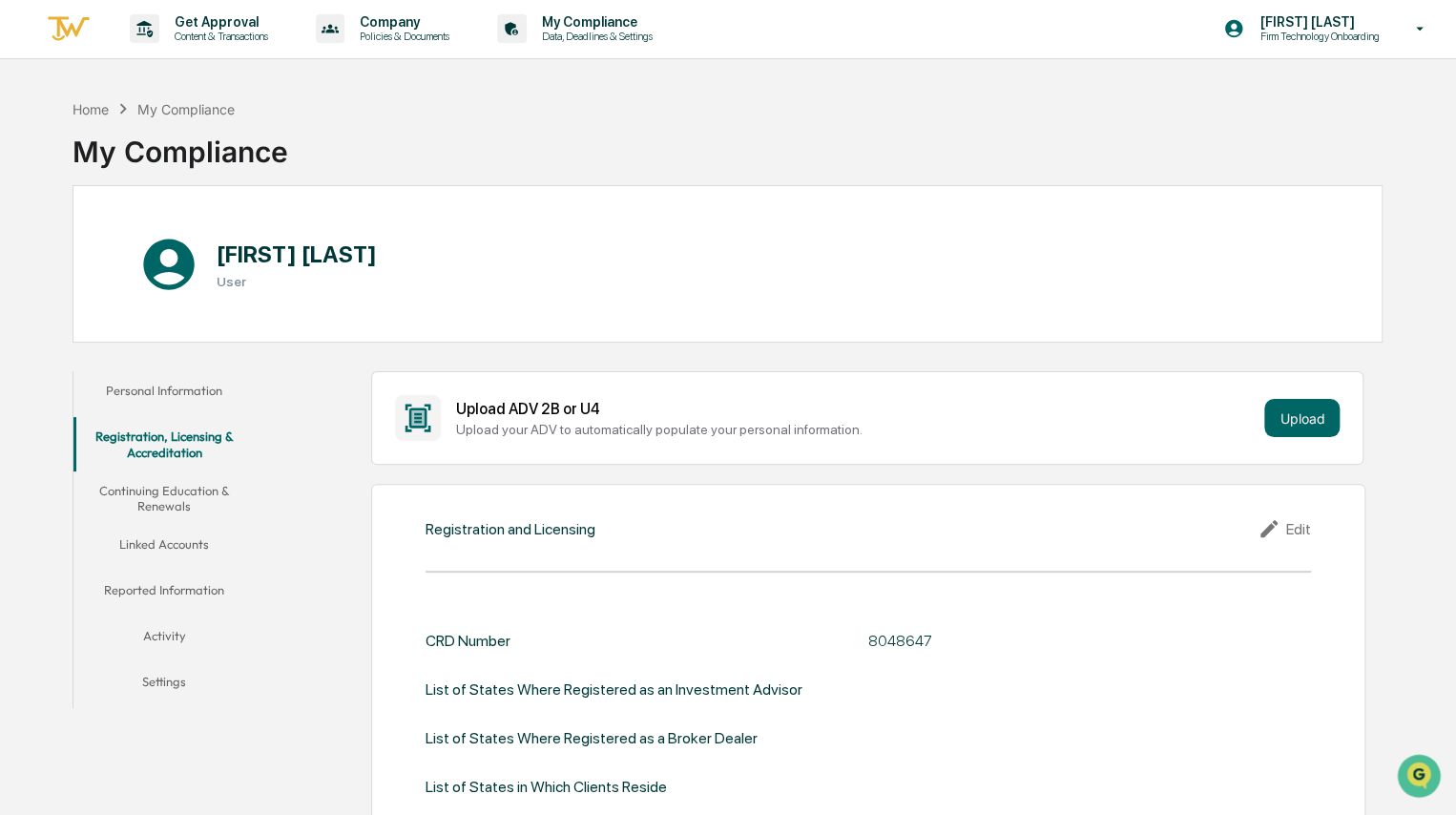 scroll, scrollTop: 0, scrollLeft: 0, axis: both 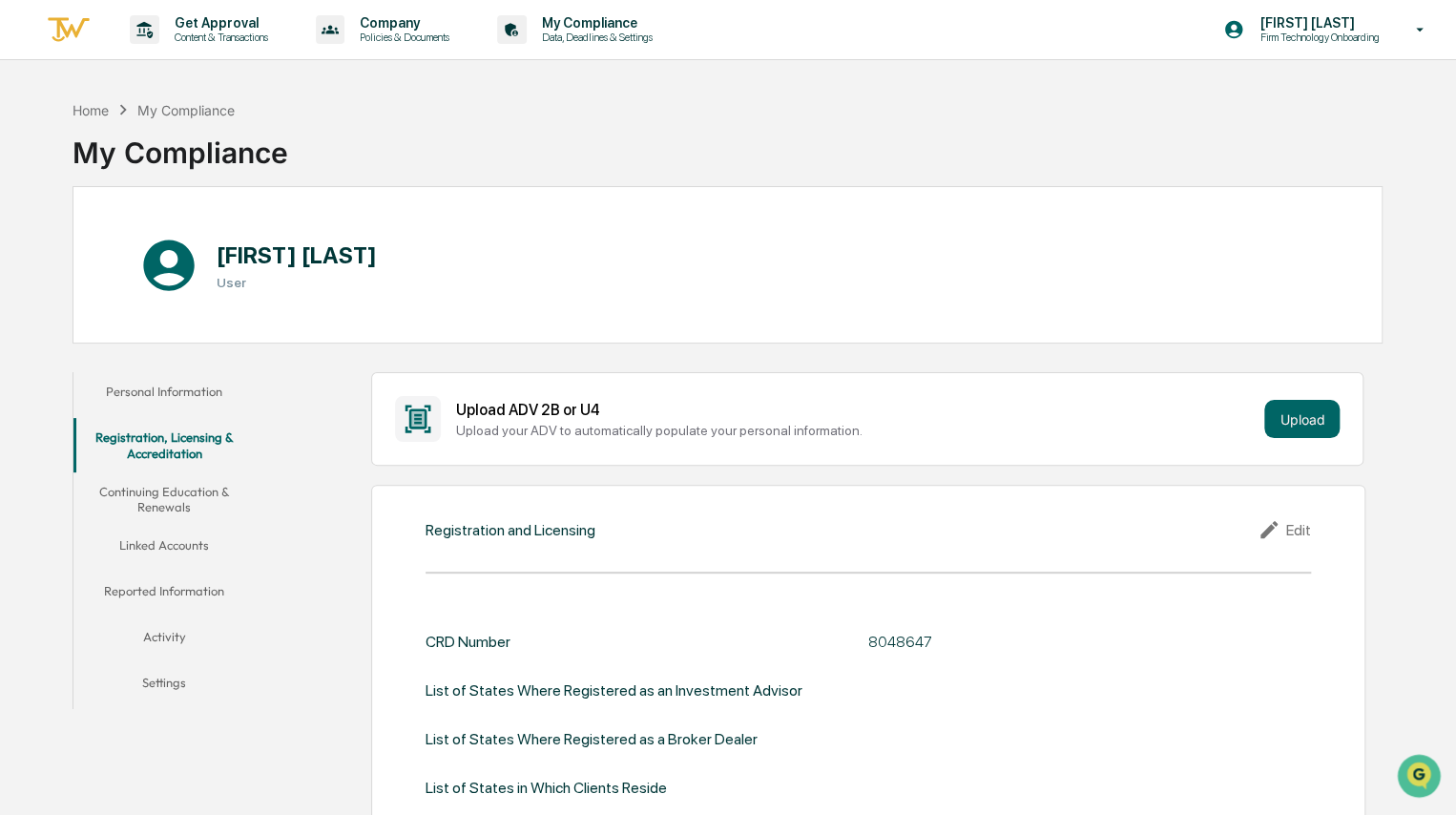 click on "Continuing Education & Renewals" at bounding box center [164, 499] 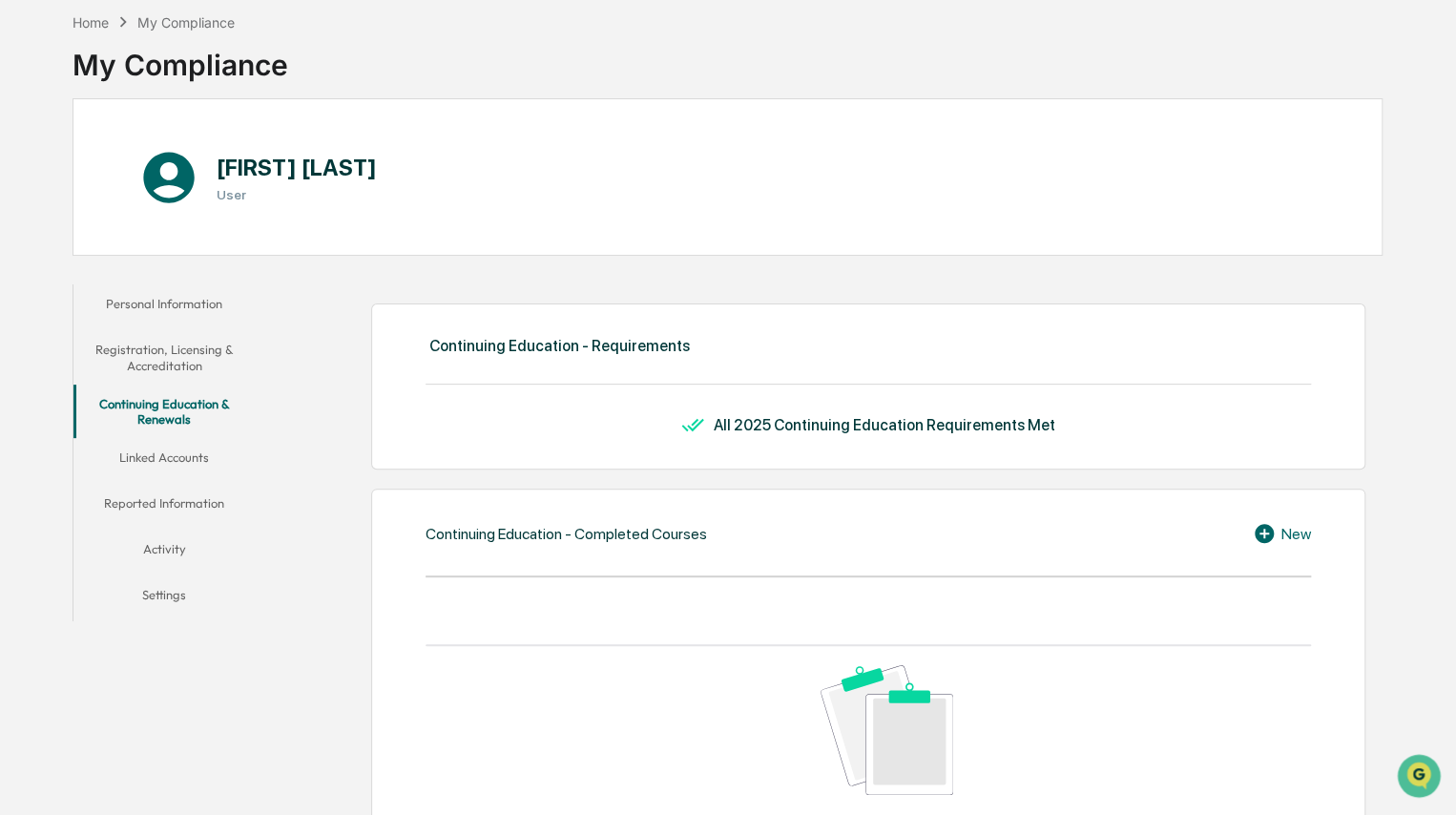 scroll, scrollTop: 0, scrollLeft: 0, axis: both 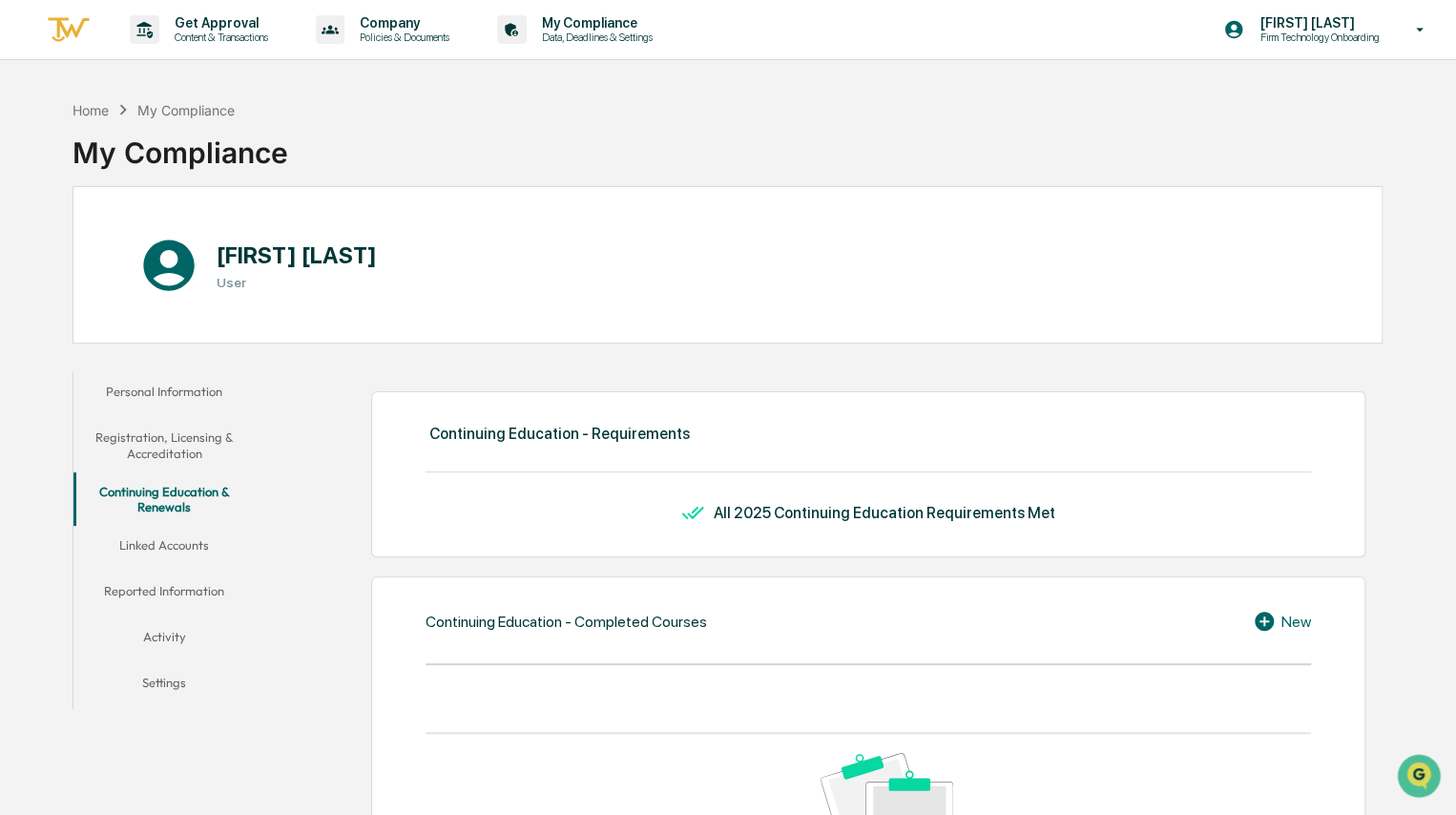 click on "Linked Accounts" at bounding box center (164, 549) 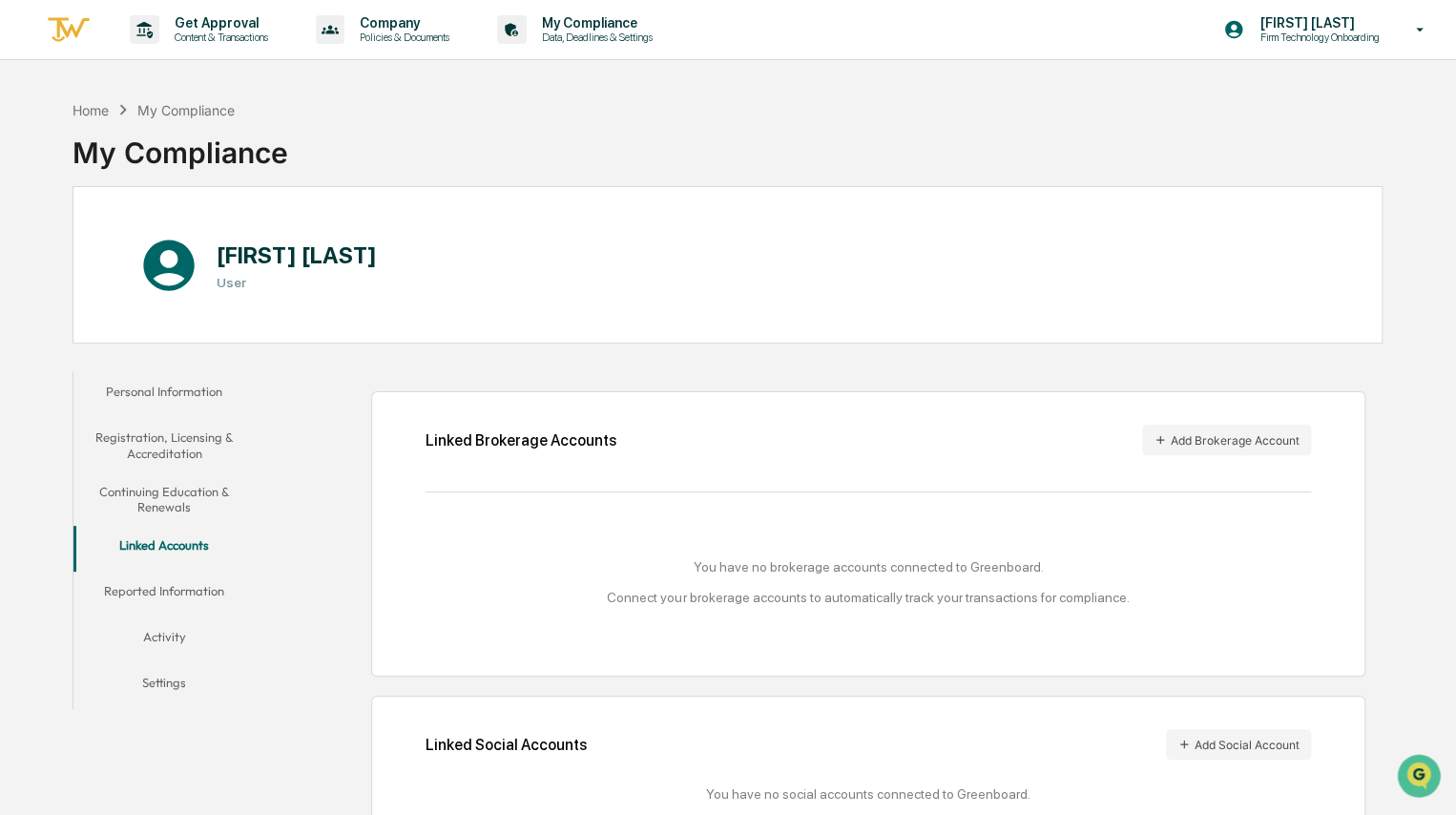 scroll, scrollTop: 91, scrollLeft: 0, axis: vertical 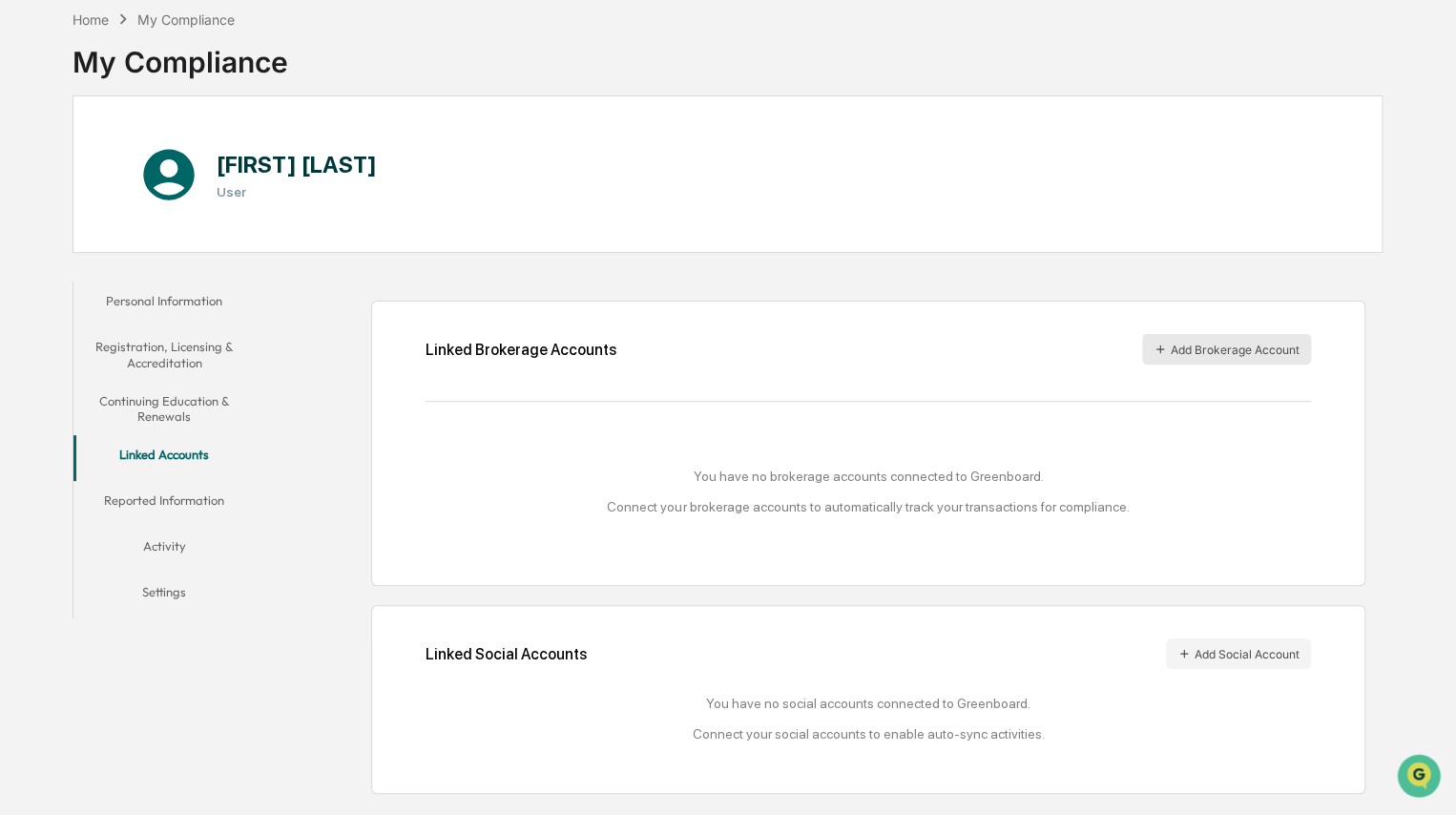 click on "Add Brokerage Account" at bounding box center [1226, 349] 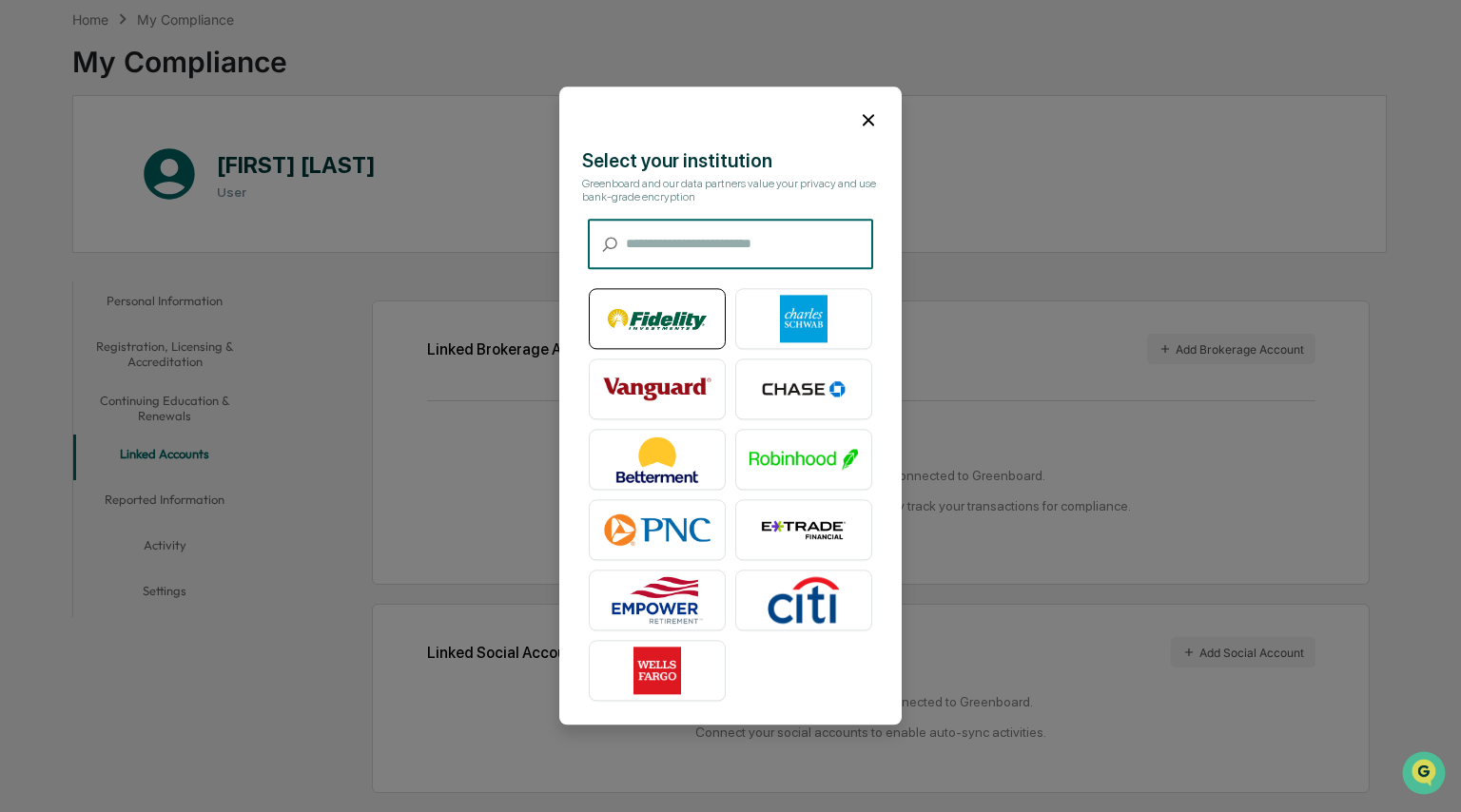 click at bounding box center [657, 319] 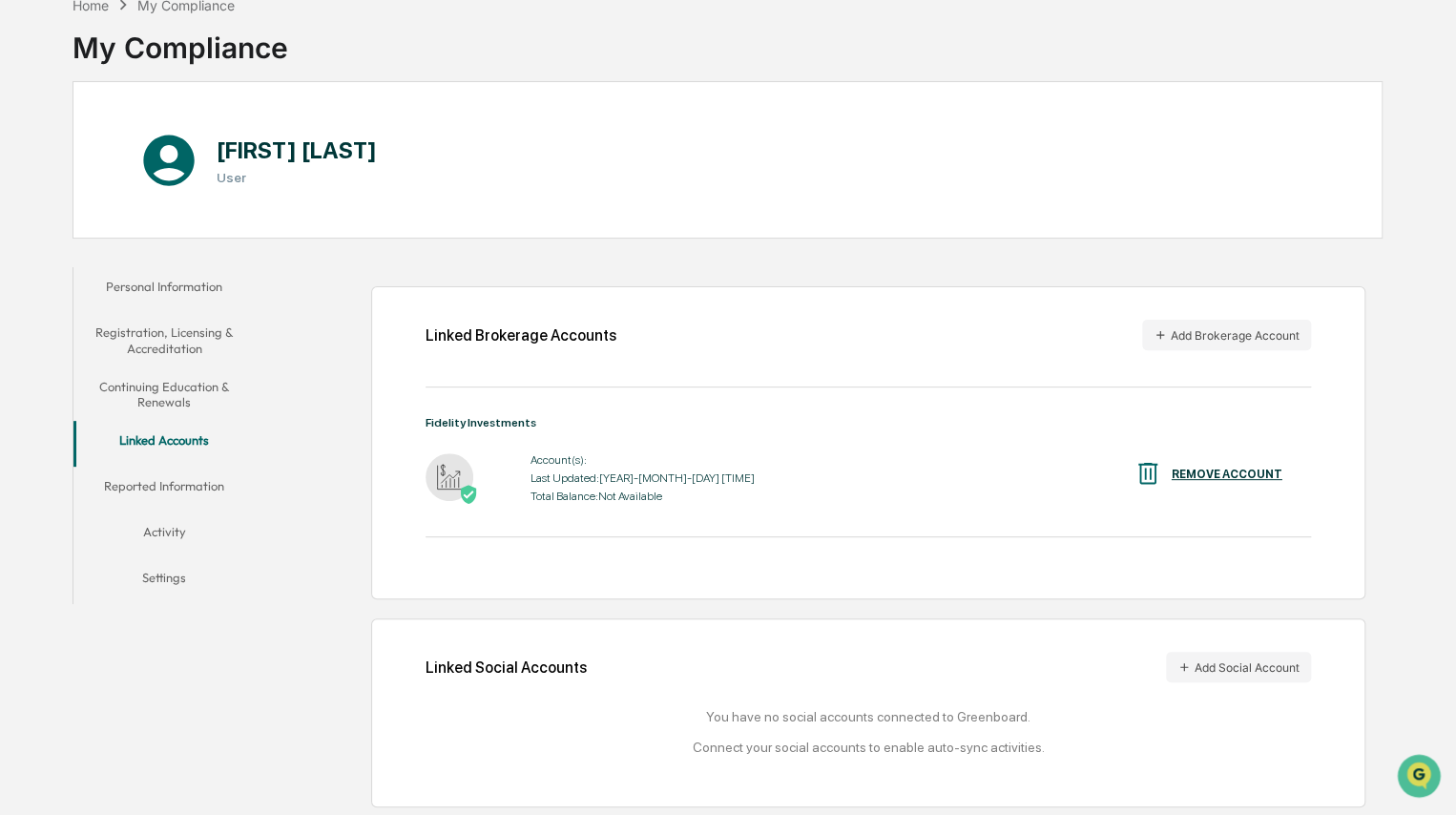 scroll, scrollTop: 110, scrollLeft: 0, axis: vertical 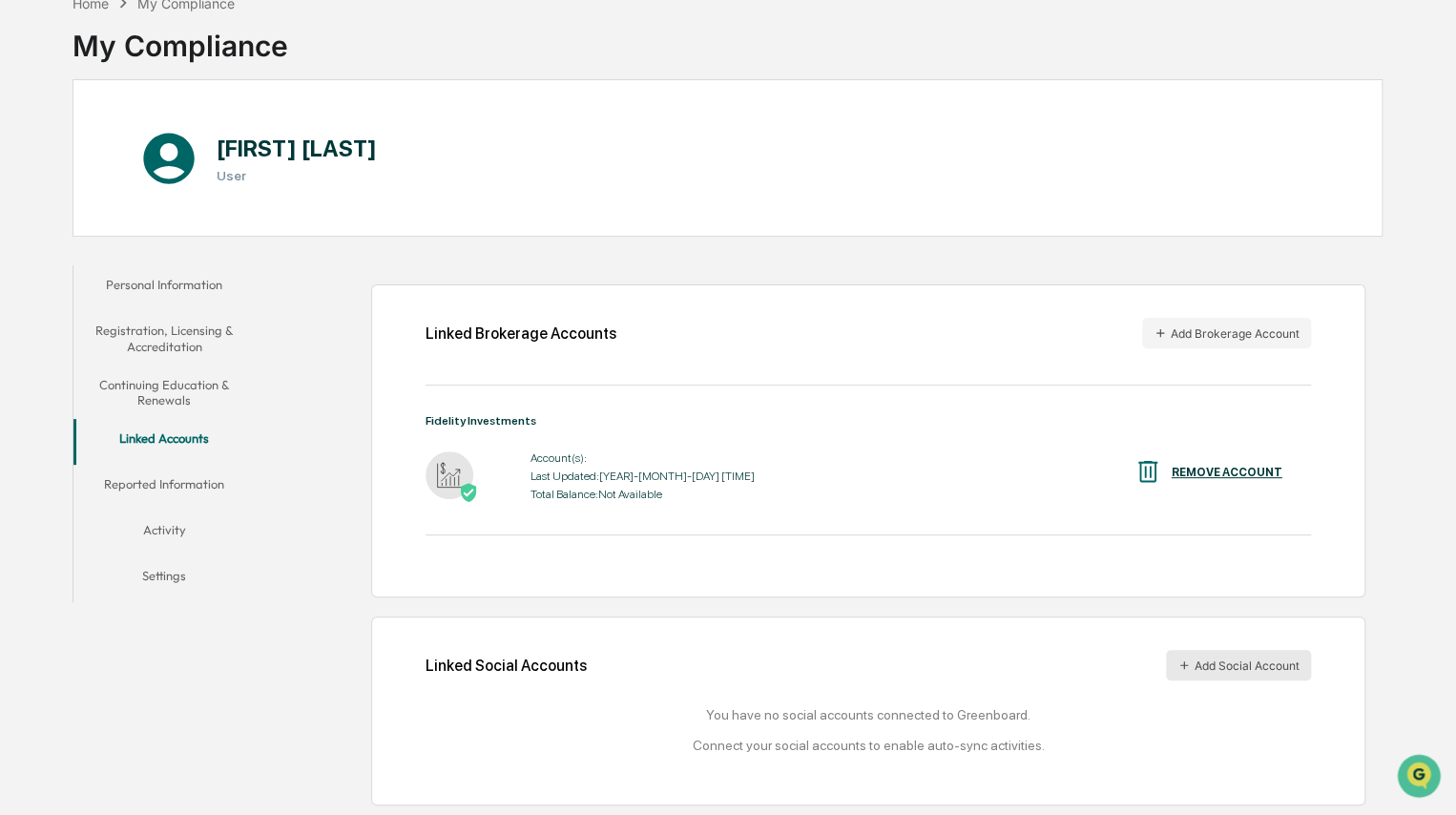 click on "Add Social Account" at bounding box center (1238, 665) 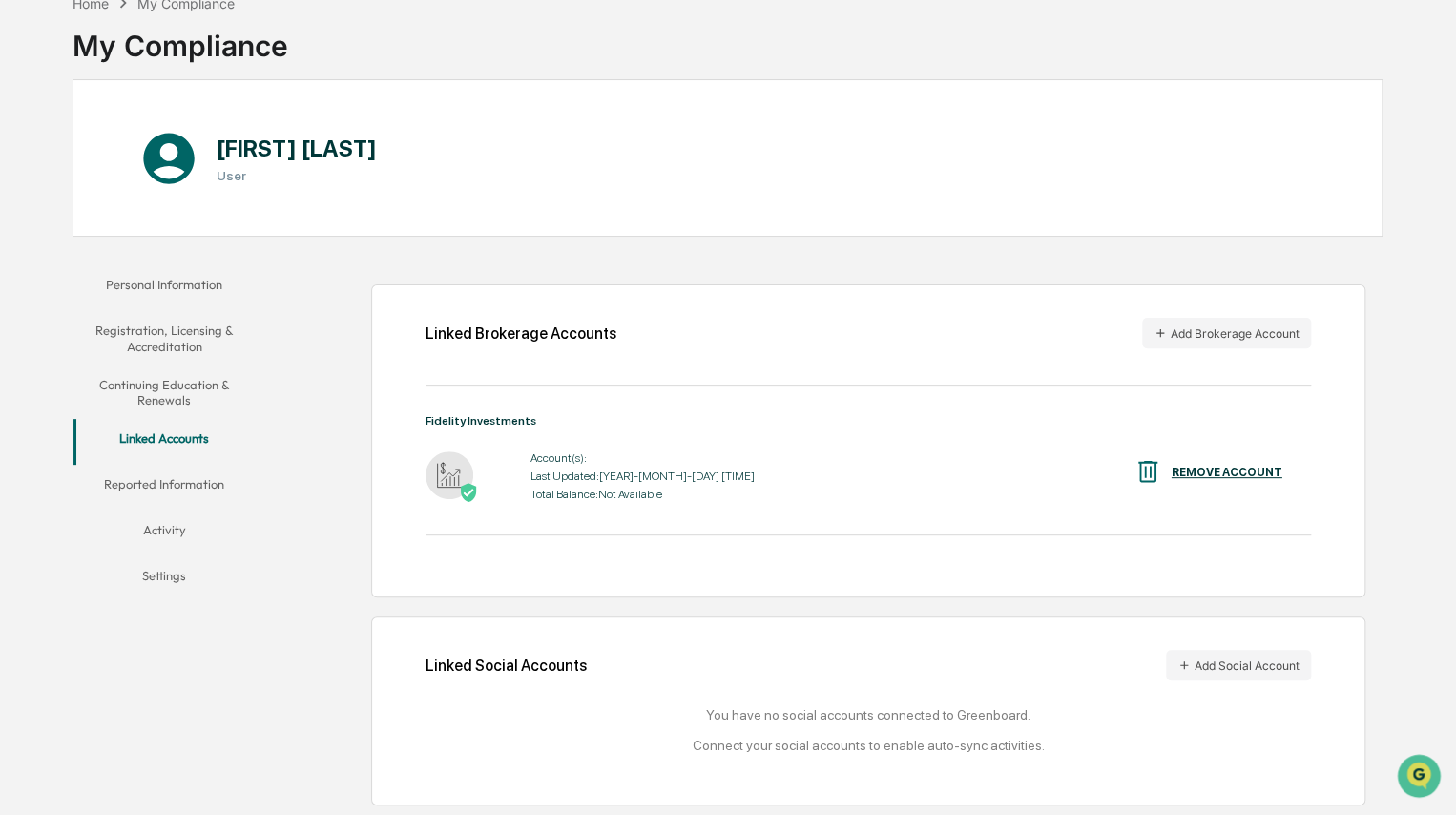 click on "Reported Information" at bounding box center (164, 488) 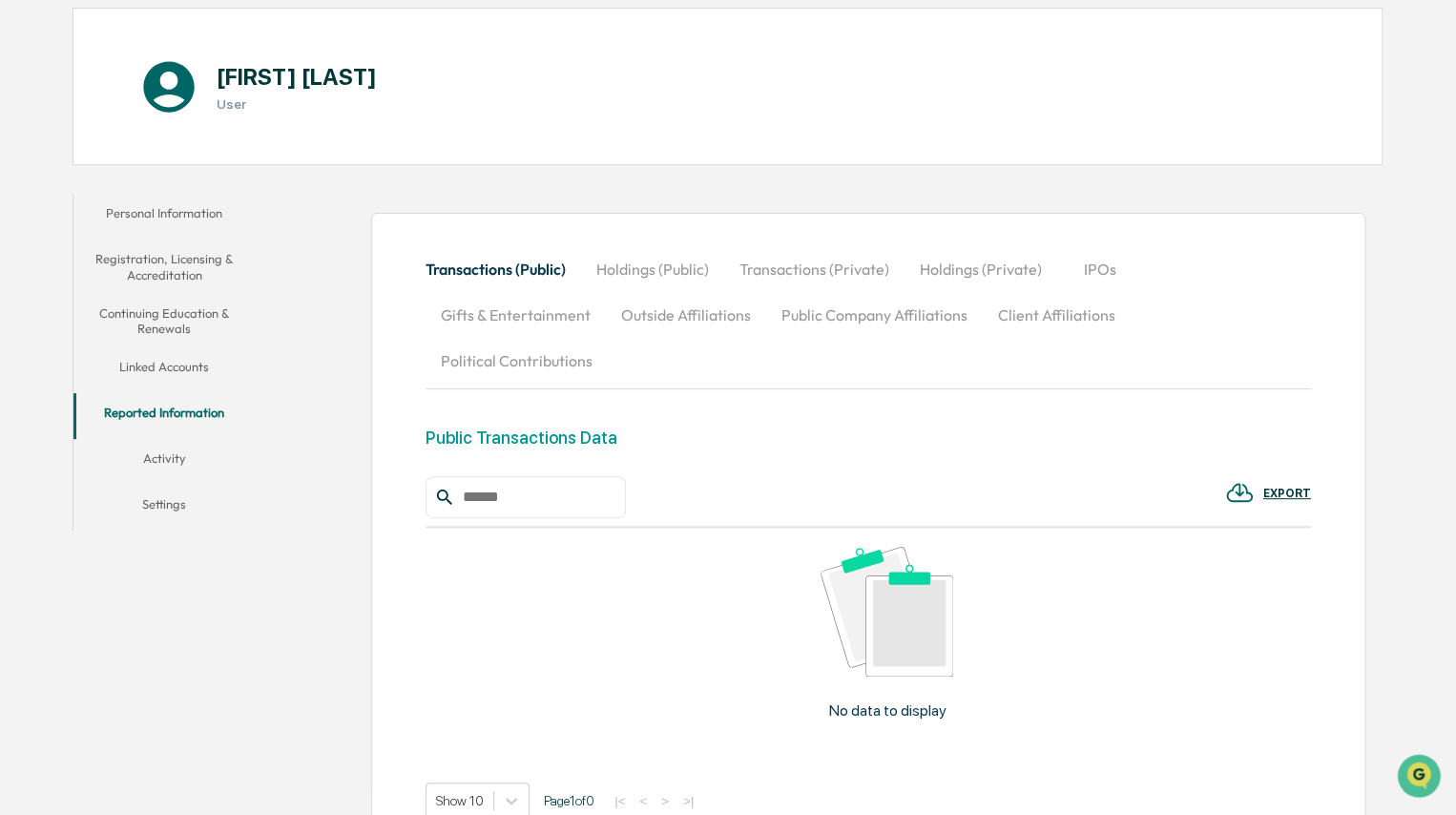 scroll, scrollTop: 266, scrollLeft: 0, axis: vertical 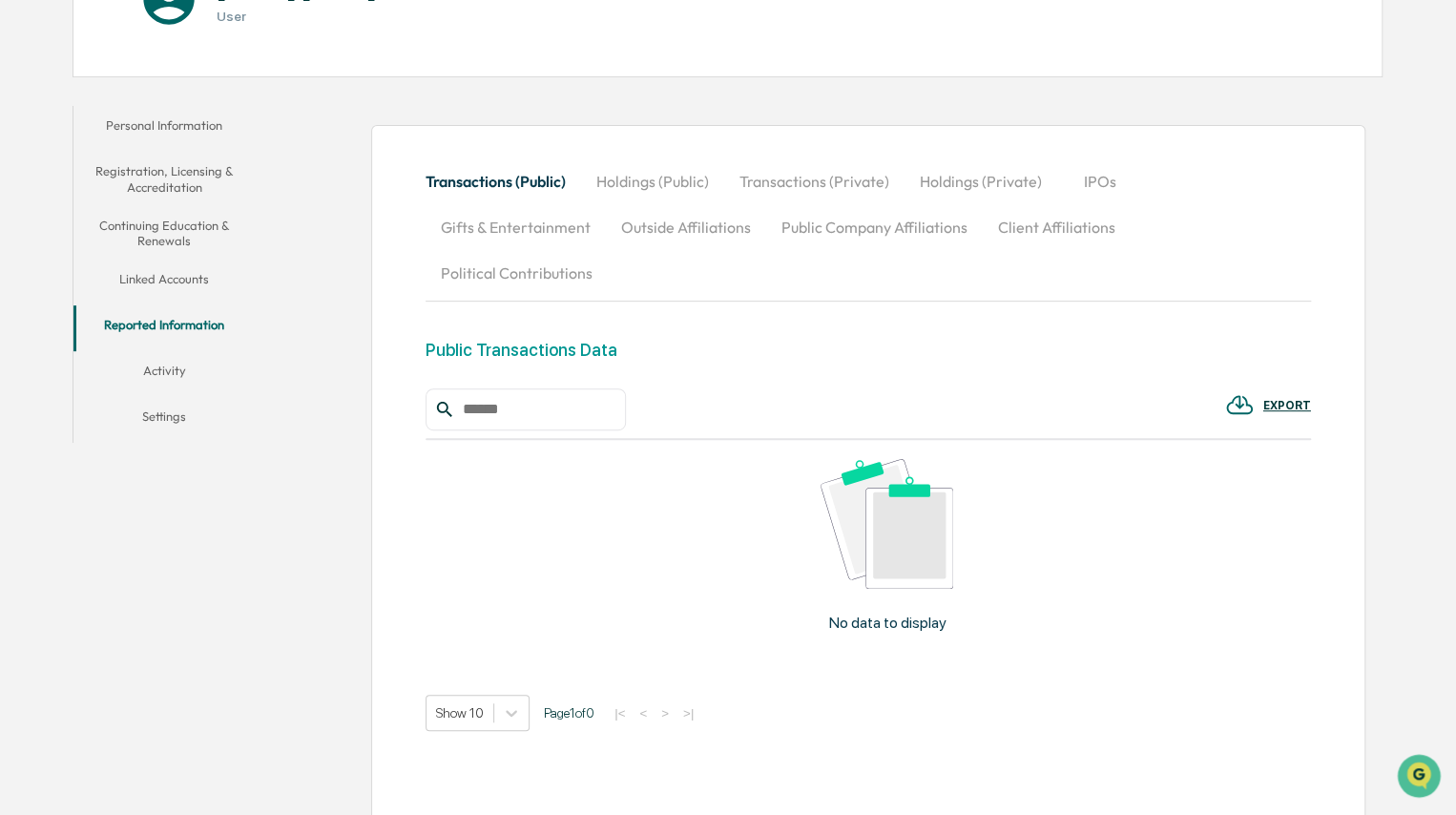 click on "Activity" at bounding box center [164, 374] 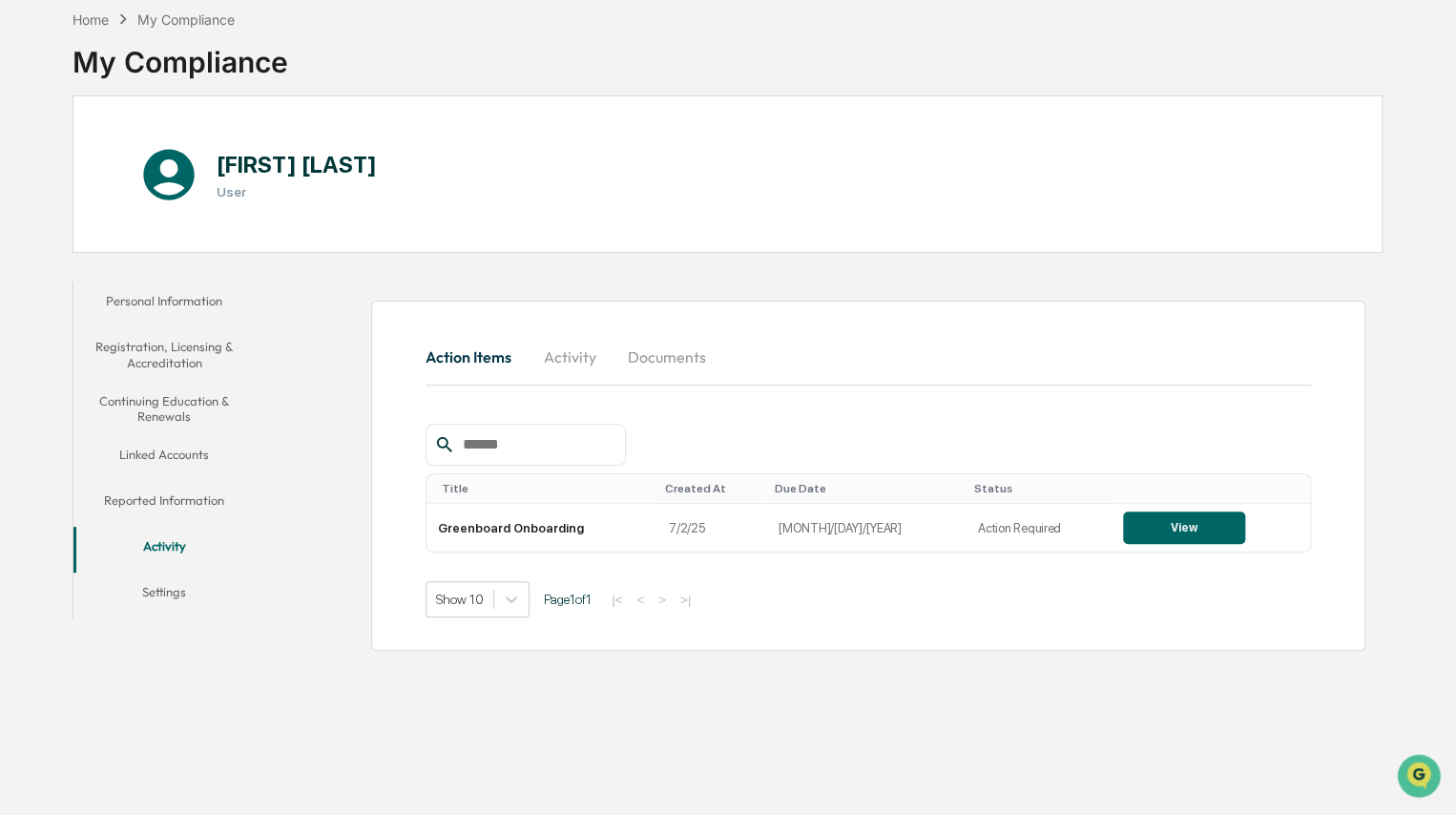 click on "Activity" at bounding box center [570, 357] 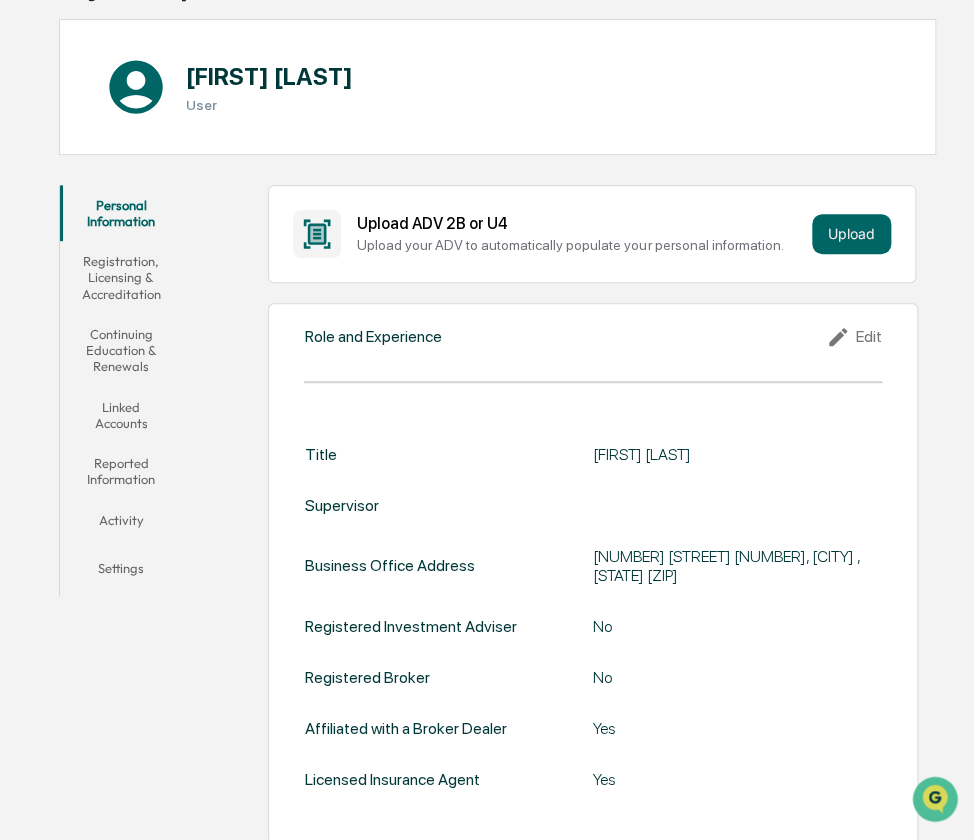 scroll, scrollTop: 0, scrollLeft: 0, axis: both 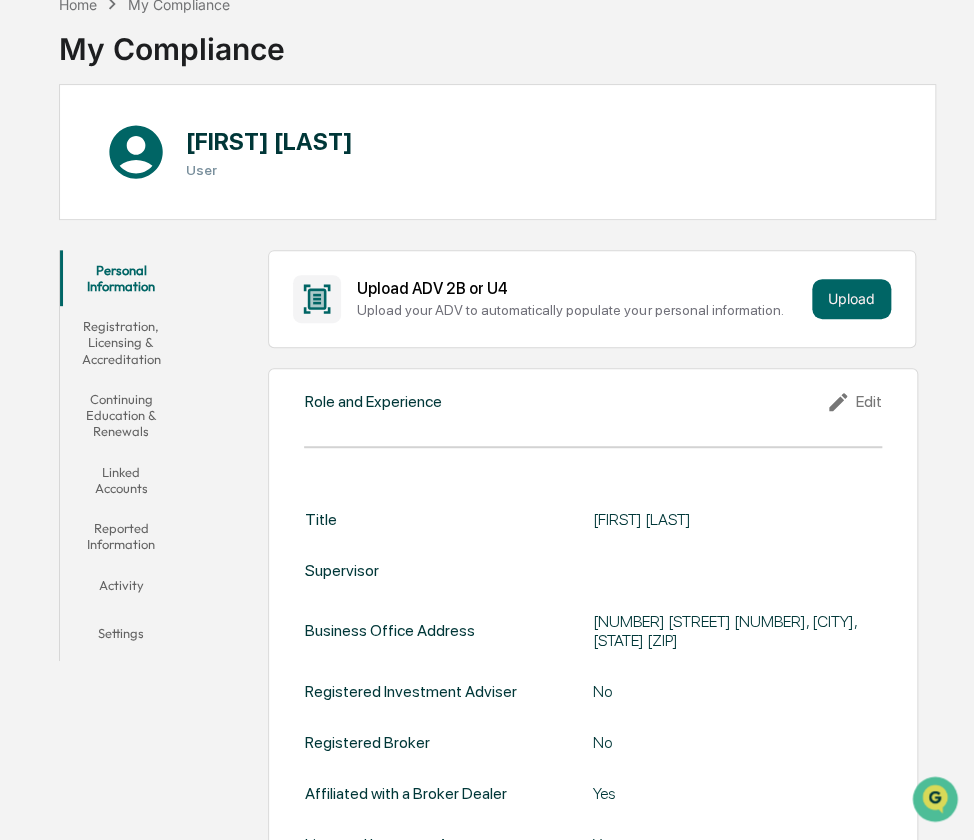 click on "Registration, Licensing & Accreditation" at bounding box center [121, 342] 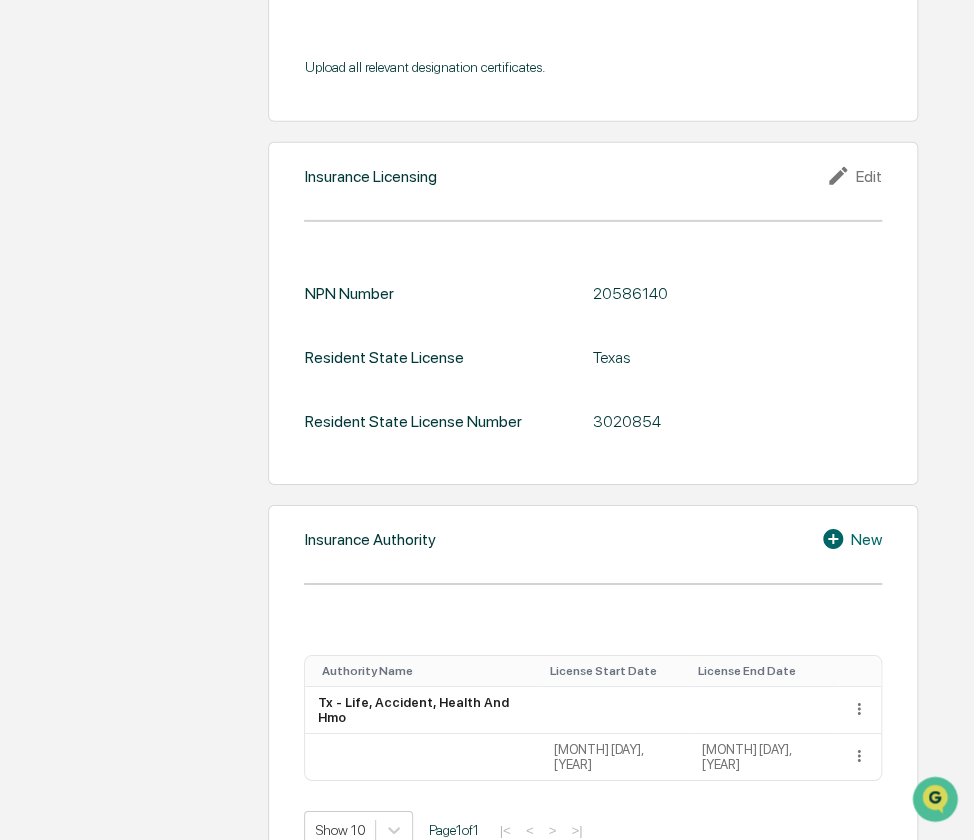 scroll, scrollTop: 1885, scrollLeft: 0, axis: vertical 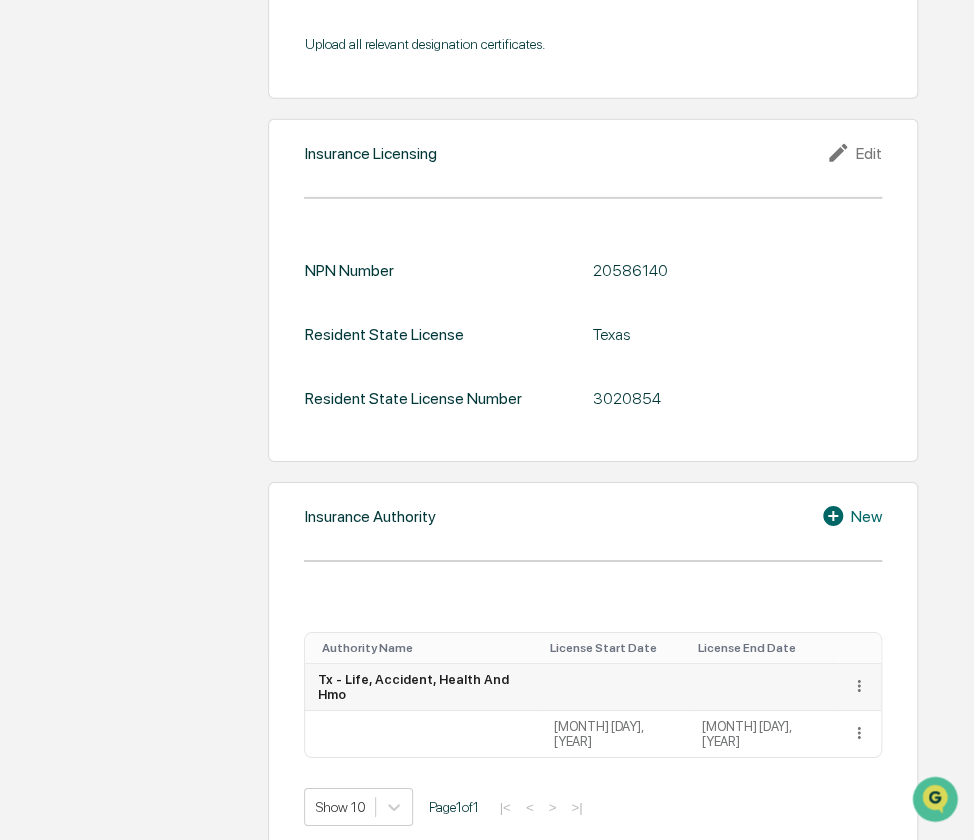 click on "Tx - Life, Accident, Health And Hmo" at bounding box center [423, 687] 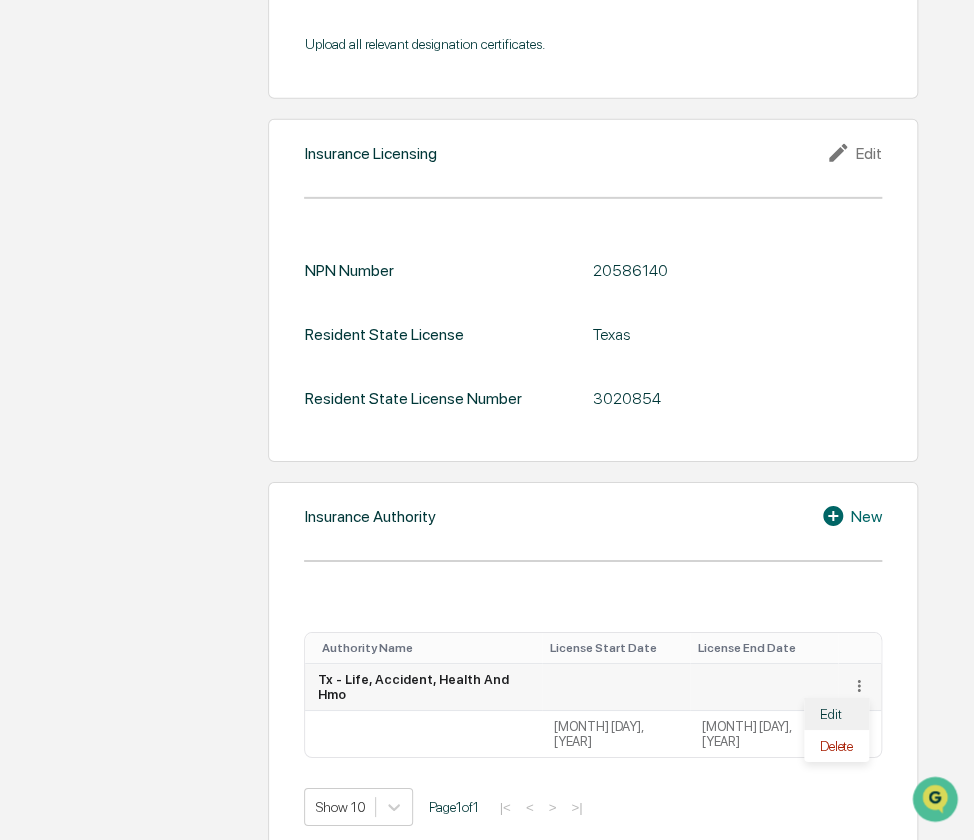 click on "Edit" at bounding box center (836, 714) 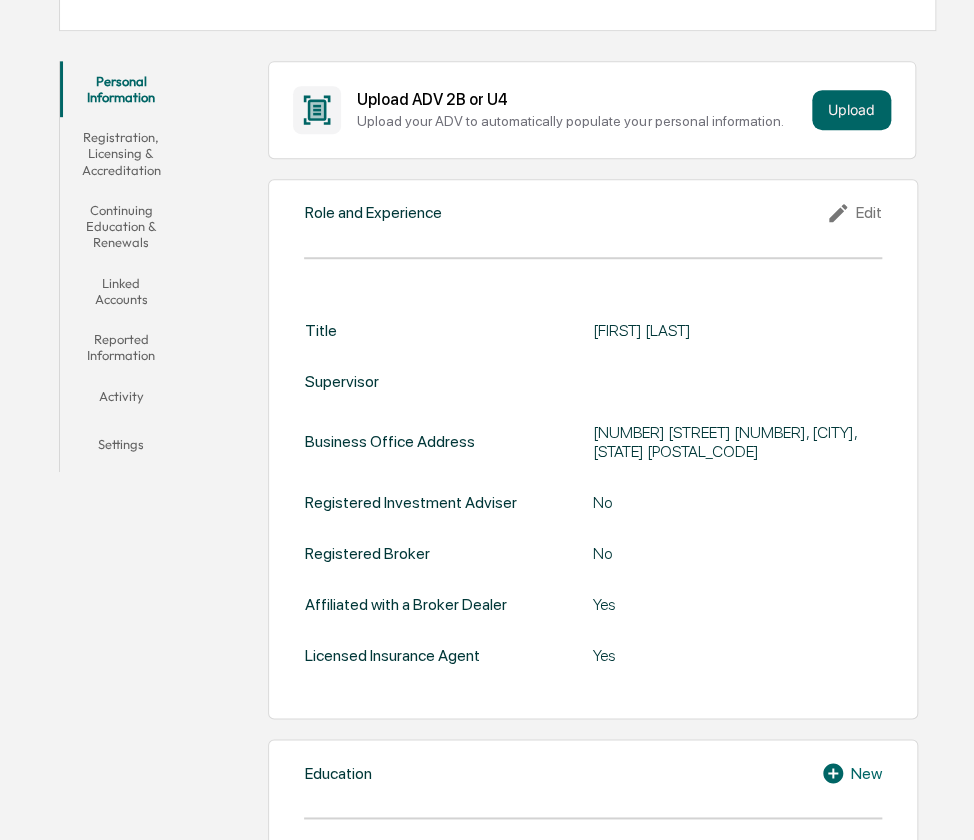 scroll, scrollTop: 0, scrollLeft: 0, axis: both 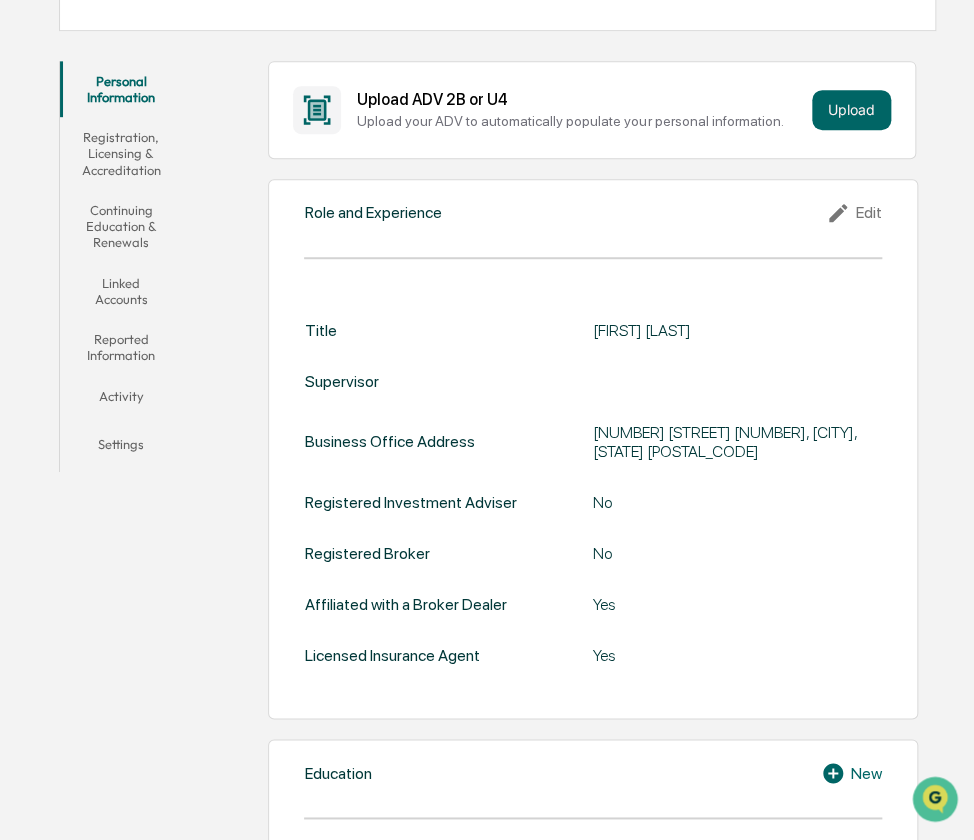 click on "Activity" at bounding box center [121, 400] 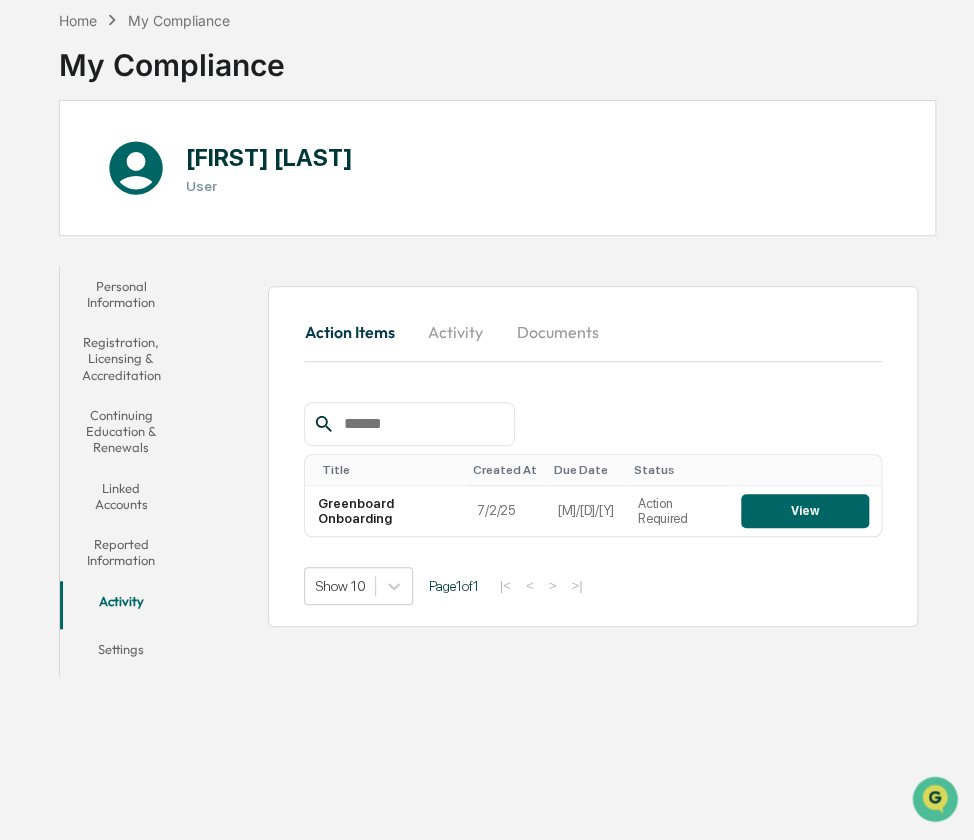click on "Continuing Education & Renewals" at bounding box center (121, 431) 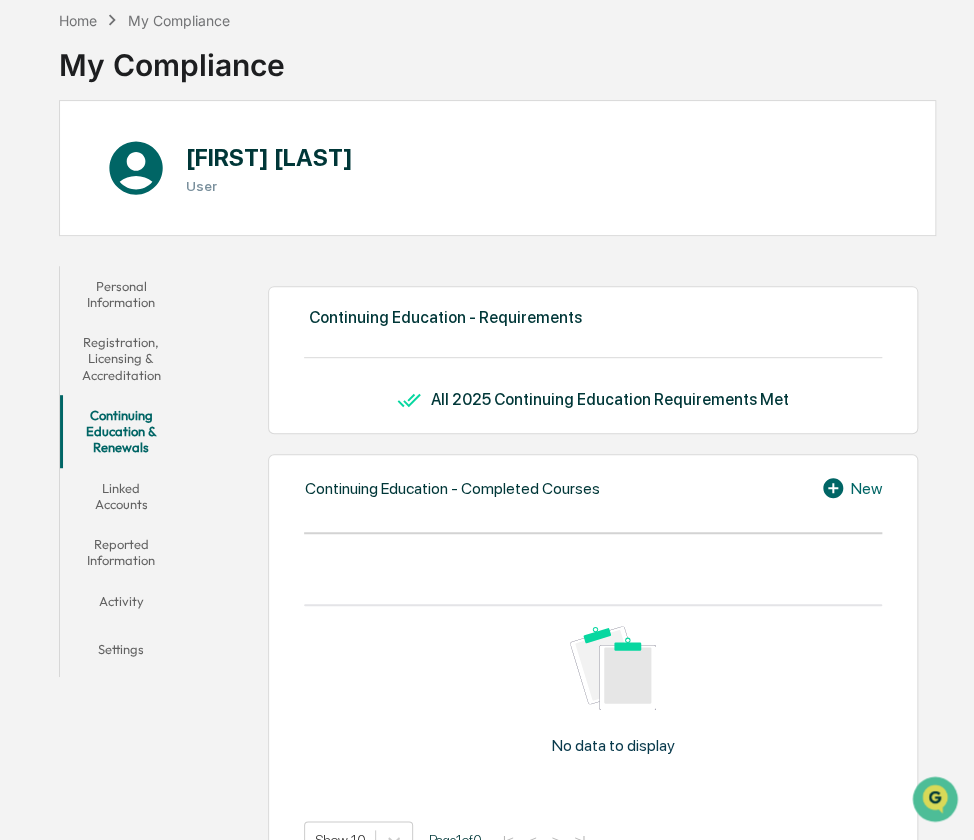 click on "Registration, Licensing & Accreditation" at bounding box center (121, 358) 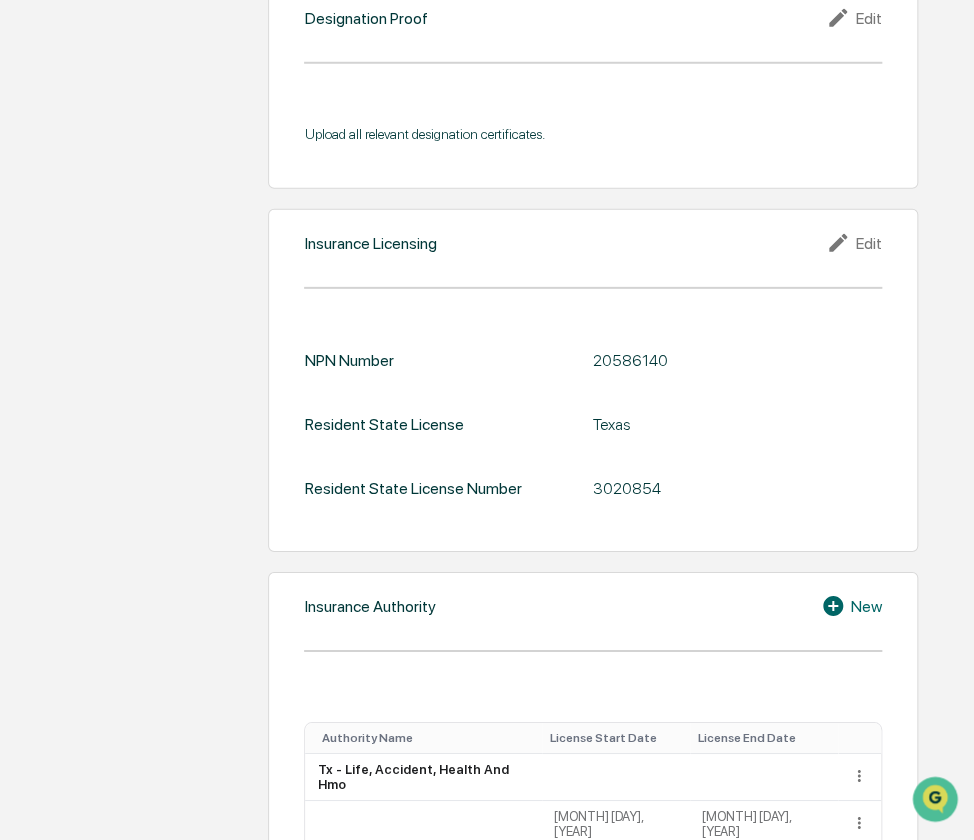 scroll, scrollTop: 1885, scrollLeft: 0, axis: vertical 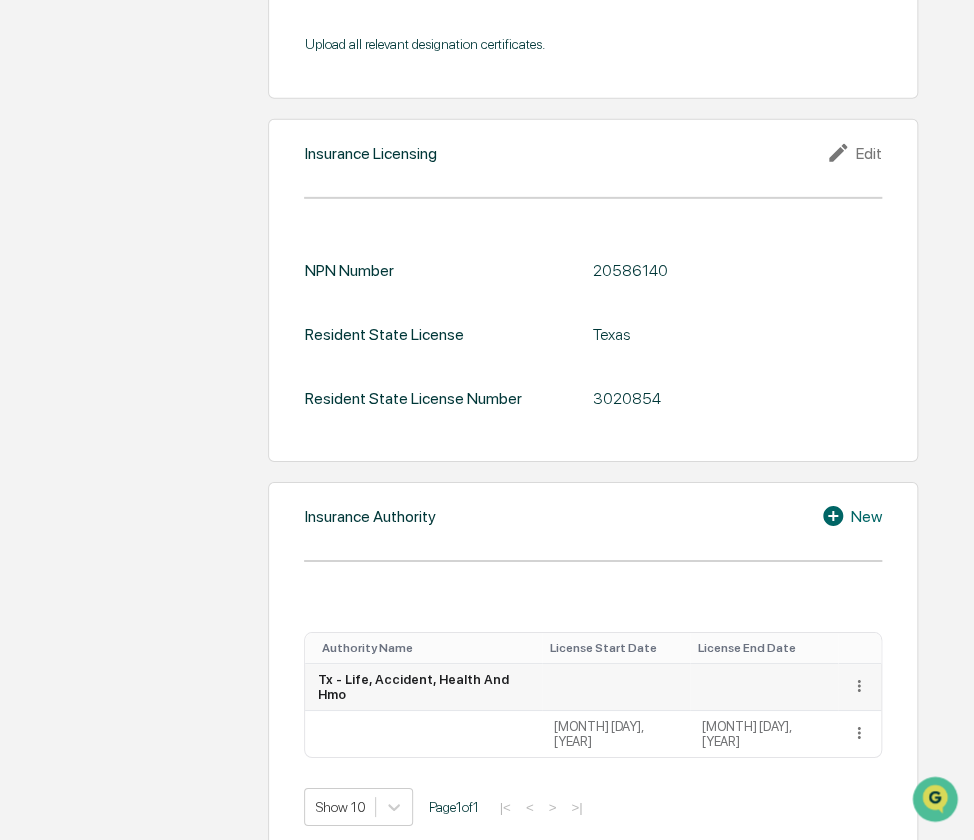 click 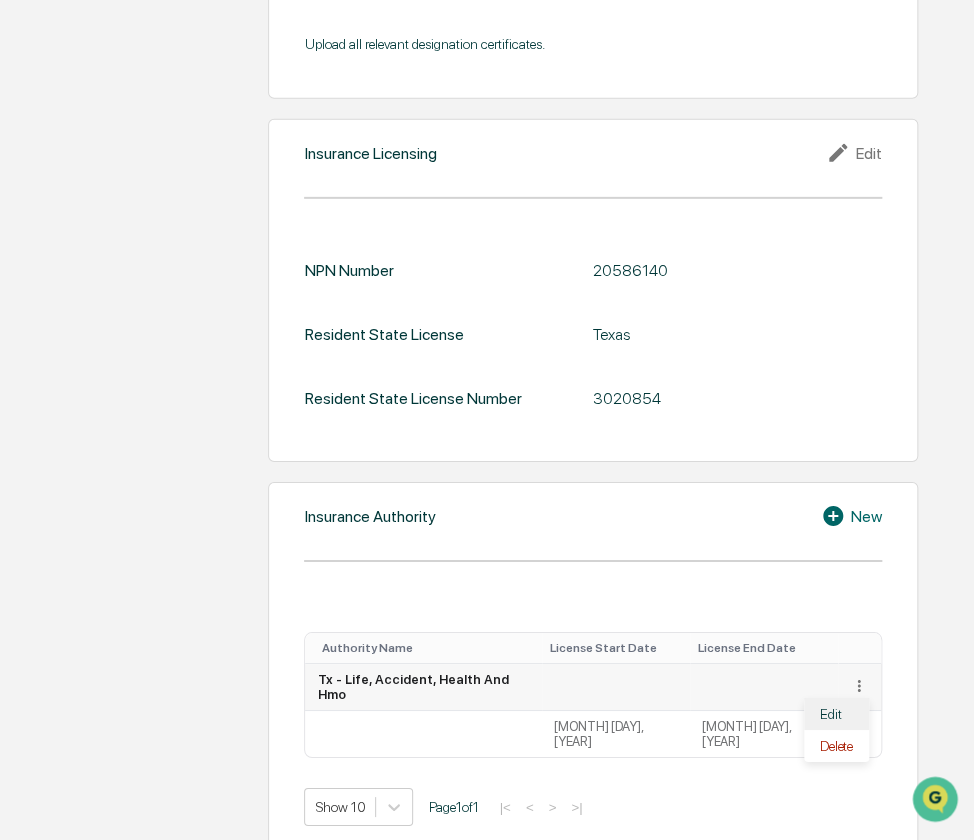 click on "Edit" at bounding box center [836, 714] 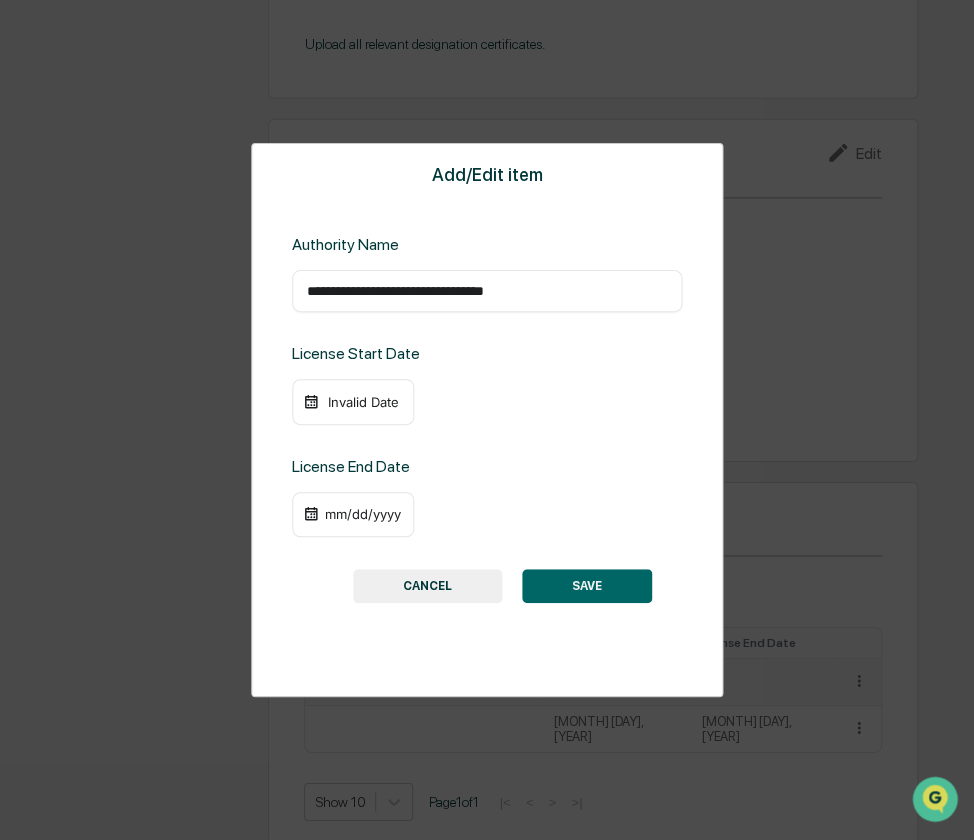 scroll, scrollTop: 1880, scrollLeft: 0, axis: vertical 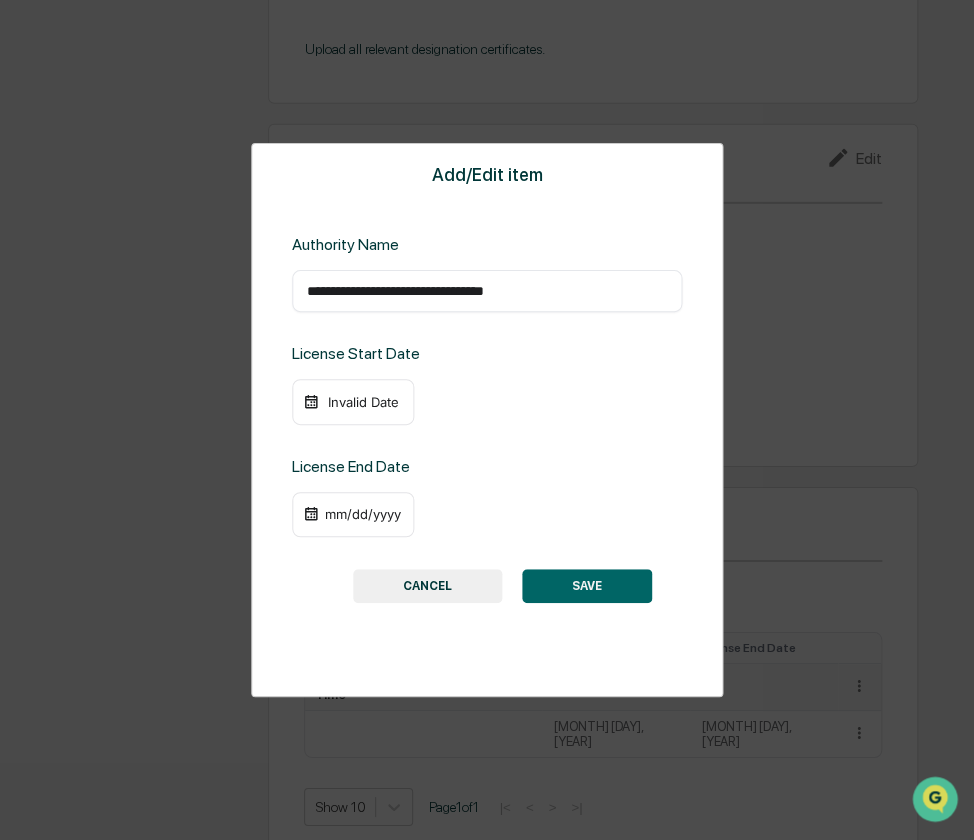 click on "mm/dd/yyyy" at bounding box center [363, 514] 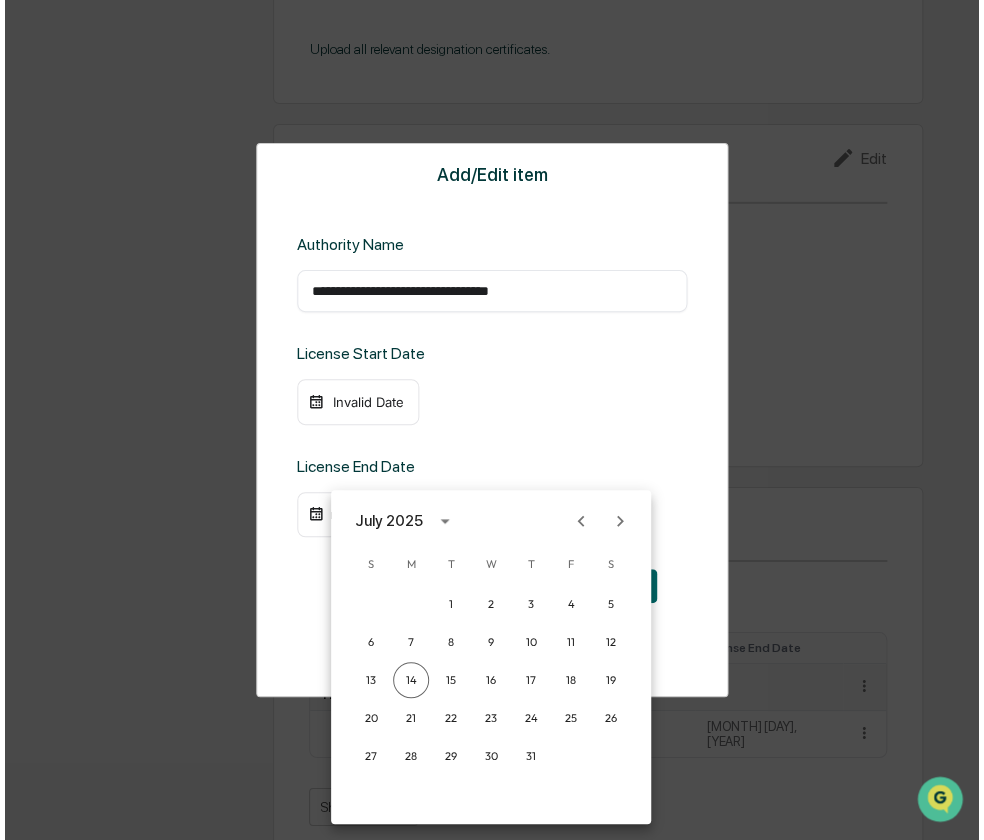 scroll, scrollTop: 1884, scrollLeft: 0, axis: vertical 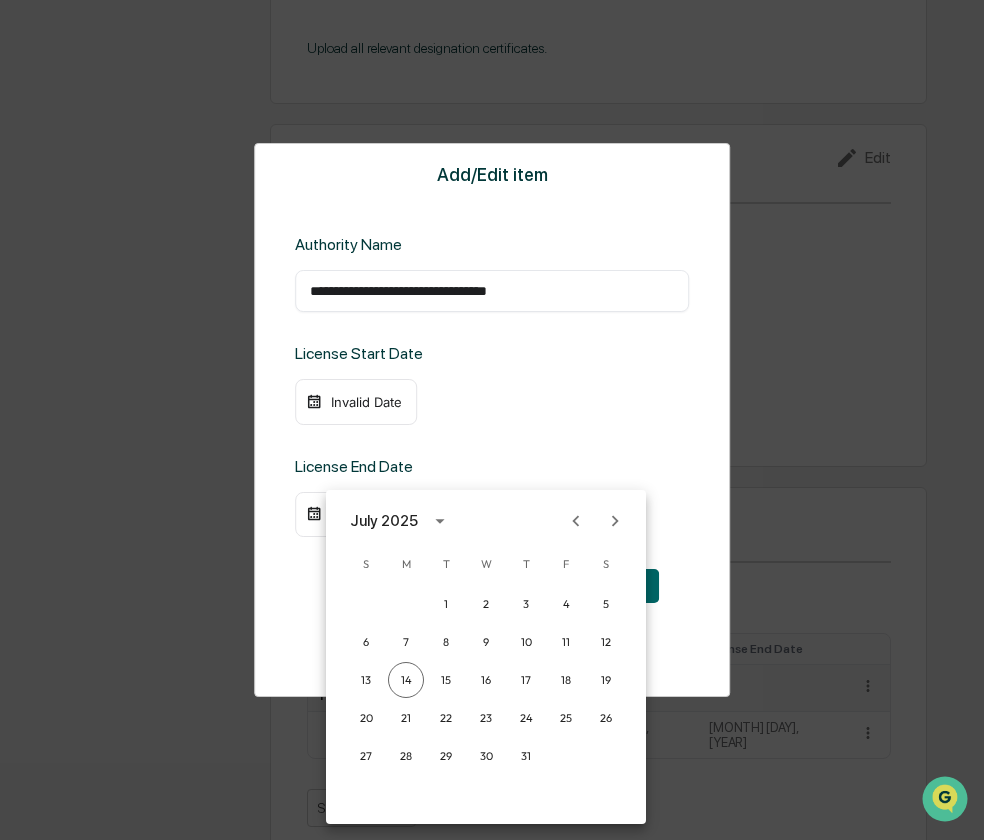 click at bounding box center (440, 521) 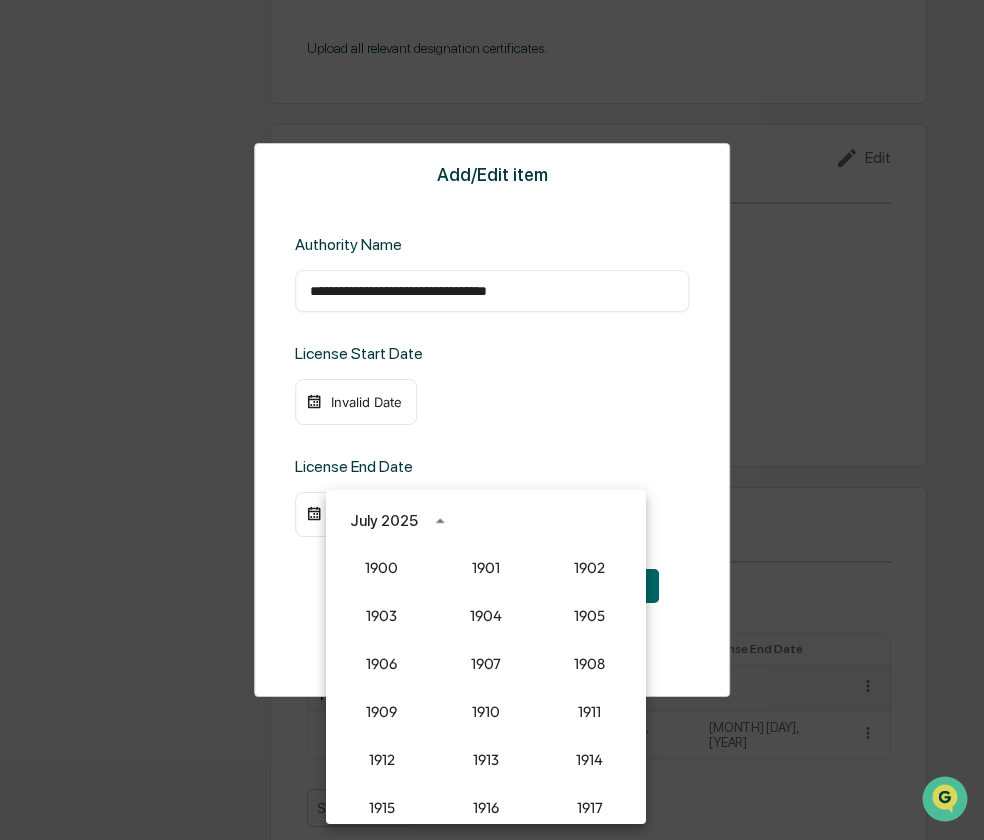 scroll, scrollTop: 1852, scrollLeft: 0, axis: vertical 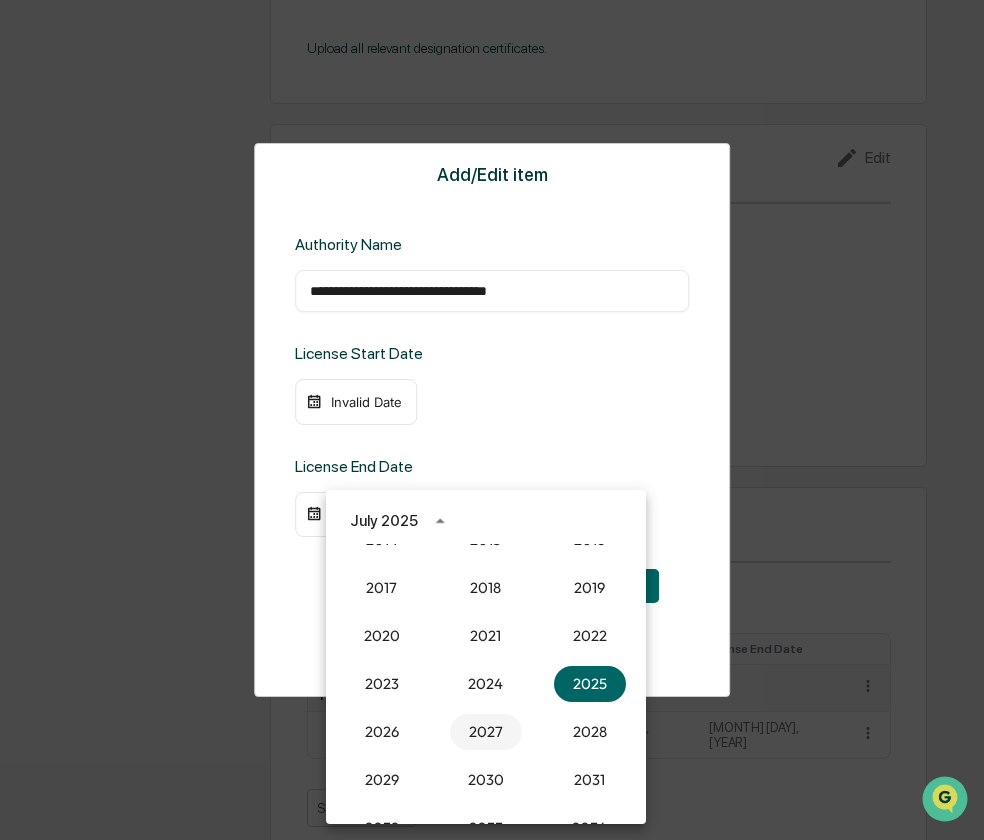 click on "2027" at bounding box center (486, 732) 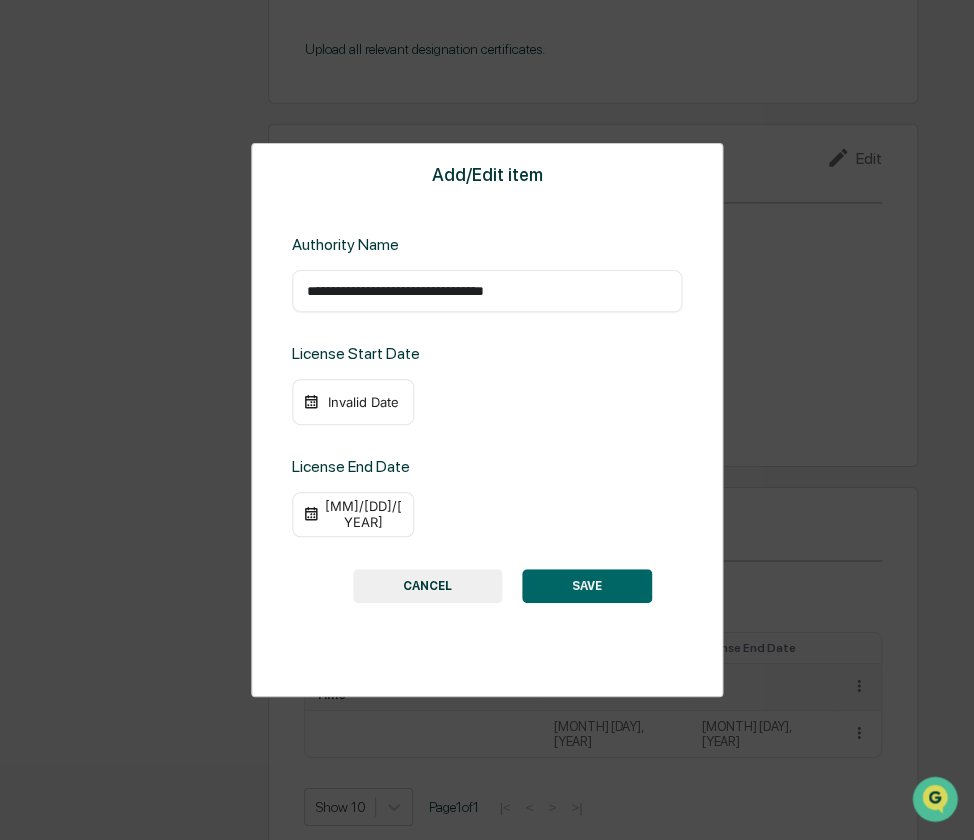 click on "[MM]/[DD]/[YYYY]" at bounding box center (363, 514) 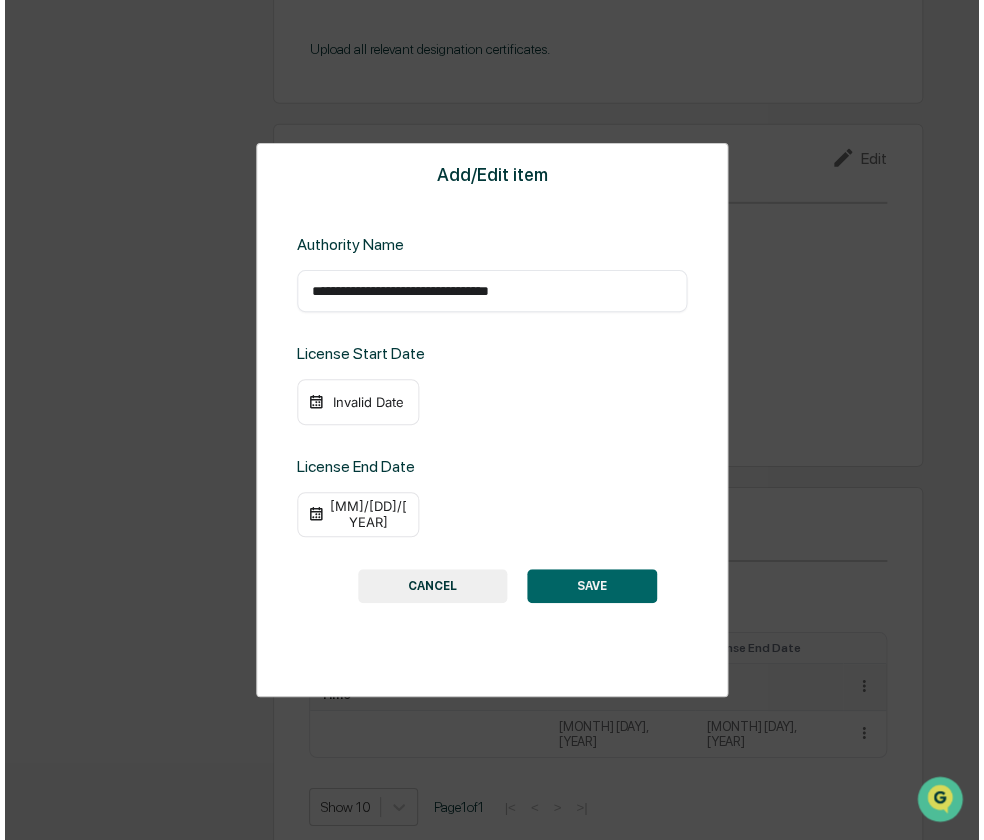 scroll, scrollTop: 1884, scrollLeft: 0, axis: vertical 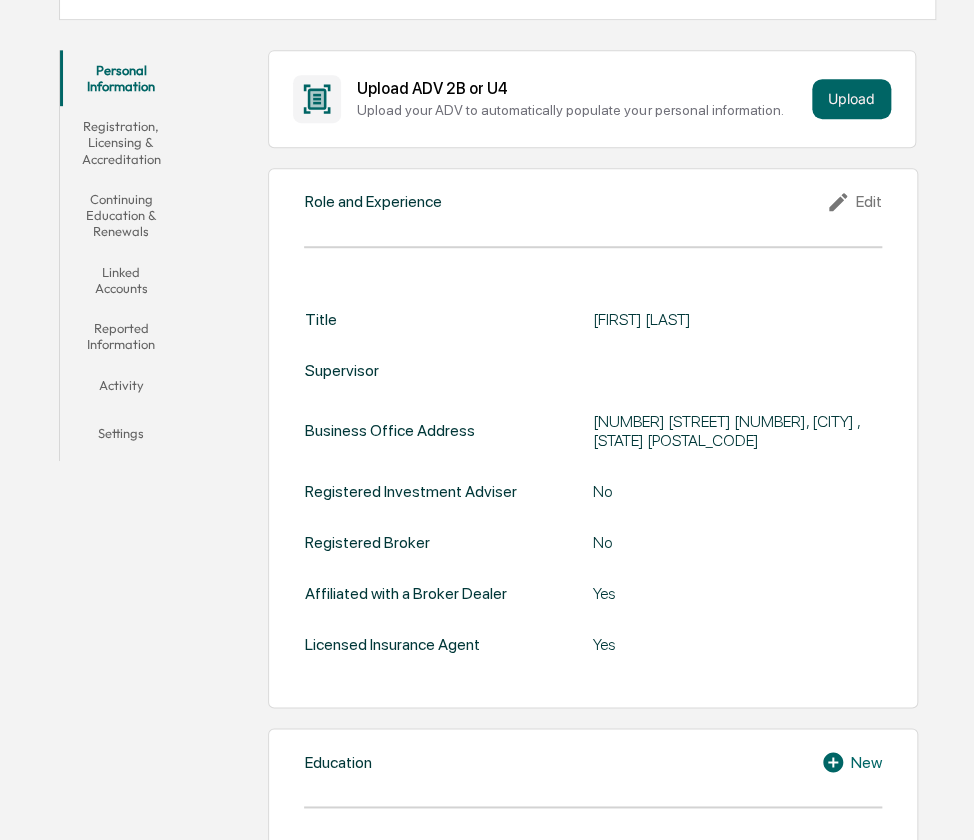click on "Registration, Licensing & Accreditation" at bounding box center (121, 142) 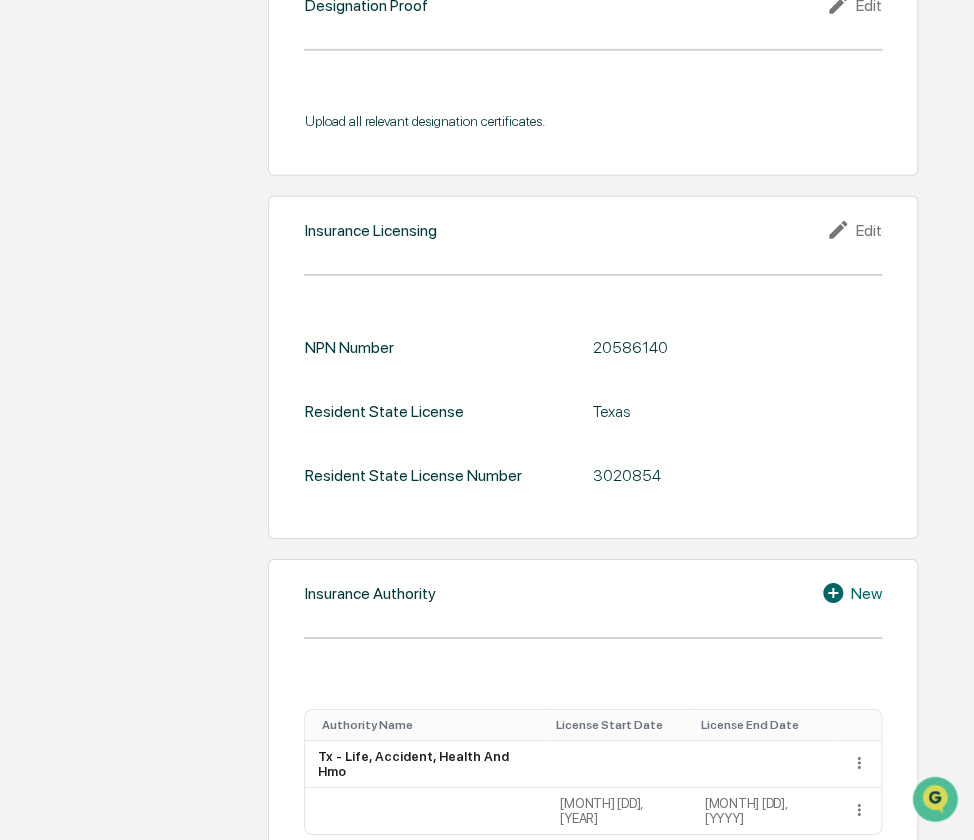 scroll, scrollTop: 1885, scrollLeft: 0, axis: vertical 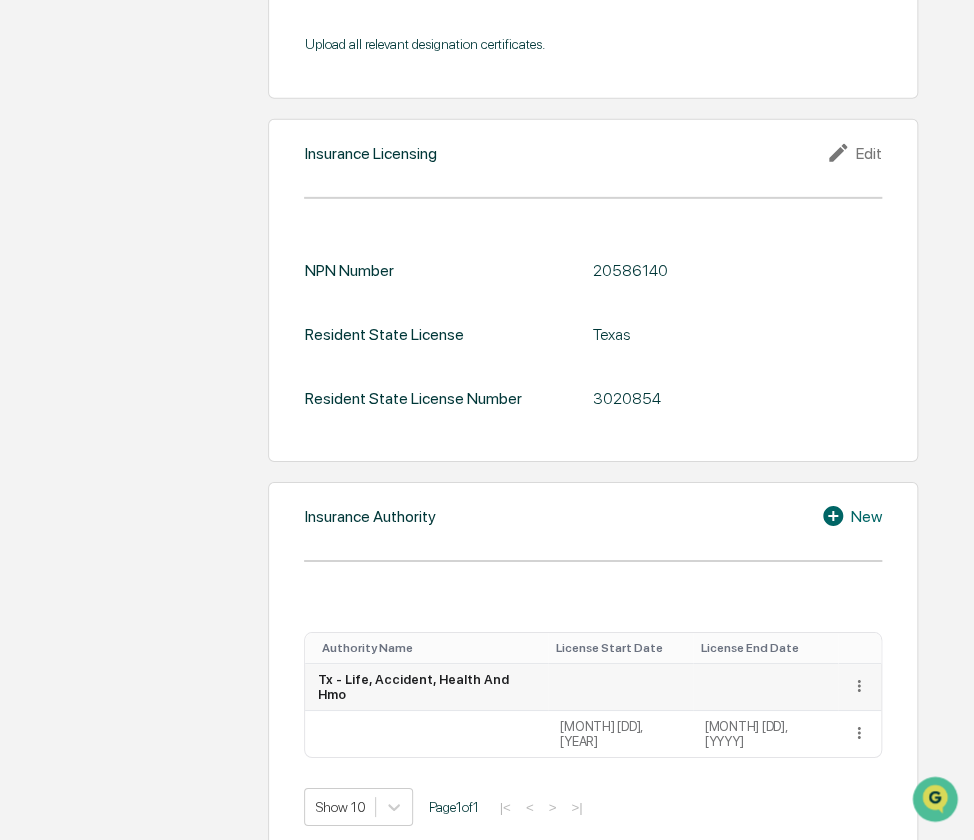 click 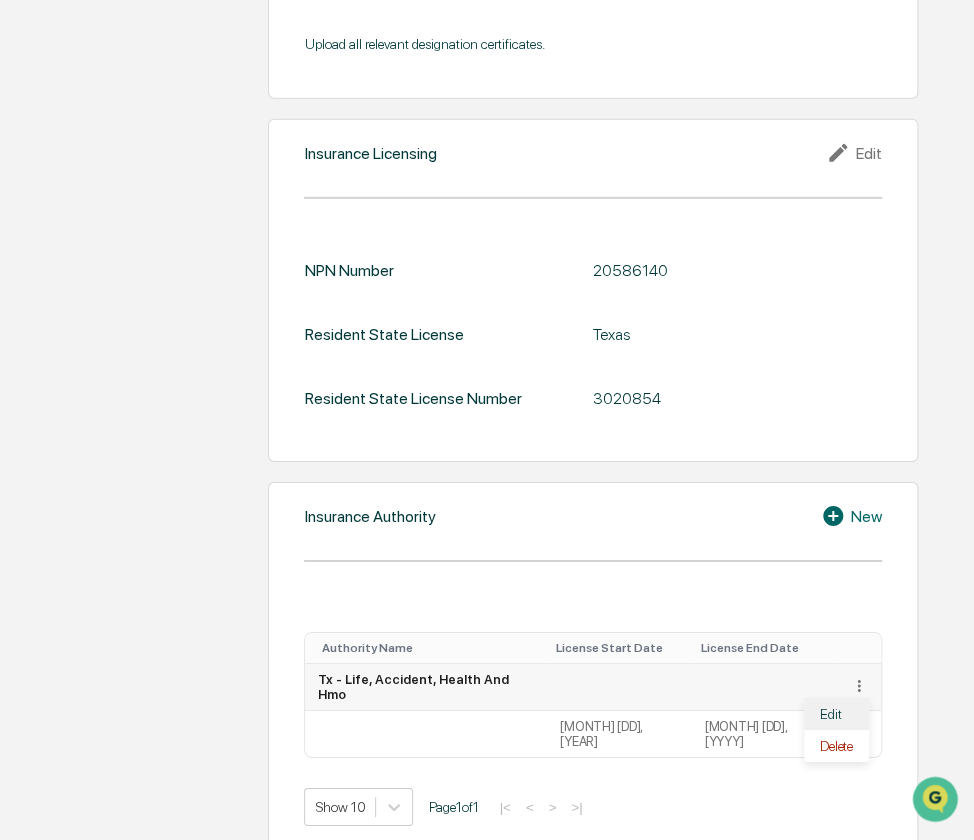 click on "Edit" at bounding box center (836, 714) 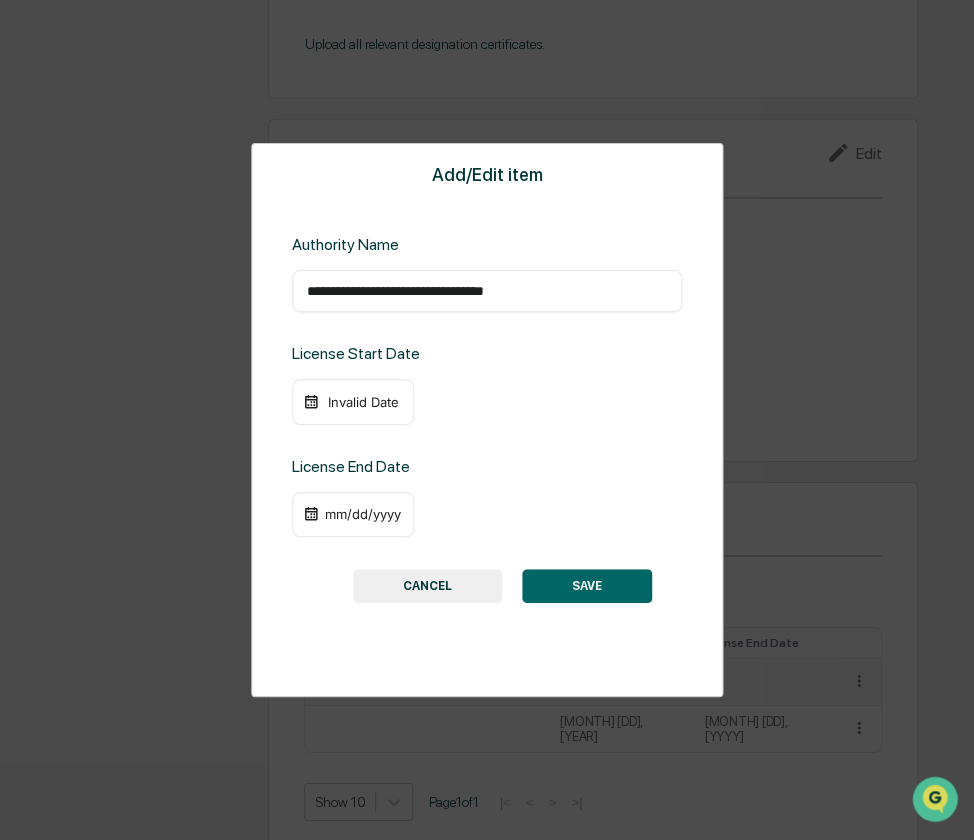 scroll, scrollTop: 1880, scrollLeft: 0, axis: vertical 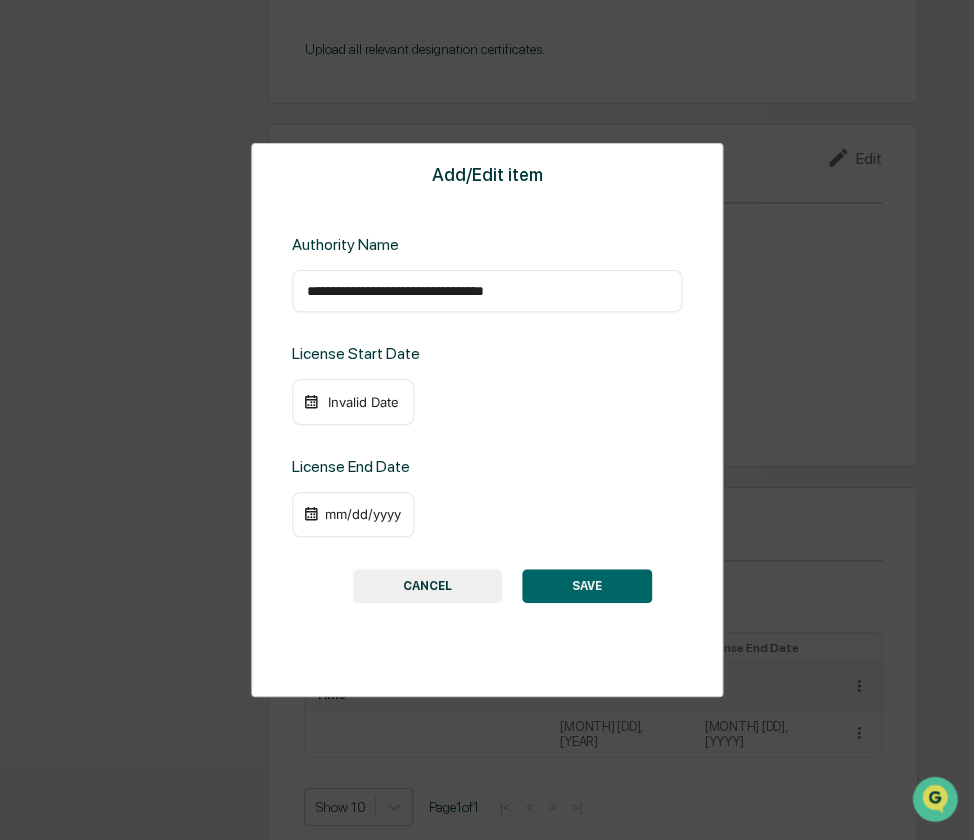 click on "Invalid Date" at bounding box center [363, 402] 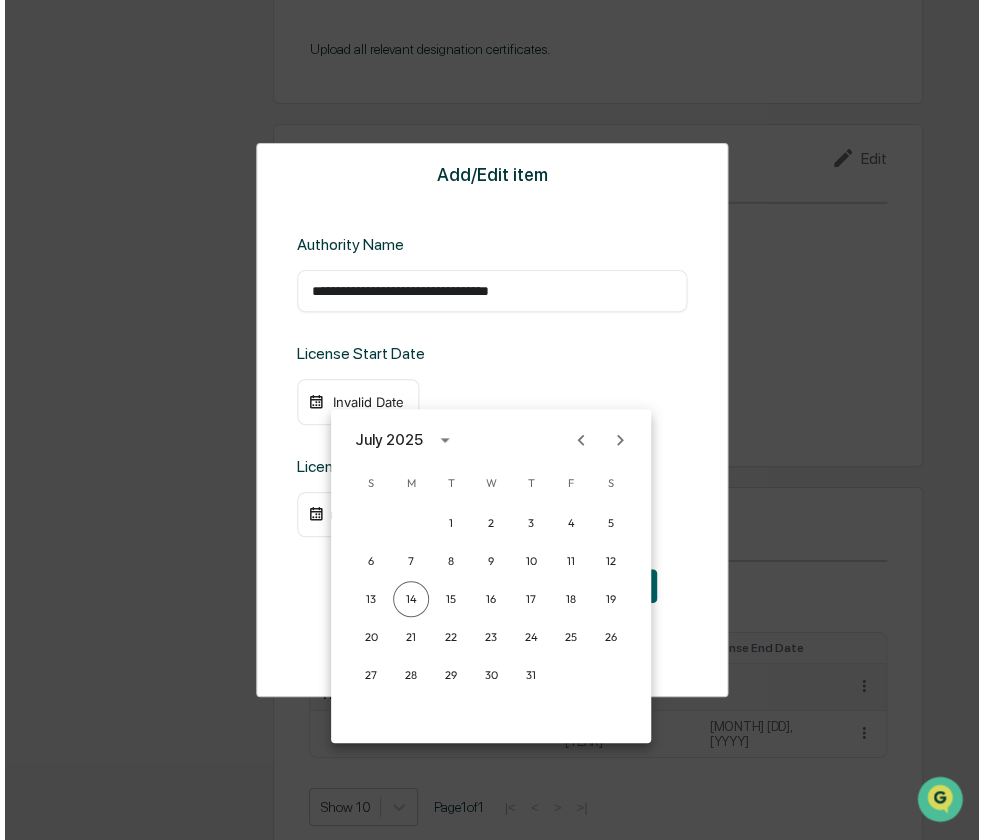 scroll, scrollTop: 1884, scrollLeft: 0, axis: vertical 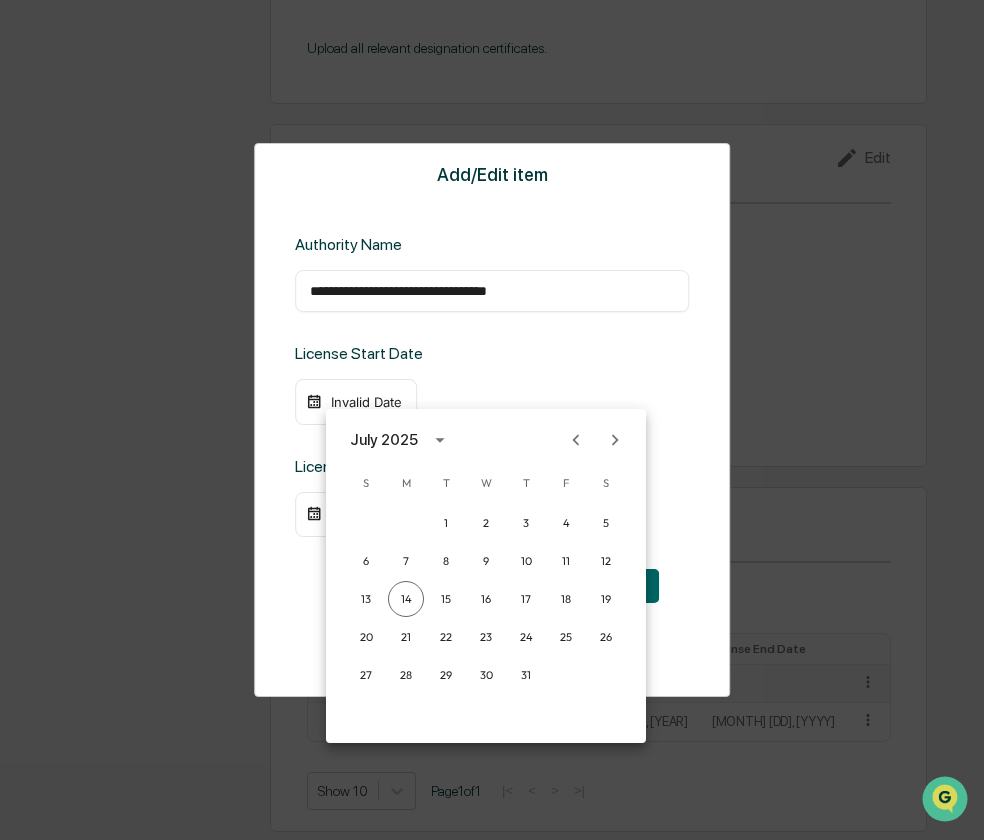 click 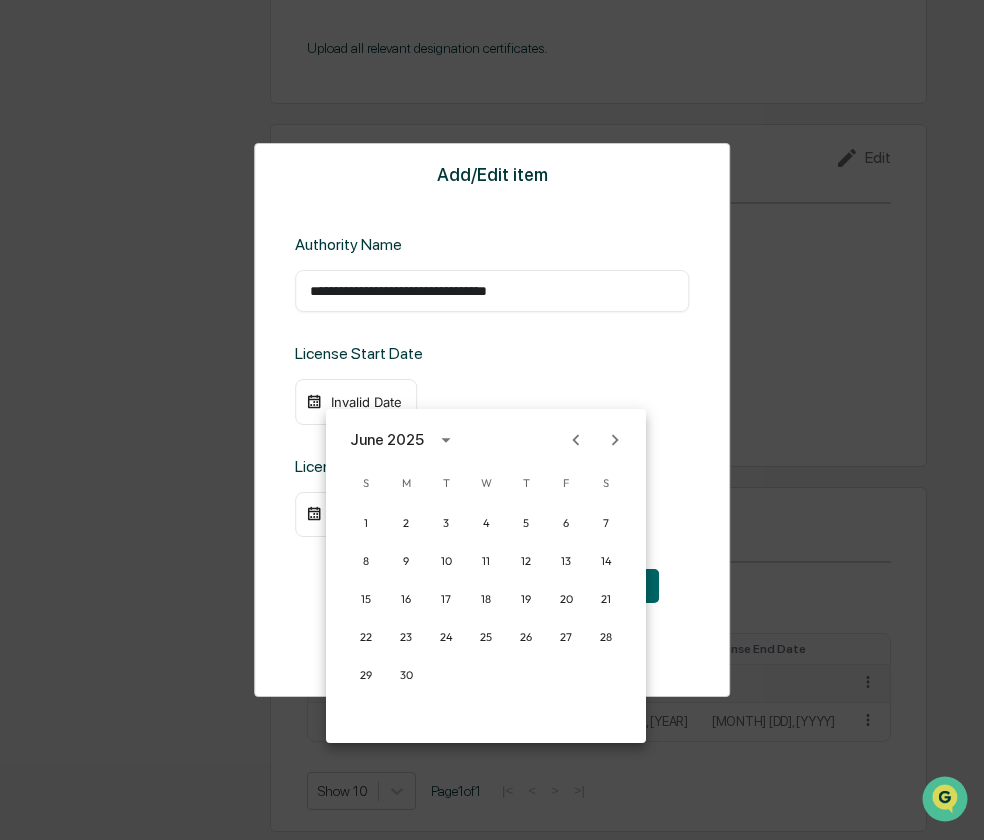 click 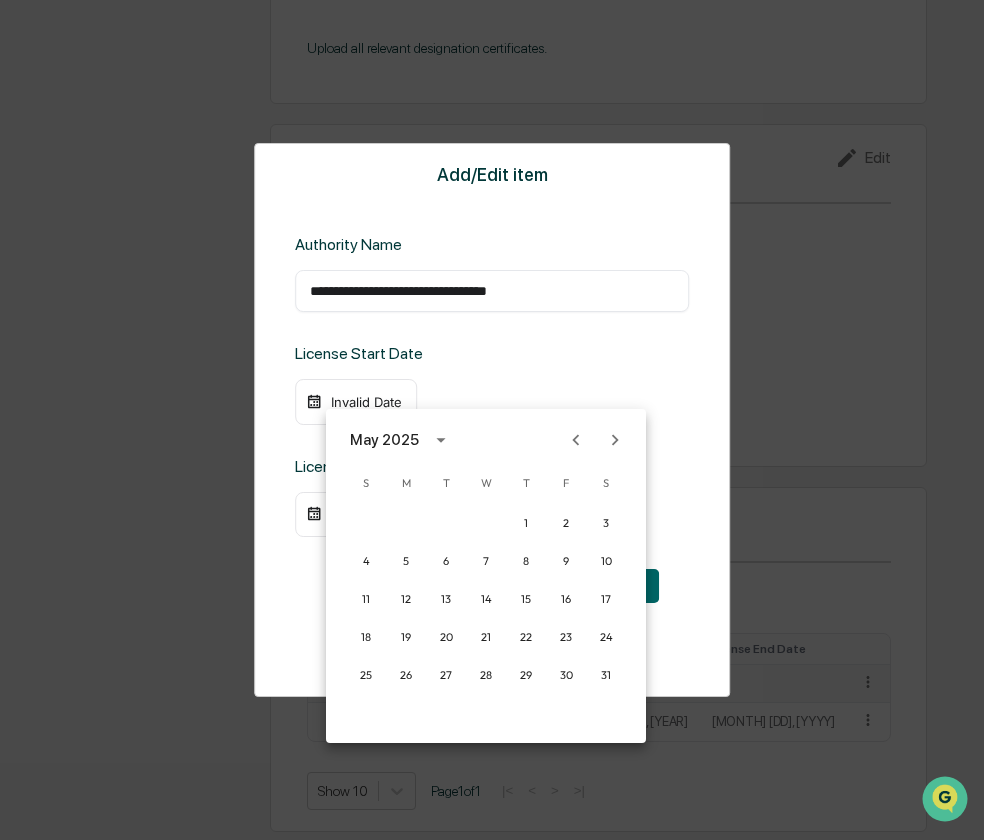 click 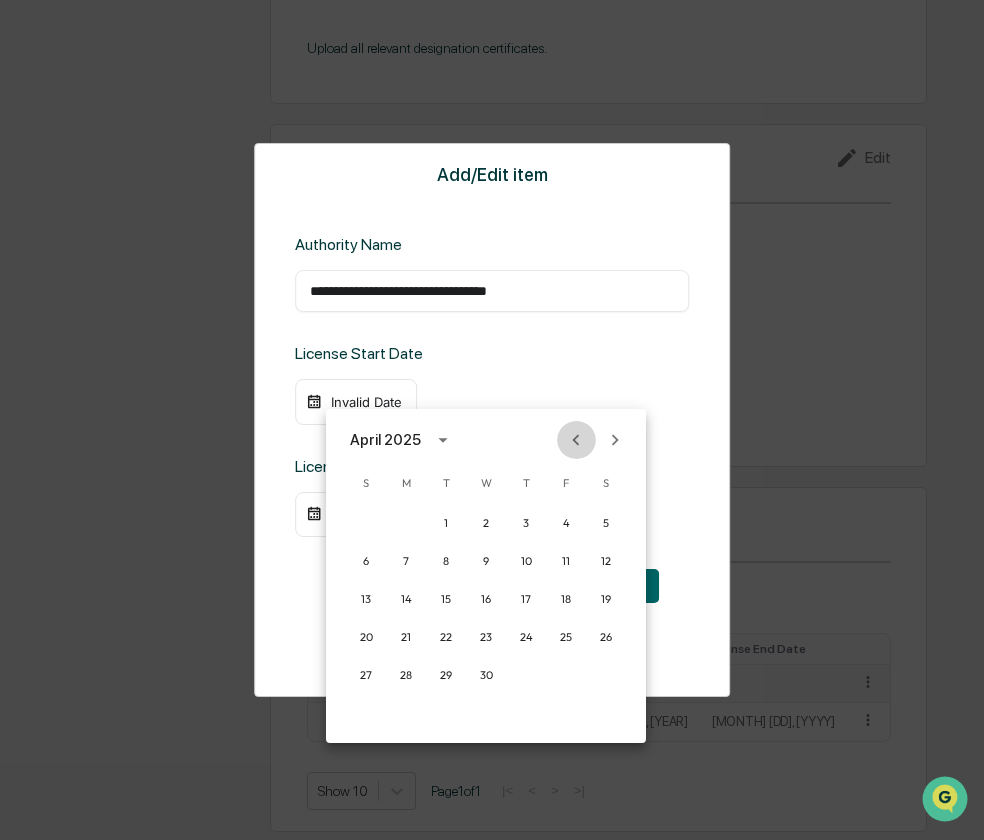 click 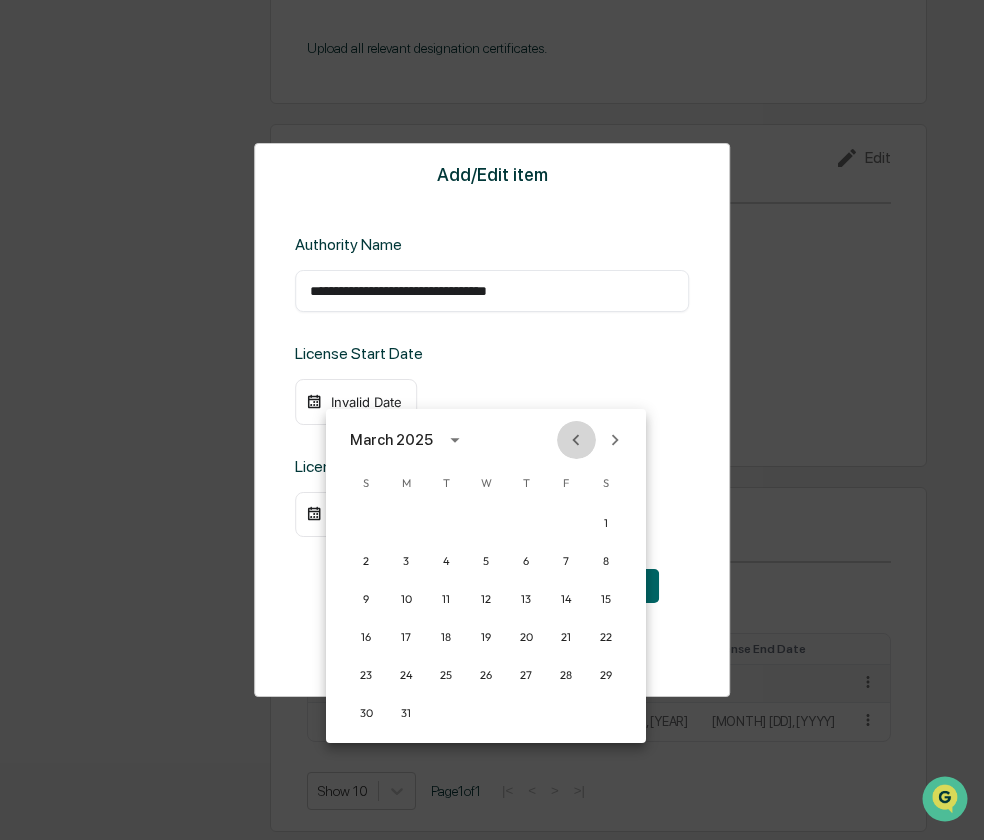 click 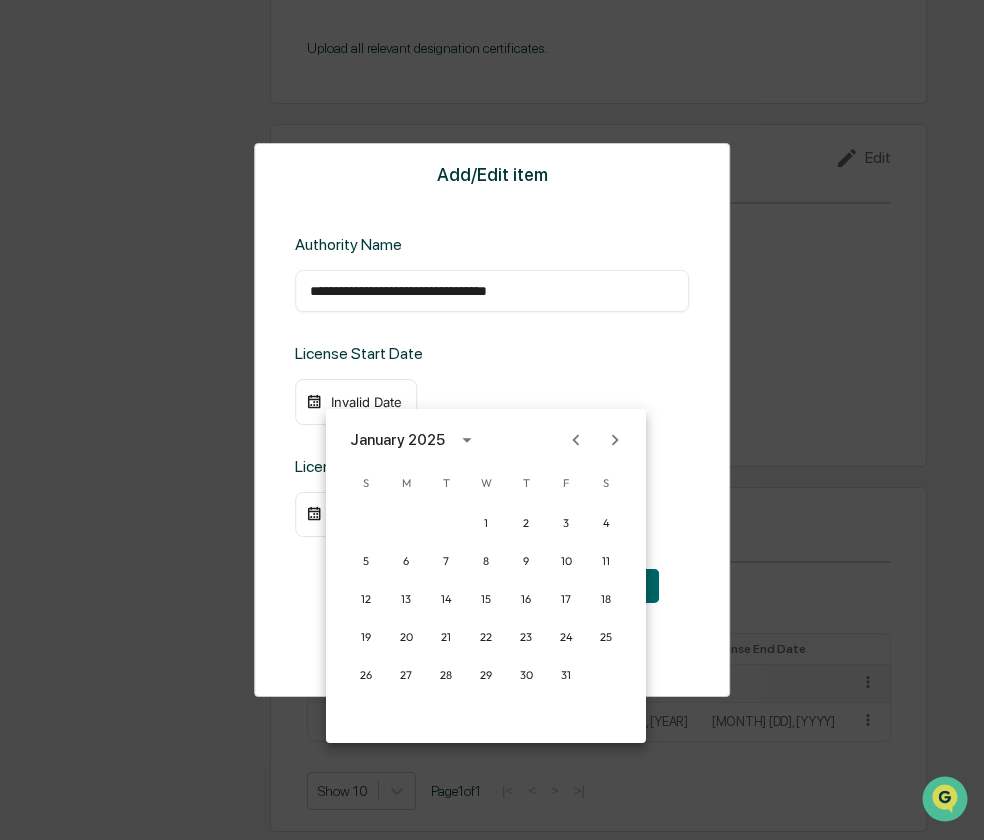 click 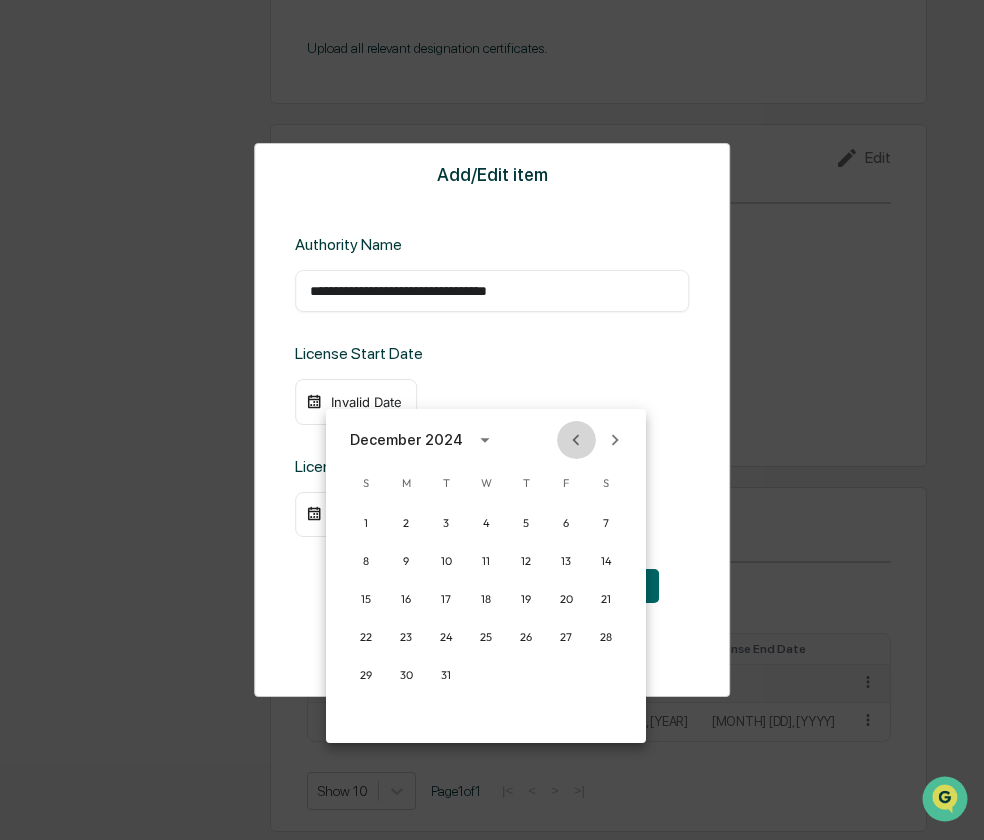 click 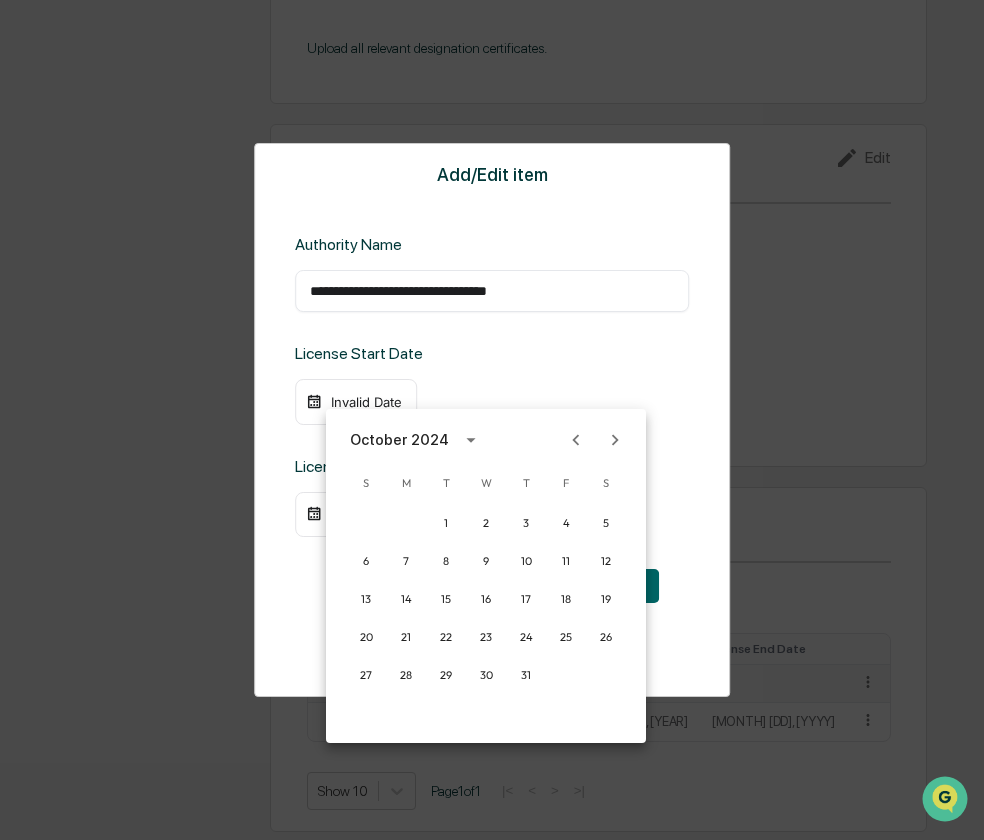 click 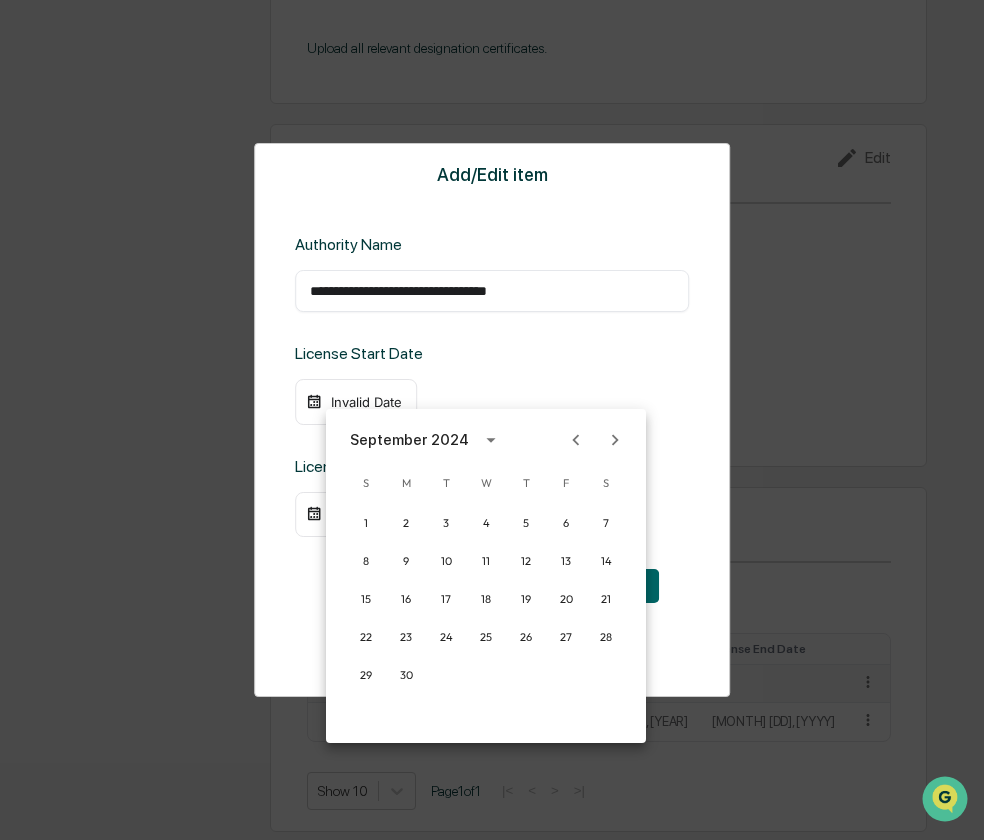 click 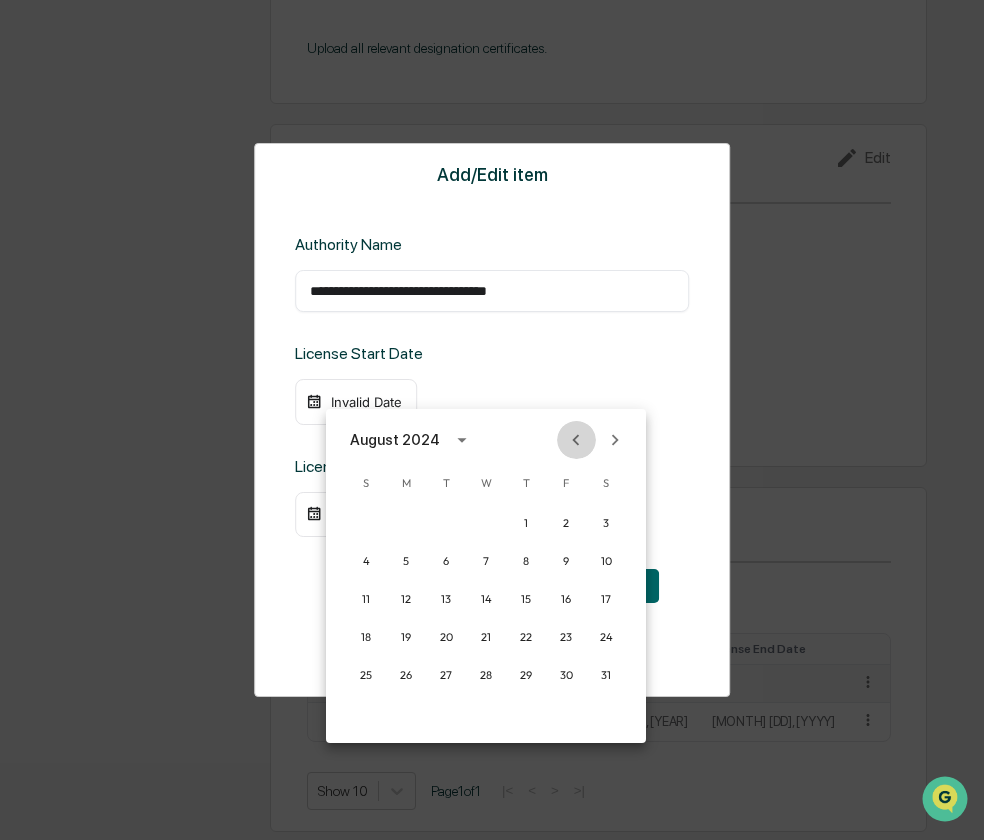 click 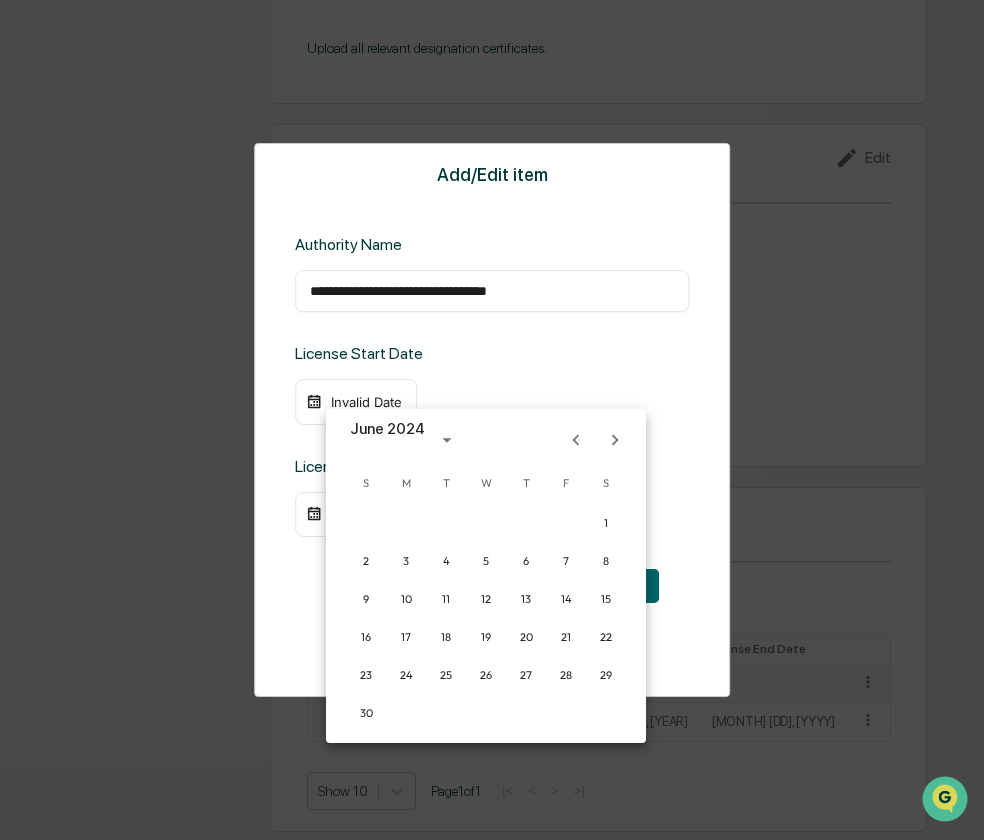 click 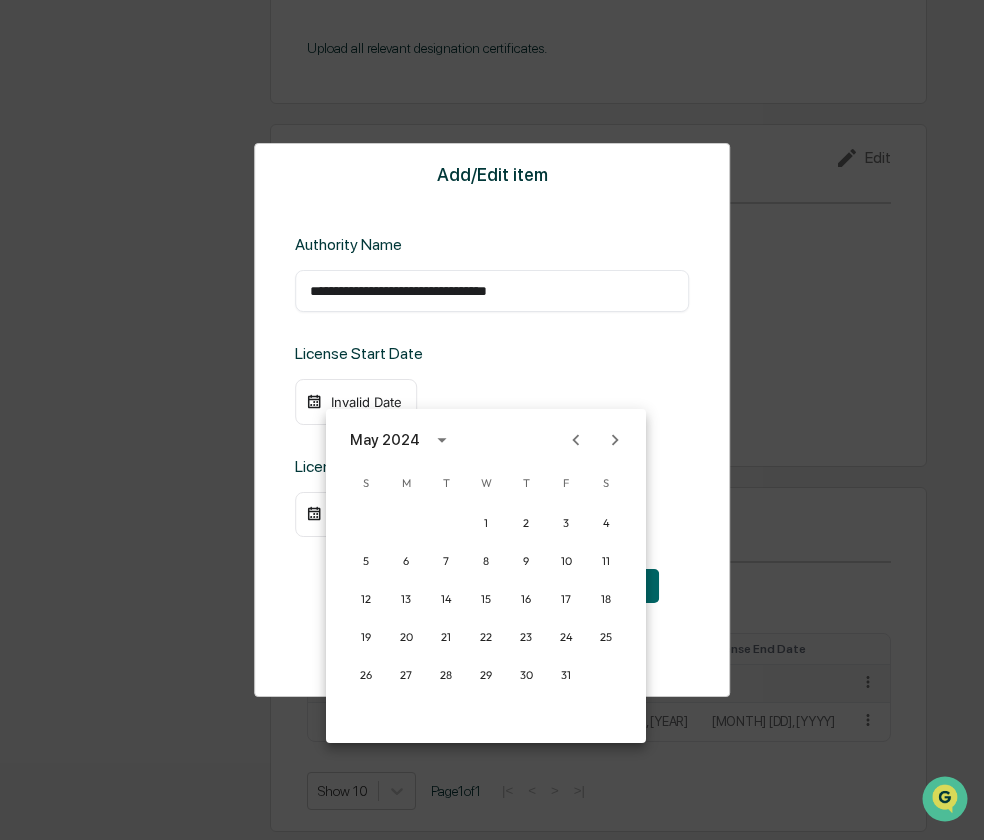 click 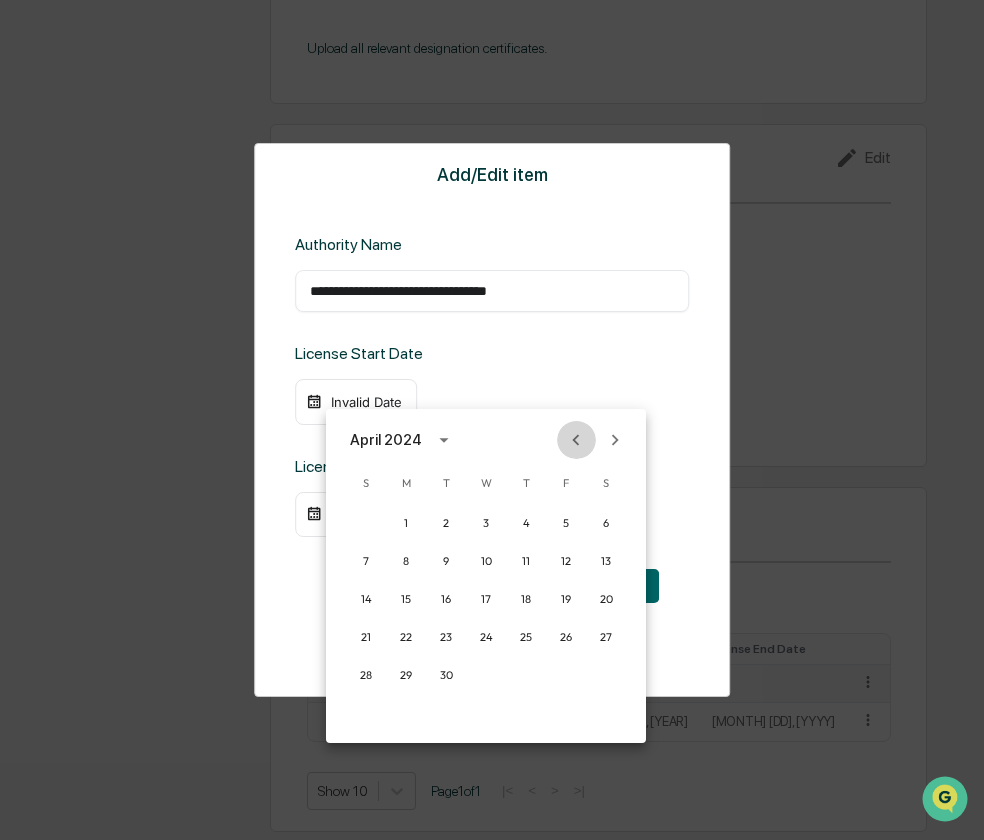 click 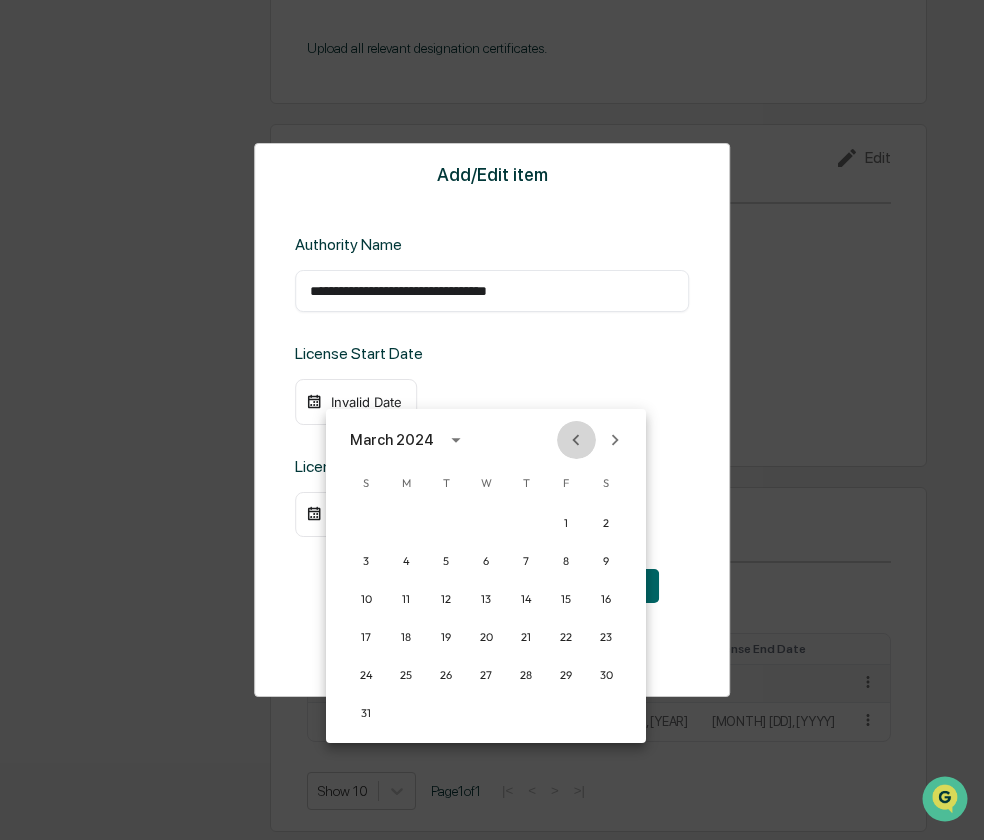 click 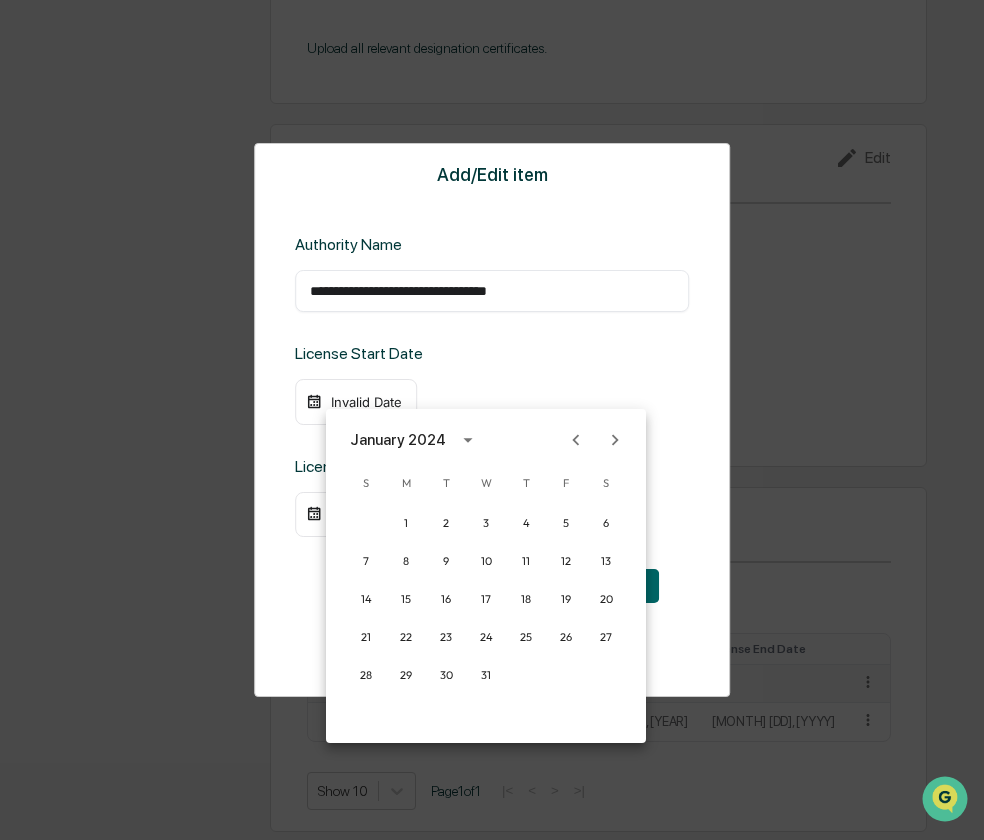 click 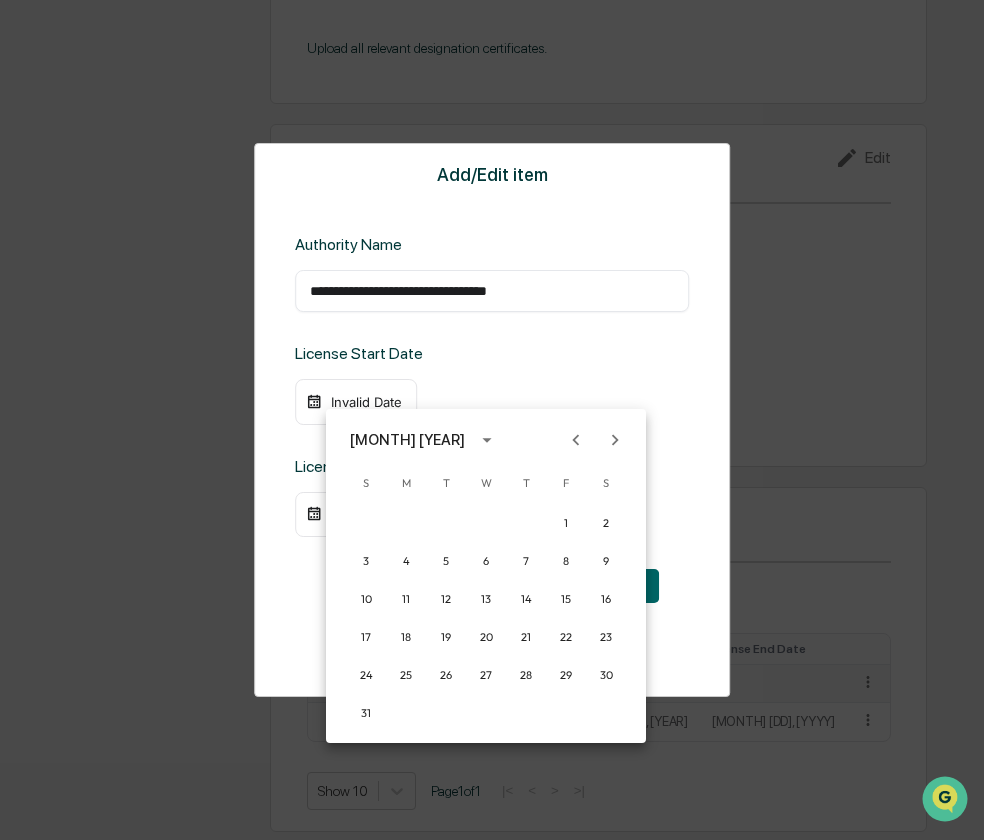 click 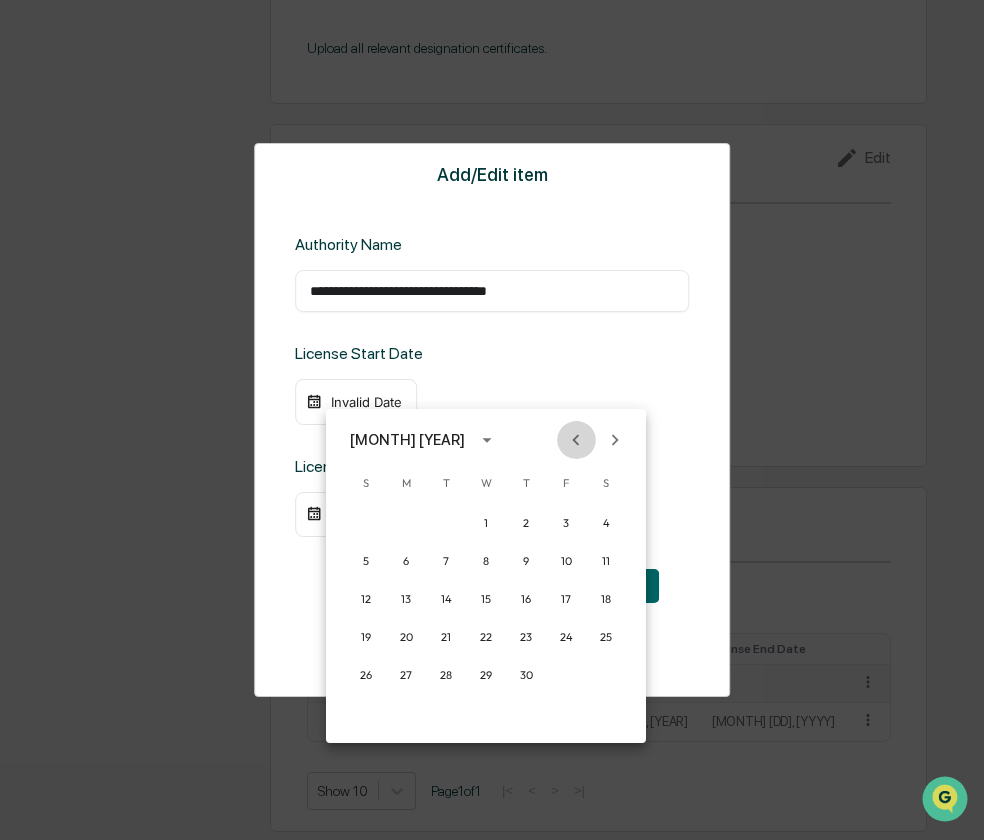 click 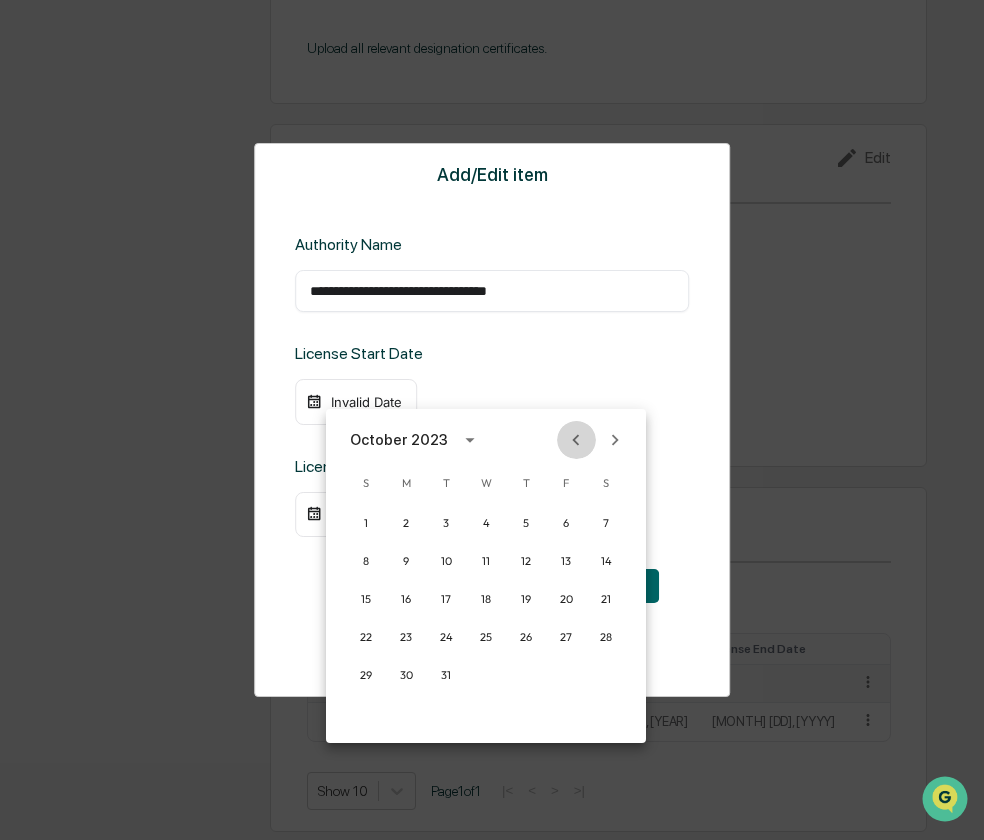 click 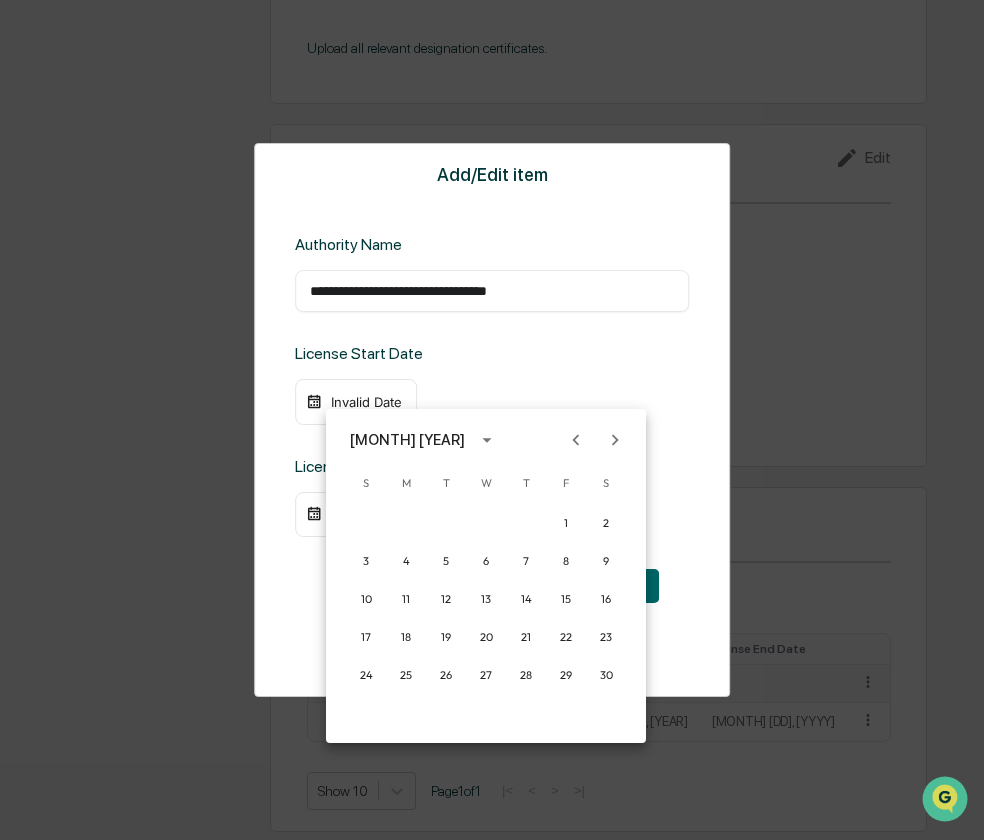 click 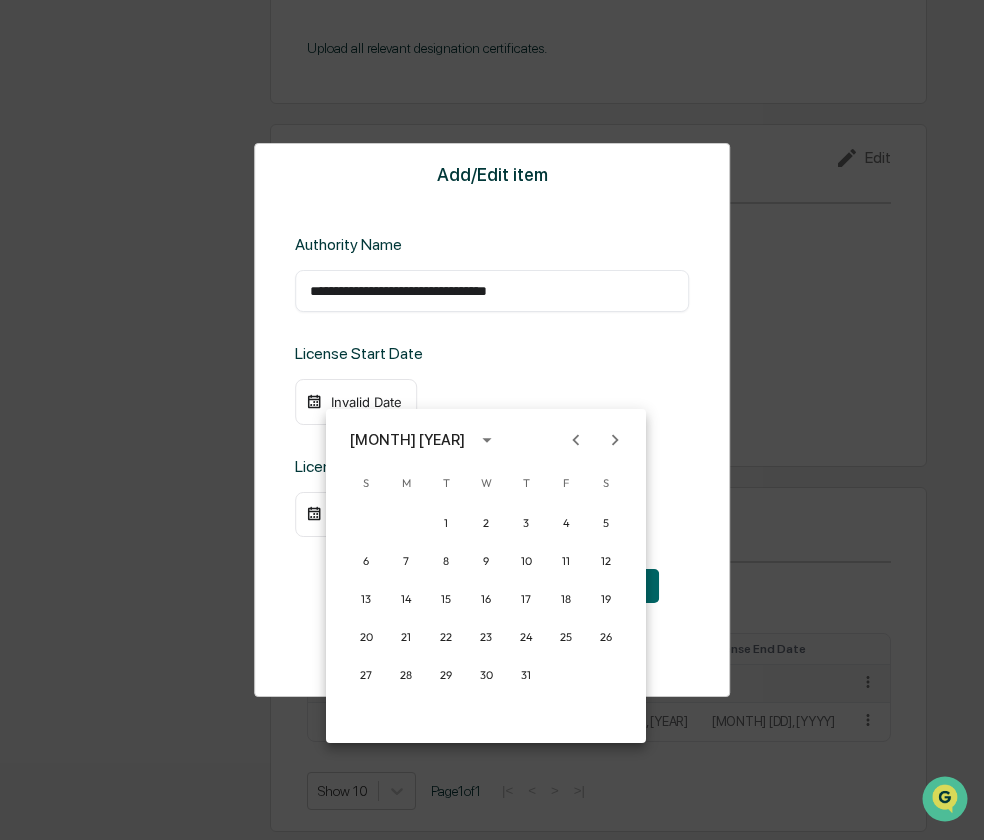 click 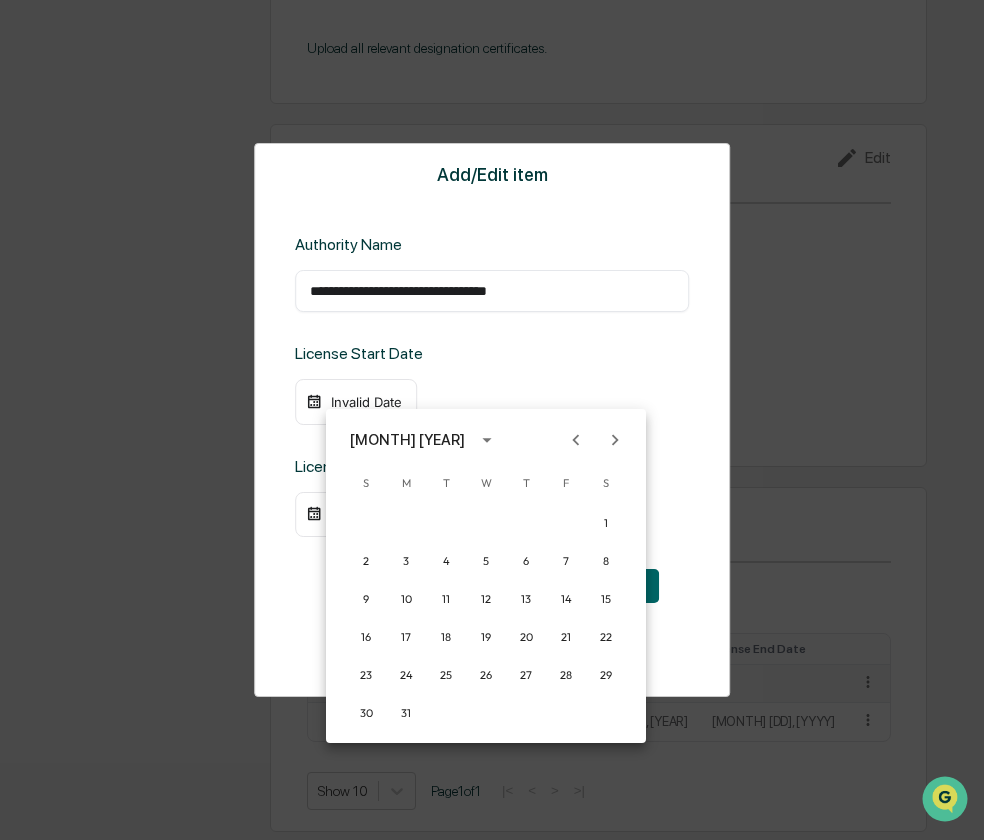 click 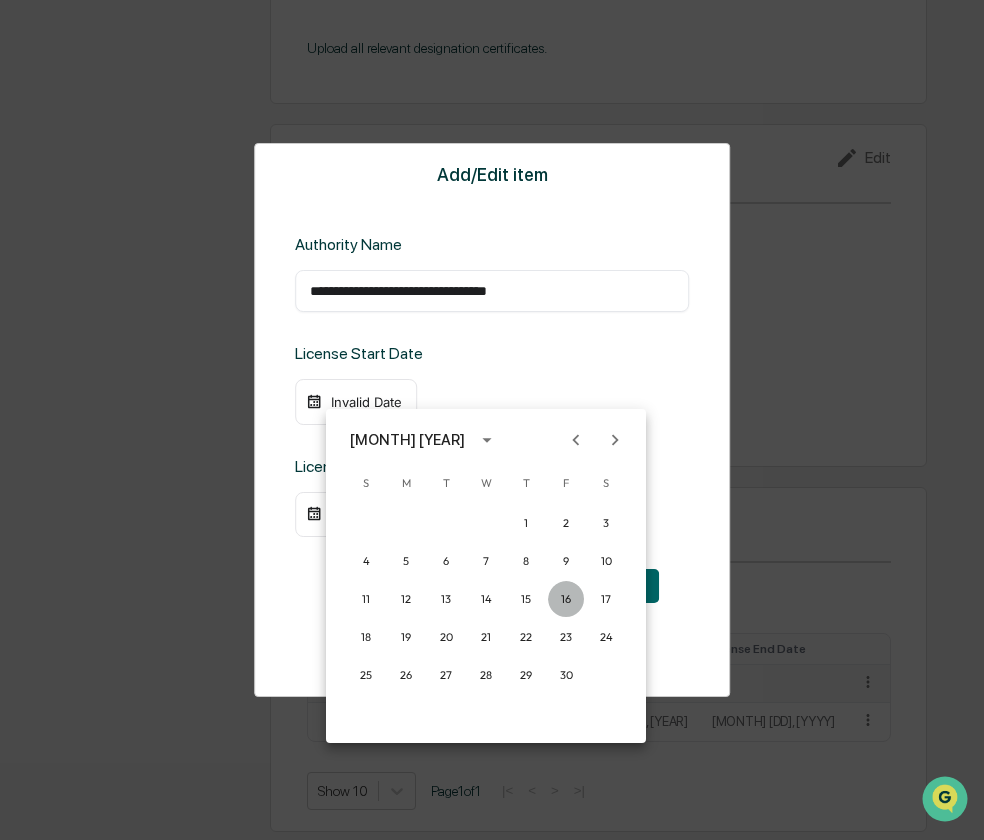 click on "16" at bounding box center (566, 599) 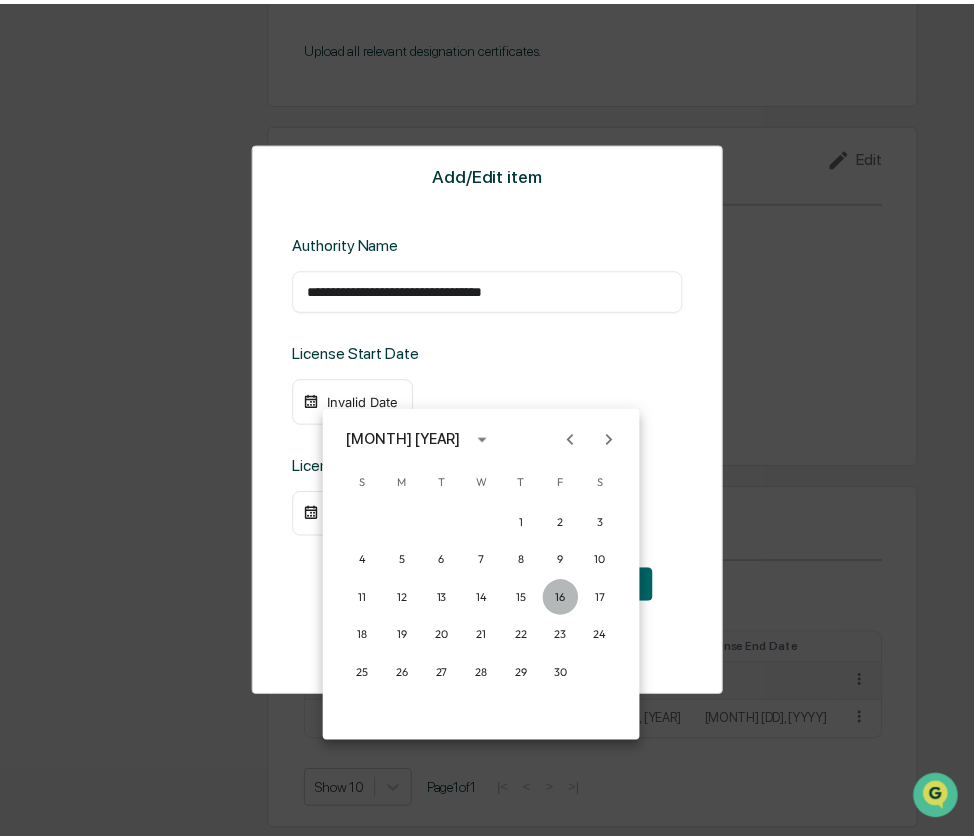 scroll, scrollTop: 1880, scrollLeft: 0, axis: vertical 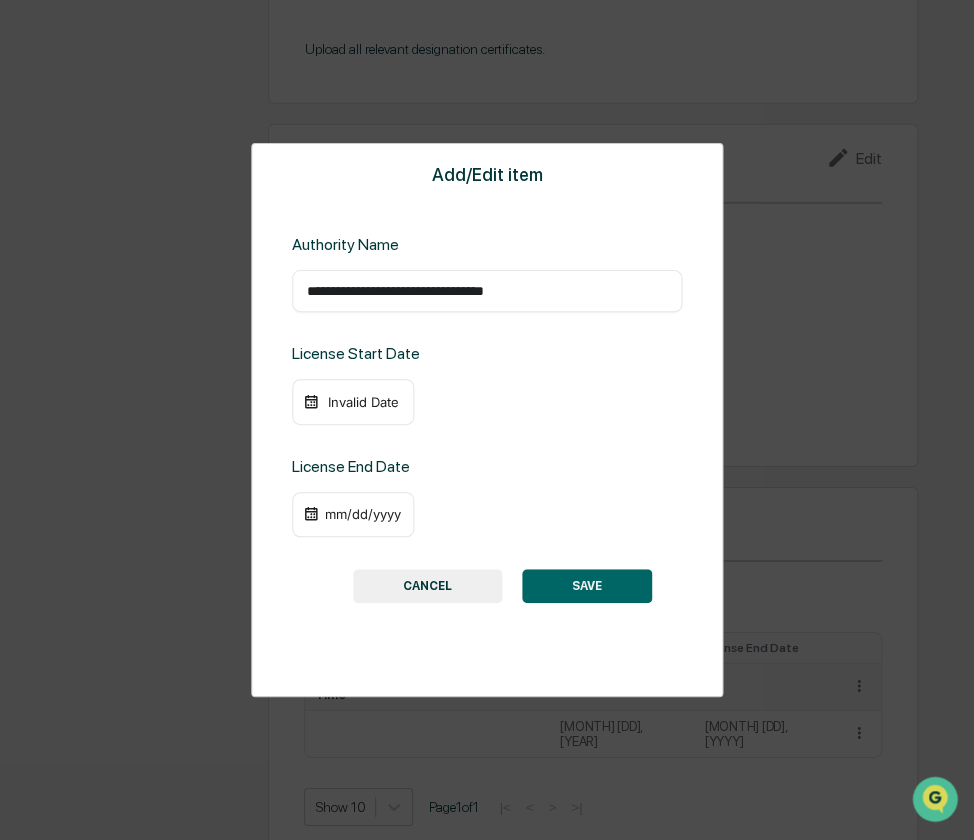 click on "mm/dd/yyyy" at bounding box center (363, 514) 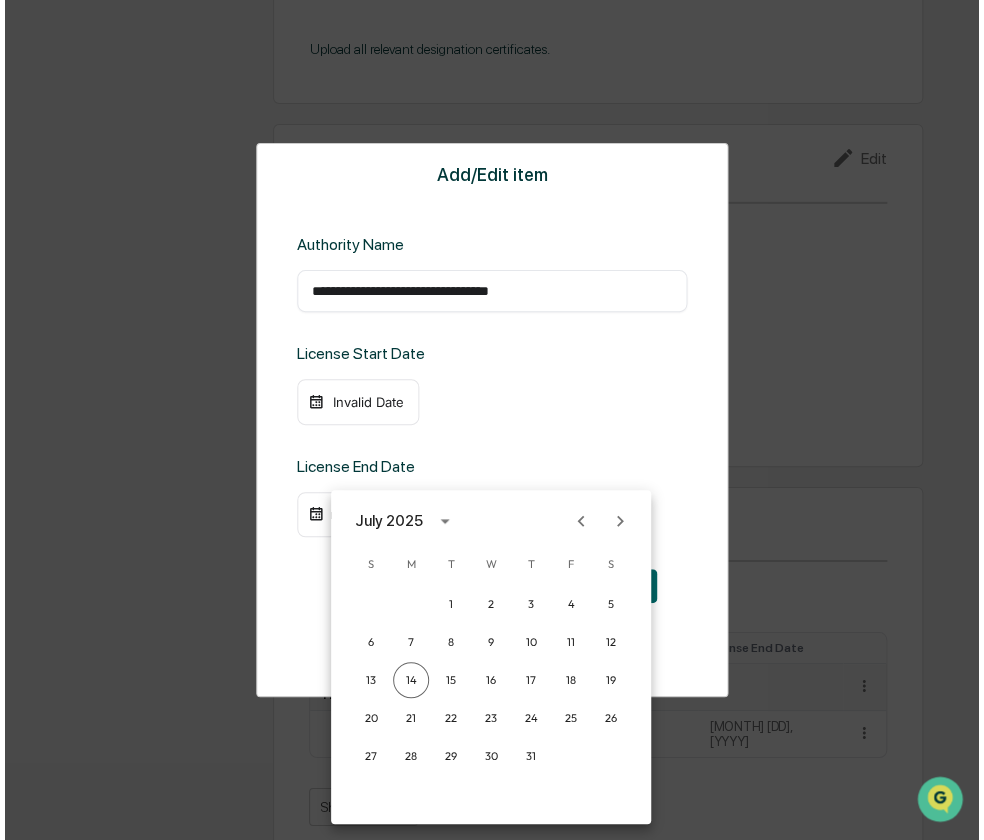 scroll, scrollTop: 1884, scrollLeft: 0, axis: vertical 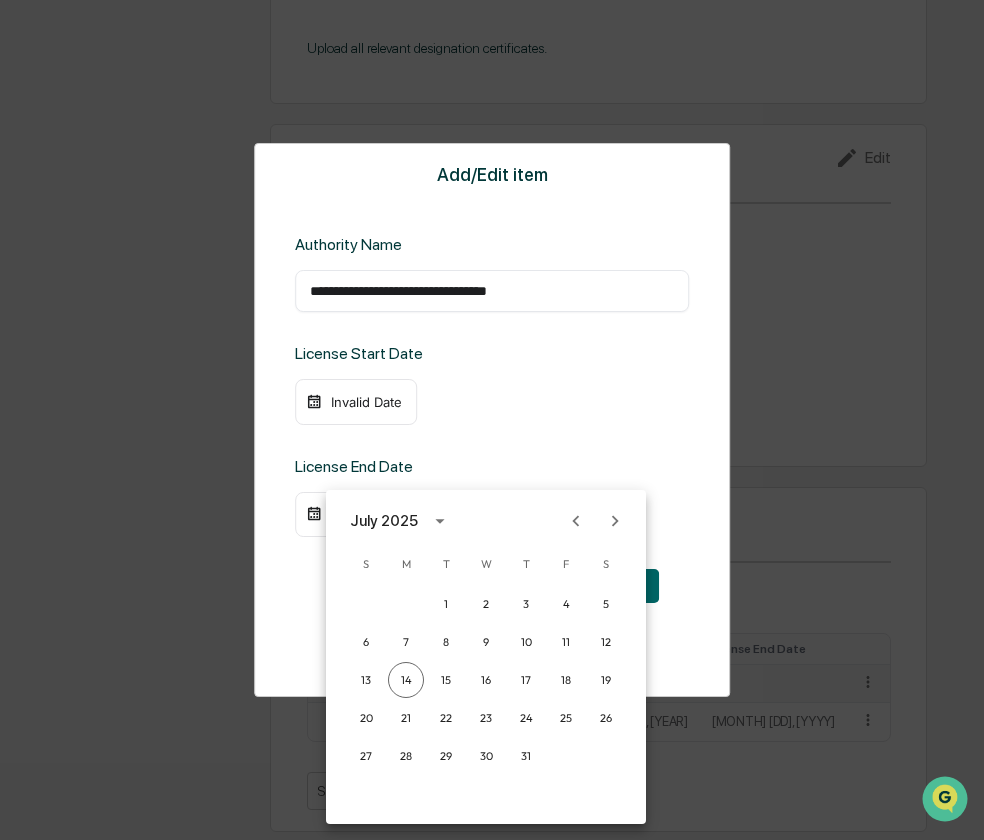 click on "July 2025" at bounding box center [384, 521] 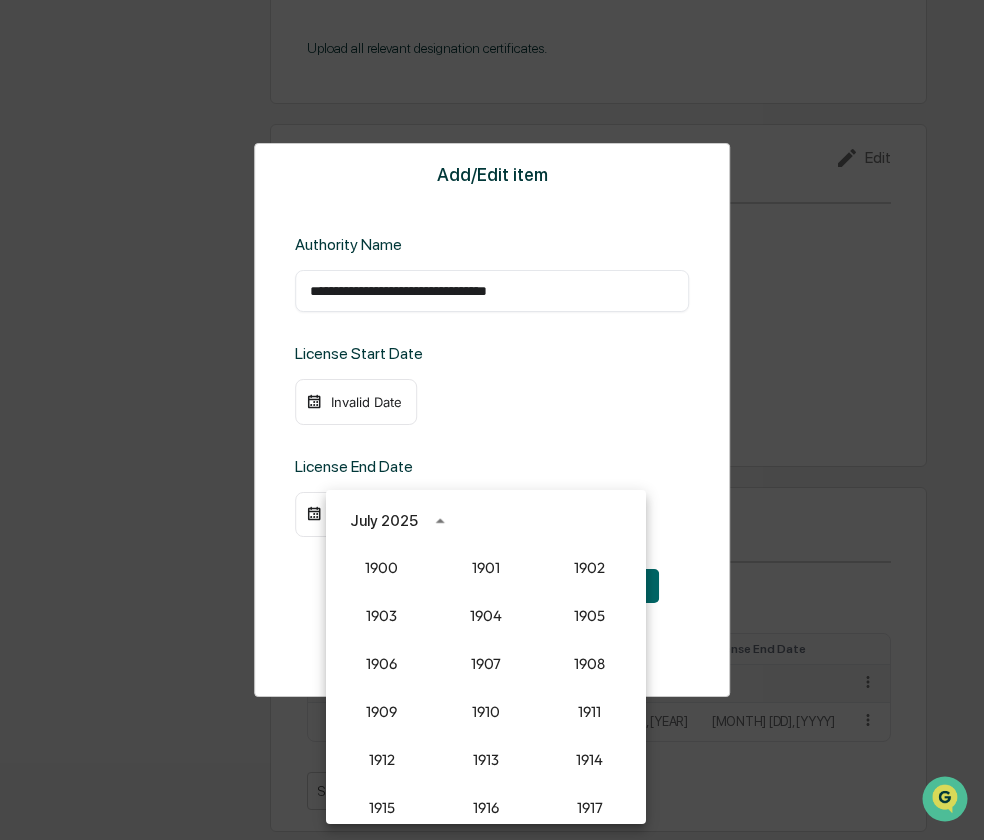scroll, scrollTop: 1852, scrollLeft: 0, axis: vertical 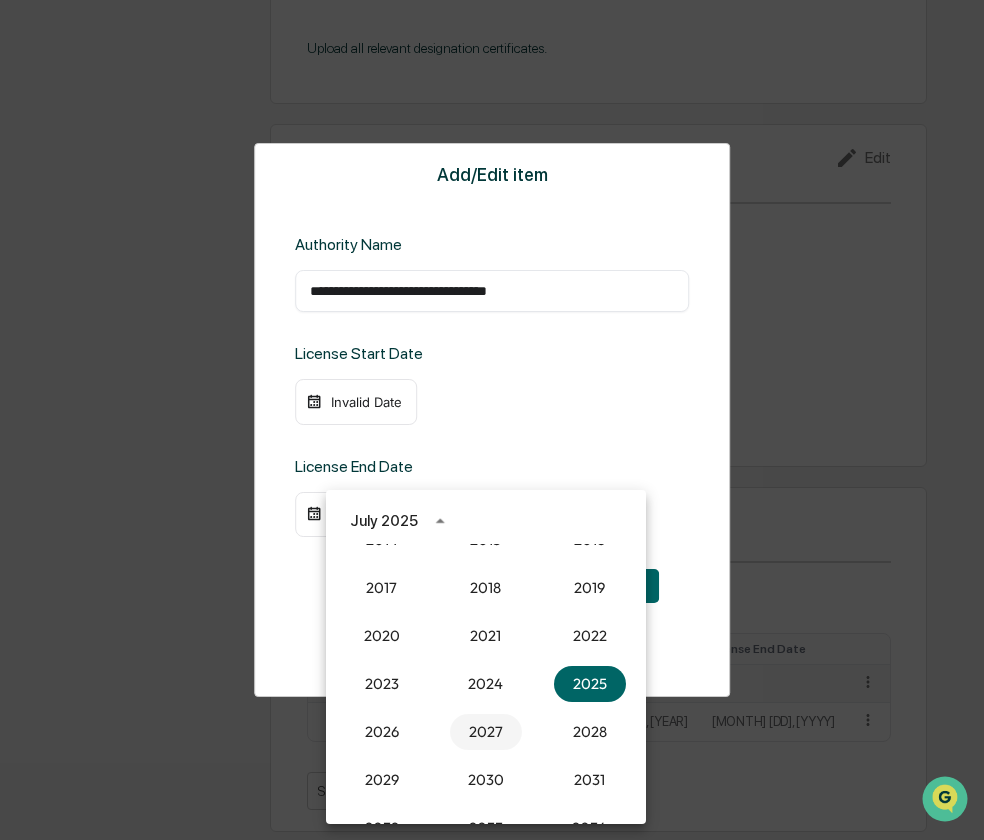 click on "2027" at bounding box center (486, 732) 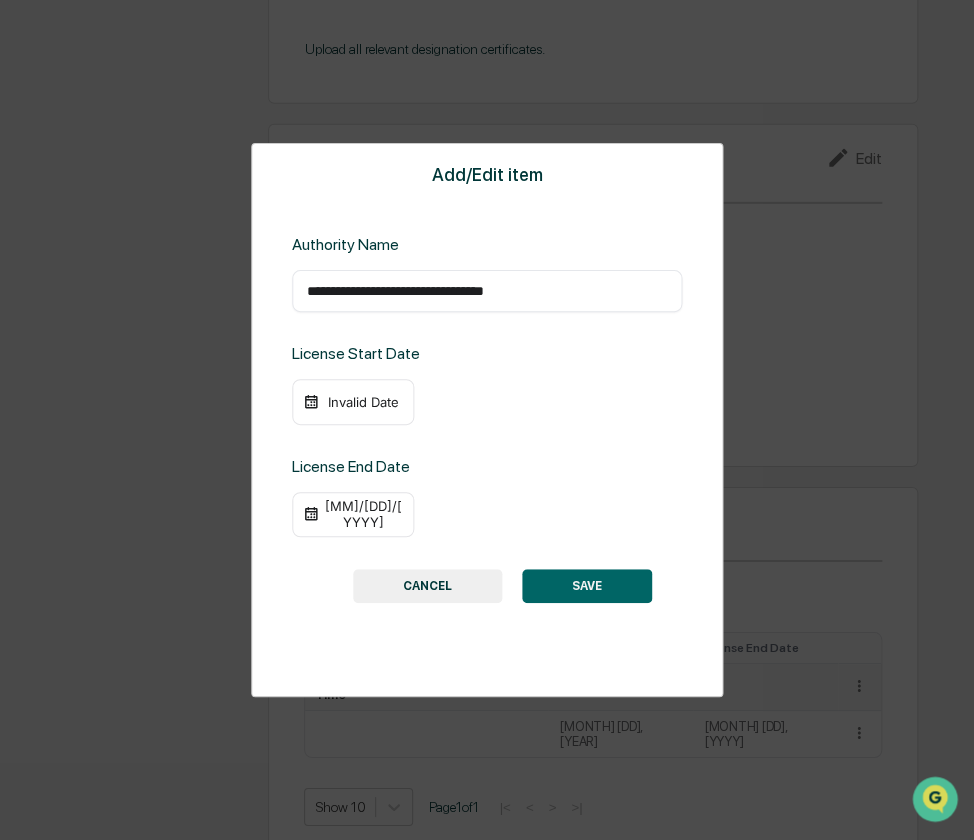 click on "07/14/2027" at bounding box center (363, 514) 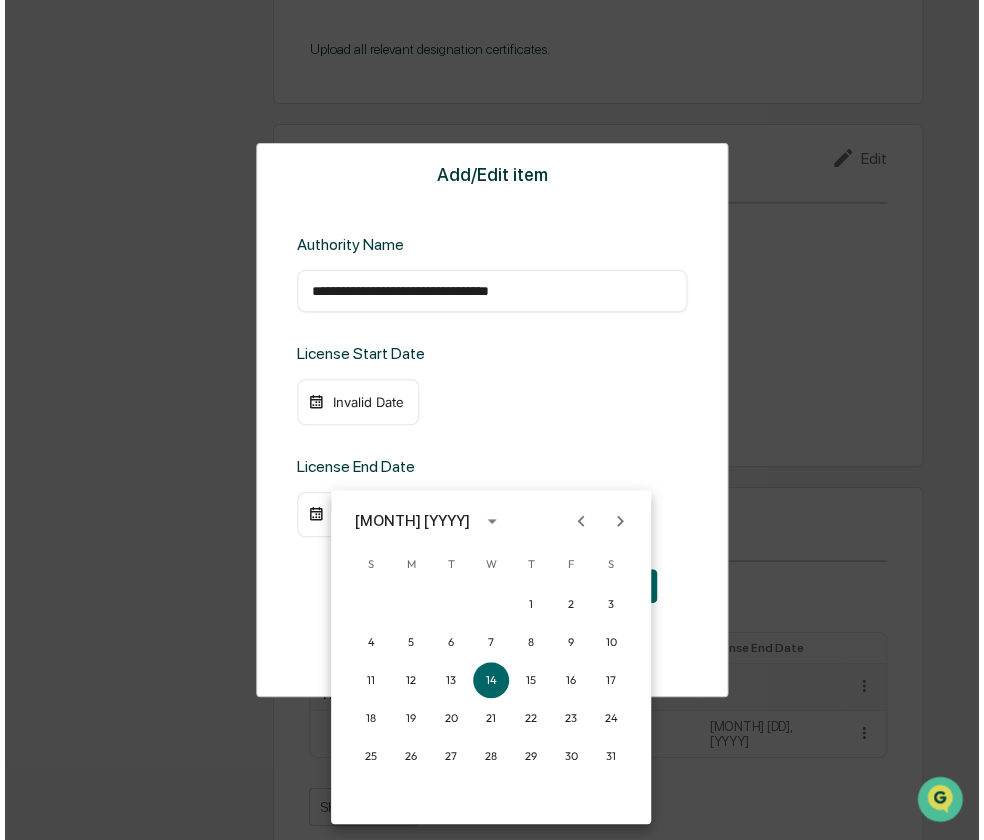 scroll, scrollTop: 1884, scrollLeft: 0, axis: vertical 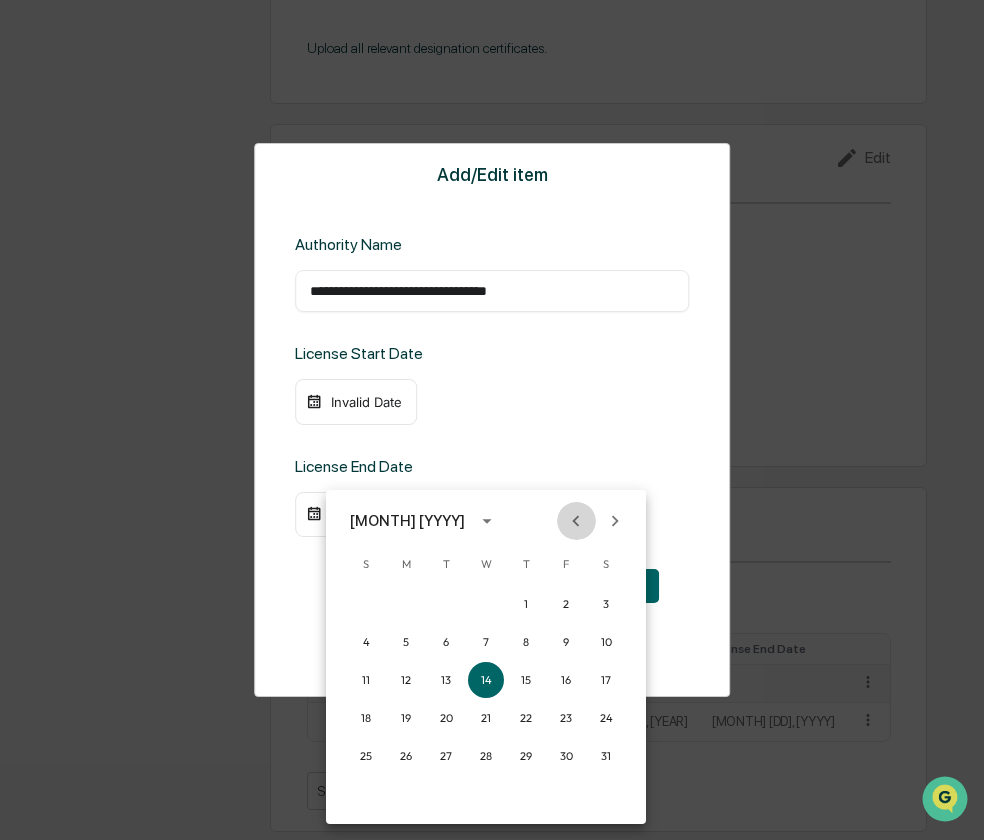 click 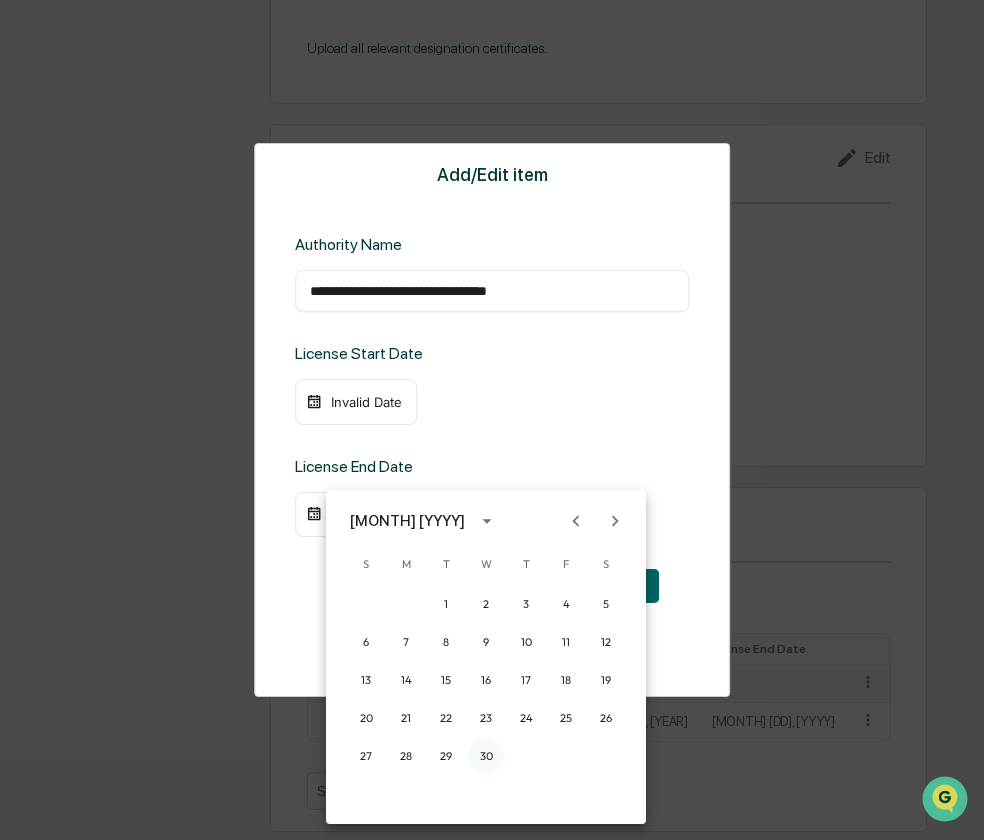 click on "30" at bounding box center (486, 756) 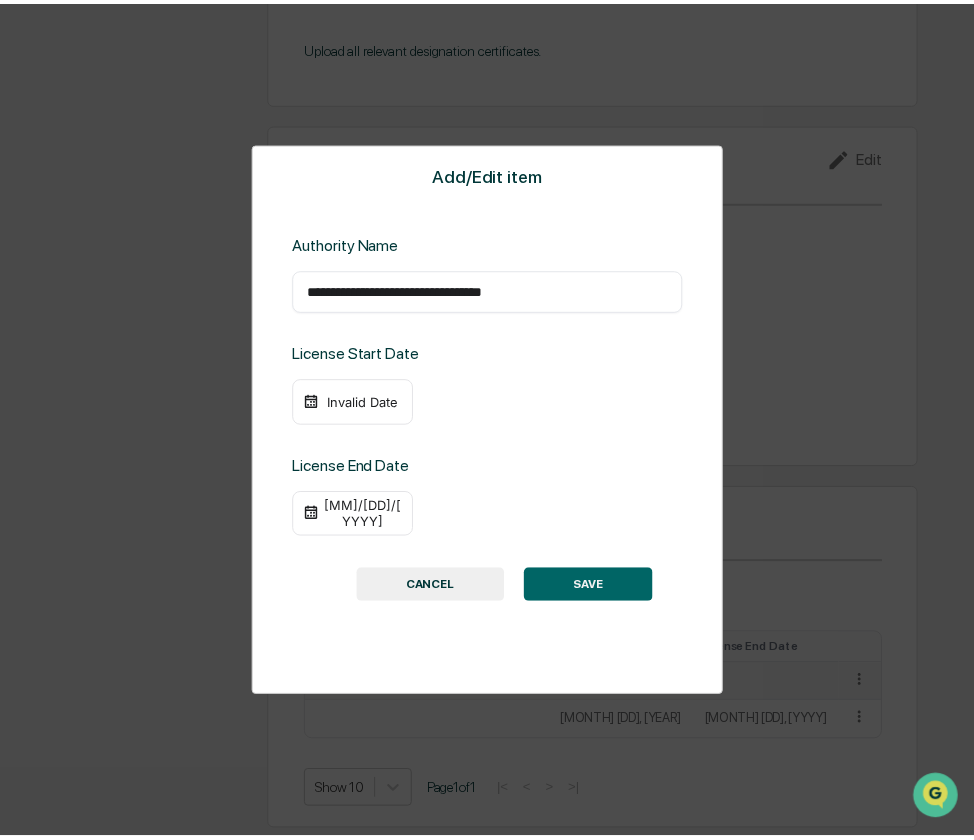 scroll, scrollTop: 1880, scrollLeft: 0, axis: vertical 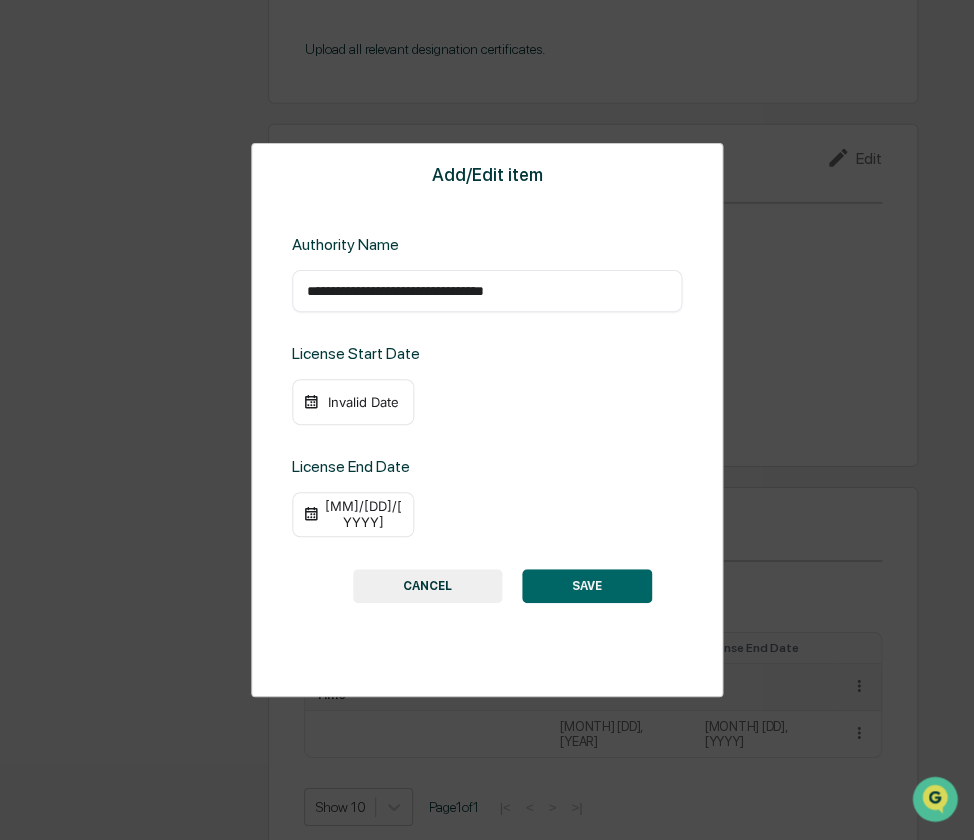 click on "SAVE" at bounding box center [587, 586] 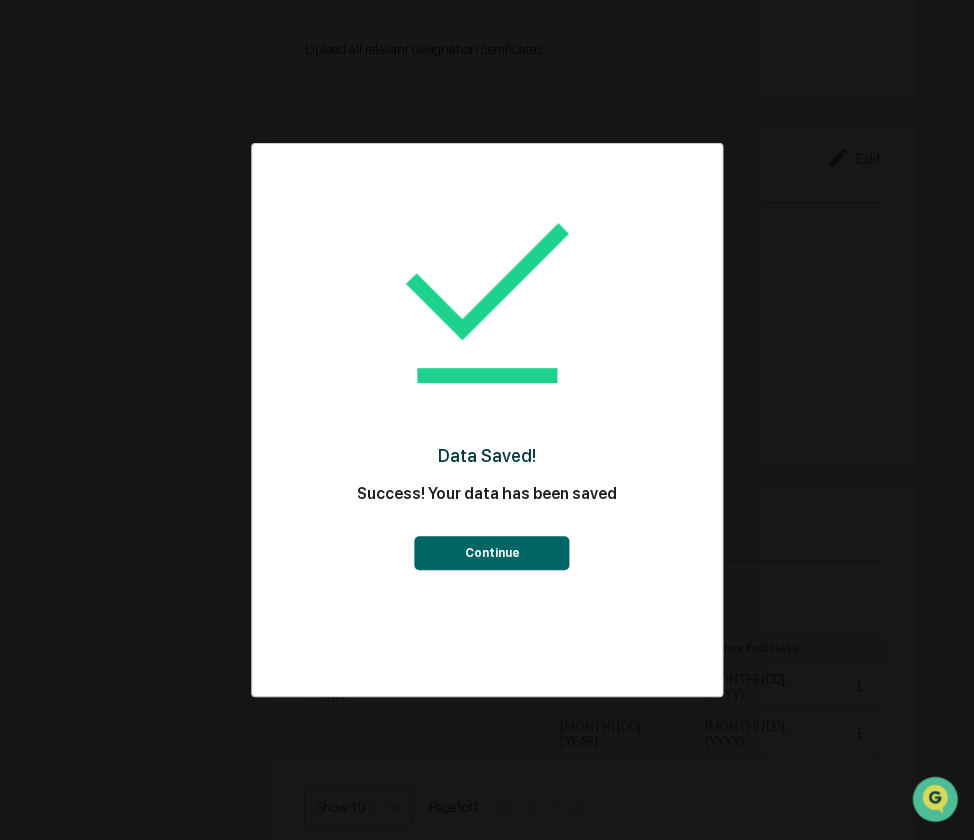 click on "Continue" at bounding box center [492, 553] 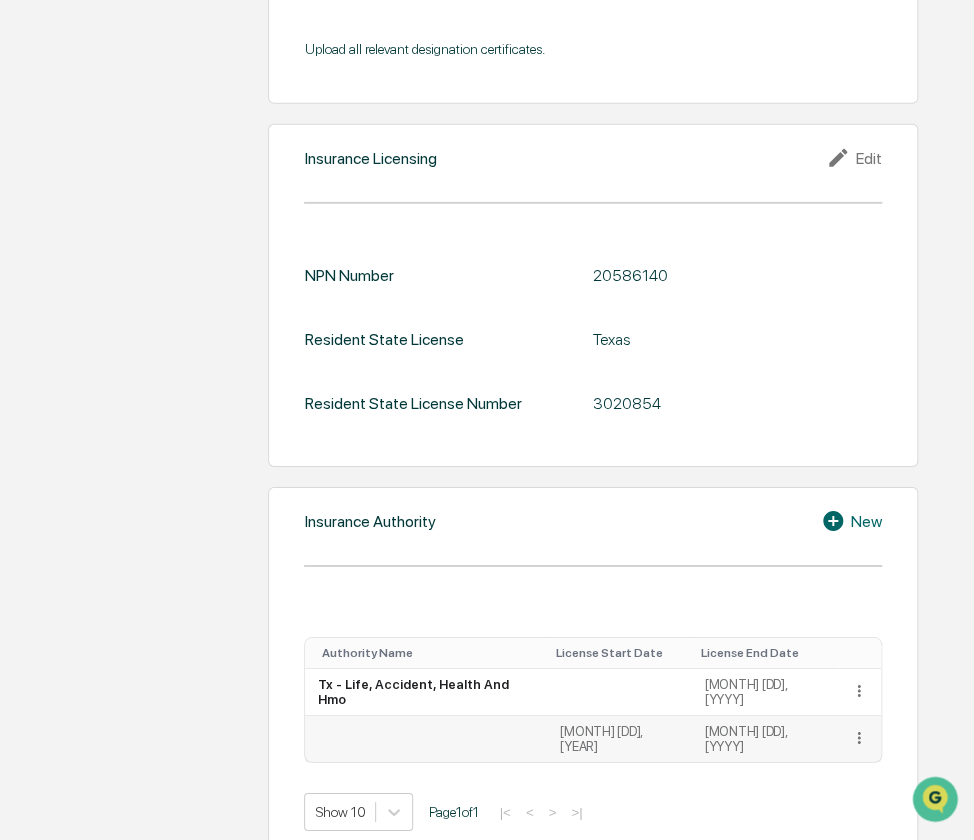 click 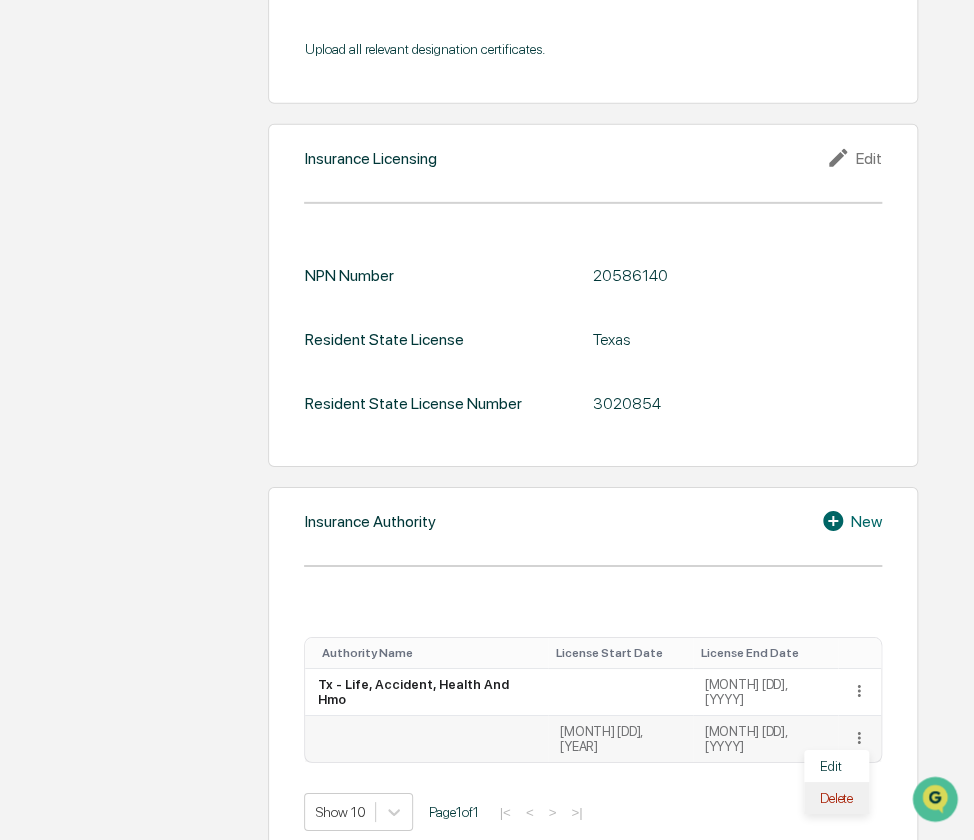 click on "Delete" at bounding box center (836, 798) 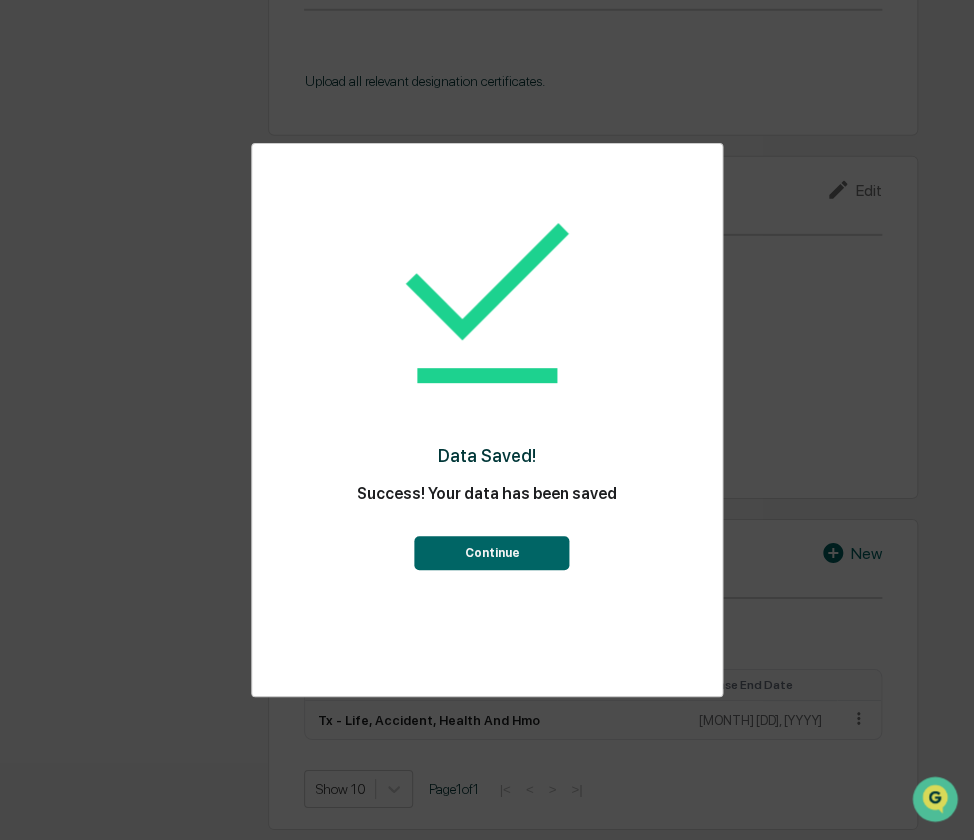 scroll, scrollTop: 1846, scrollLeft: 0, axis: vertical 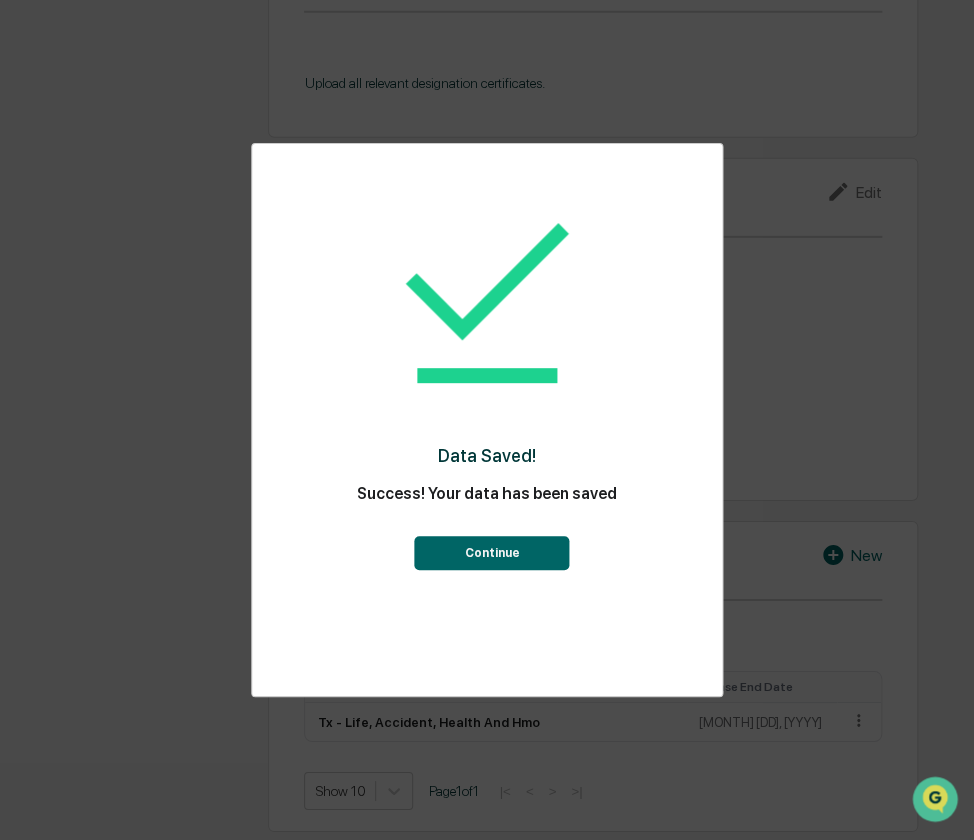 click on "Continue" at bounding box center [487, 543] 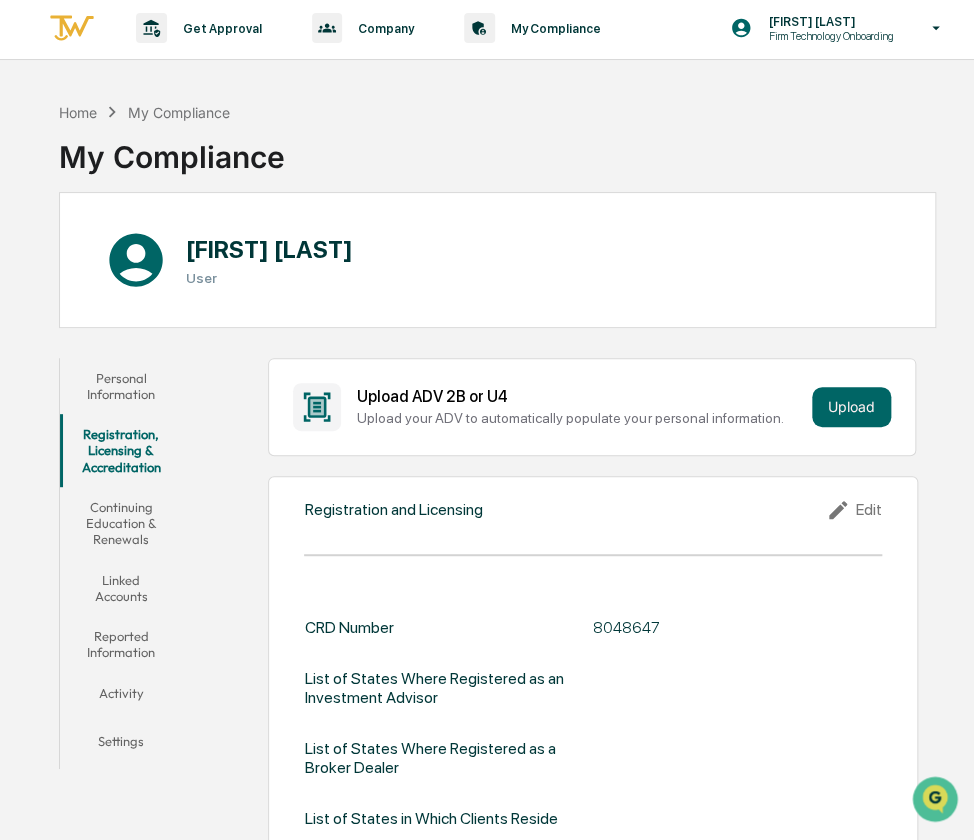 scroll, scrollTop: 0, scrollLeft: 0, axis: both 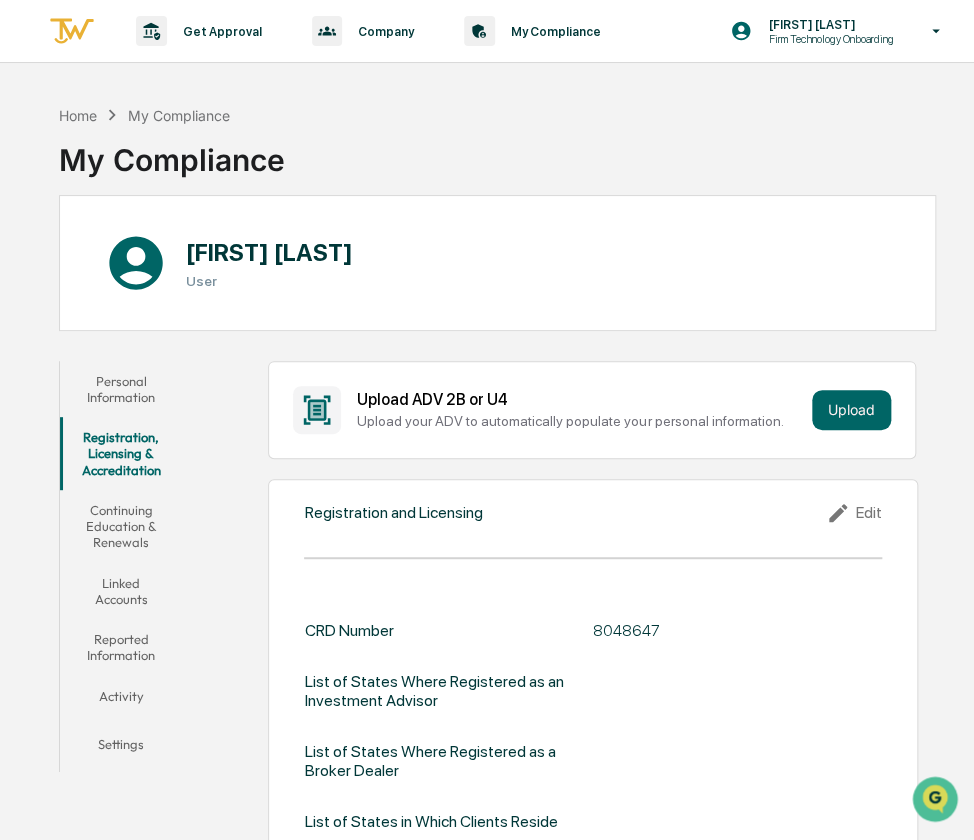 click on "Continuing Education & Renewals" at bounding box center [121, 526] 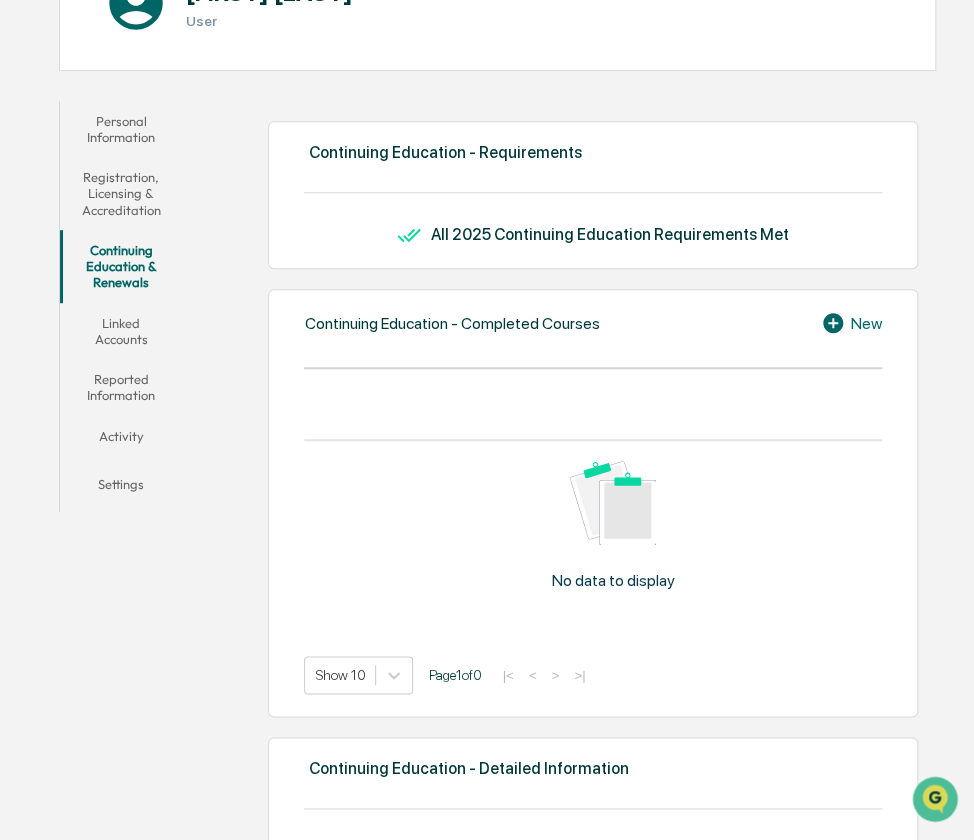 scroll, scrollTop: 0, scrollLeft: 0, axis: both 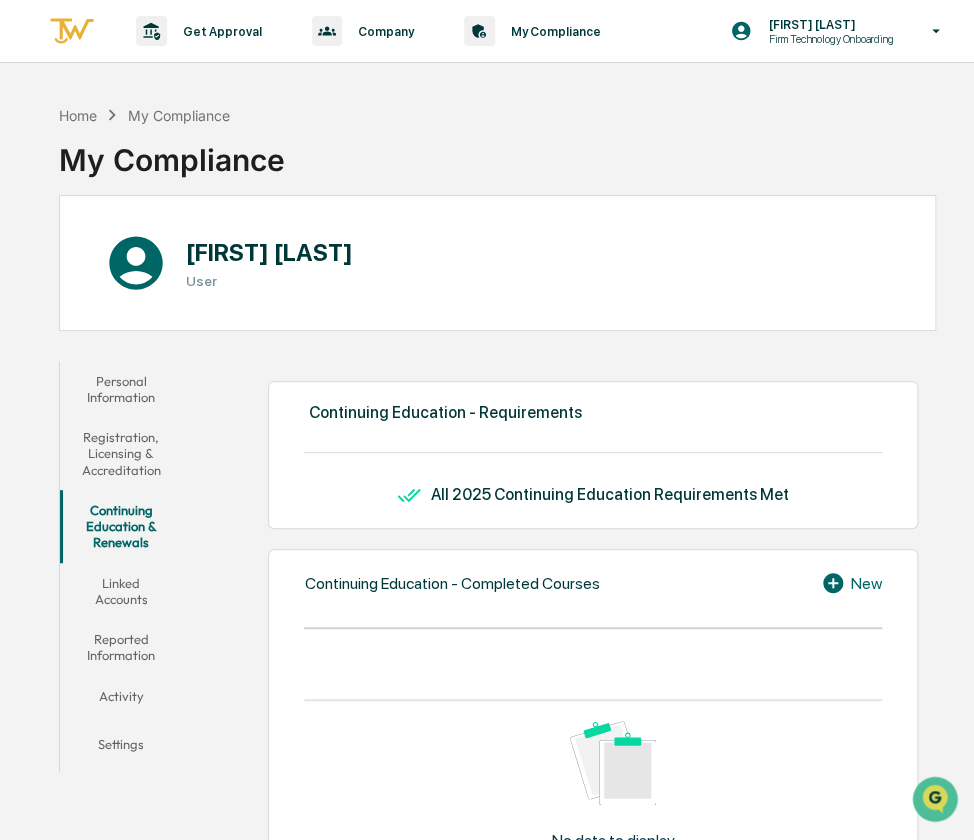 click on "Linked Accounts" at bounding box center [121, 591] 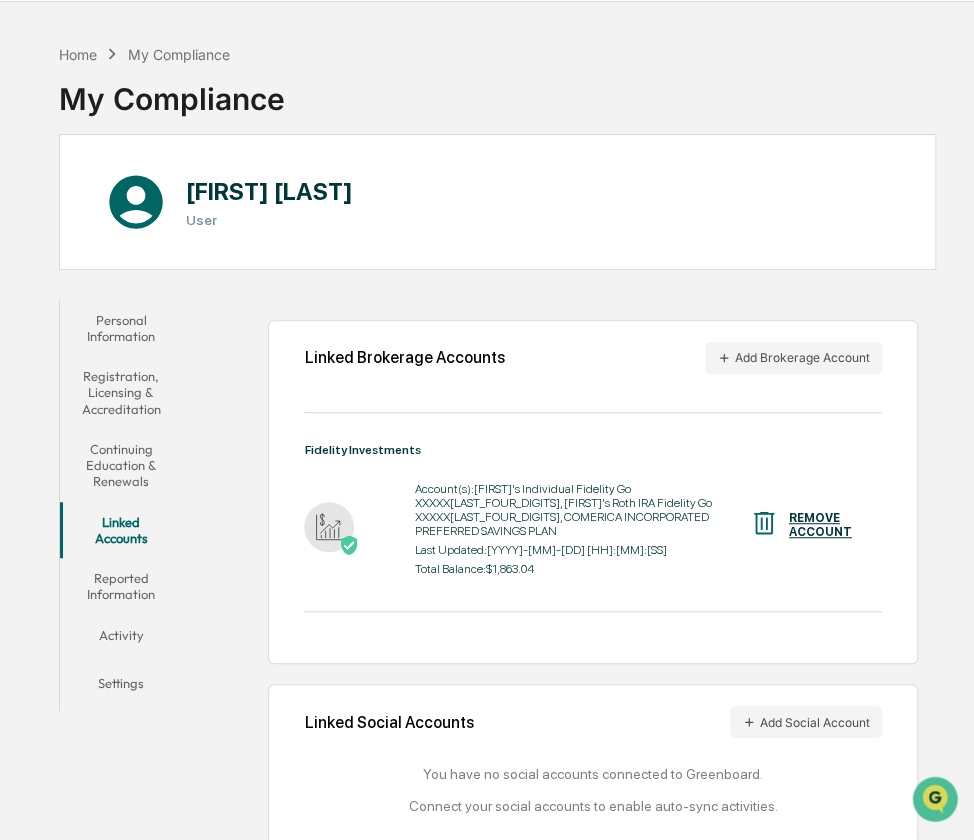 scroll, scrollTop: 95, scrollLeft: 0, axis: vertical 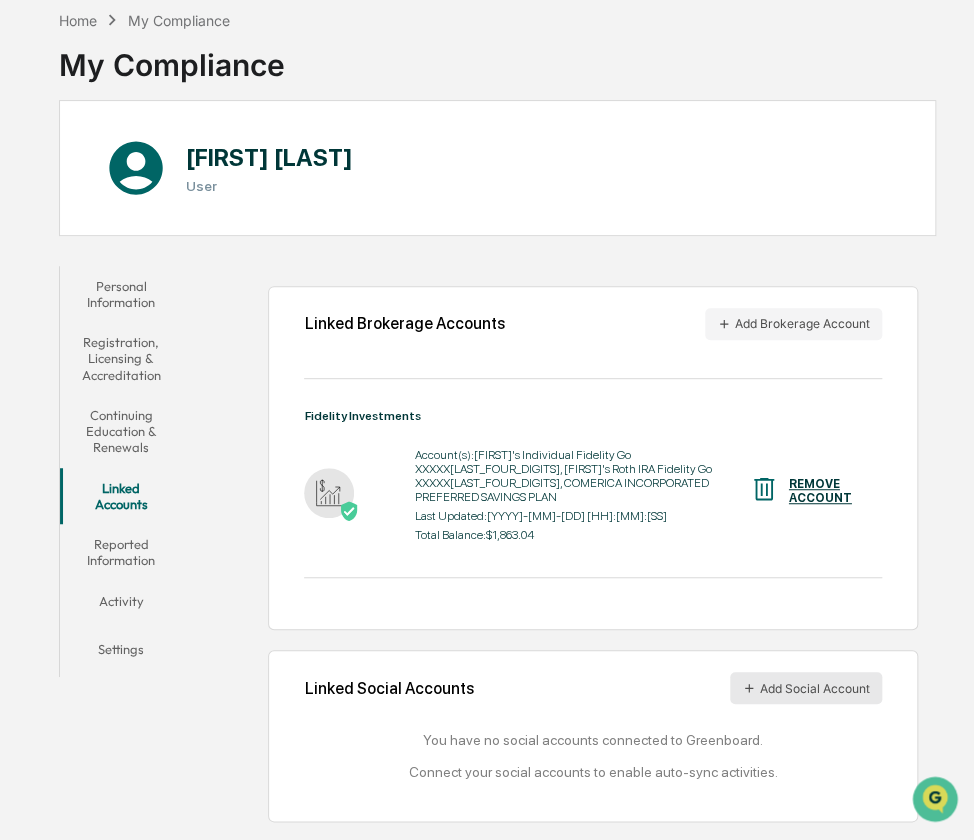 click on "Add Social Account" at bounding box center (806, 688) 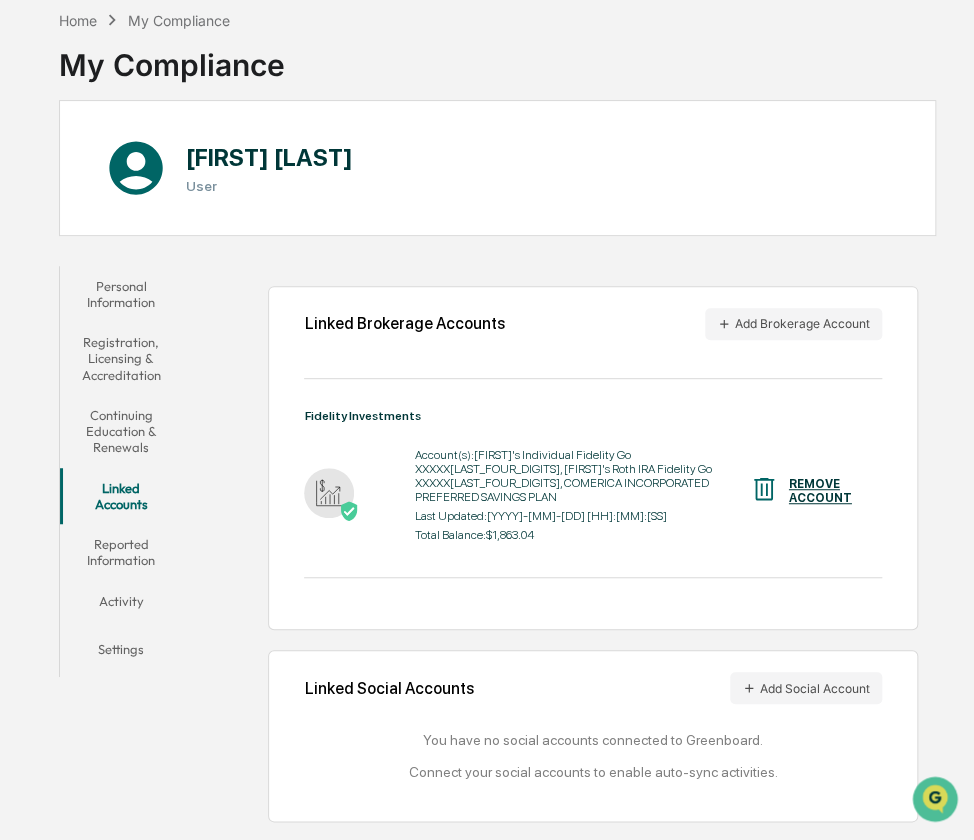 click on "Reported Information" at bounding box center [121, 552] 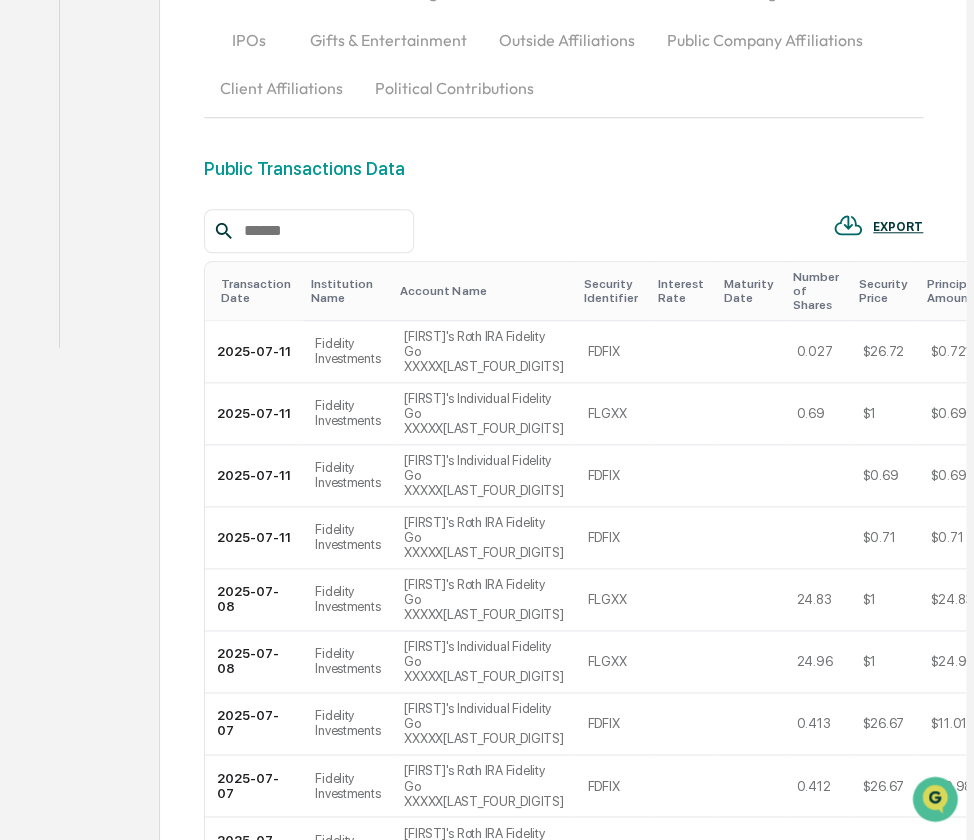scroll, scrollTop: 0, scrollLeft: 0, axis: both 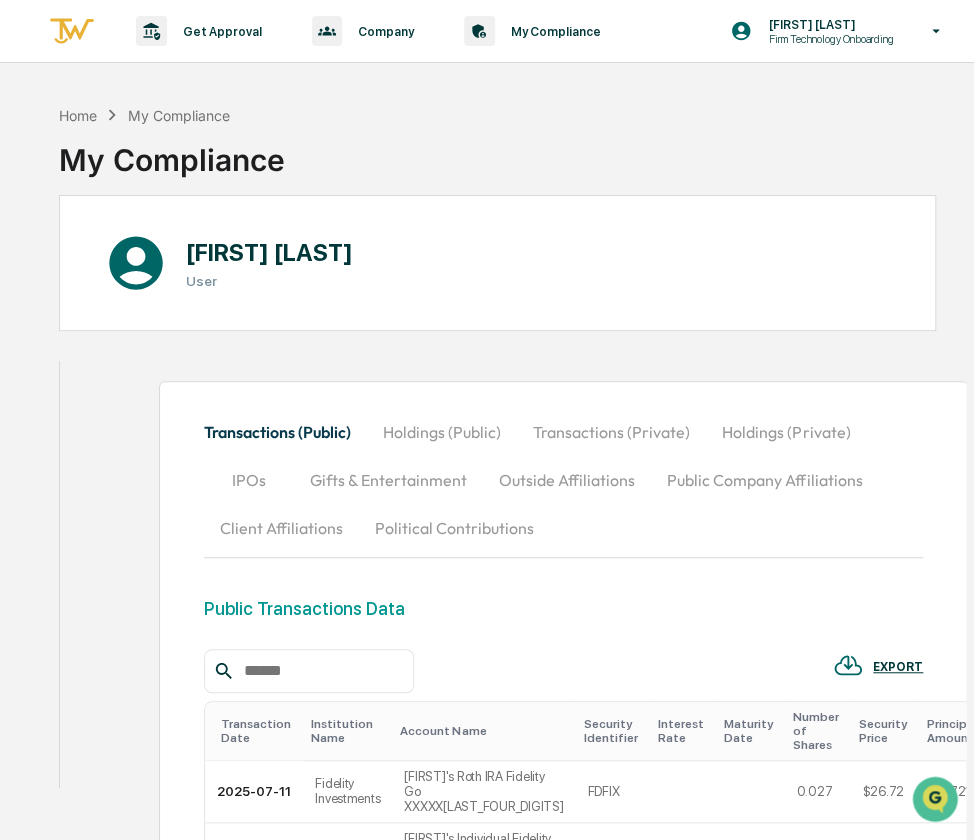 click on "Holdings (Public)" at bounding box center (442, 432) 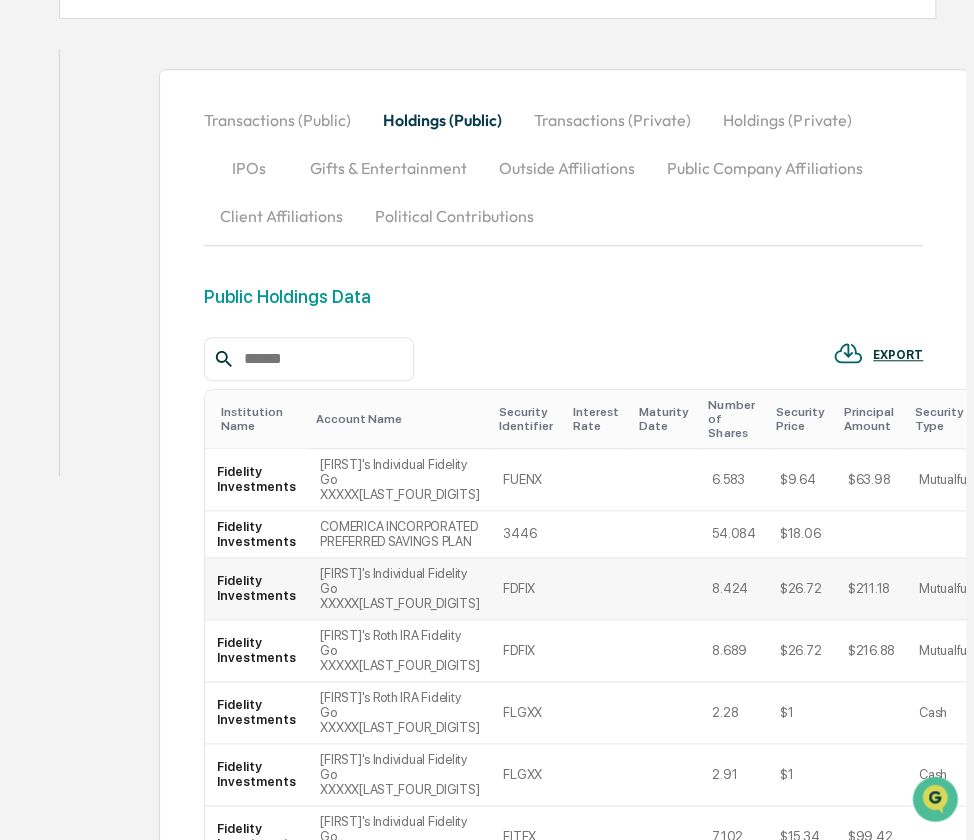 scroll, scrollTop: 32, scrollLeft: 0, axis: vertical 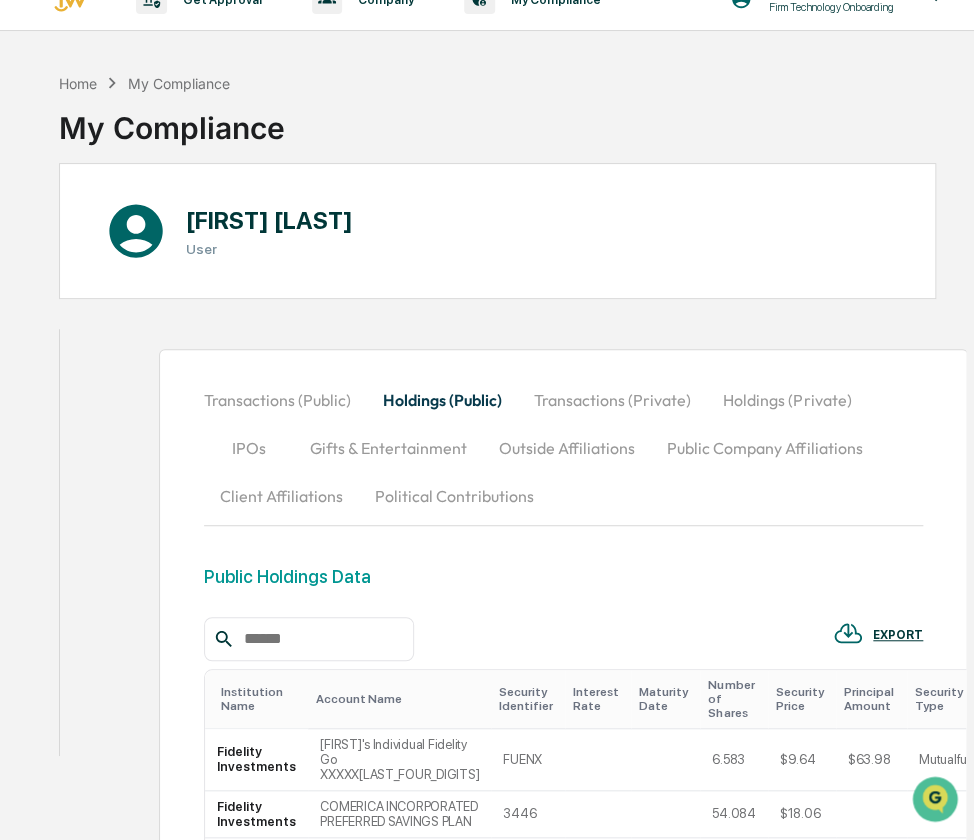 click on "Public Company Affiliations" at bounding box center (764, 448) 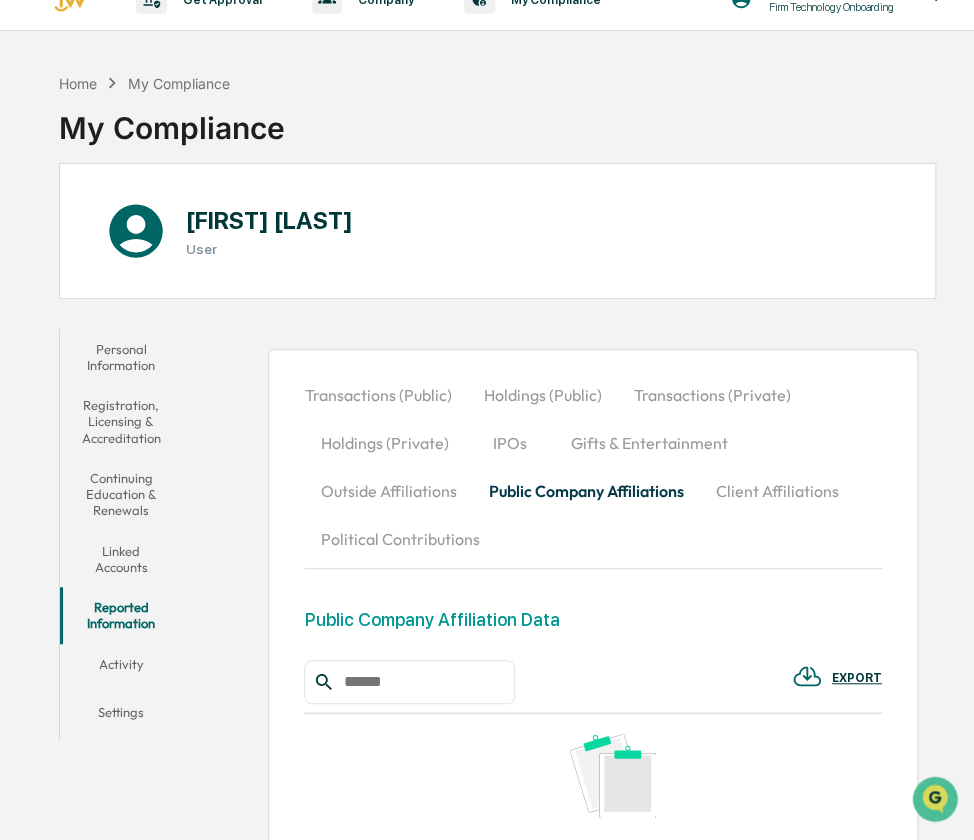 click on "Holdings (Private)" at bounding box center [384, 443] 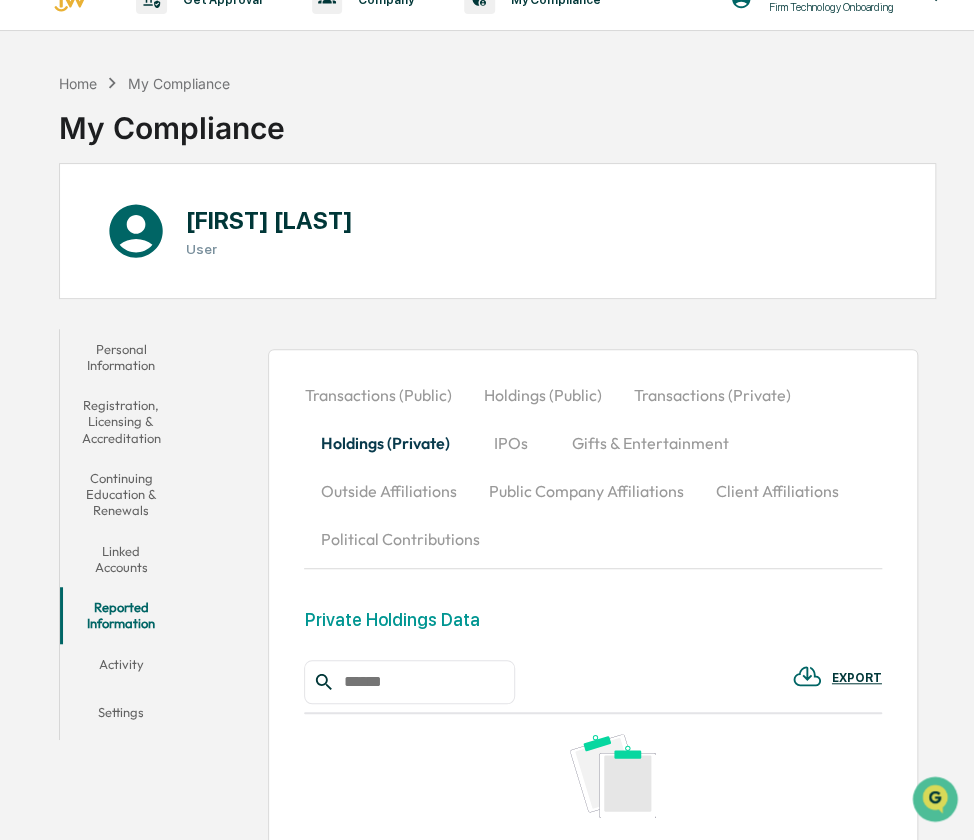 click on "Activity" at bounding box center [121, 668] 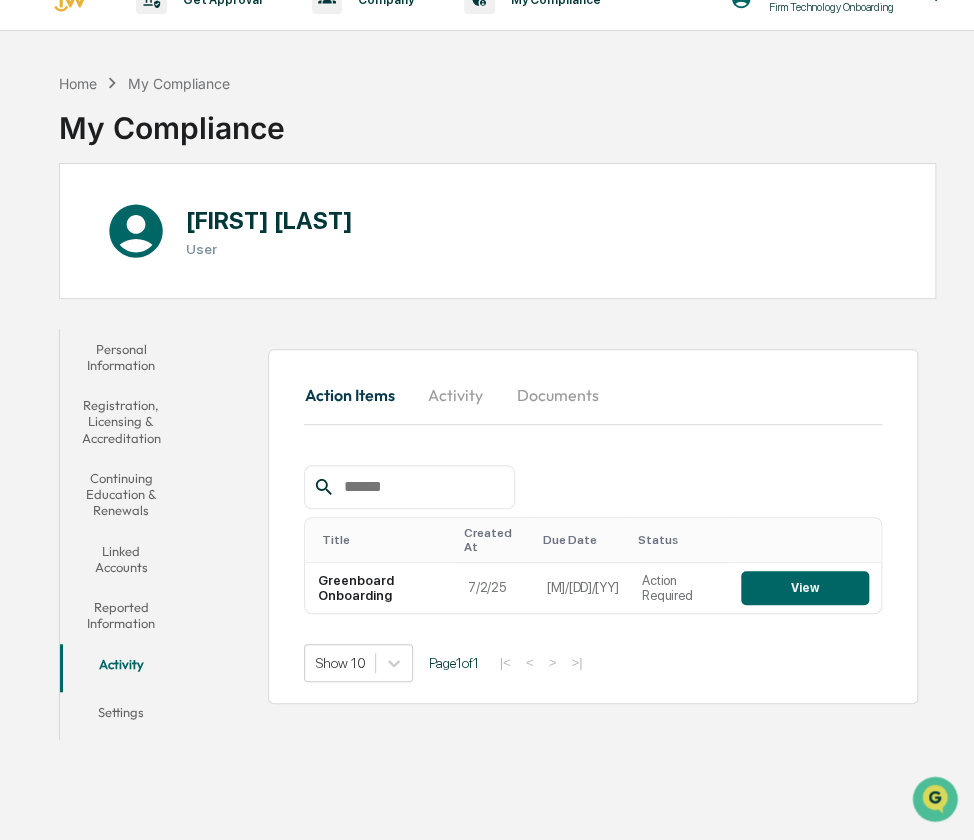 click on "Settings" at bounding box center (121, 716) 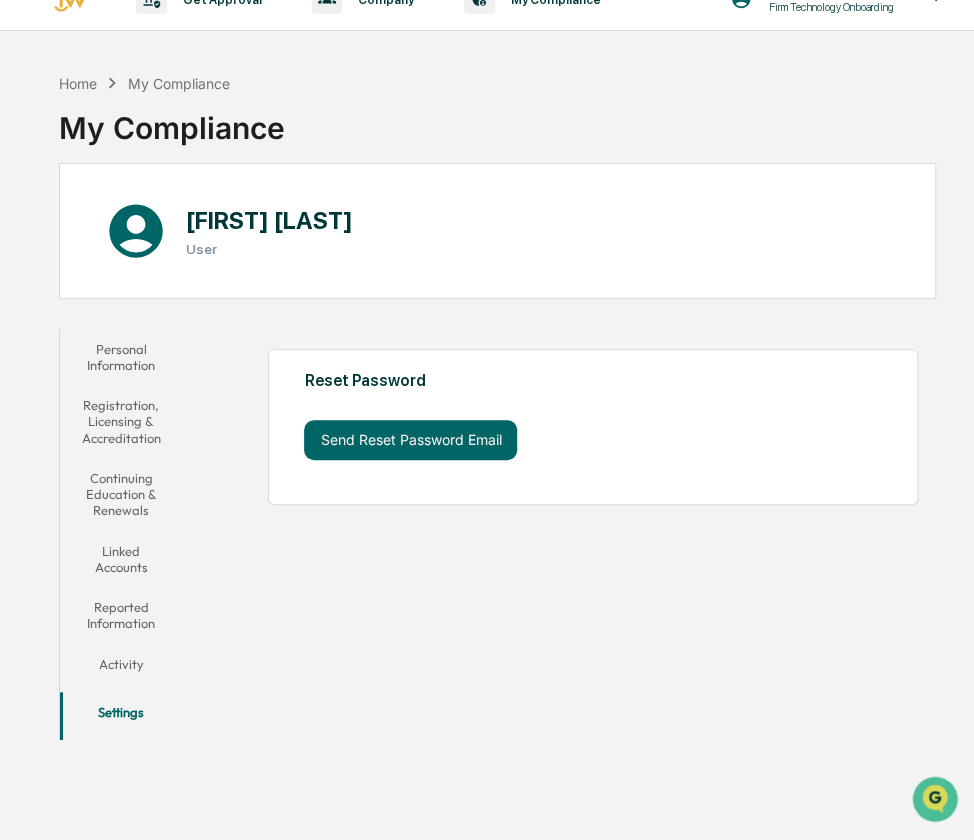click on "Personal Information" at bounding box center [121, 357] 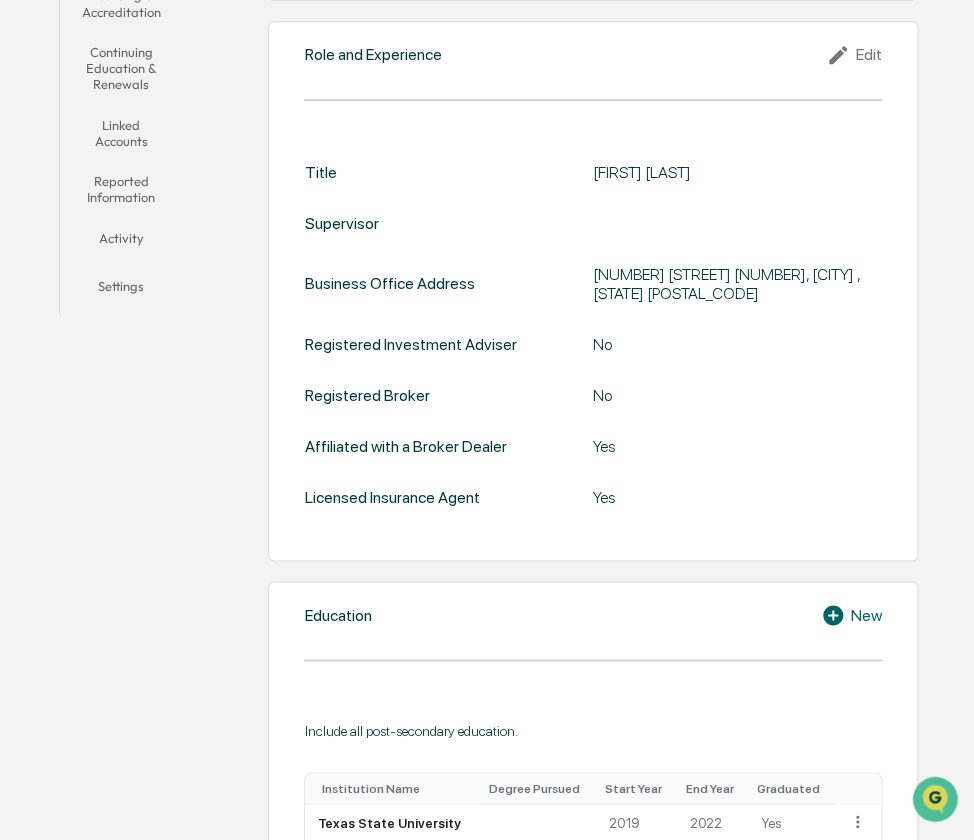 scroll, scrollTop: 211, scrollLeft: 0, axis: vertical 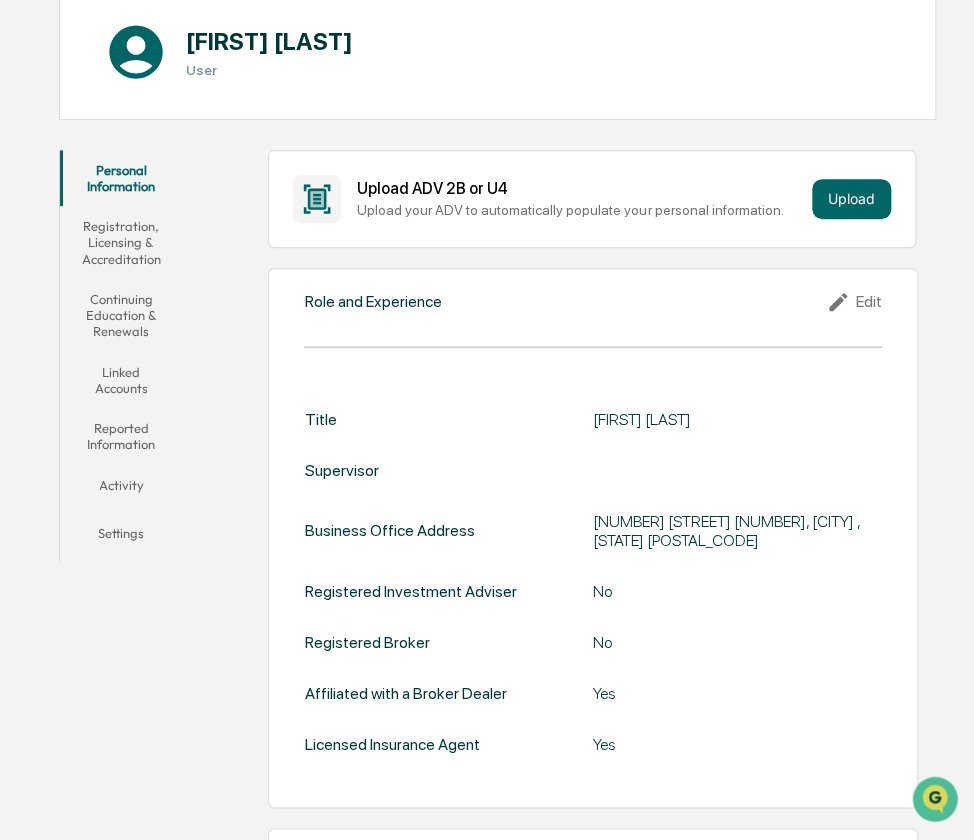 click on "Registration, Licensing & Accreditation" at bounding box center [121, 242] 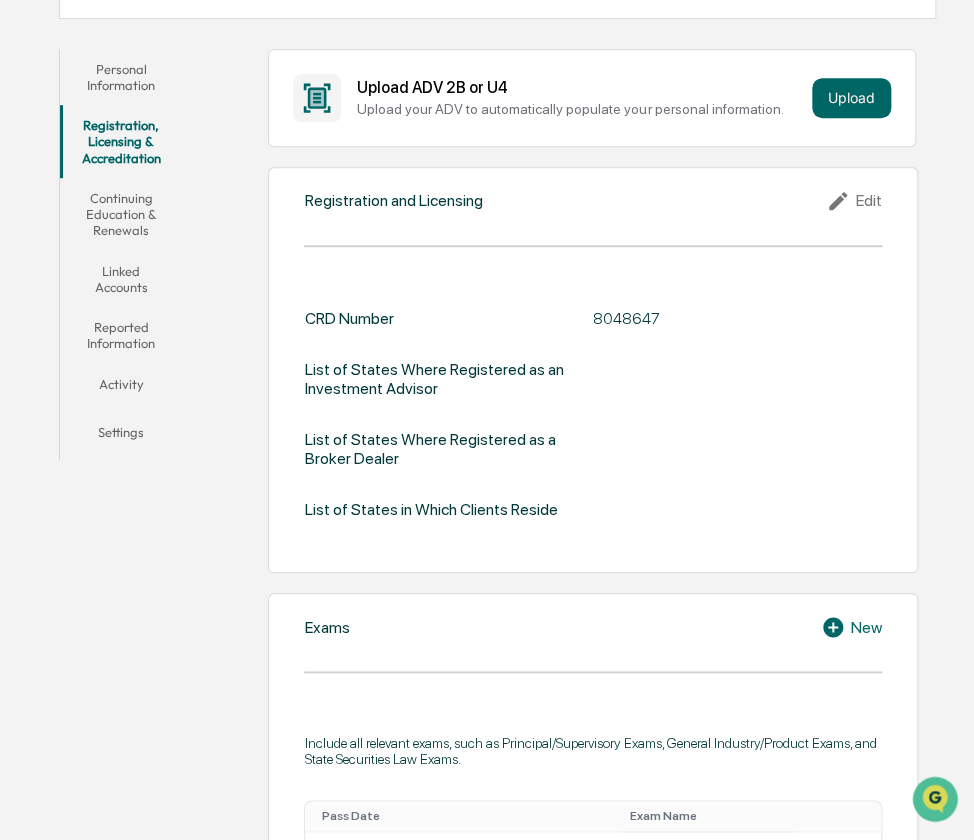 scroll, scrollTop: 46, scrollLeft: 0, axis: vertical 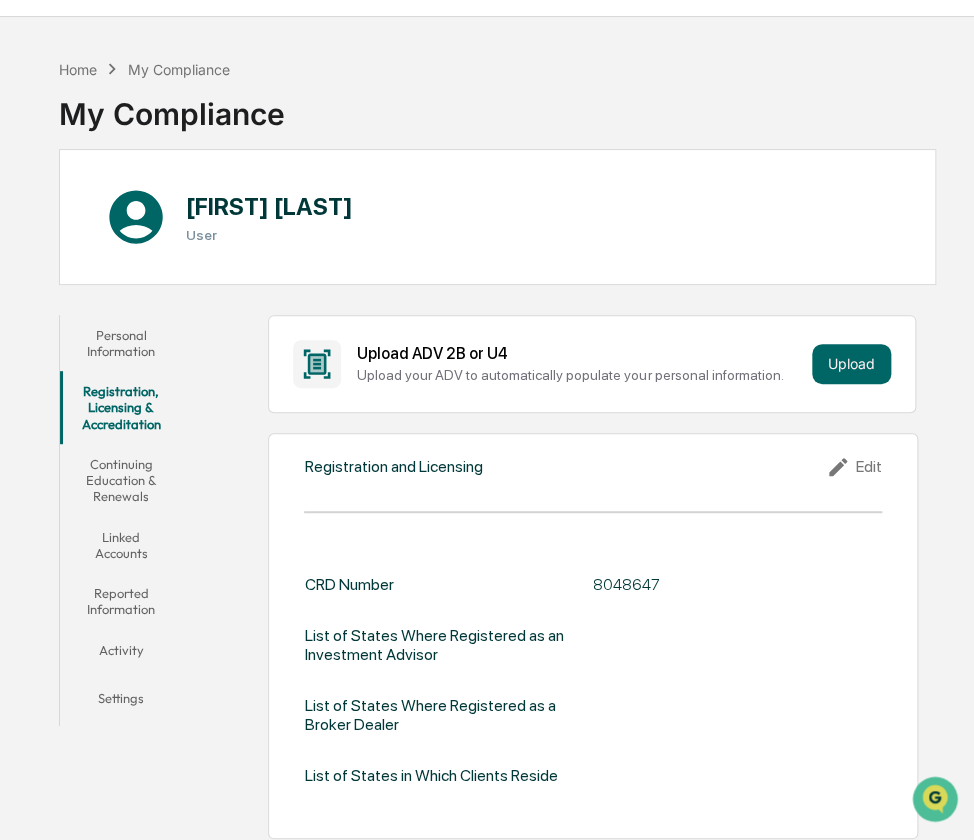 click on "Continuing Education & Renewals" at bounding box center [121, 480] 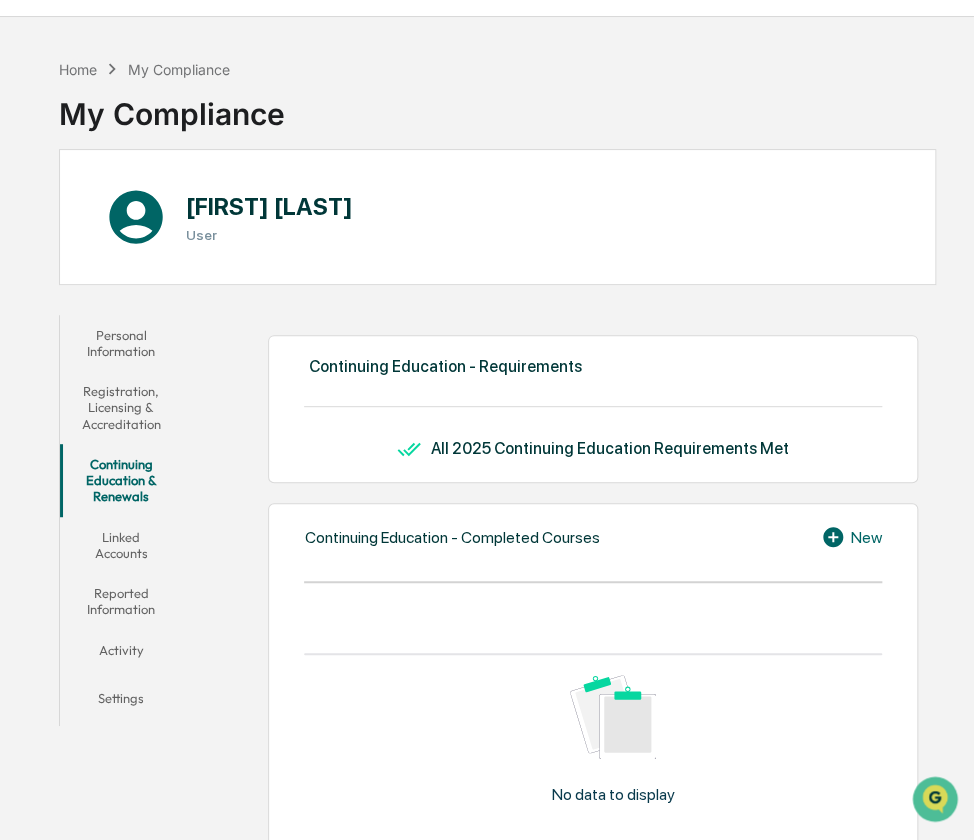 click on "Linked Accounts" at bounding box center [121, 545] 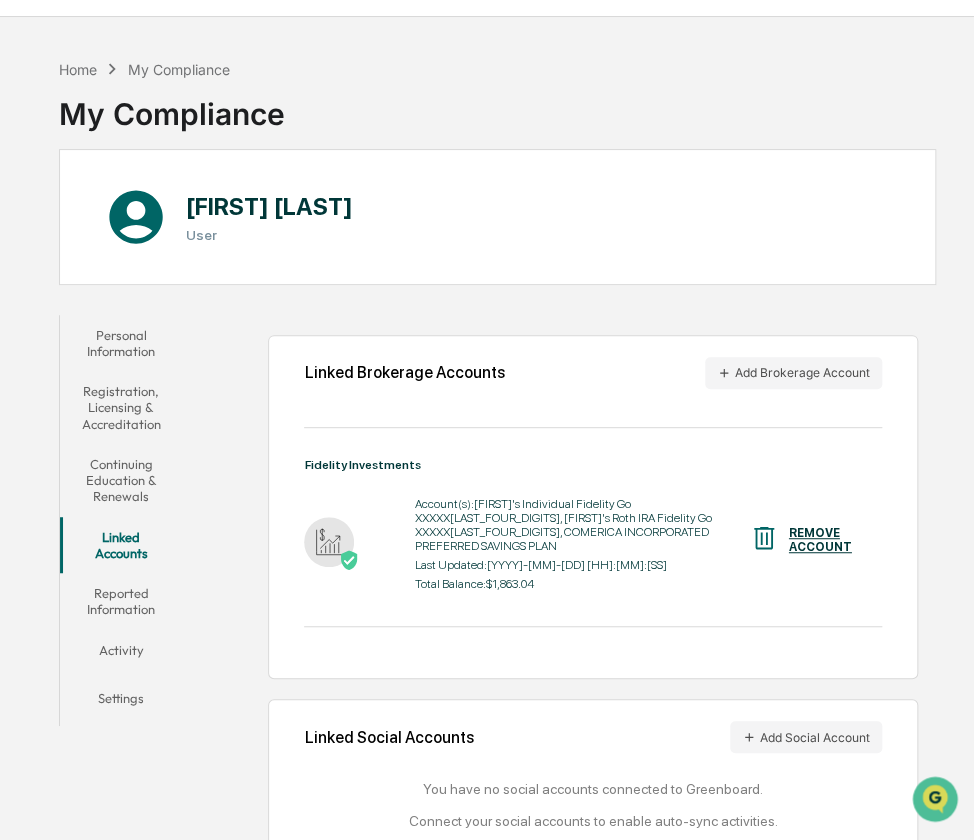 click on "Reported Information" at bounding box center [121, 601] 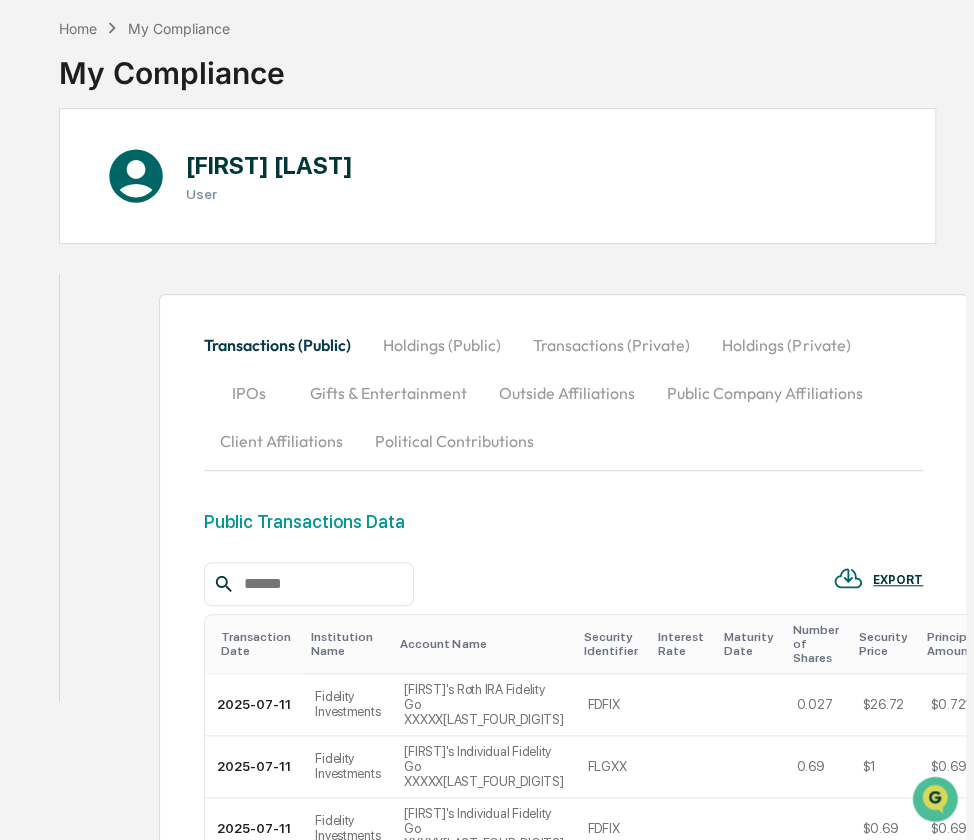 scroll, scrollTop: 0, scrollLeft: 0, axis: both 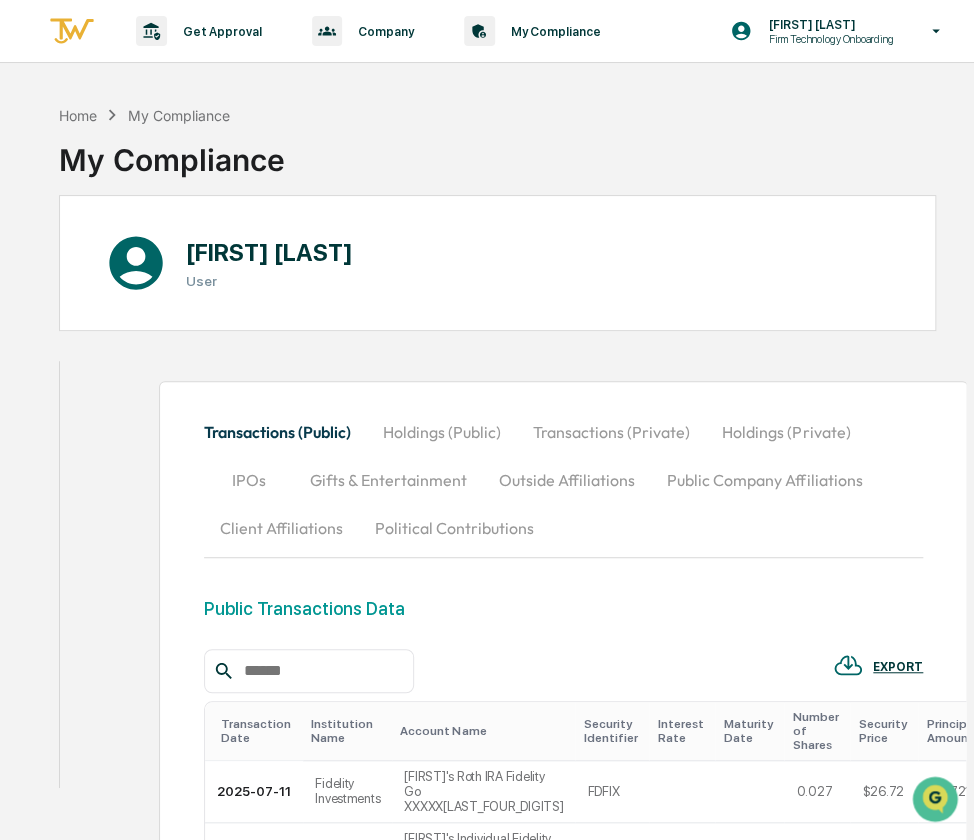 drag, startPoint x: 39, startPoint y: 760, endPoint x: -17, endPoint y: 731, distance: 63.06346 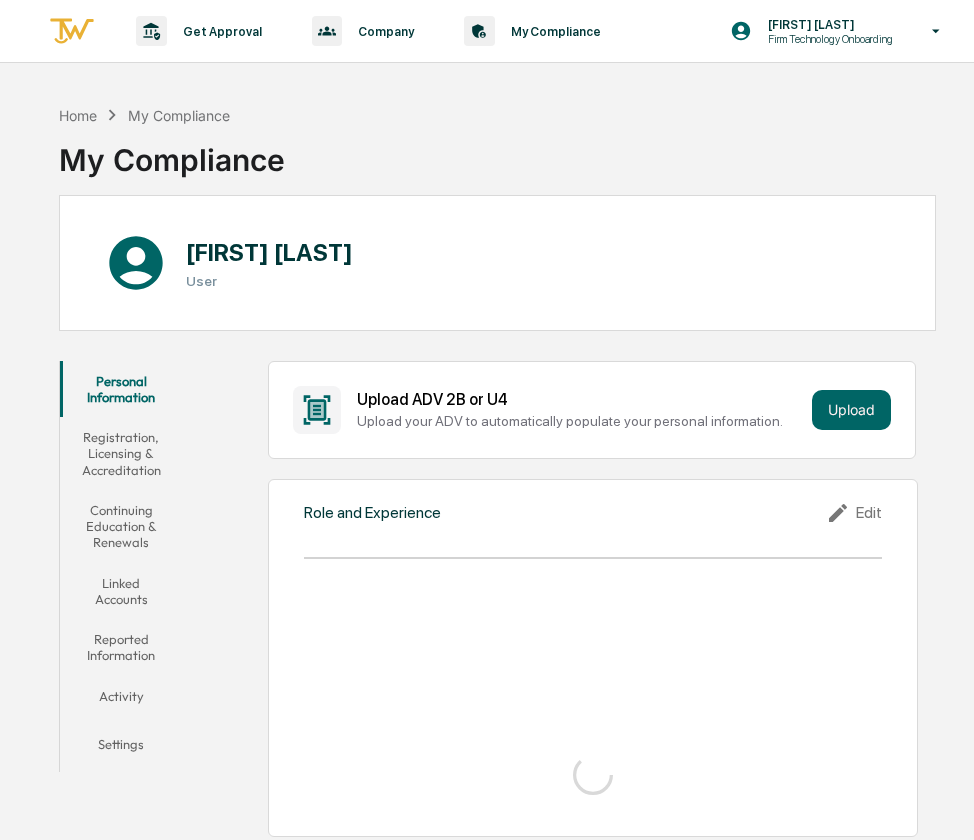 scroll, scrollTop: 0, scrollLeft: 0, axis: both 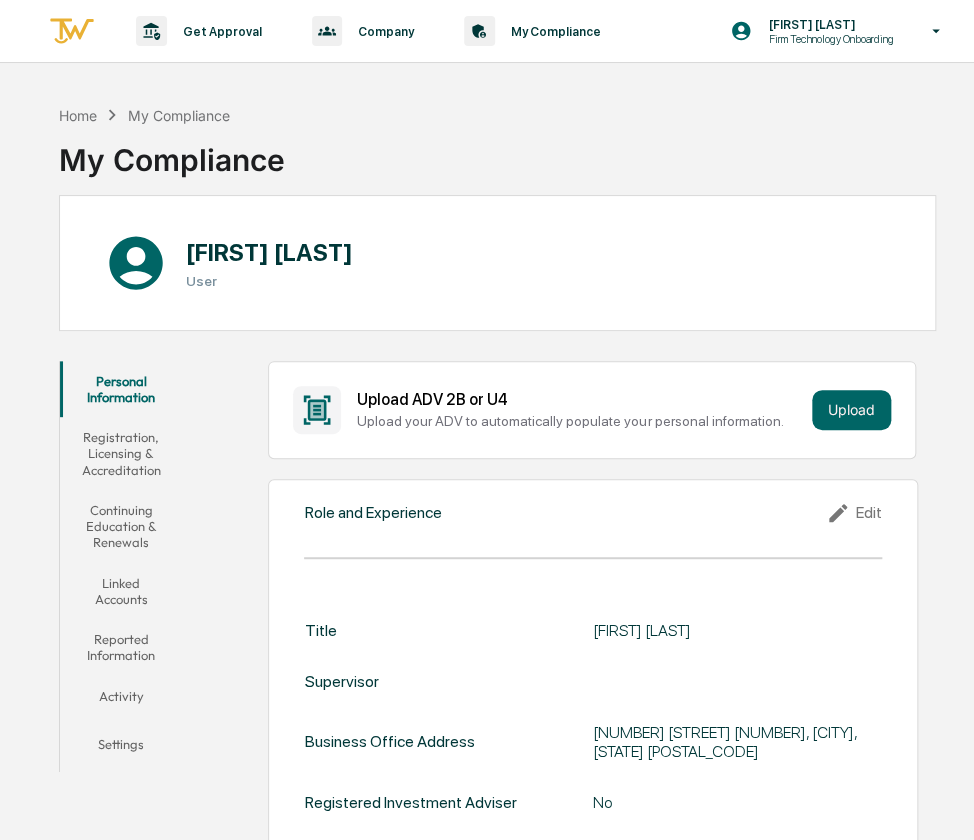 click on "Activity" at bounding box center (121, 700) 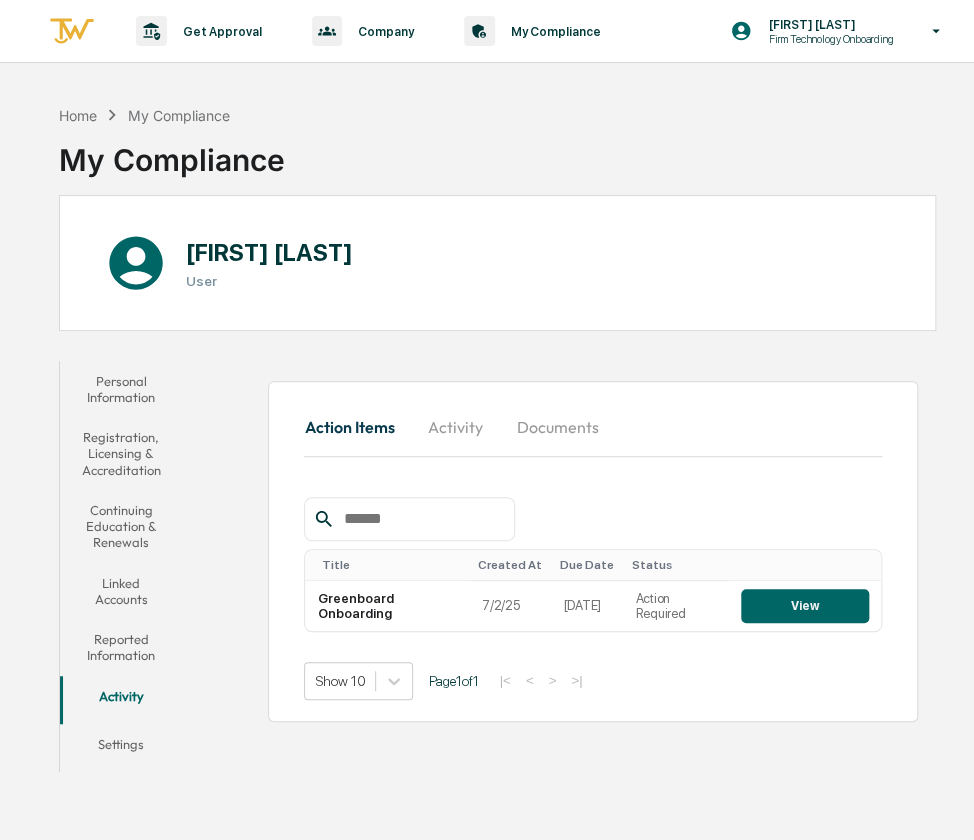 click on "Settings" at bounding box center [121, 748] 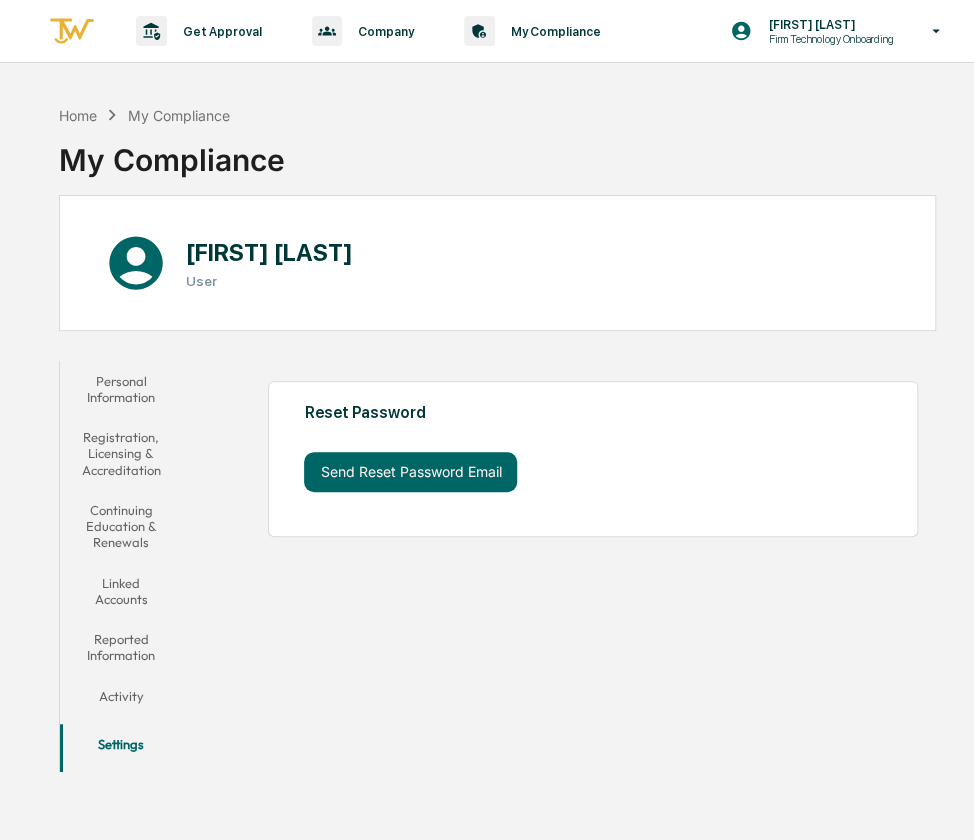 scroll, scrollTop: 0, scrollLeft: 0, axis: both 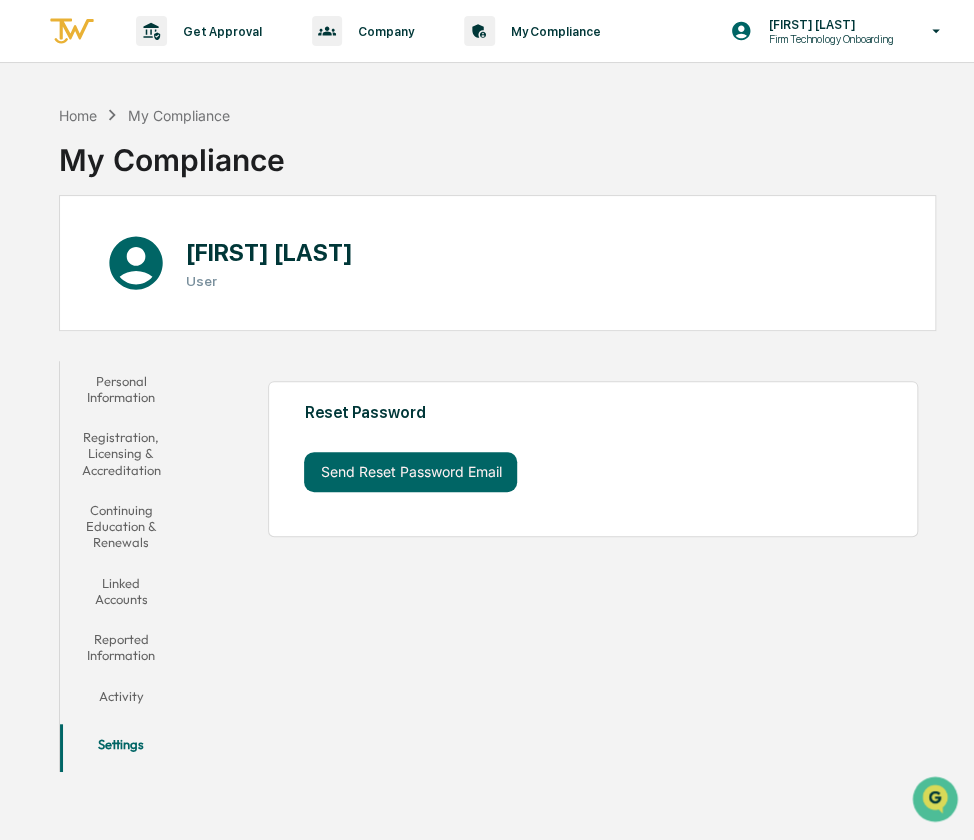 click on "Reported Information" at bounding box center (121, 647) 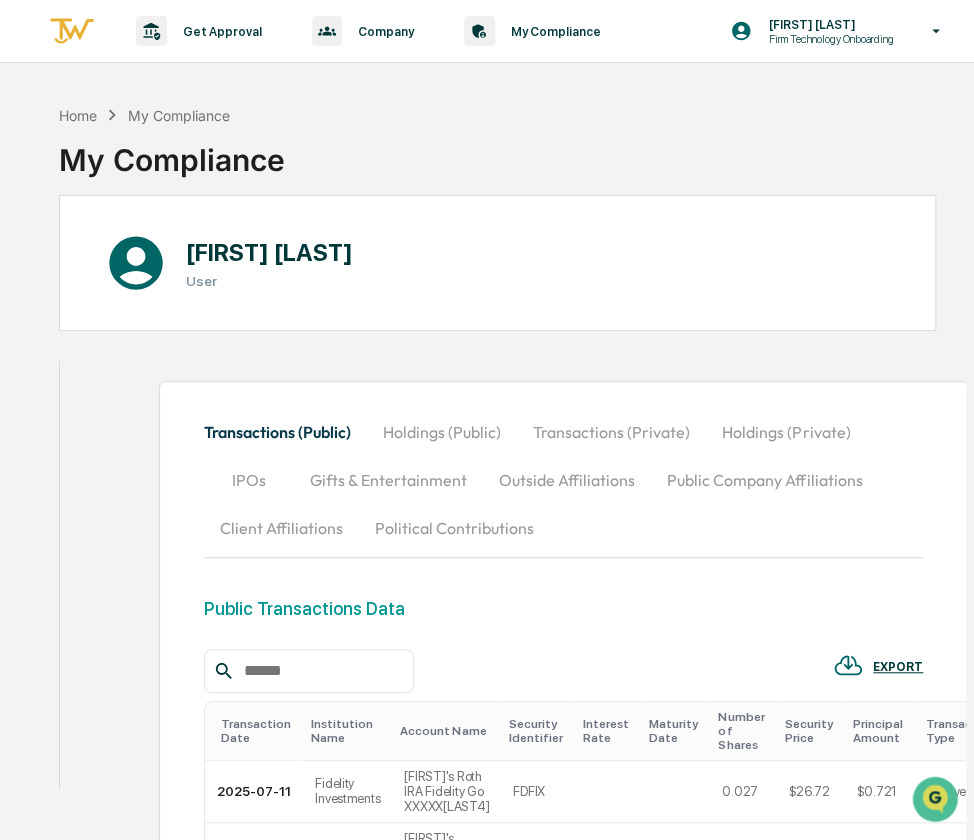 click on "Home My Compliance My Compliance [FIRST] [LAST] User Personal Information Registration, Licensing & Accreditation Continuing Education & Renewals Linked Accounts Reported Information Activity Settings Transactions (Public) Holdings (Public) Transactions (Private) Holdings (Private) IPOs Gifts & Entertainment Outside Affiliations Public Company Affiliations Client Affiliations Political Contributions Public Transactions Data EXPORT Transaction Date Institution Name Account Name Security Identifier Interest Rate Maturity Date Number of Shares Security Price Principal Amount Transaction Type Security Type Source [DATE] Fidelity Investments [FIRST]'s Roth IRA Fidelity Go XXXXX[LAST4] FDFIX 0.027 $26.72 $0.721 Reinvestment Morningstar [DATE] Fidelity Investments [FIRST]'s Individual Fidelity Go XXXXX[LAST4] FLGXX 0.69 $1 $0.69 Buy Morningstar [DATE] Fidelity Investments [FIRST]'s Individual Fidelity Go XXXXX[LAST4] FDFIX $0.69 $0.69 Dividend Morningstar [DATE] Fidelity Investments [FIRST]'s Roth IRA Fidelity Go XXXXX[LAST4]" at bounding box center (497, 864) 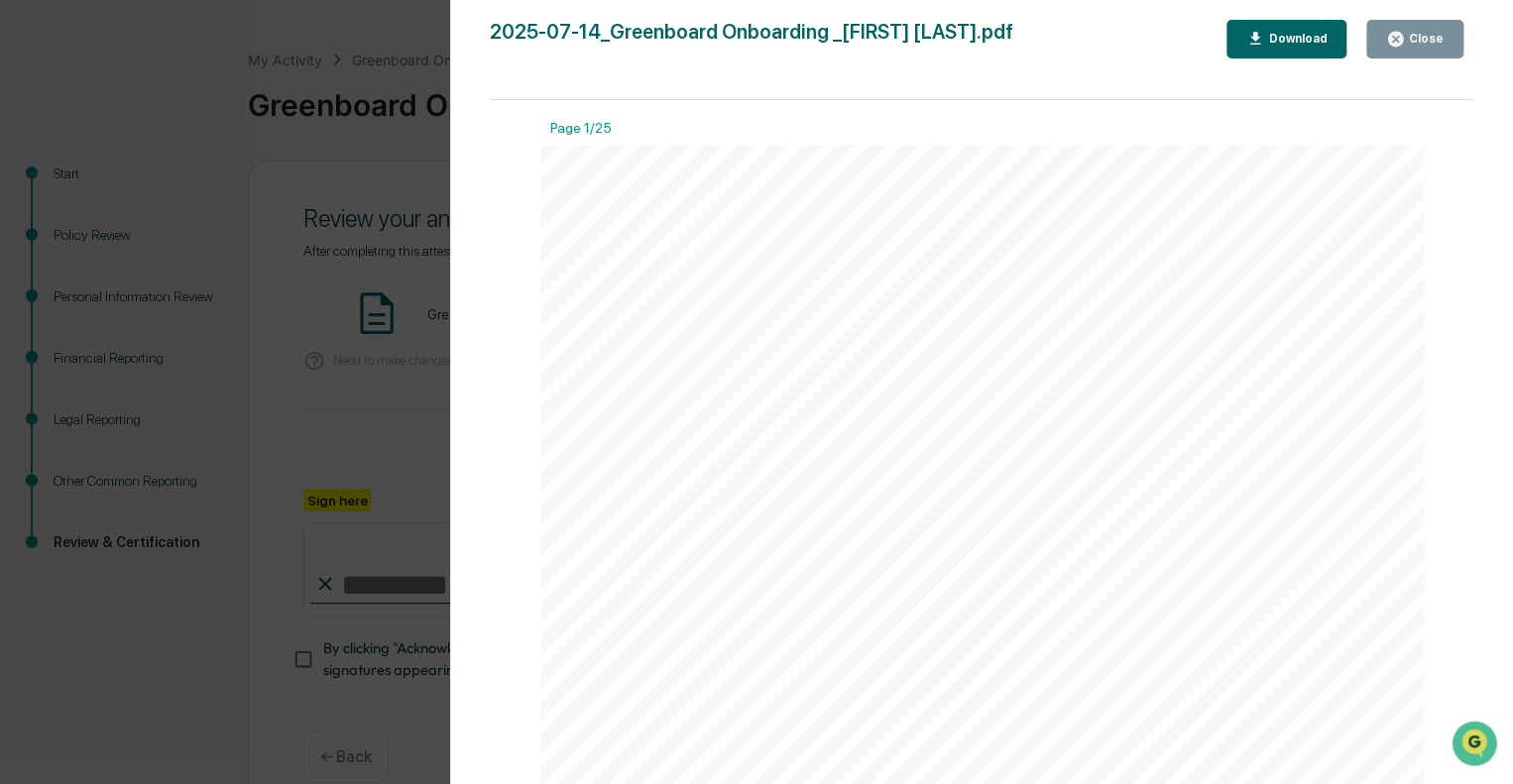 scroll, scrollTop: 75, scrollLeft: 0, axis: vertical 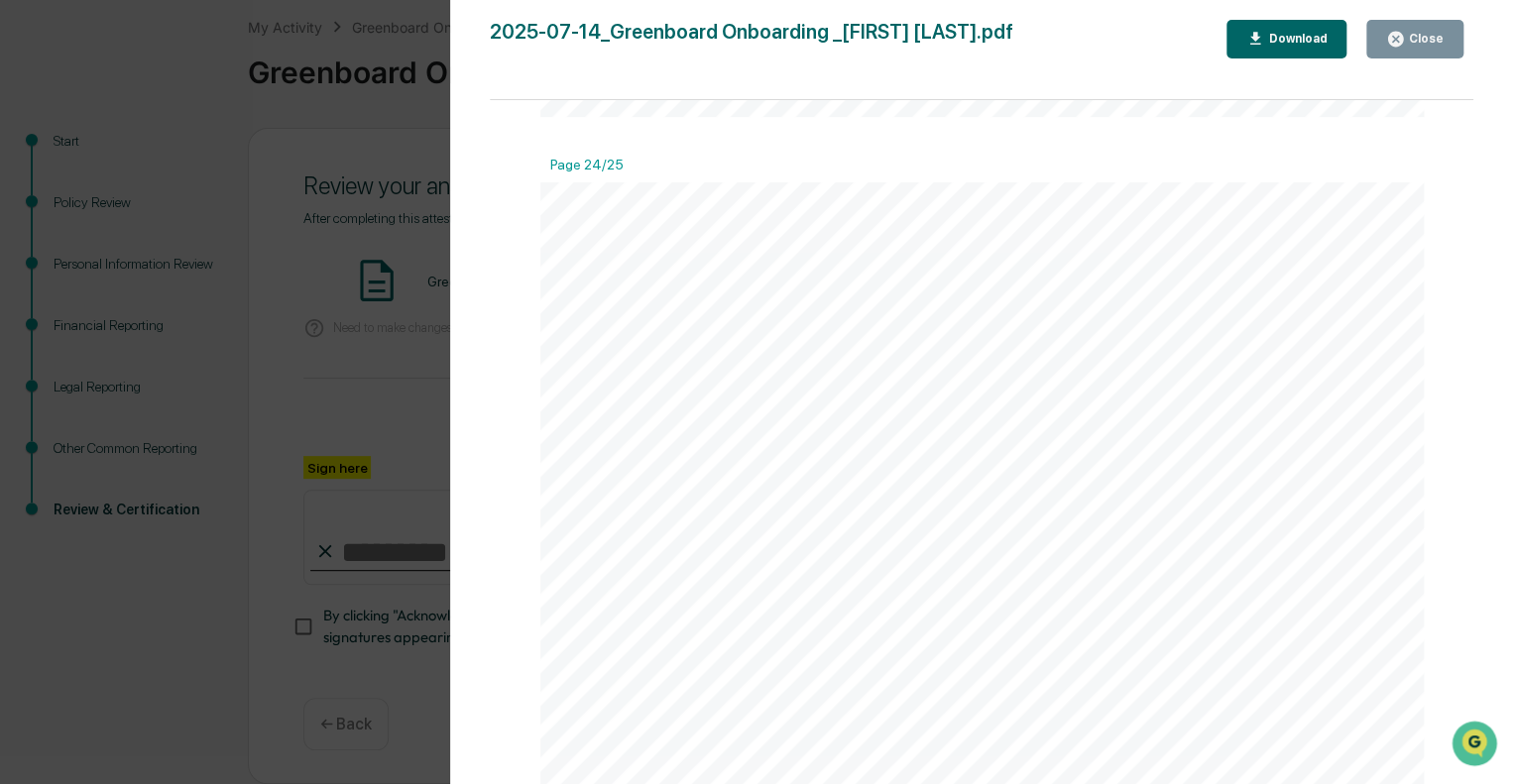 click on "Close" at bounding box center [1415, 39] 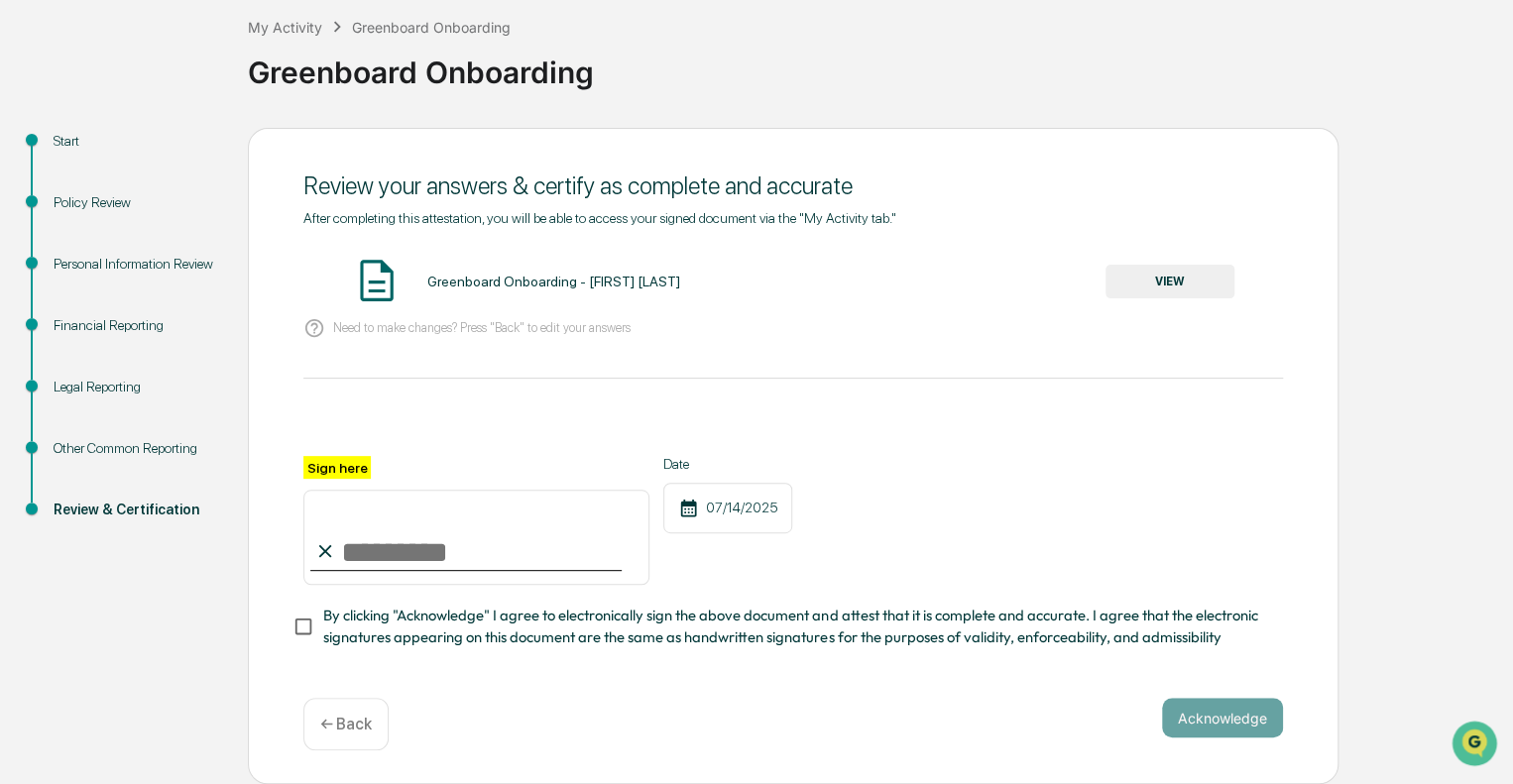 click on "Sign here" at bounding box center (476, 537) 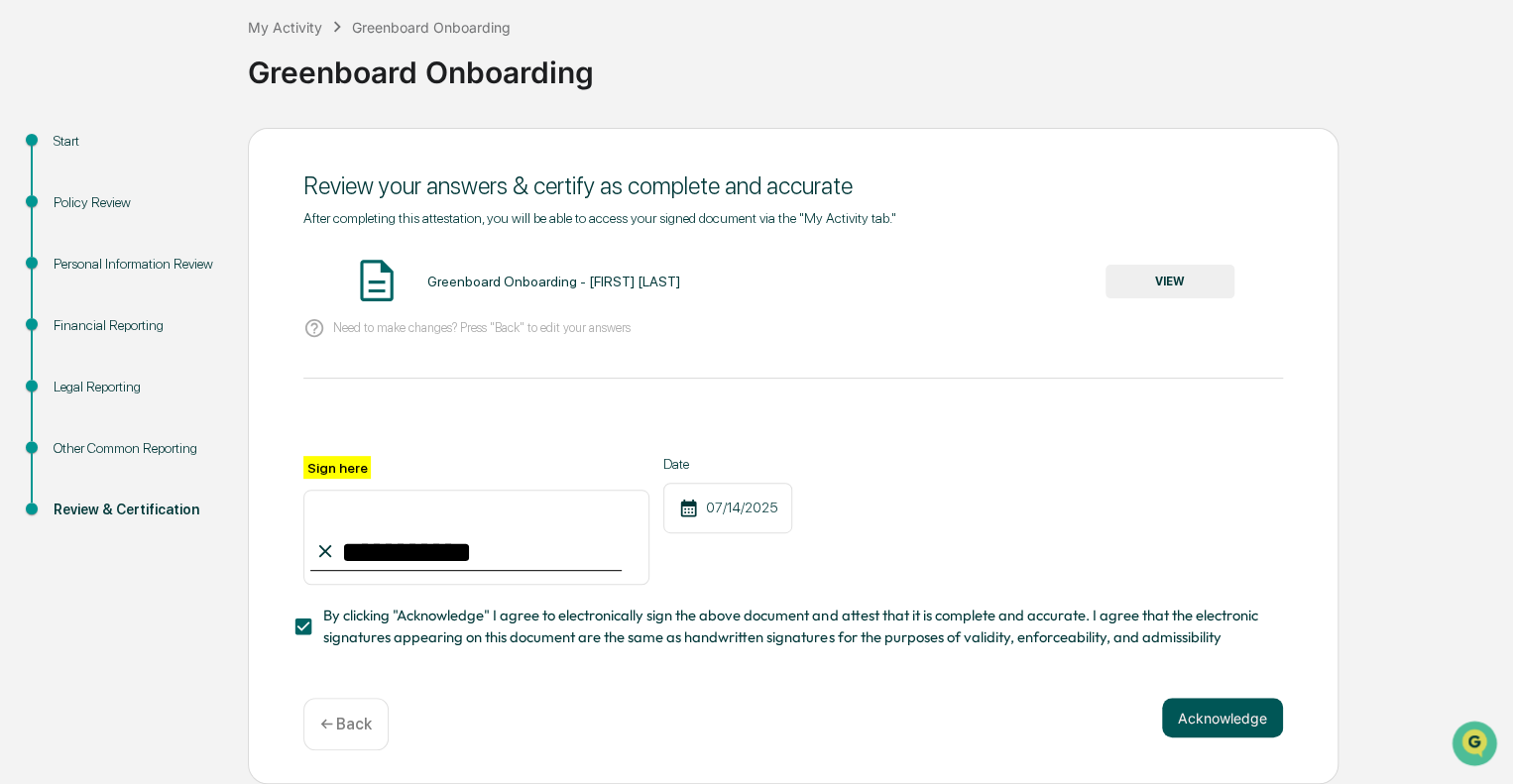 click on "Acknowledge" at bounding box center [1222, 718] 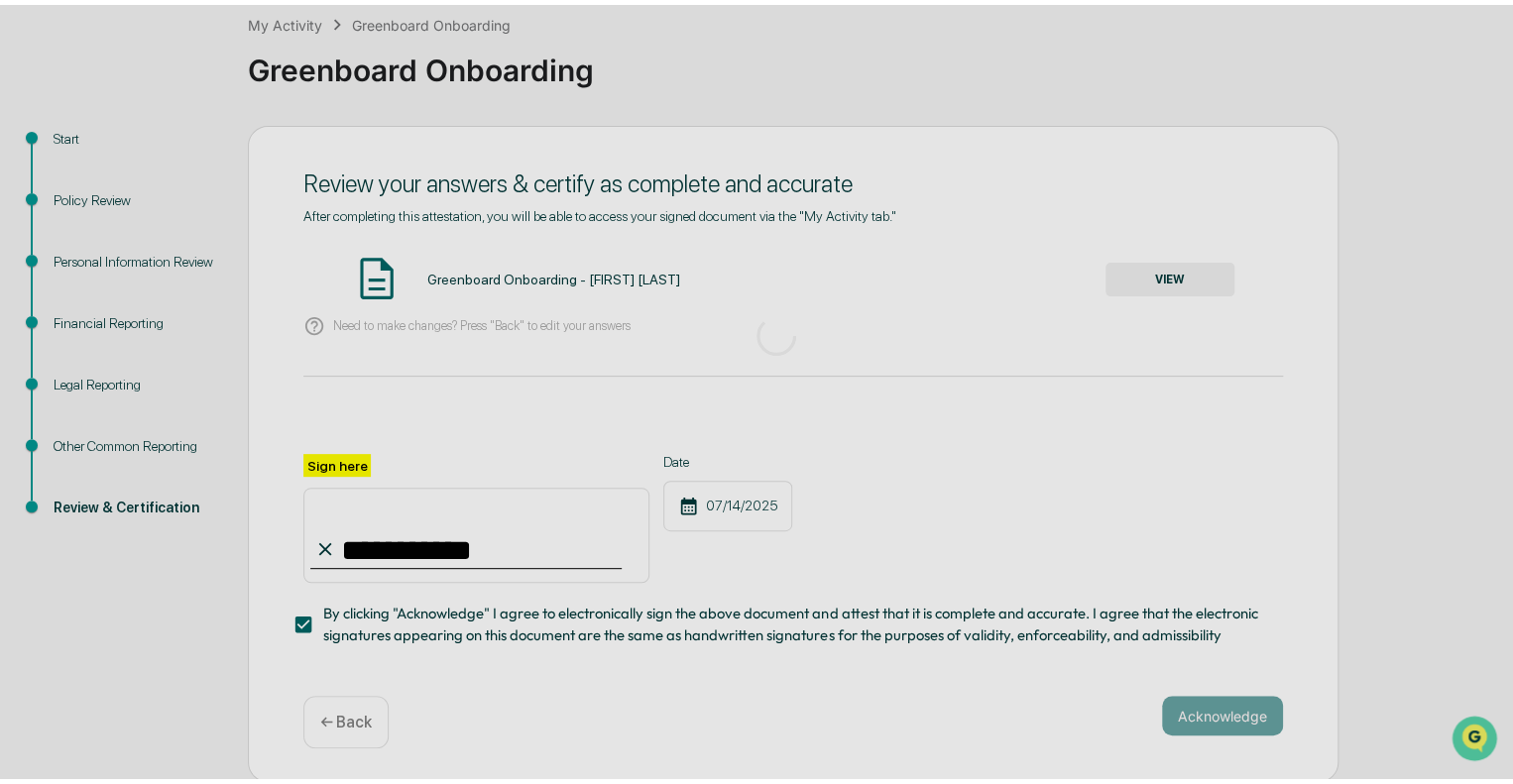 scroll, scrollTop: 13, scrollLeft: 0, axis: vertical 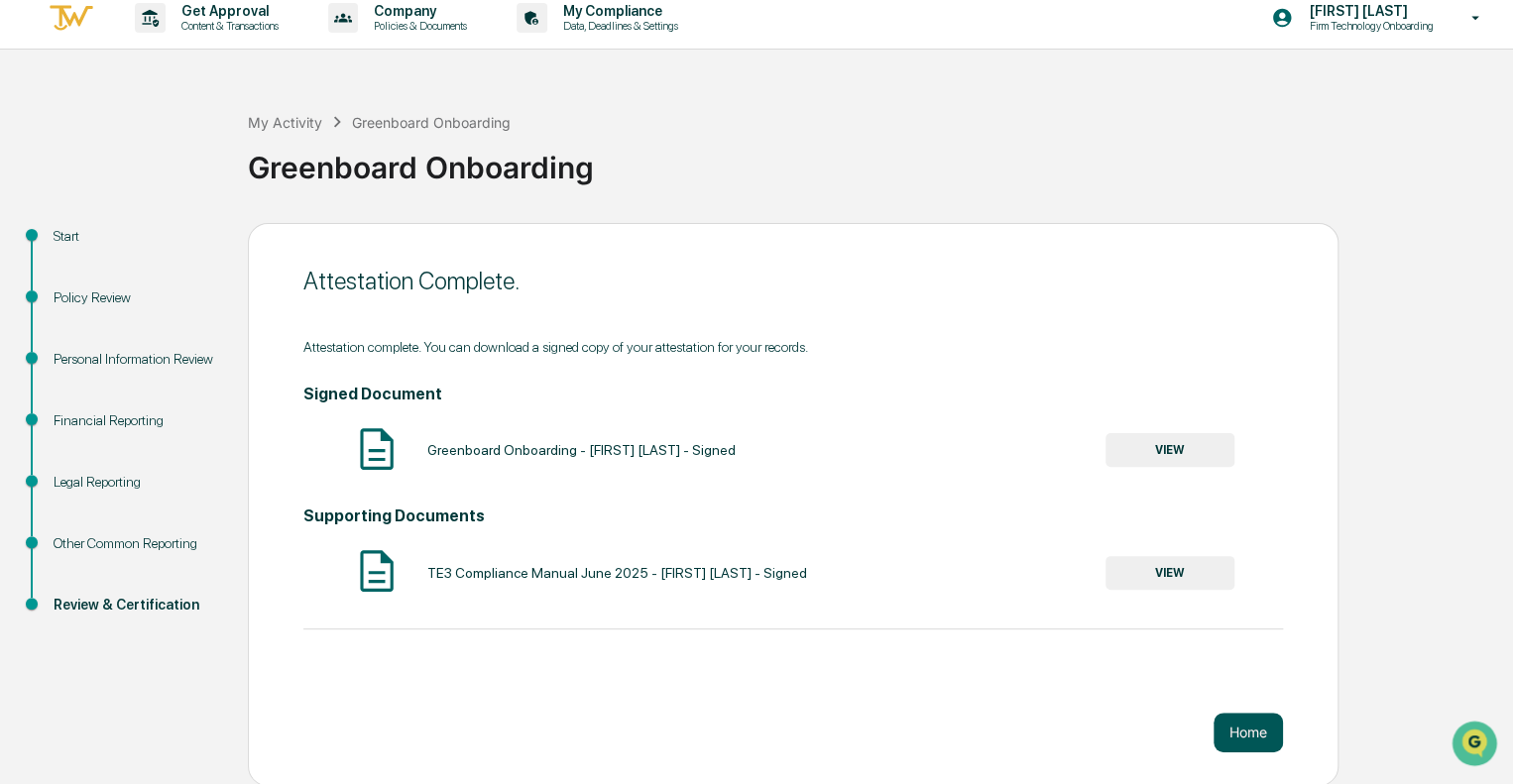 click on "Home" at bounding box center [1248, 732] 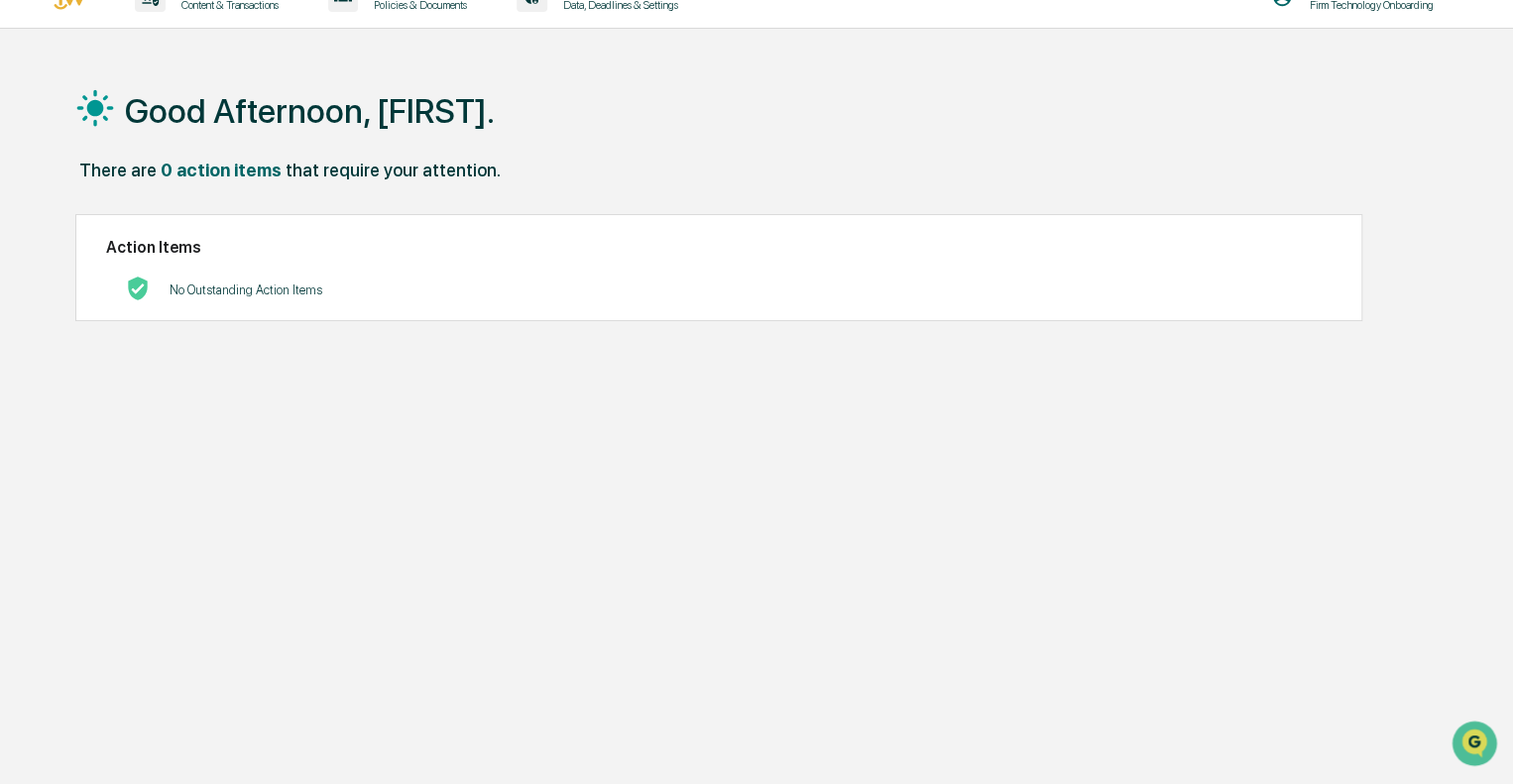 scroll, scrollTop: 94, scrollLeft: 0, axis: vertical 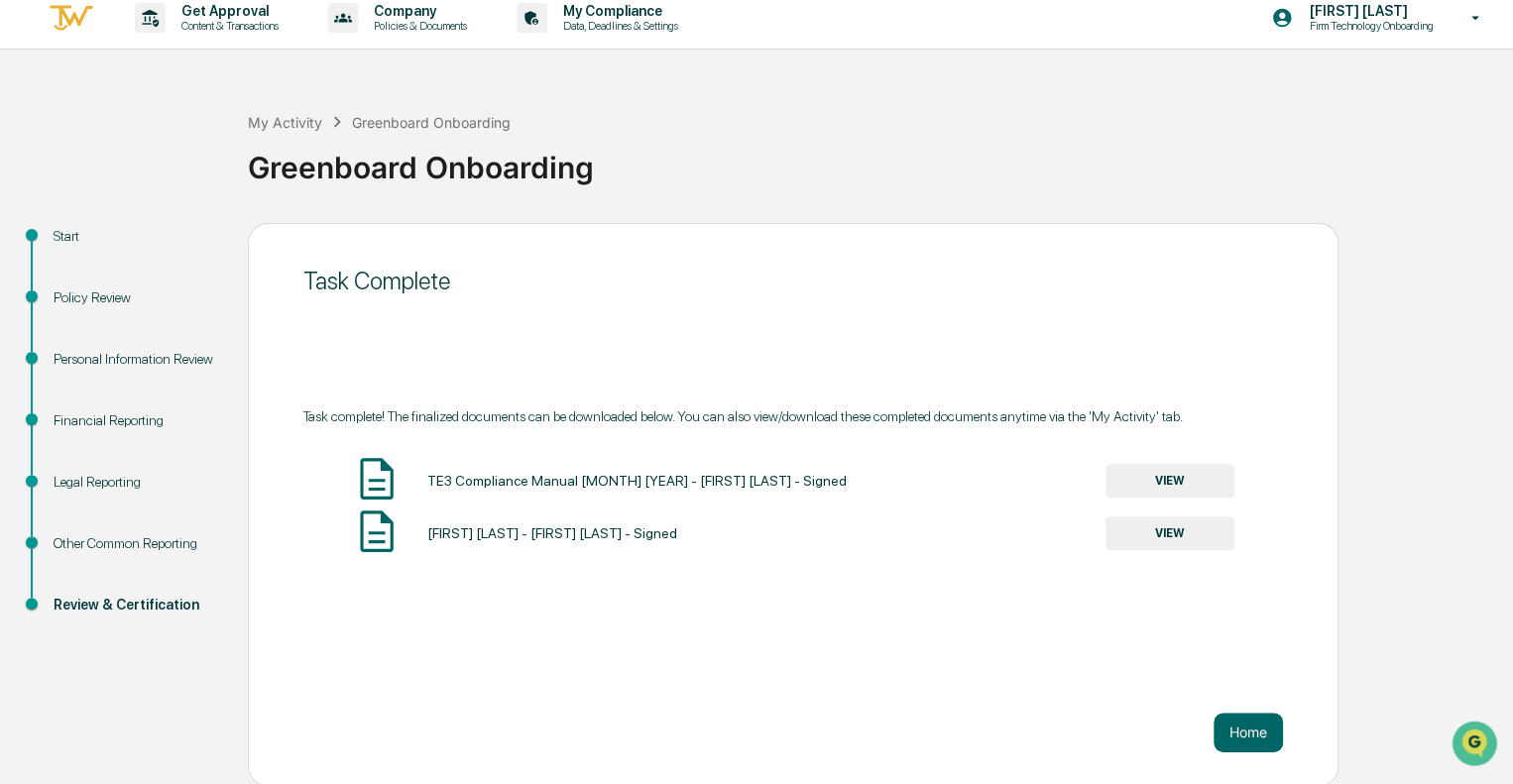 click on "Other Common Reporting" at bounding box center (135, 543) 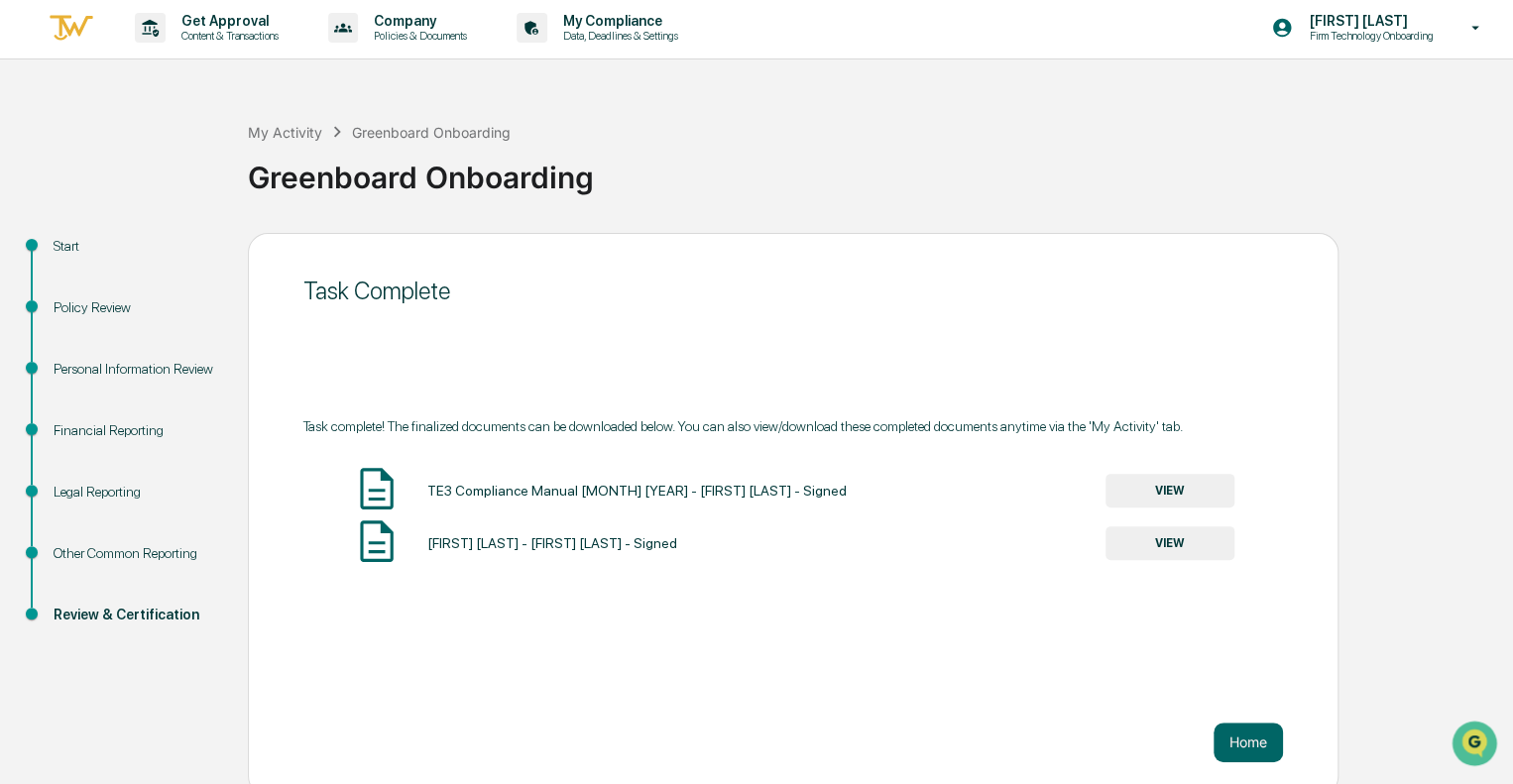 scroll, scrollTop: 0, scrollLeft: 0, axis: both 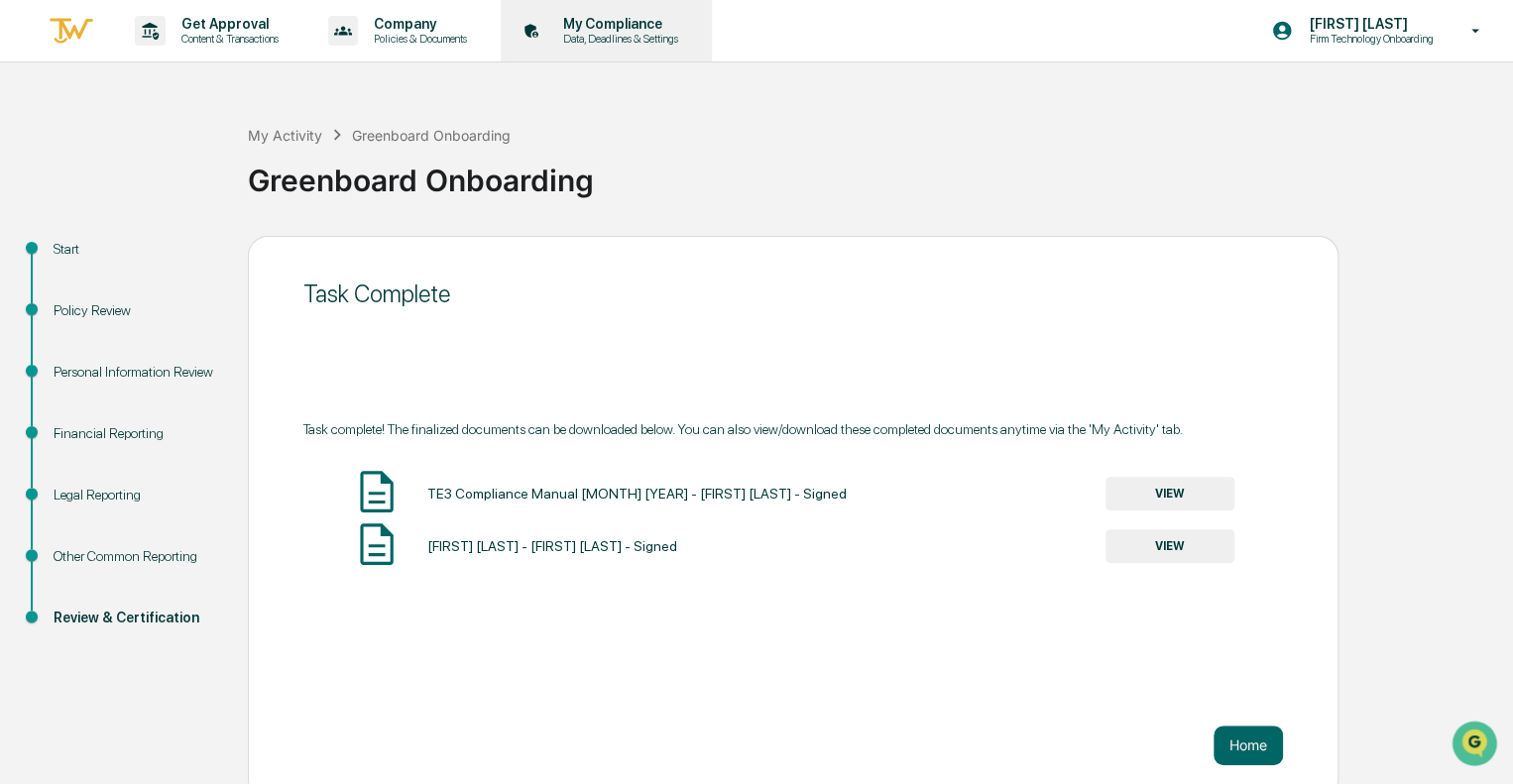 click on "My Compliance" at bounding box center [618, 24] 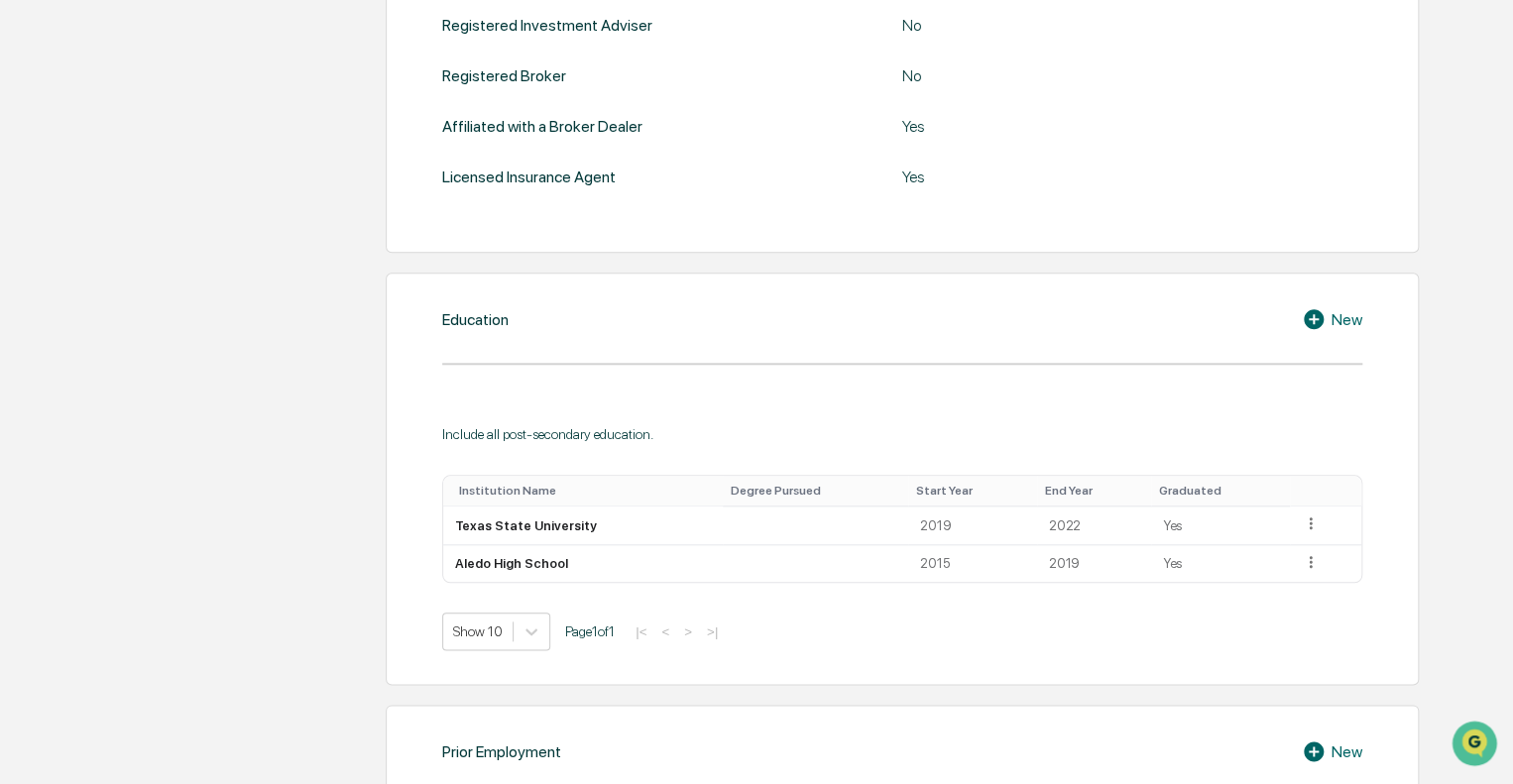 scroll, scrollTop: 396, scrollLeft: 0, axis: vertical 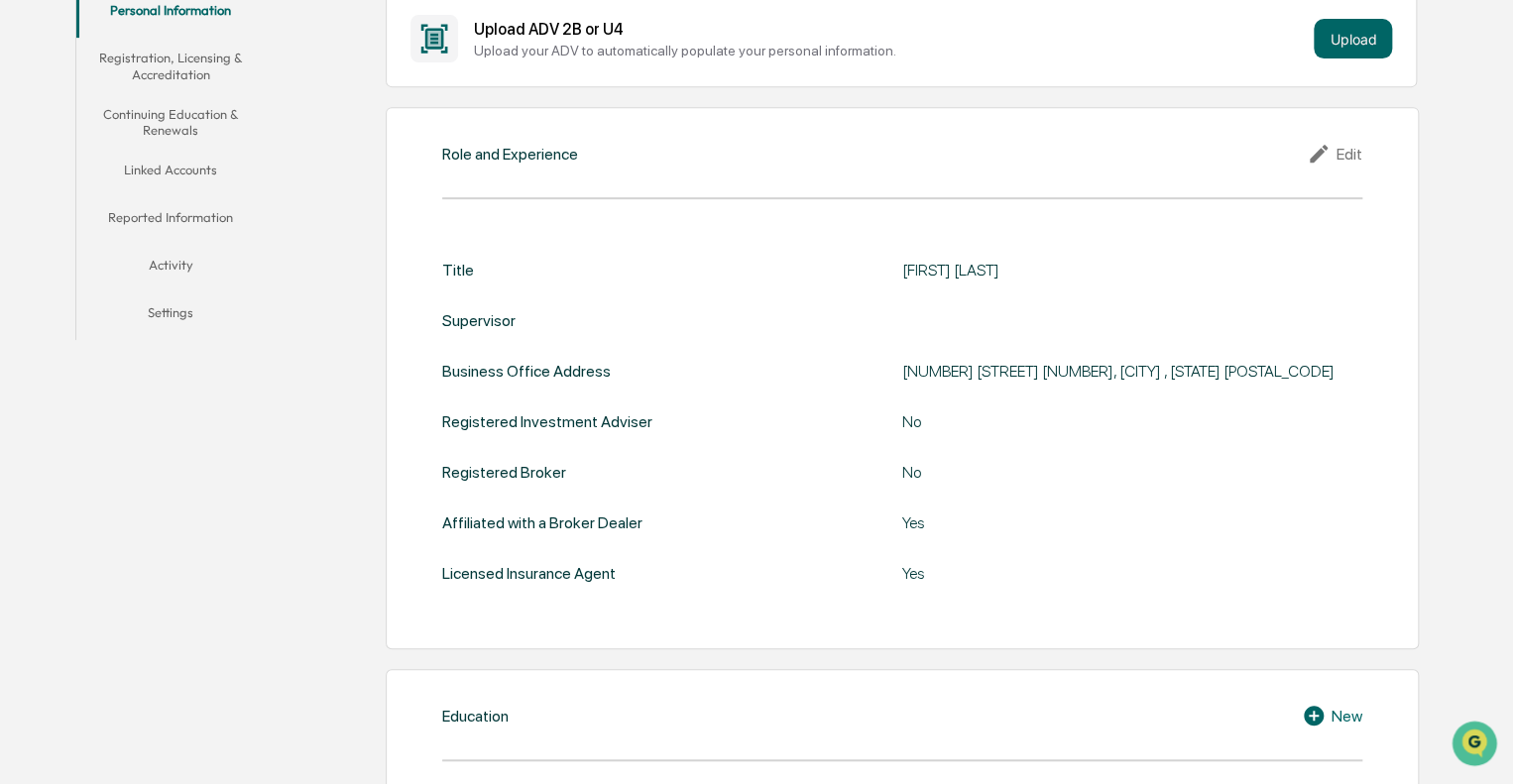 click on "Reported Information" at bounding box center (171, 221) 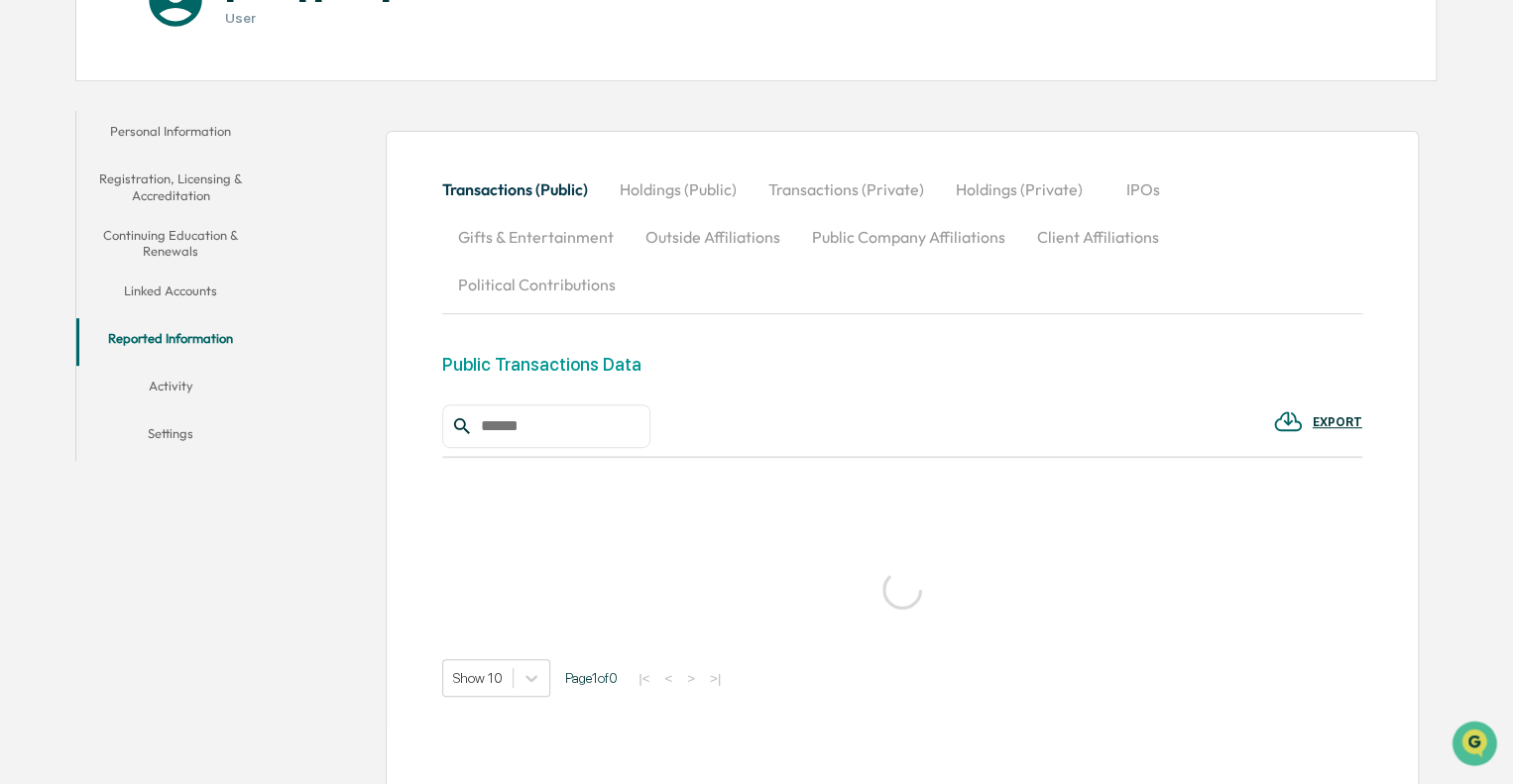 scroll, scrollTop: 396, scrollLeft: 0, axis: vertical 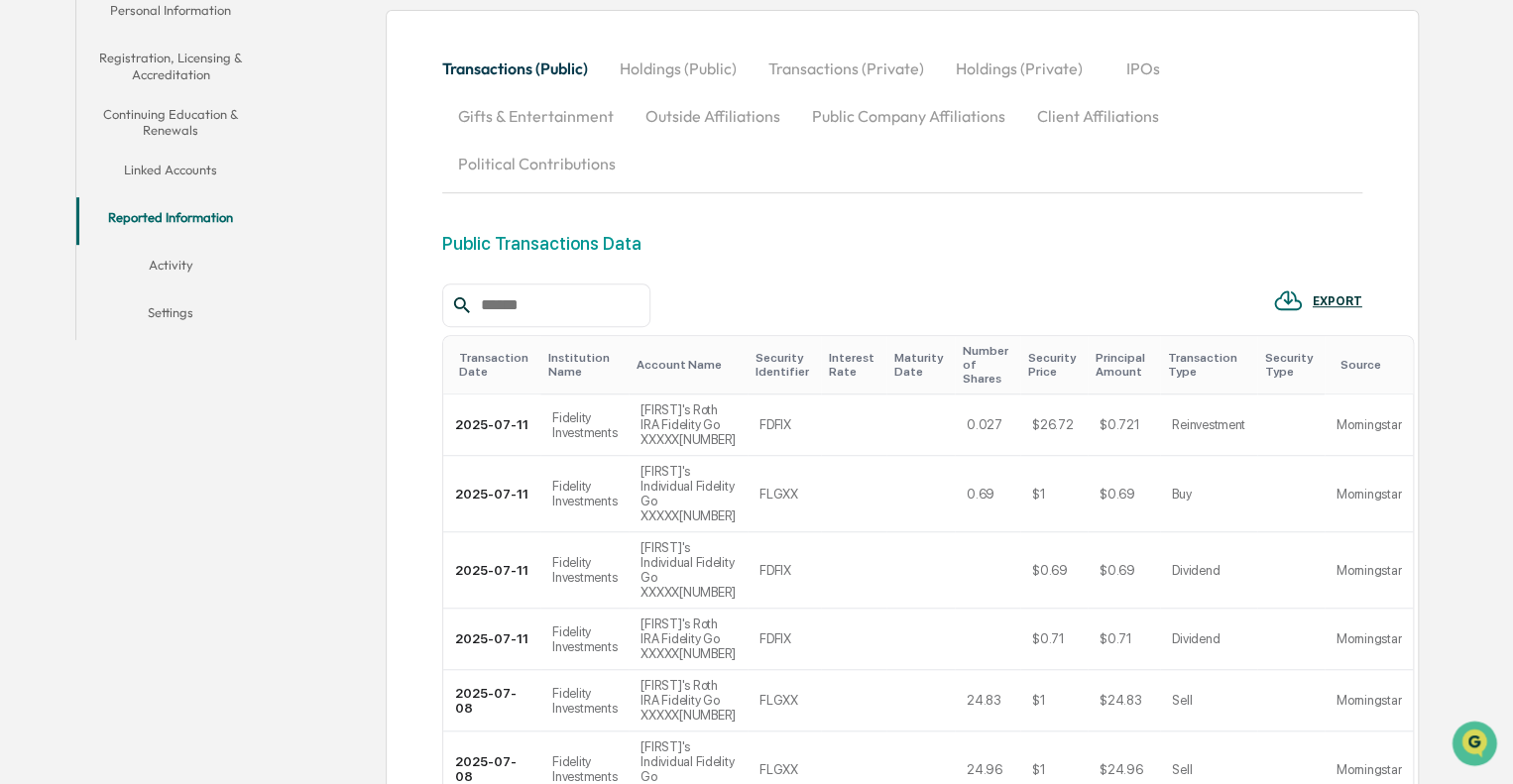 click on "Activity" at bounding box center (171, 269) 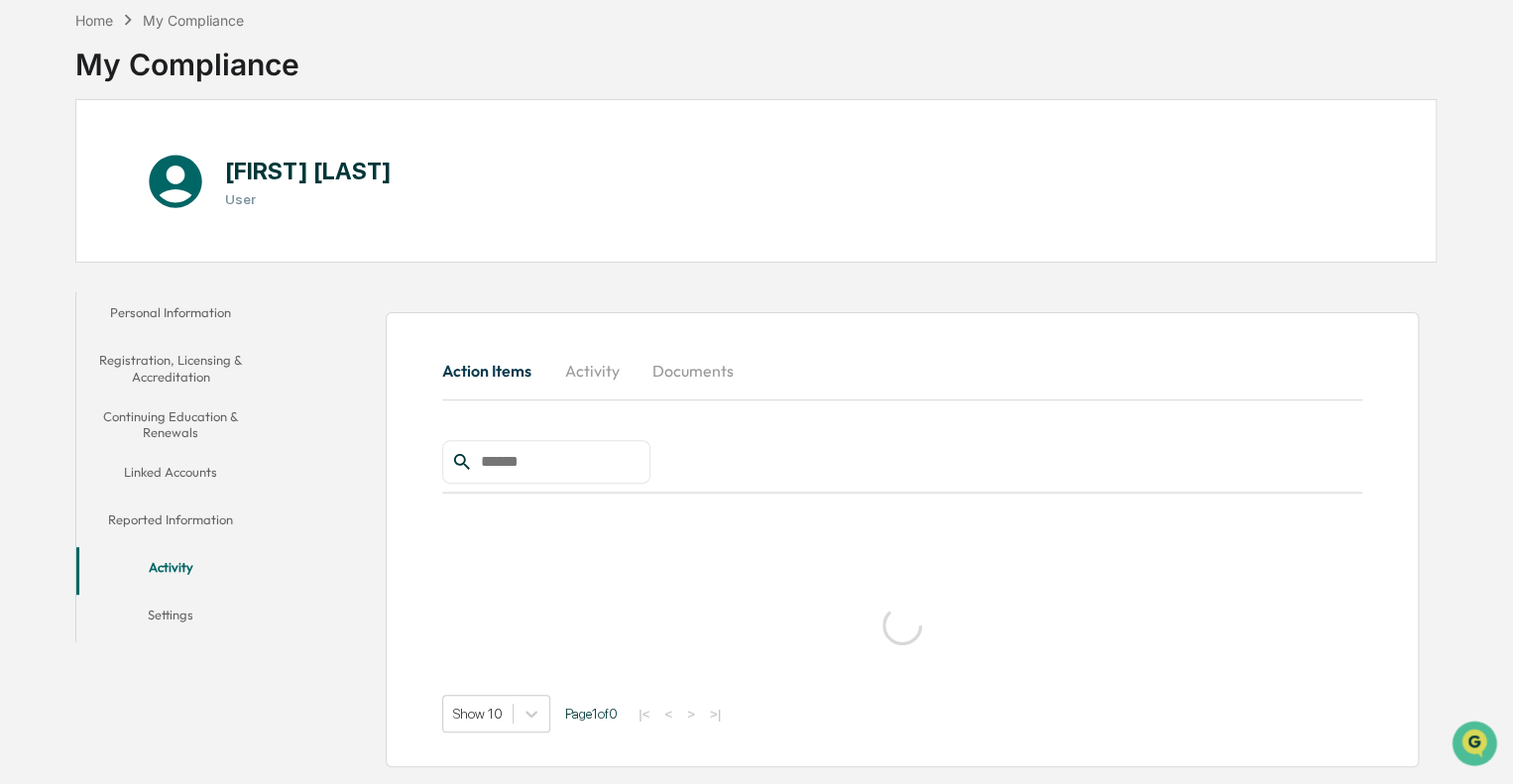 scroll, scrollTop: 94, scrollLeft: 0, axis: vertical 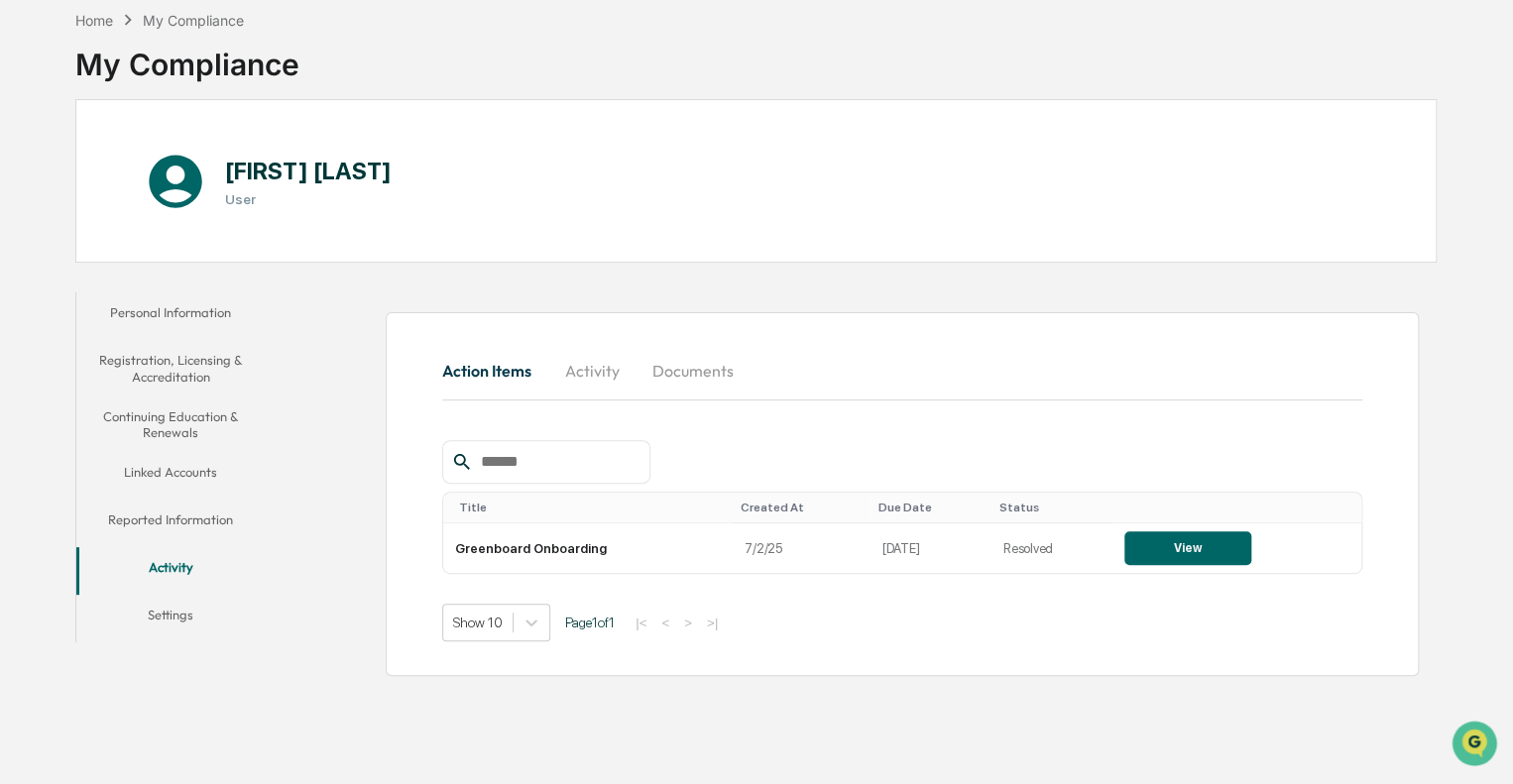 click on "Continuing Education & Renewals" at bounding box center [171, 424] 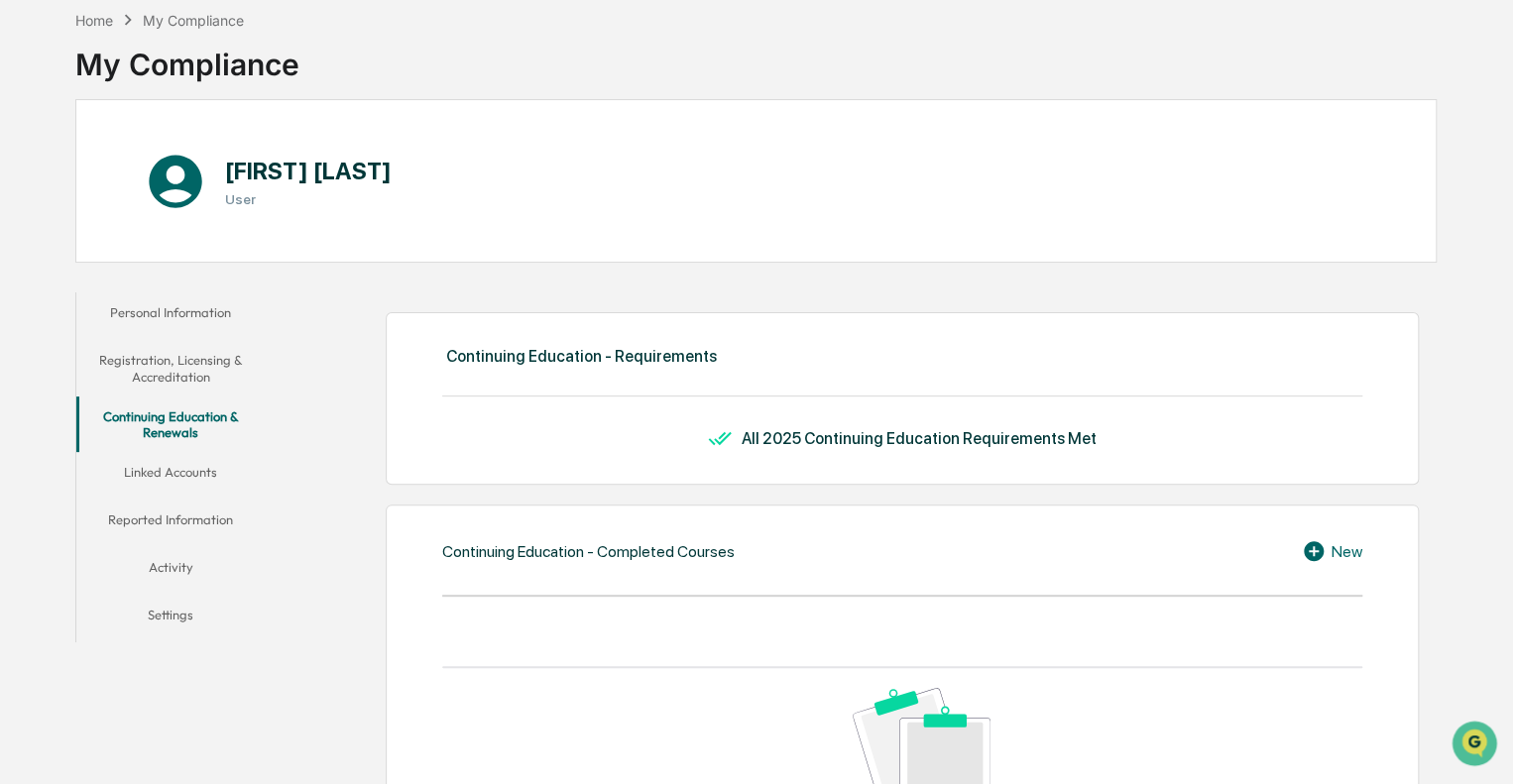 click on "Registration, Licensing & Accreditation" at bounding box center [171, 368] 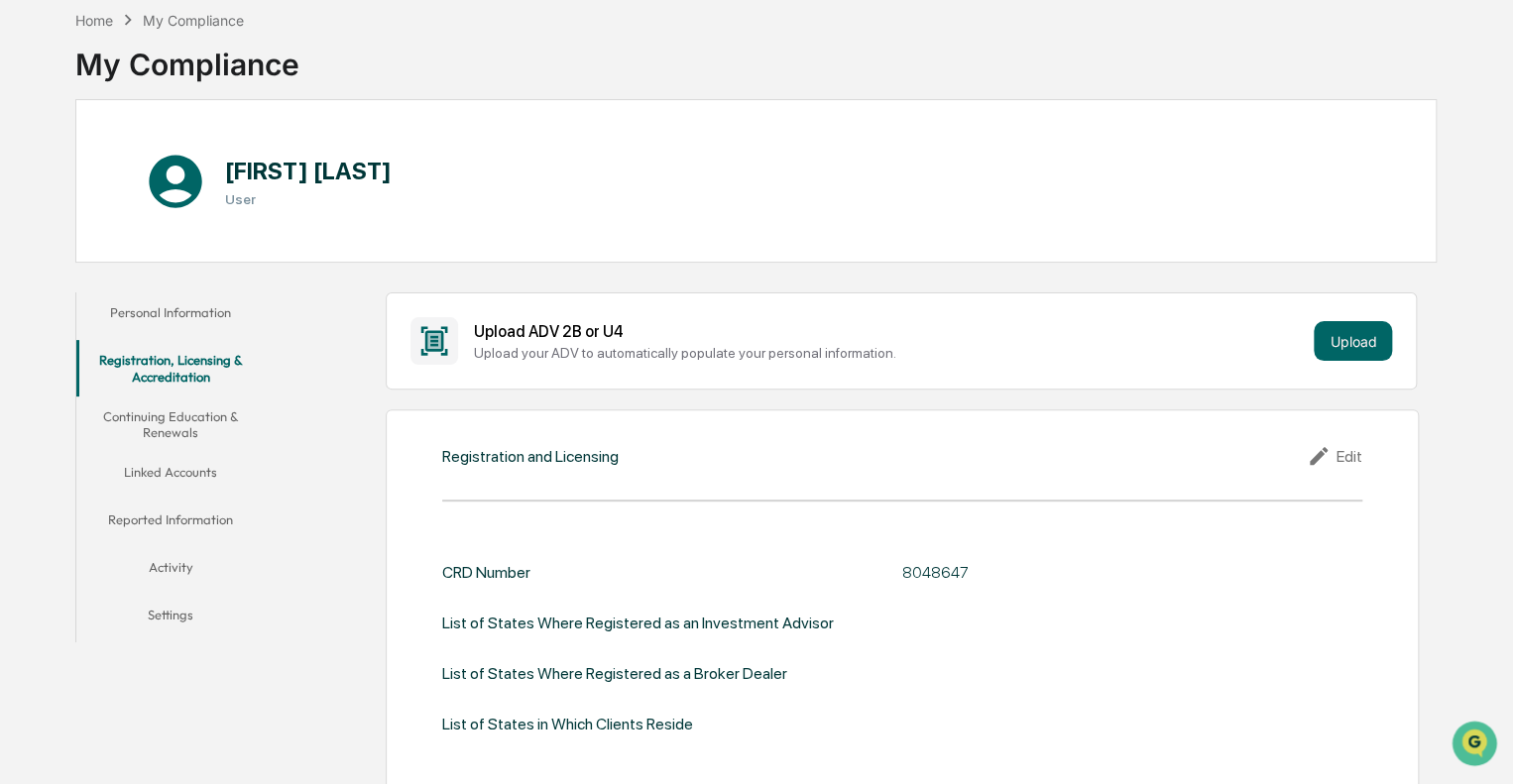 click on "Personal Information" at bounding box center [171, 316] 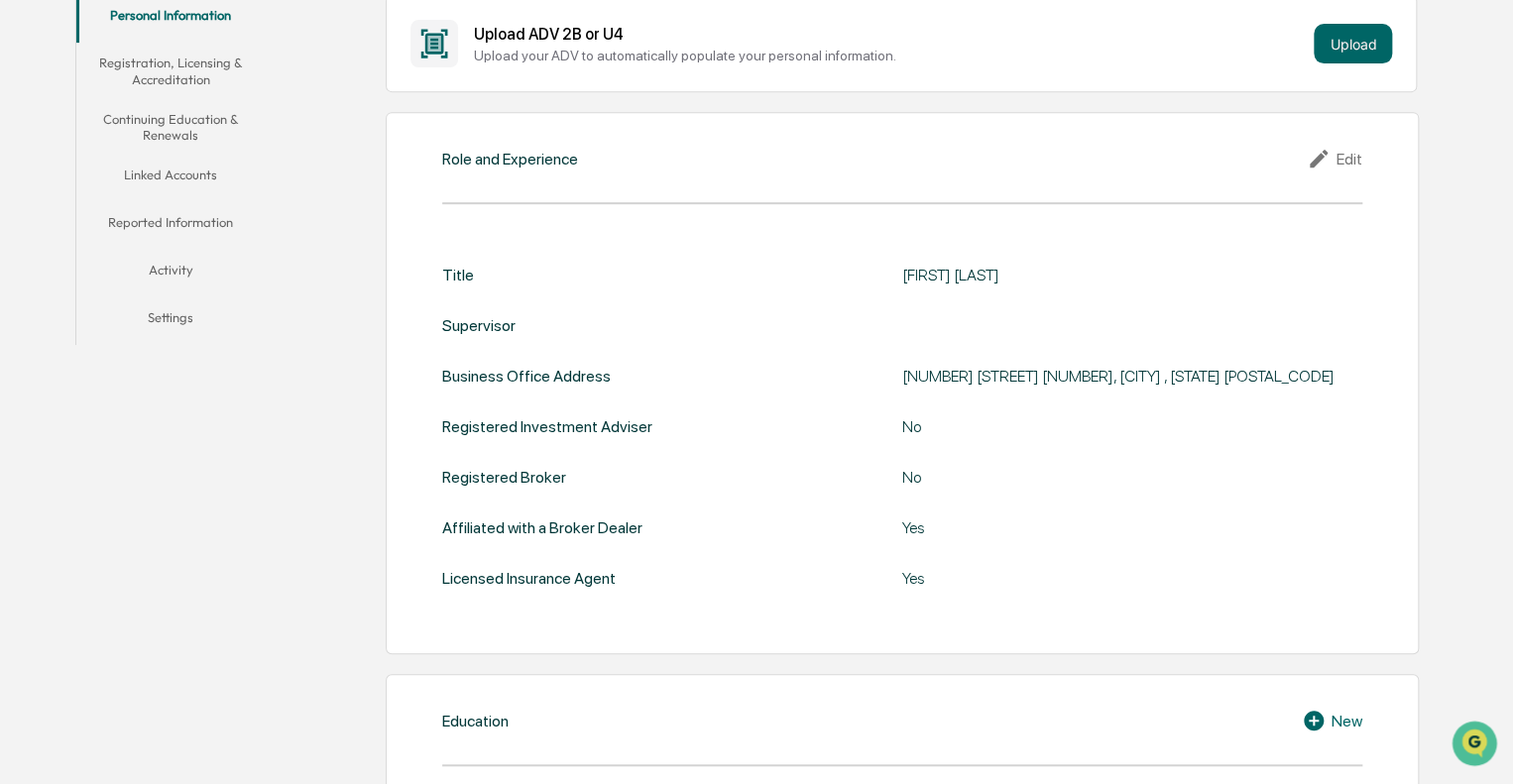 scroll, scrollTop: 0, scrollLeft: 0, axis: both 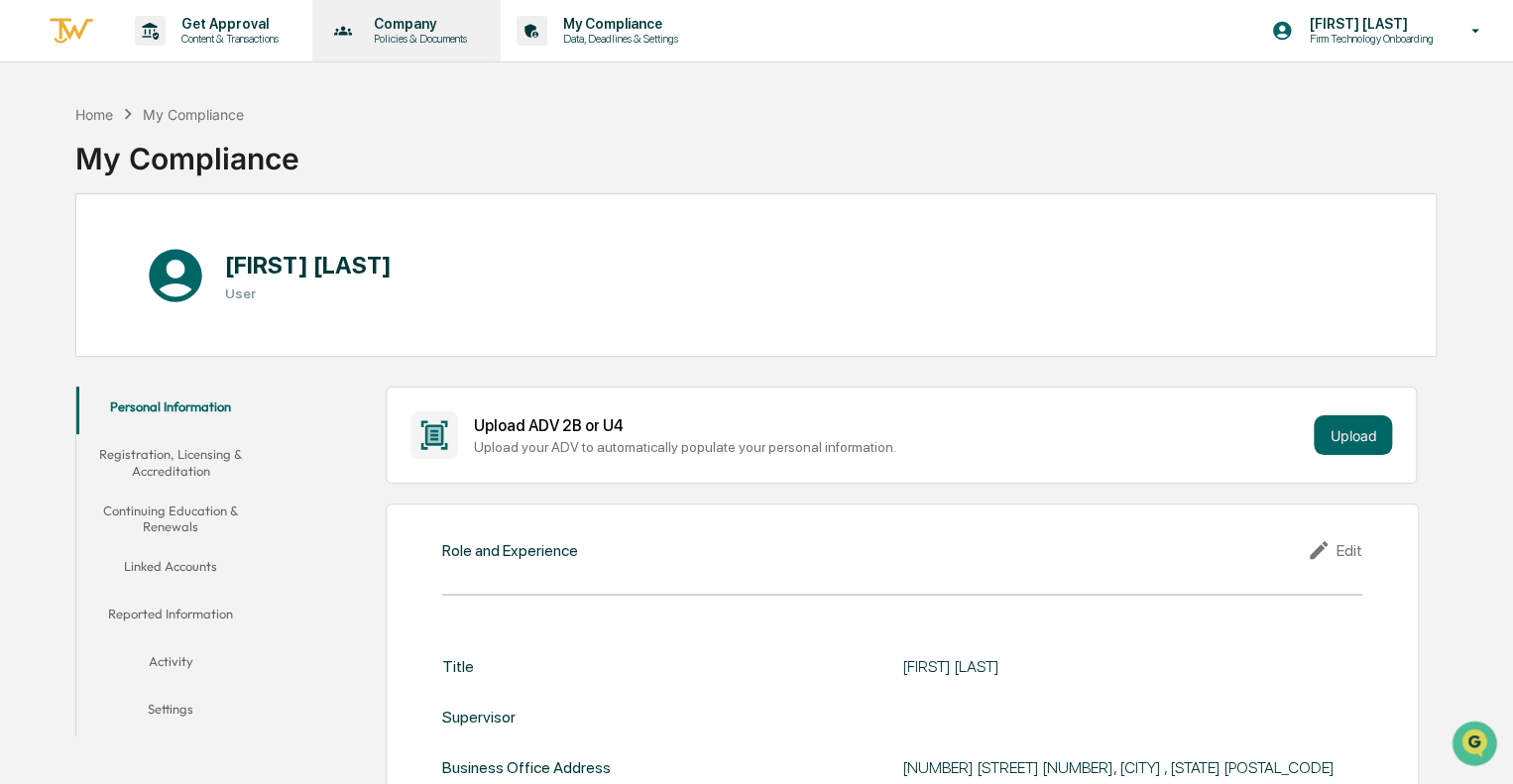 click on "Company" at bounding box center (417, 24) 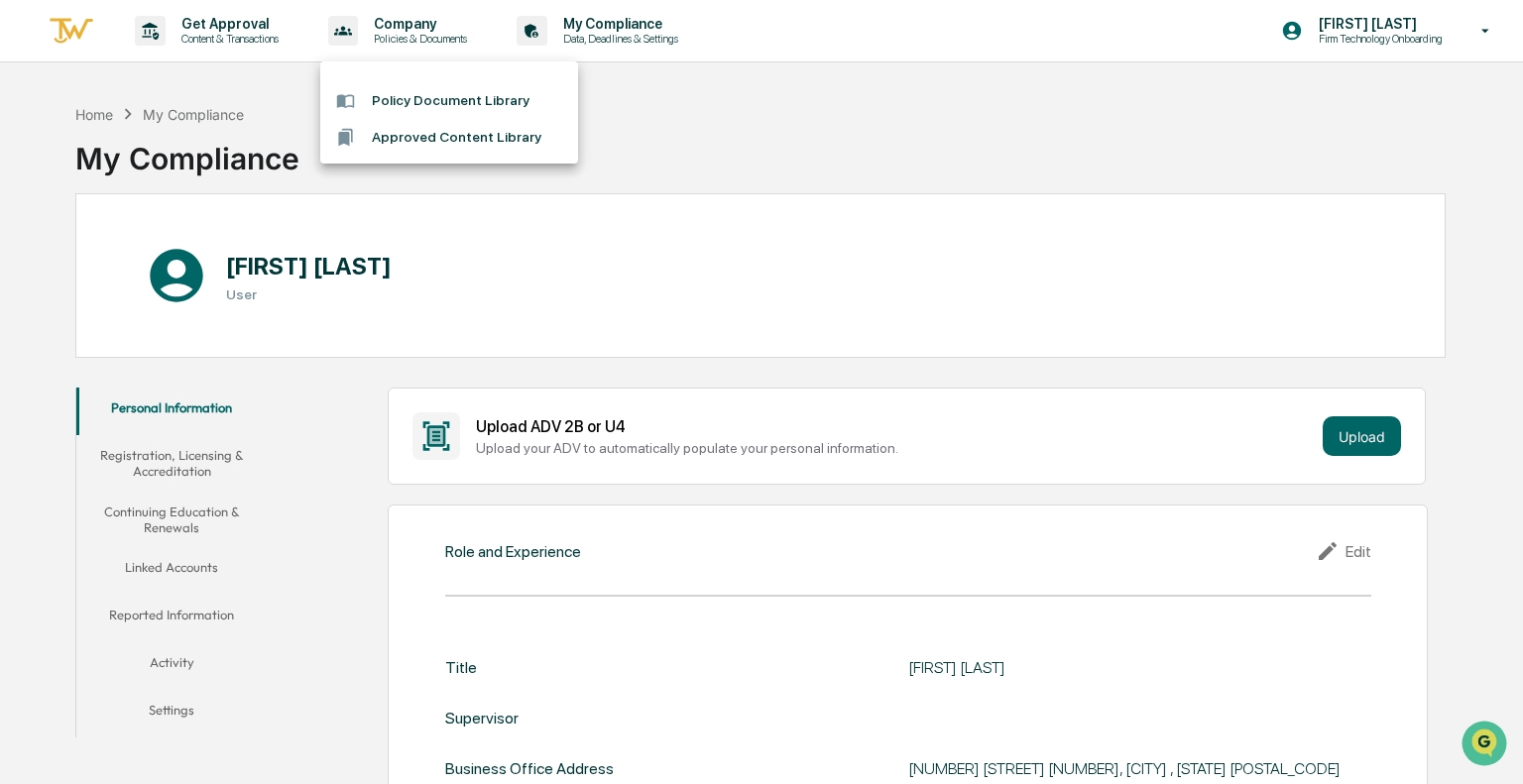 click at bounding box center [762, 392] 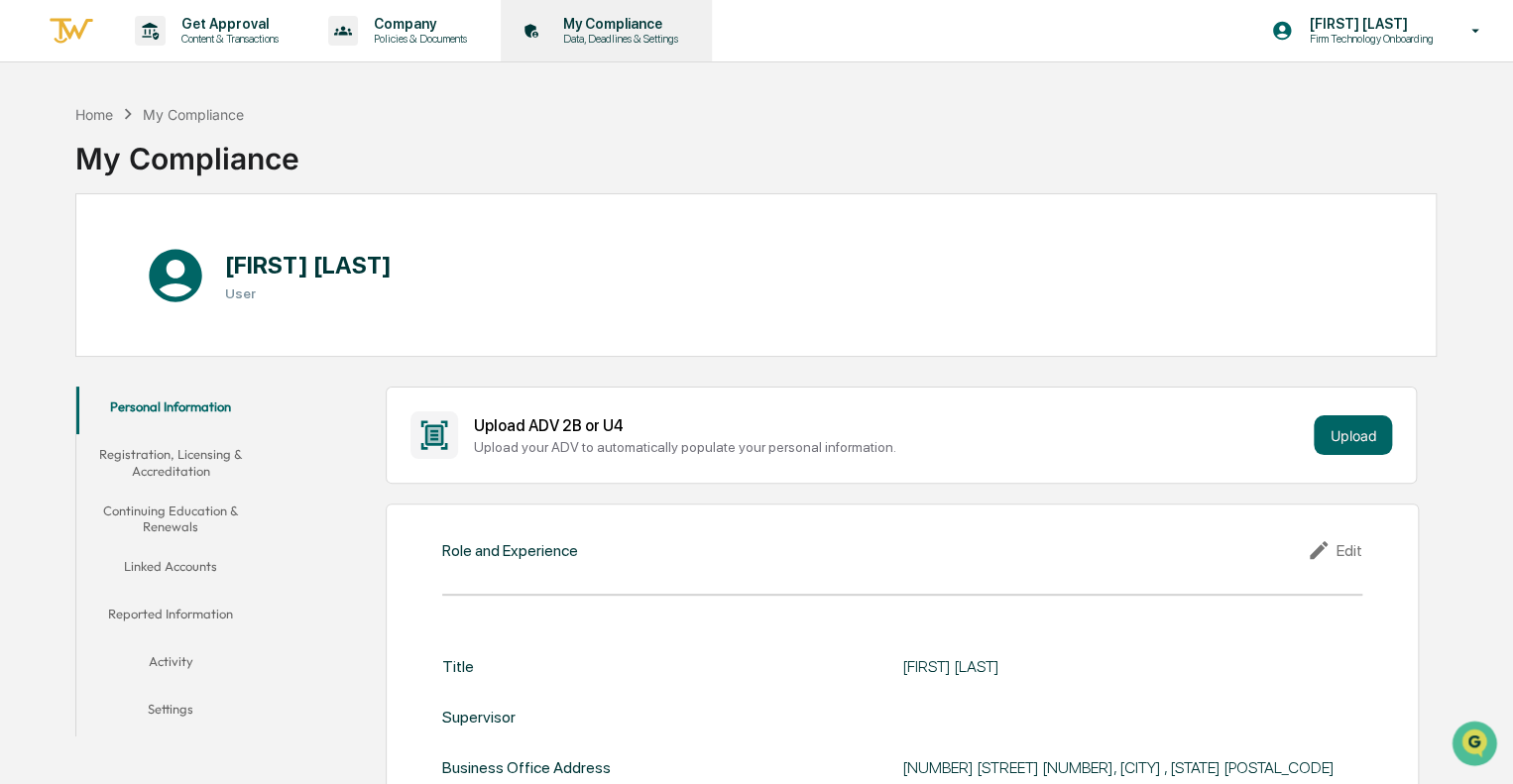 click on "Data, Deadlines & Settings" at bounding box center (618, 39) 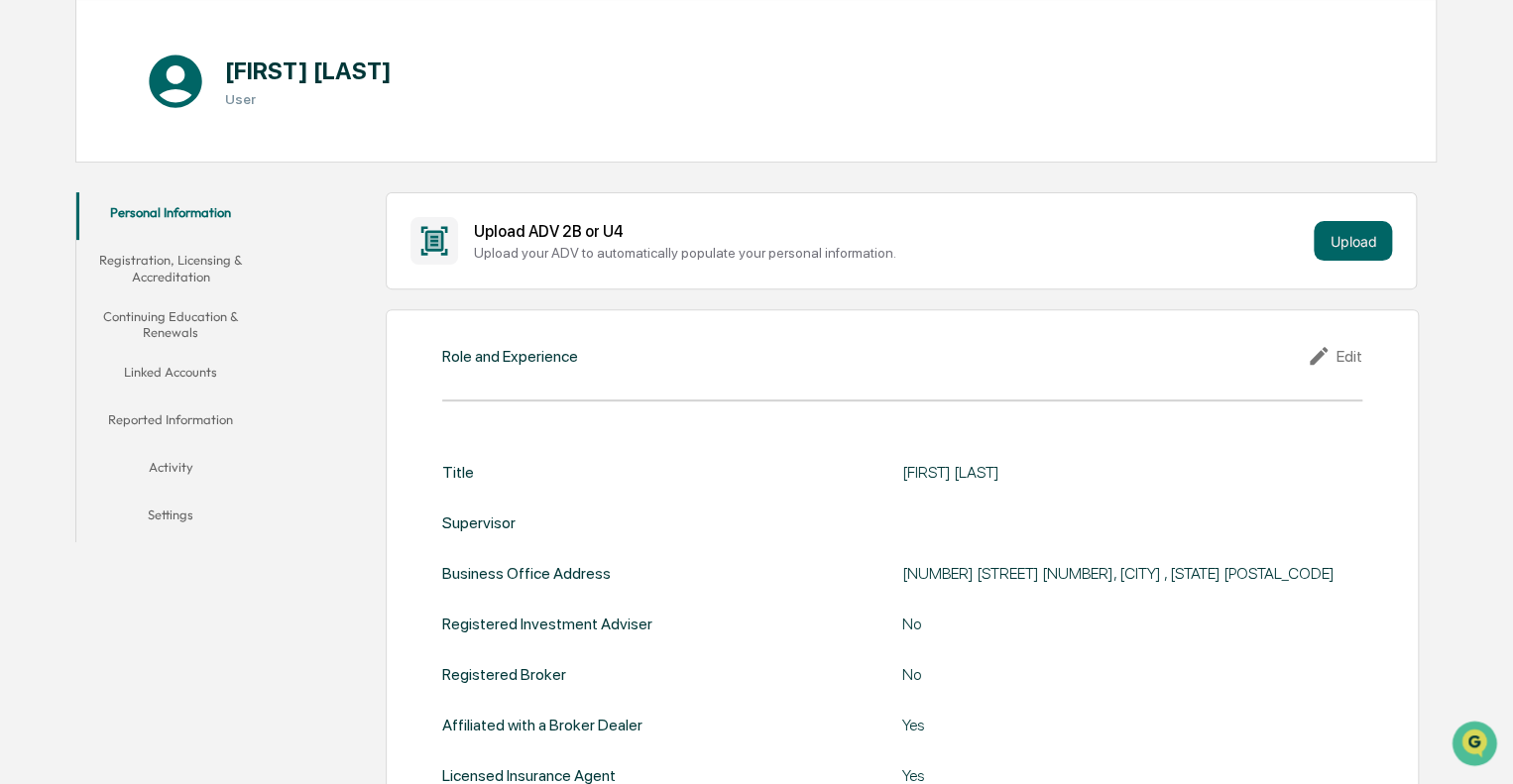 scroll, scrollTop: 198, scrollLeft: 0, axis: vertical 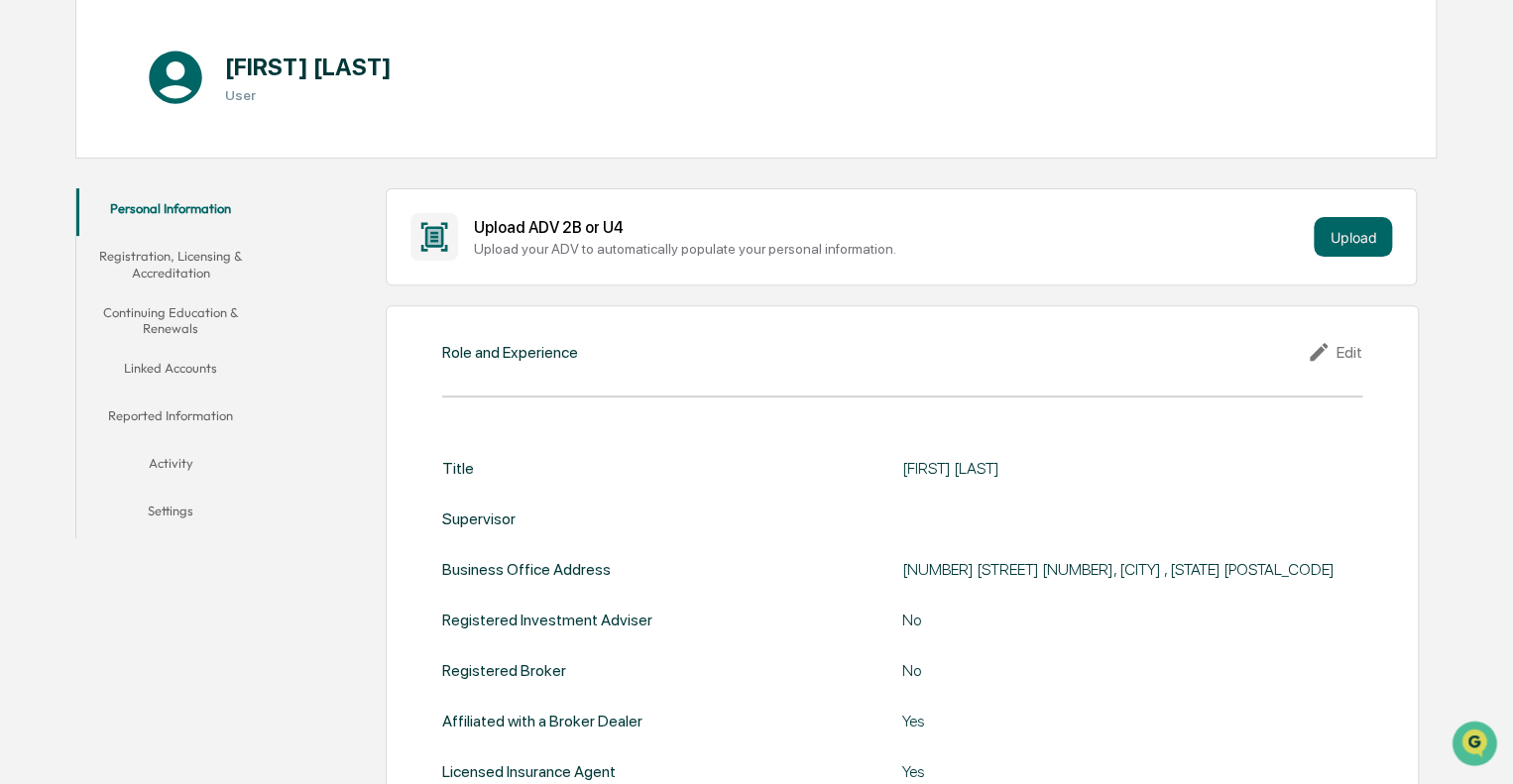 click on "Continuing Education & Renewals" at bounding box center (171, 320) 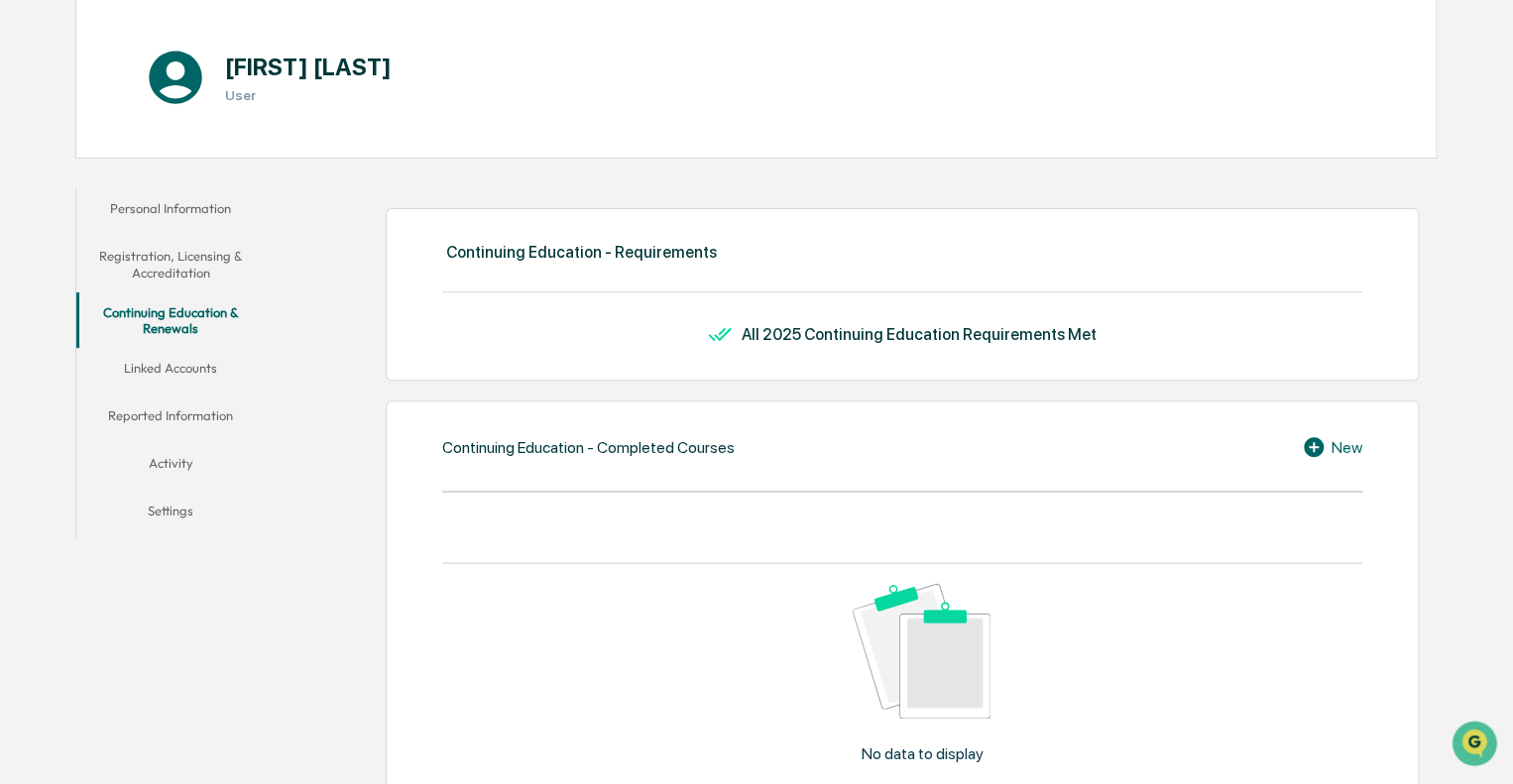 click on "Registration, Licensing & Accreditation" at bounding box center (171, 264) 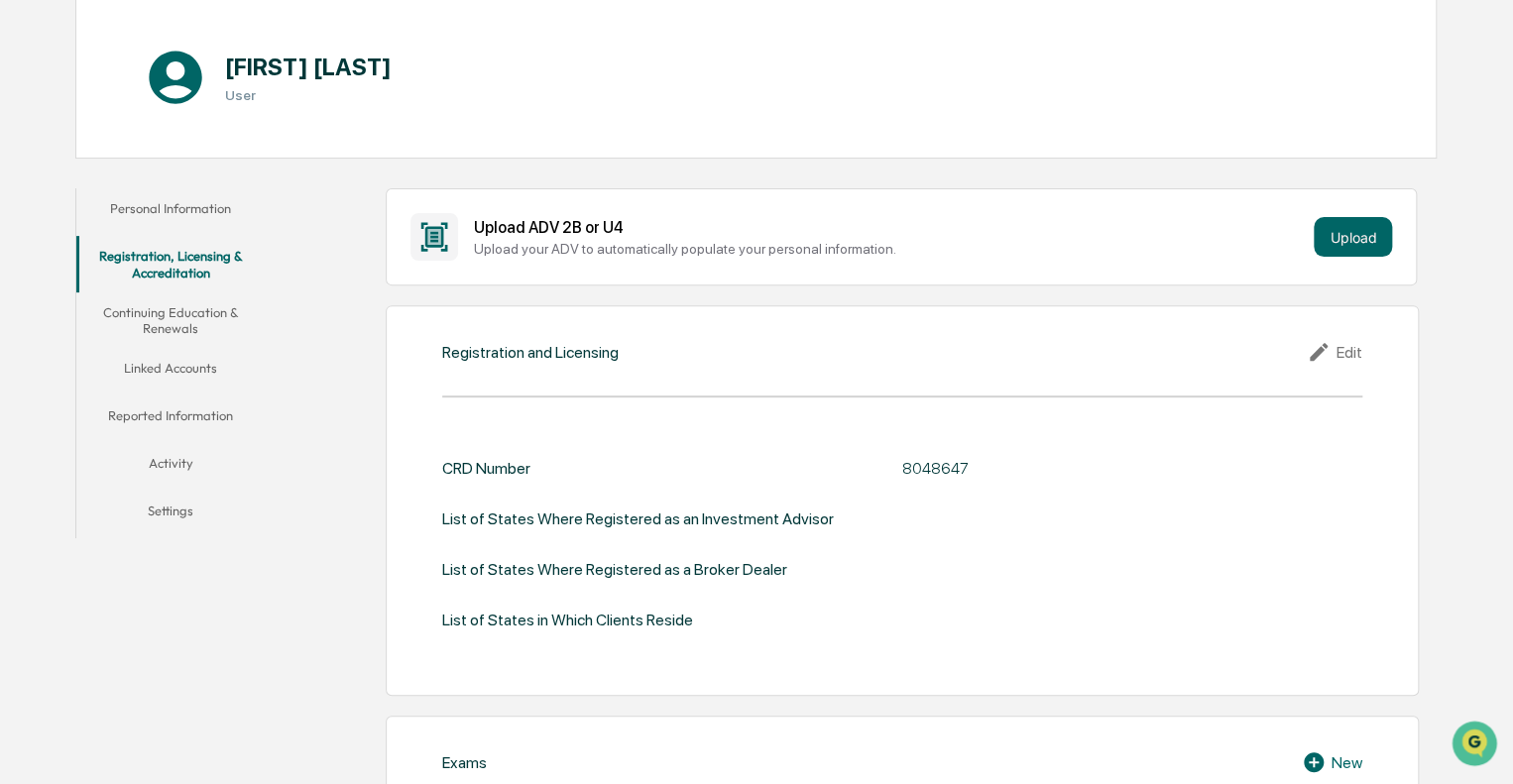 click on "Continuing Education & Renewals" at bounding box center [171, 320] 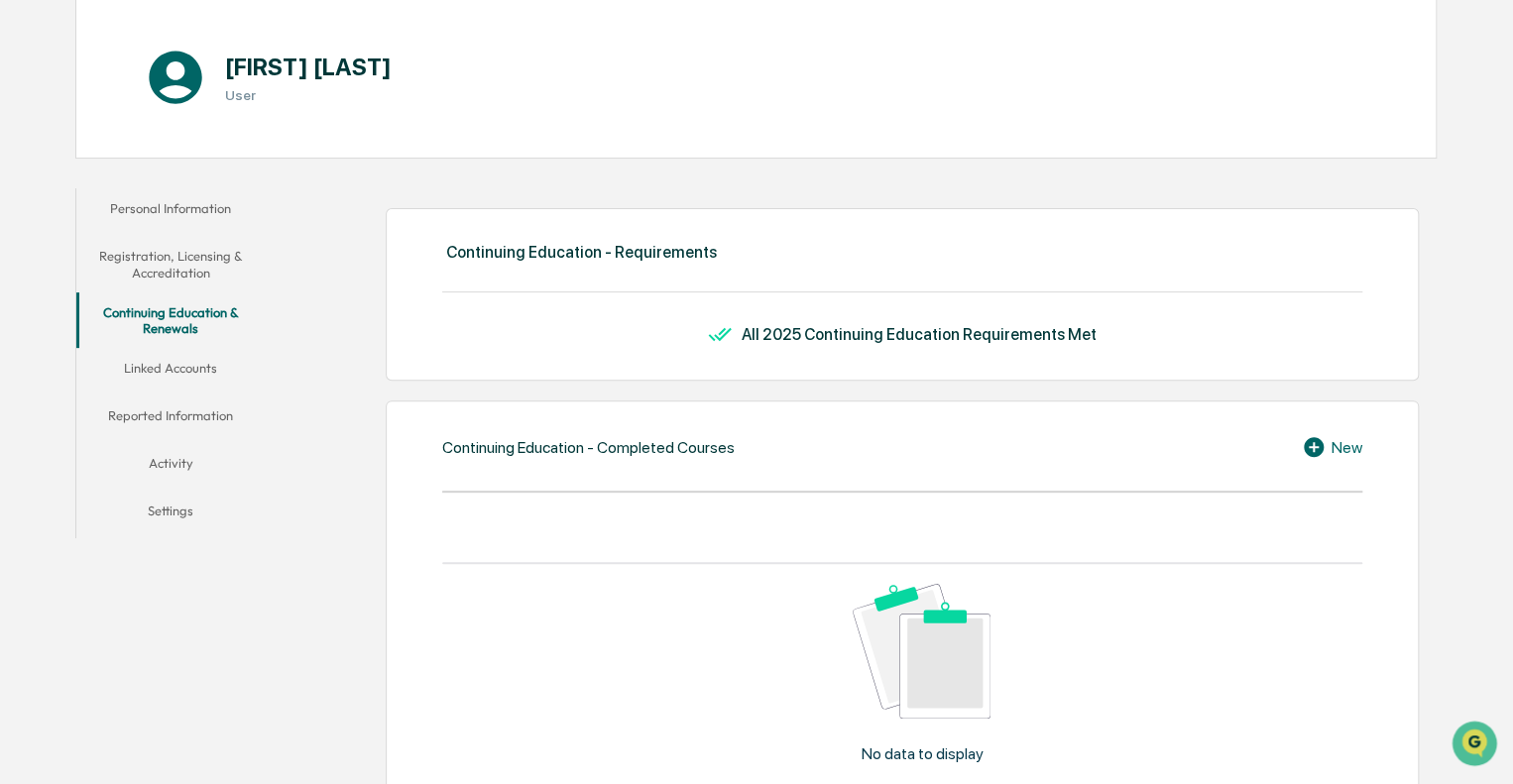 click on "Linked Accounts" at bounding box center (171, 372) 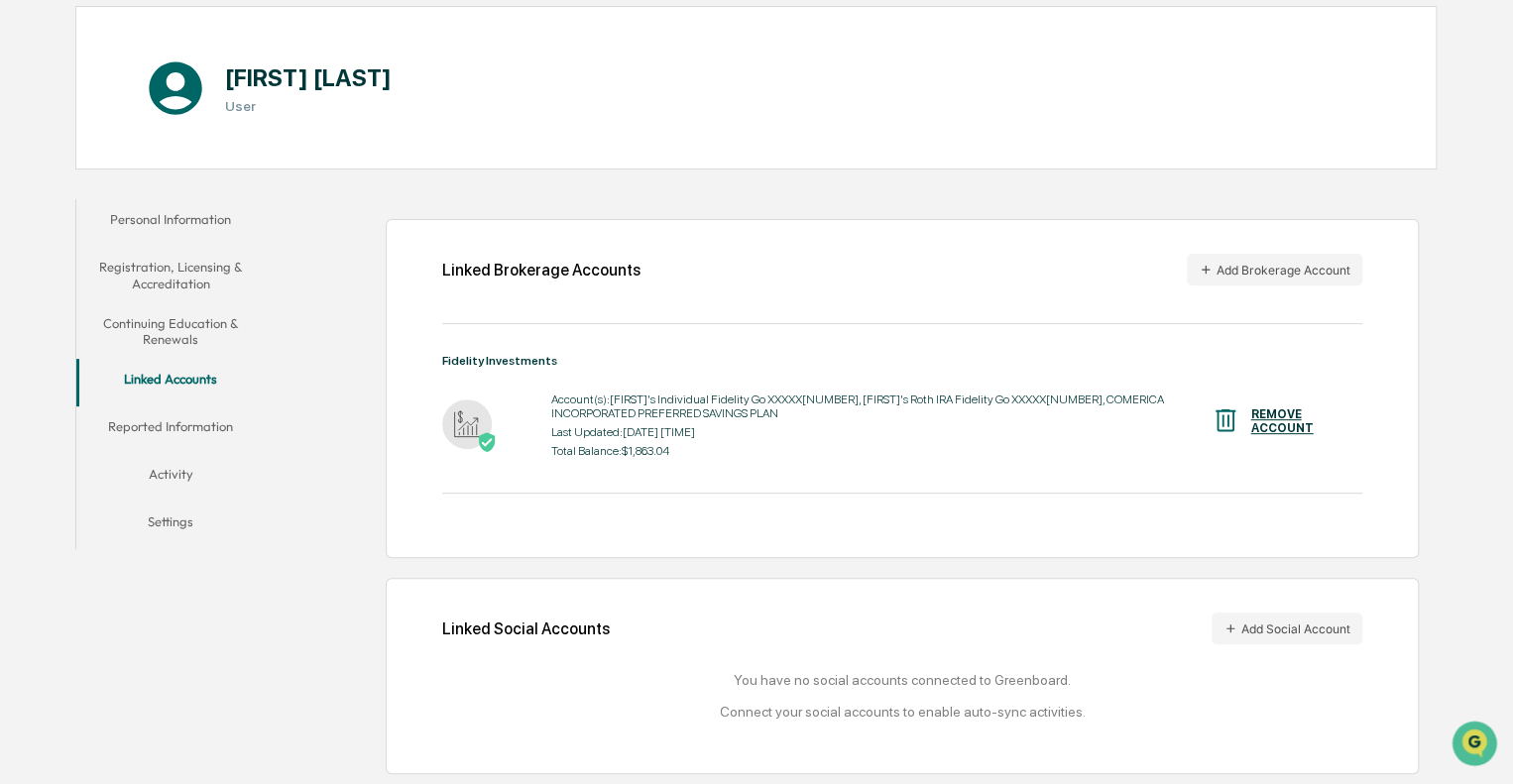 click on "Activity" at bounding box center (171, 478) 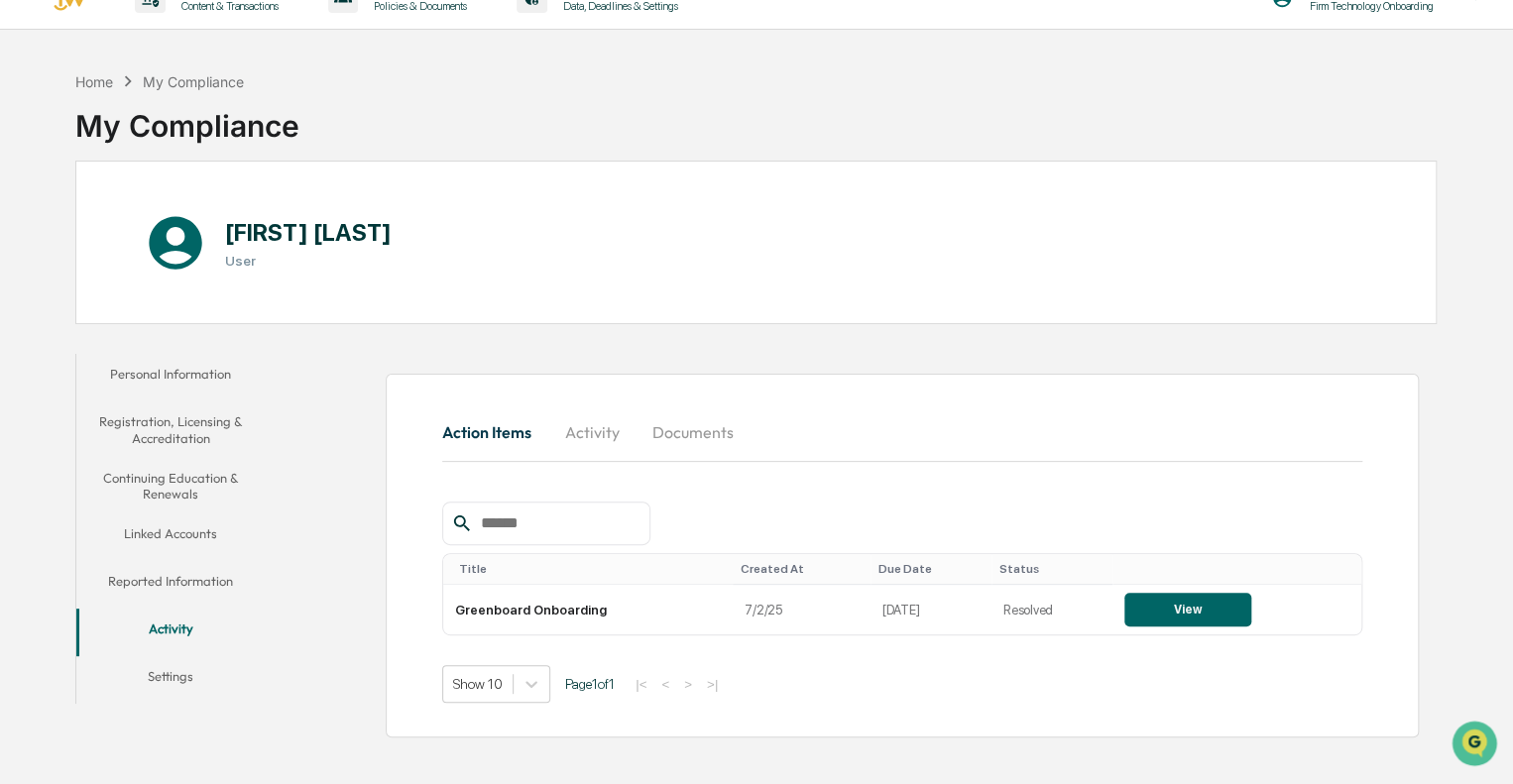 scroll, scrollTop: 0, scrollLeft: 0, axis: both 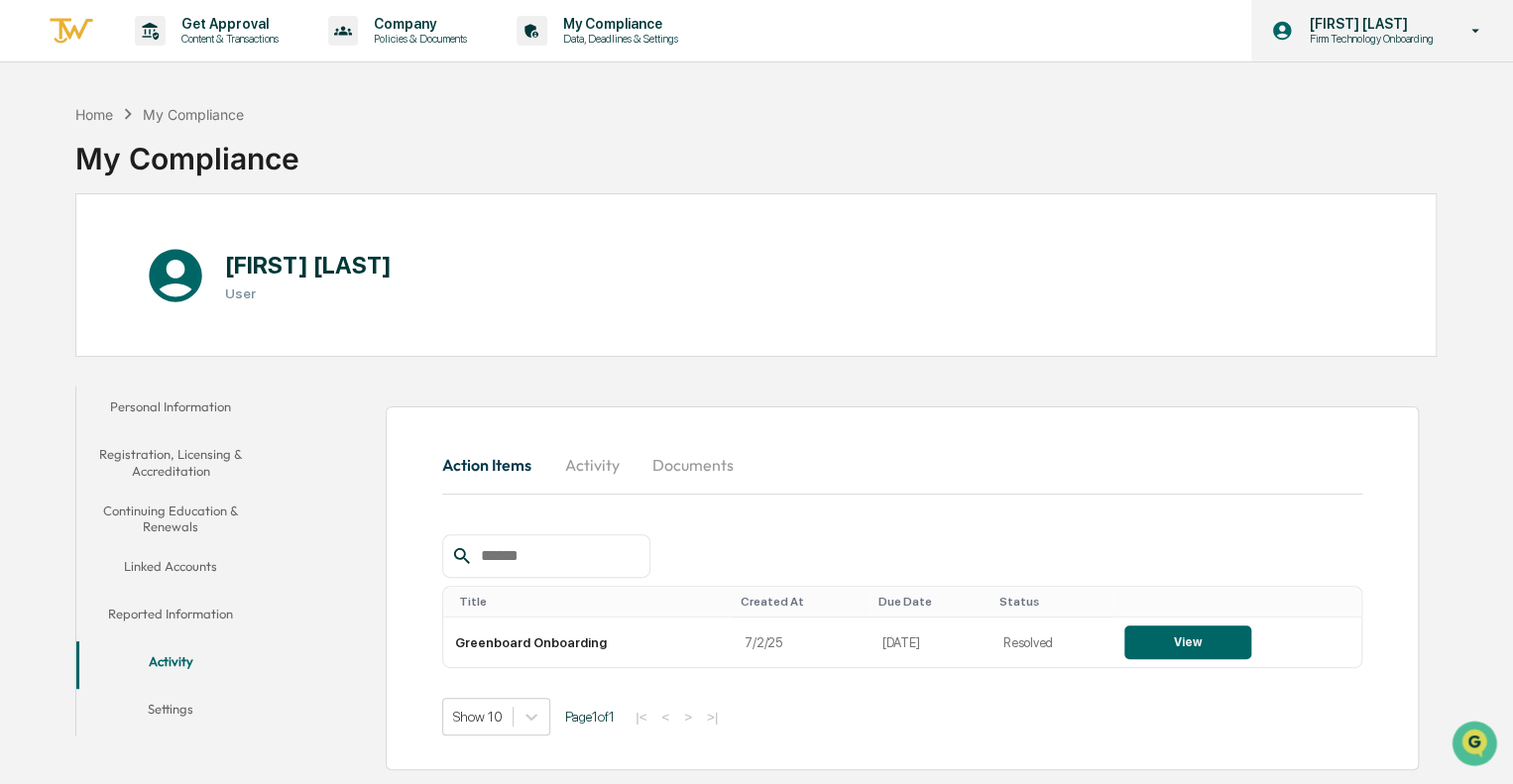 drag, startPoint x: 1334, startPoint y: 68, endPoint x: 1333, endPoint y: 55, distance: 13.038405 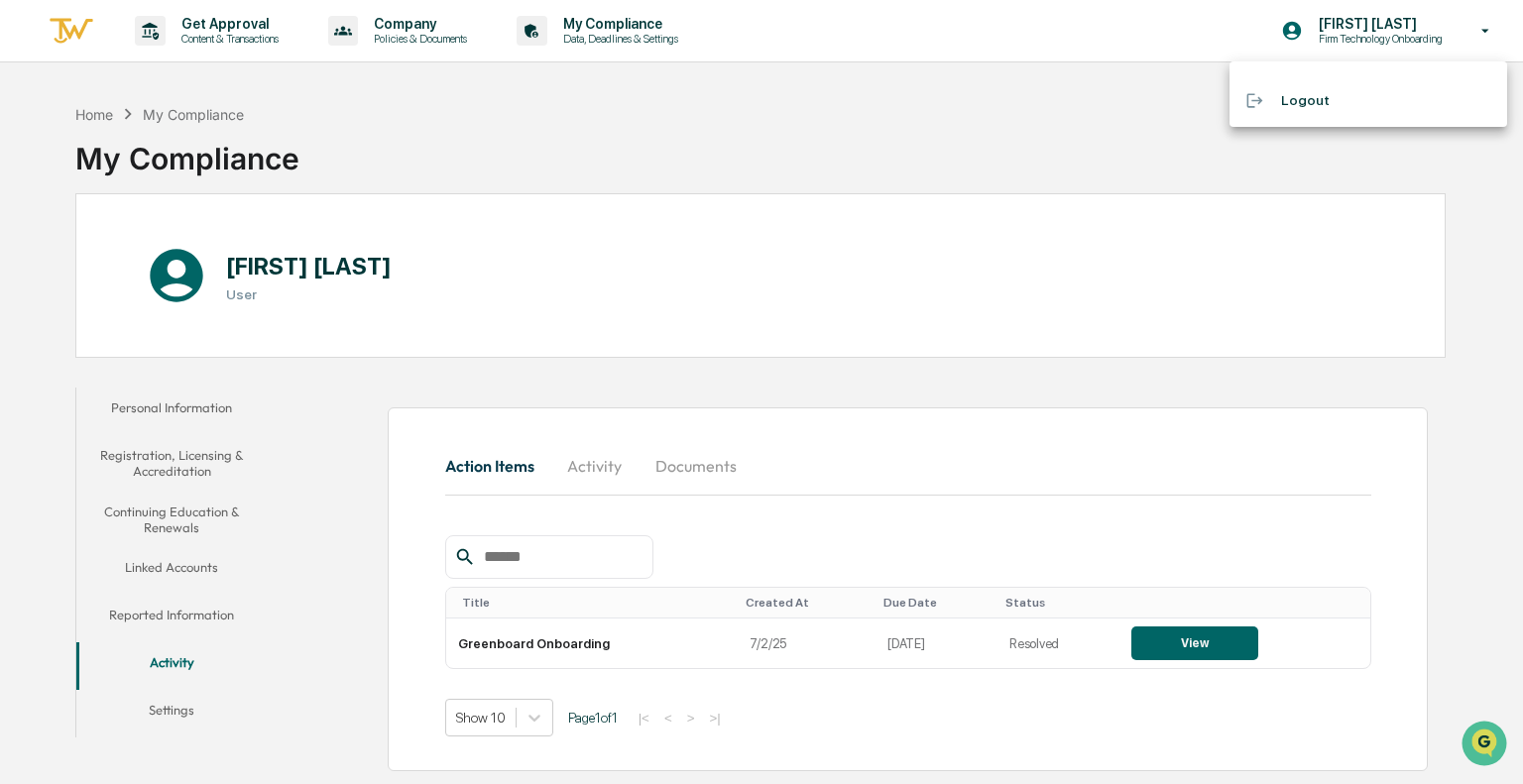 click at bounding box center [762, 392] 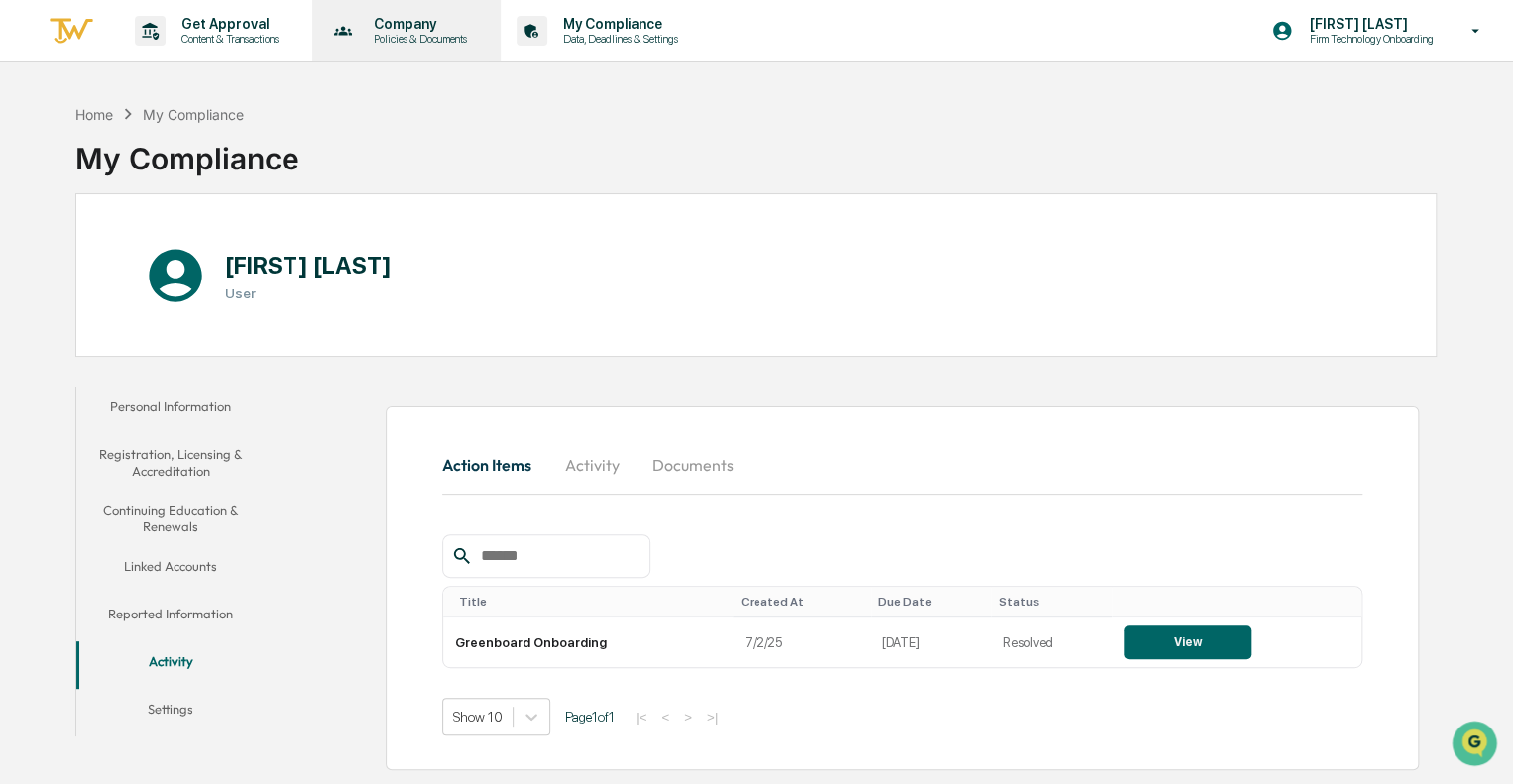 click on "Policies & Documents" at bounding box center [417, 39] 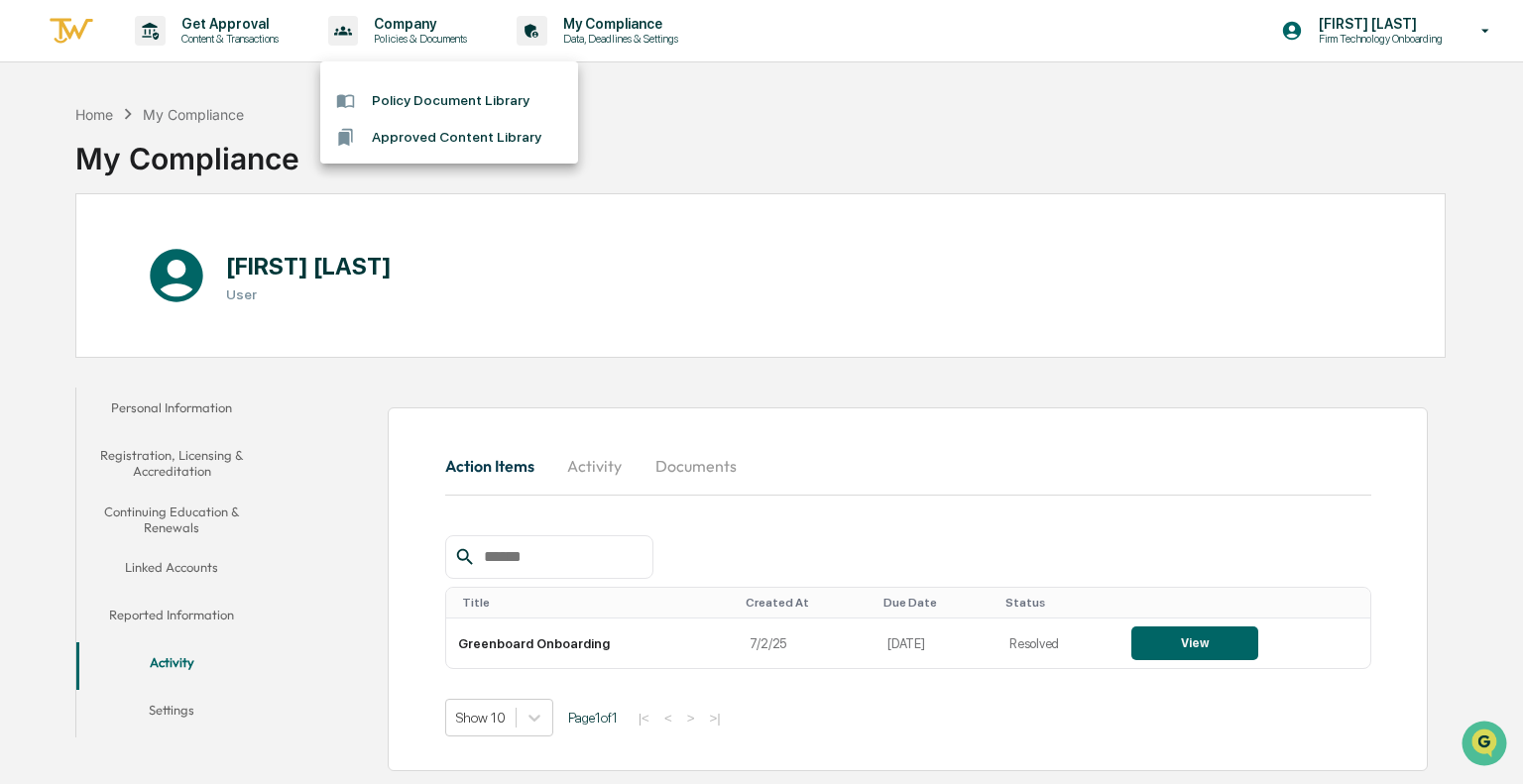 click at bounding box center [762, 392] 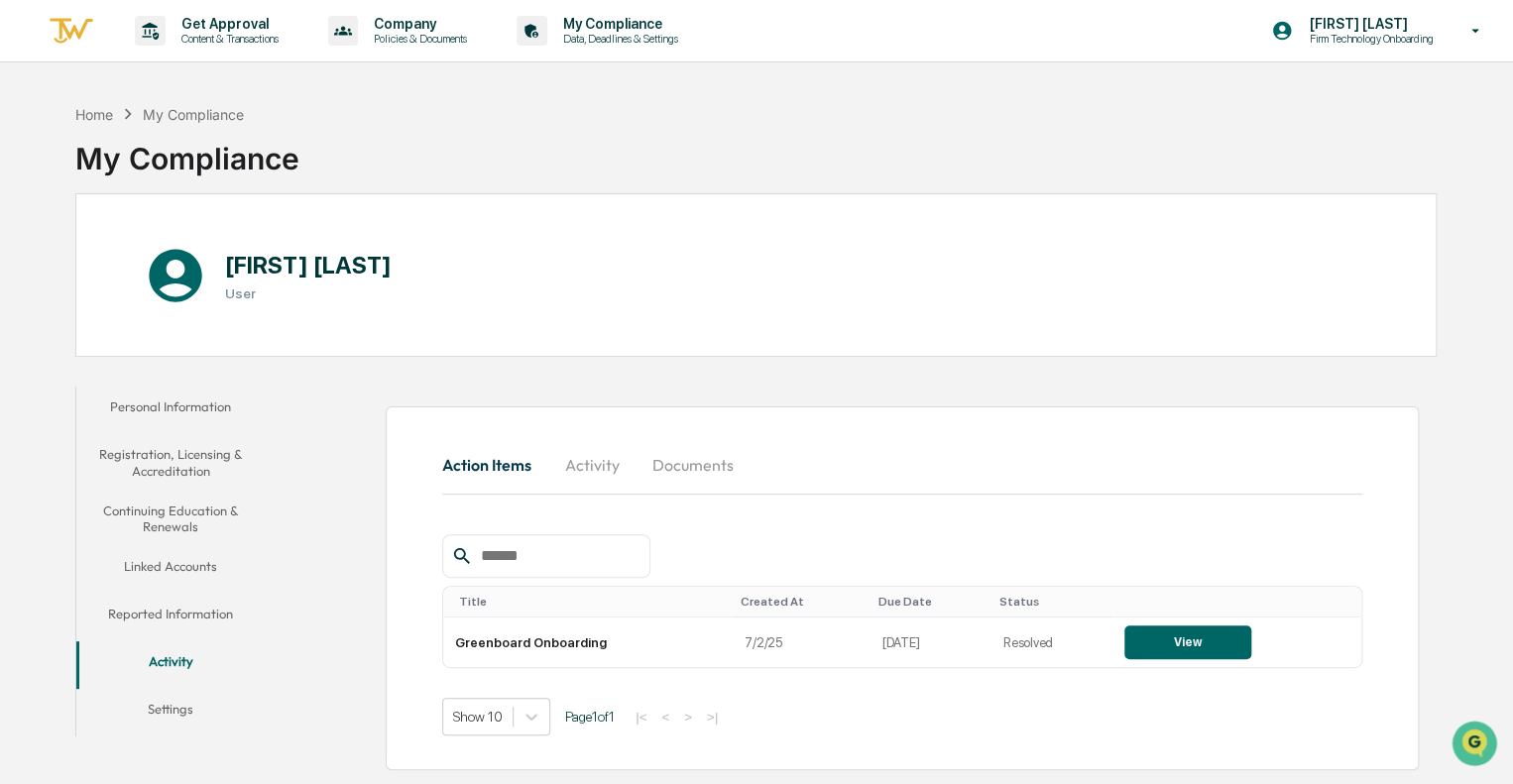 click at bounding box center [71, 31] 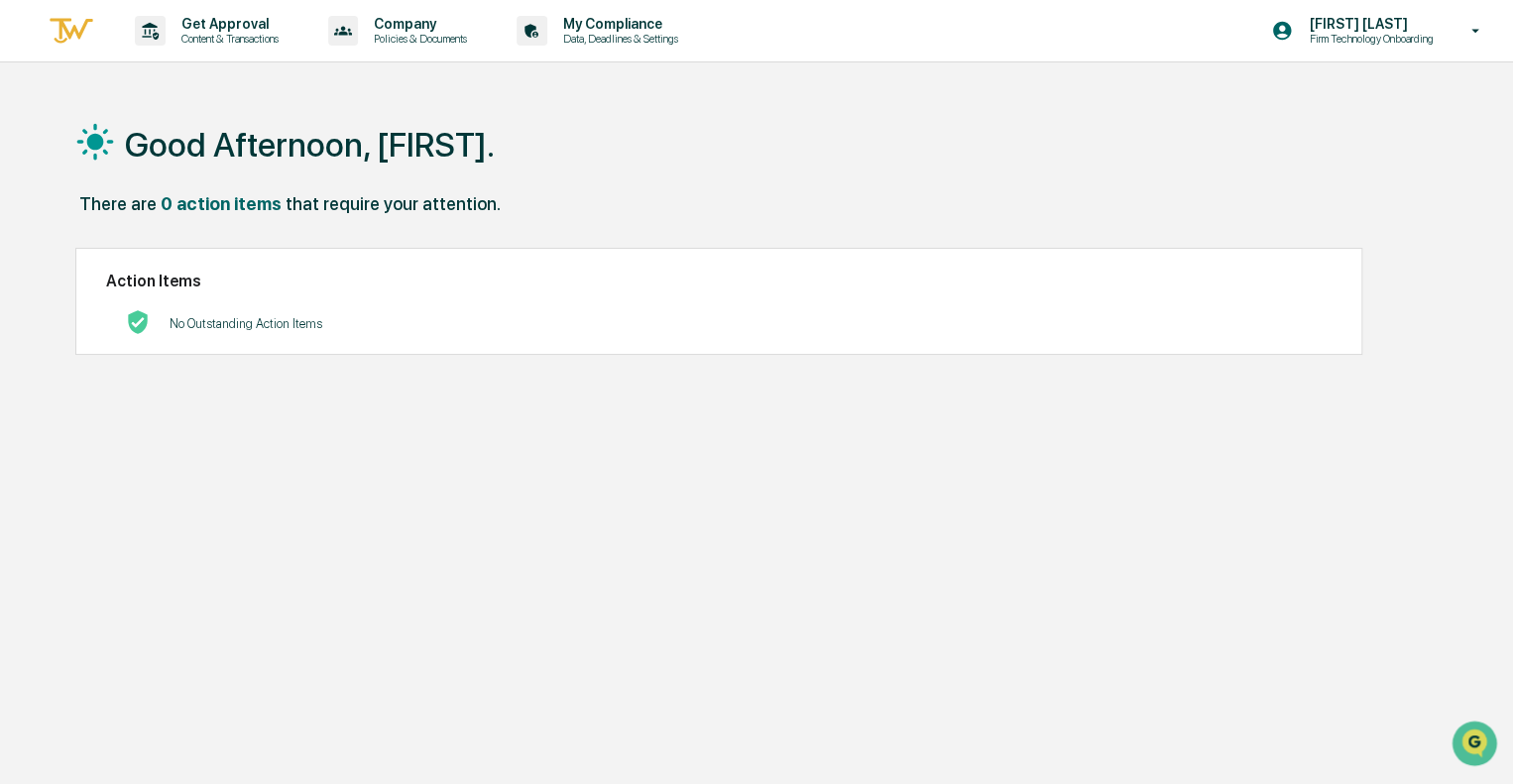 click on "Content & Transactions" at bounding box center (227, 39) 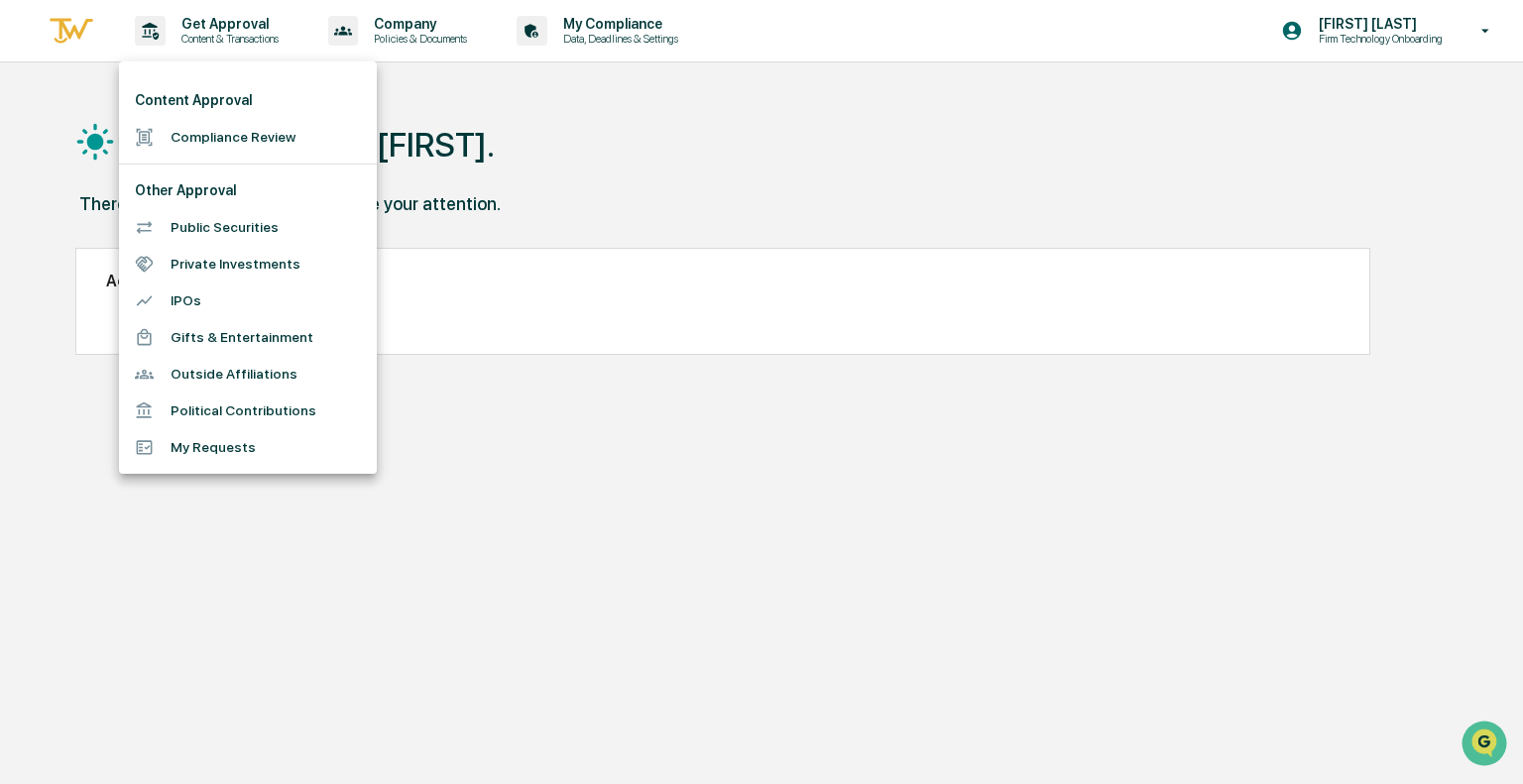 click at bounding box center [762, 392] 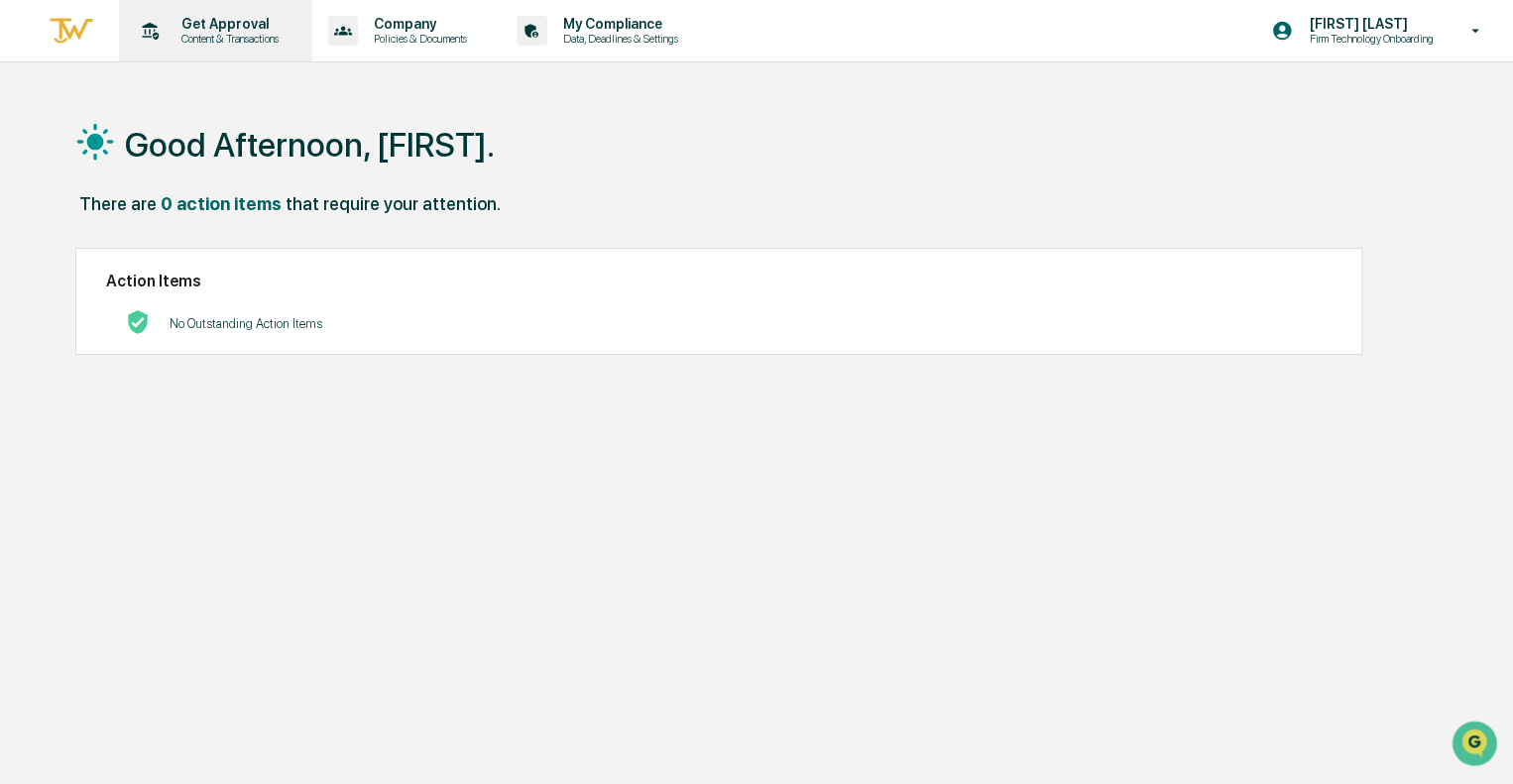 click on "Content & Transactions" at bounding box center (227, 39) 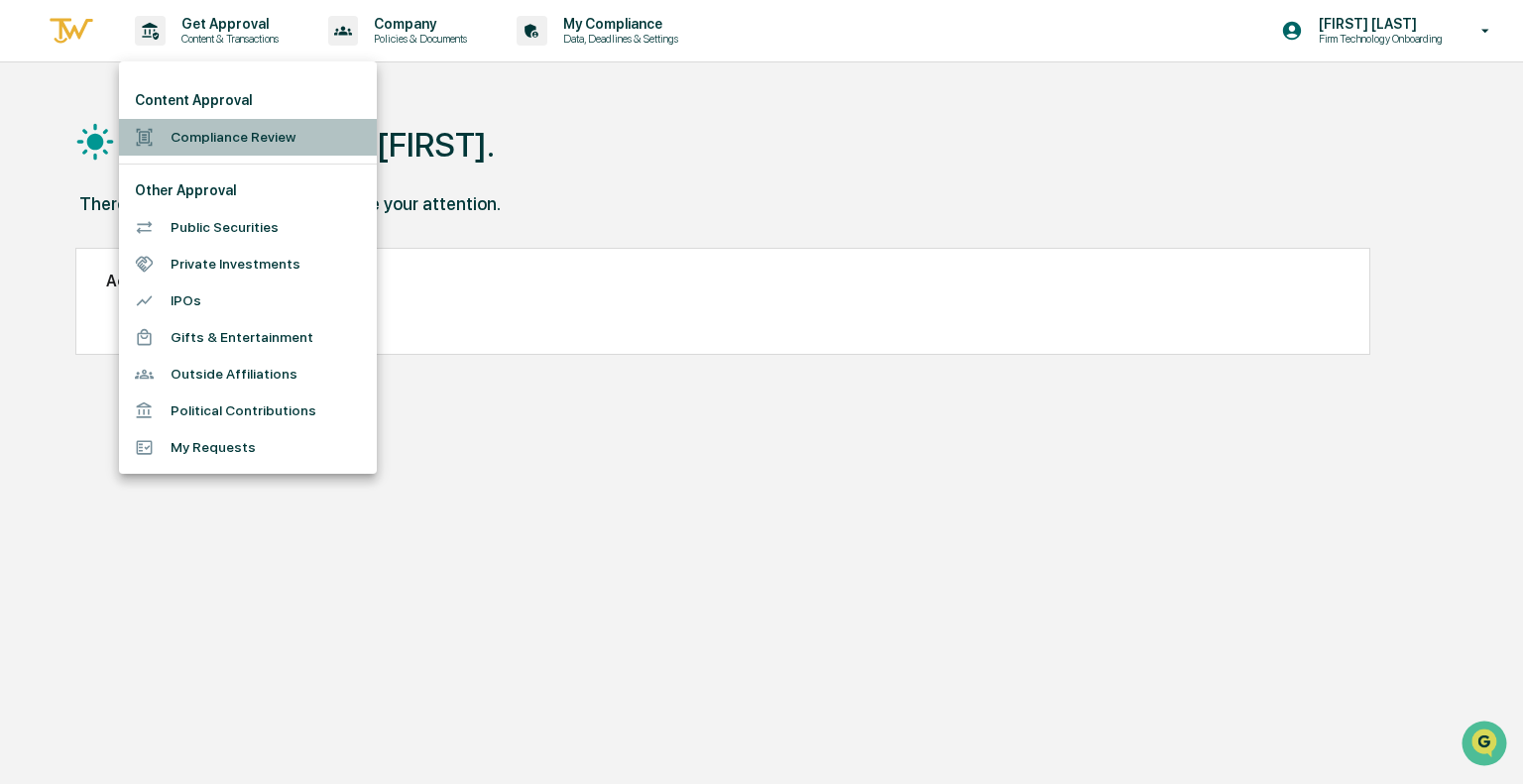 click on "Compliance Review" at bounding box center (248, 137) 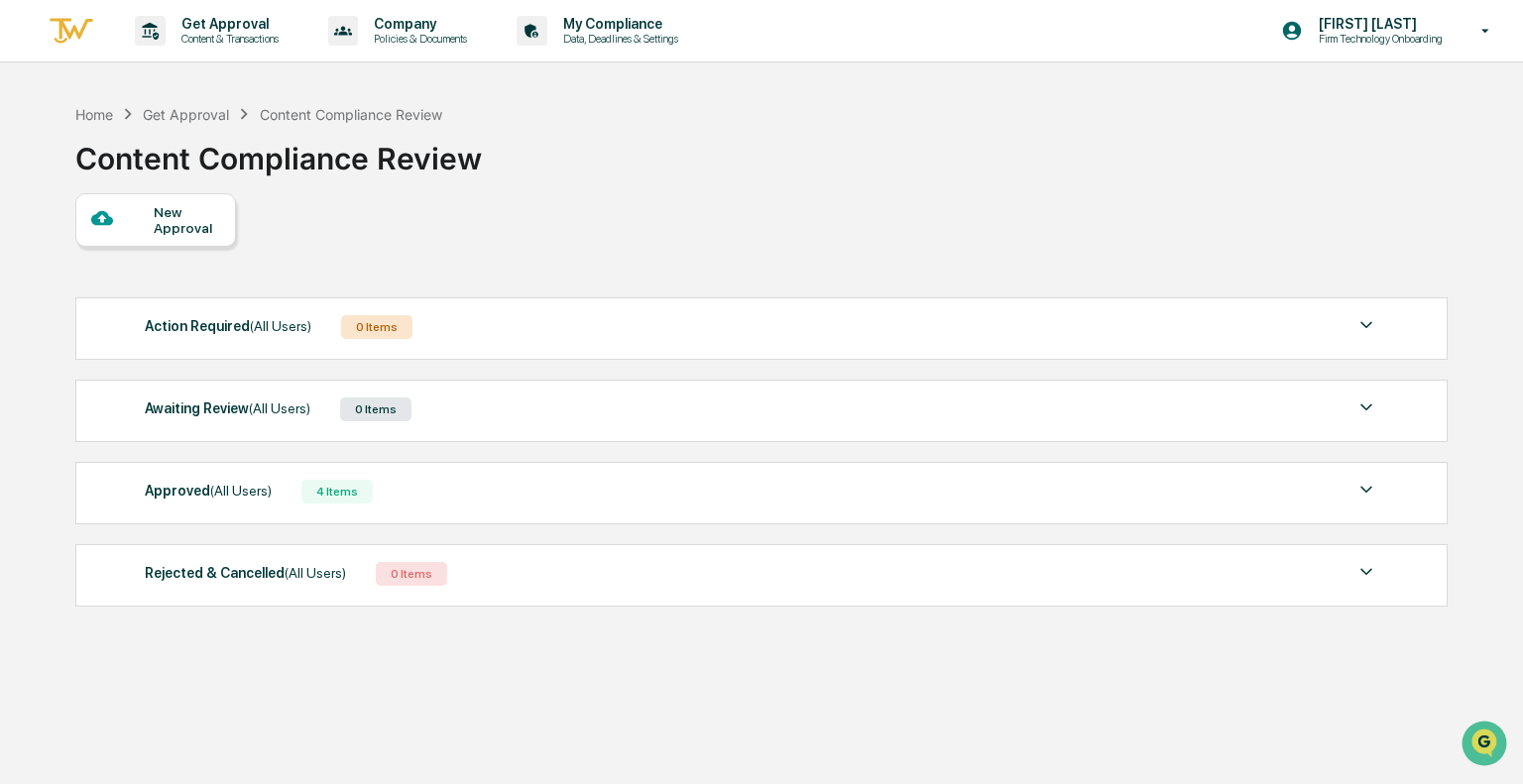 click on "Approved  (All Users) 4 Items" at bounding box center (762, 492) 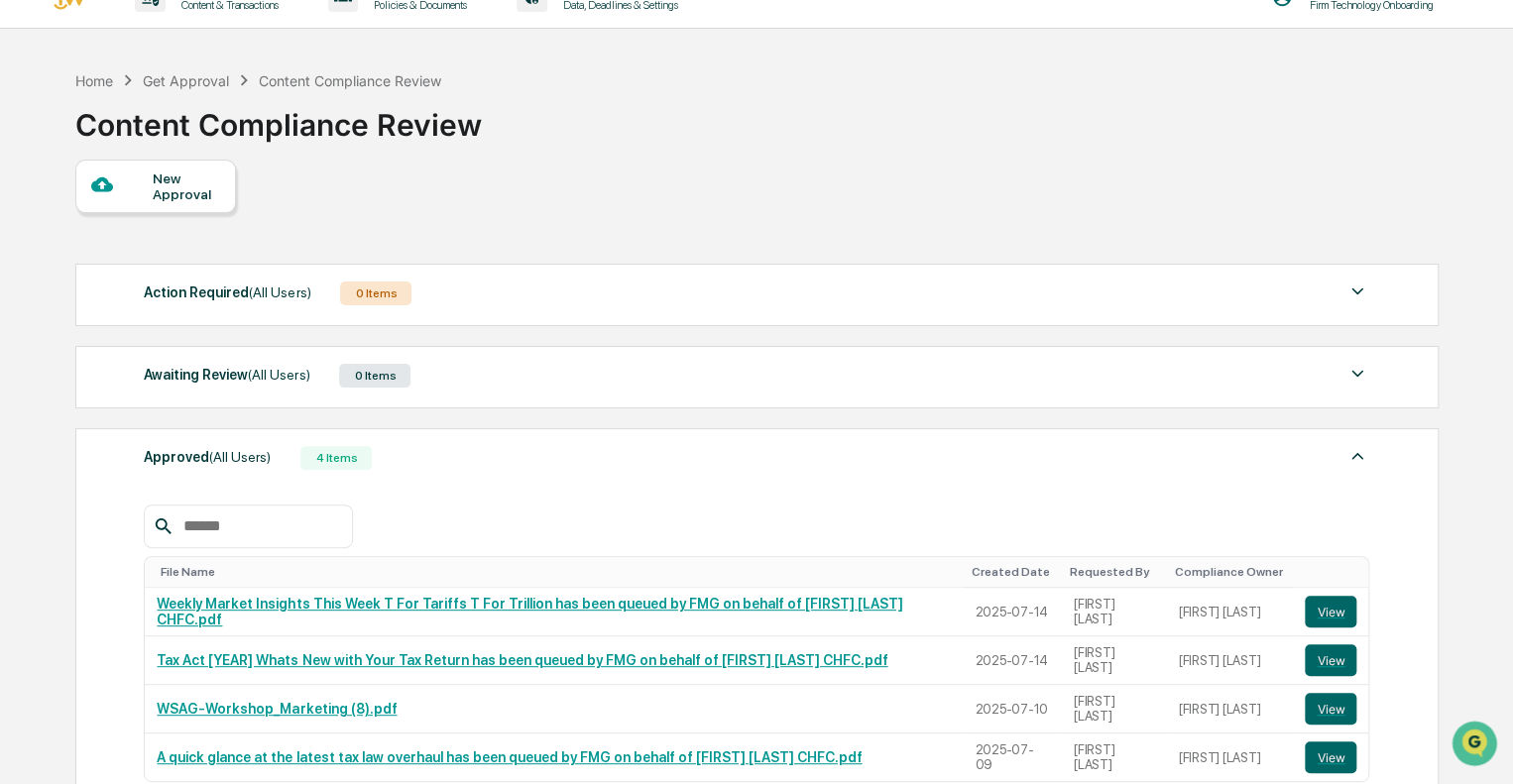 scroll, scrollTop: 0, scrollLeft: 0, axis: both 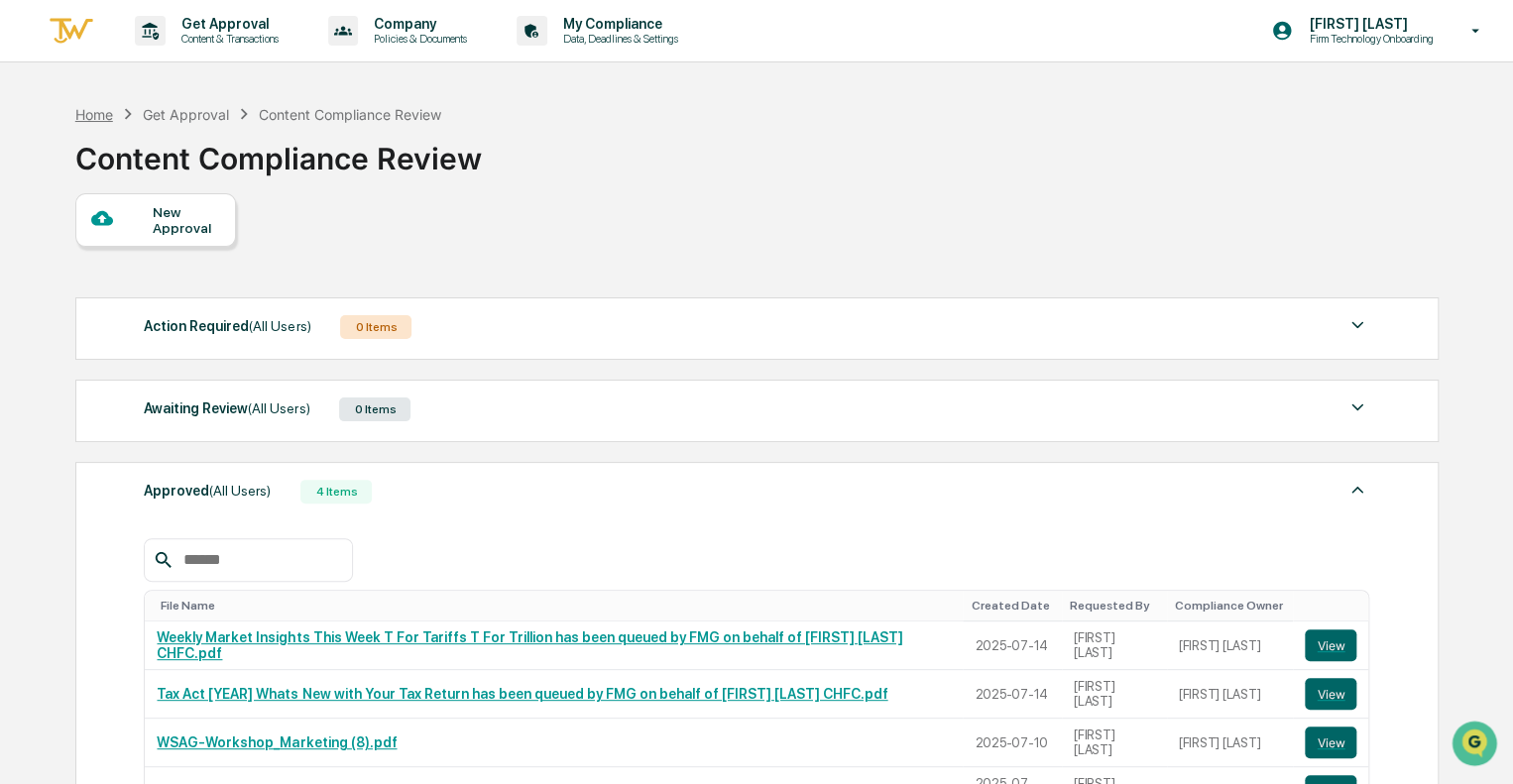 click on "Home" at bounding box center [94, 114] 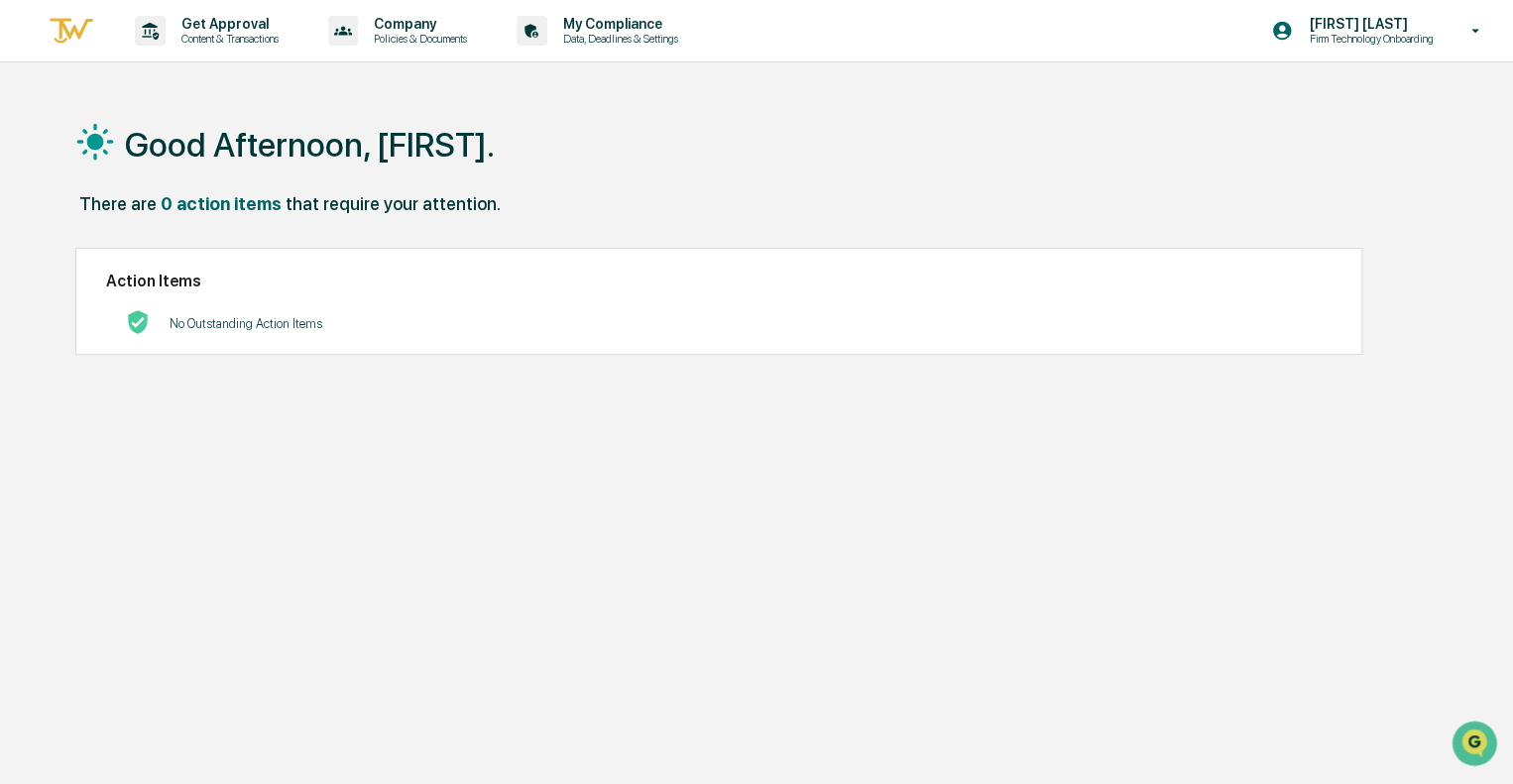 click at bounding box center [71, 31] 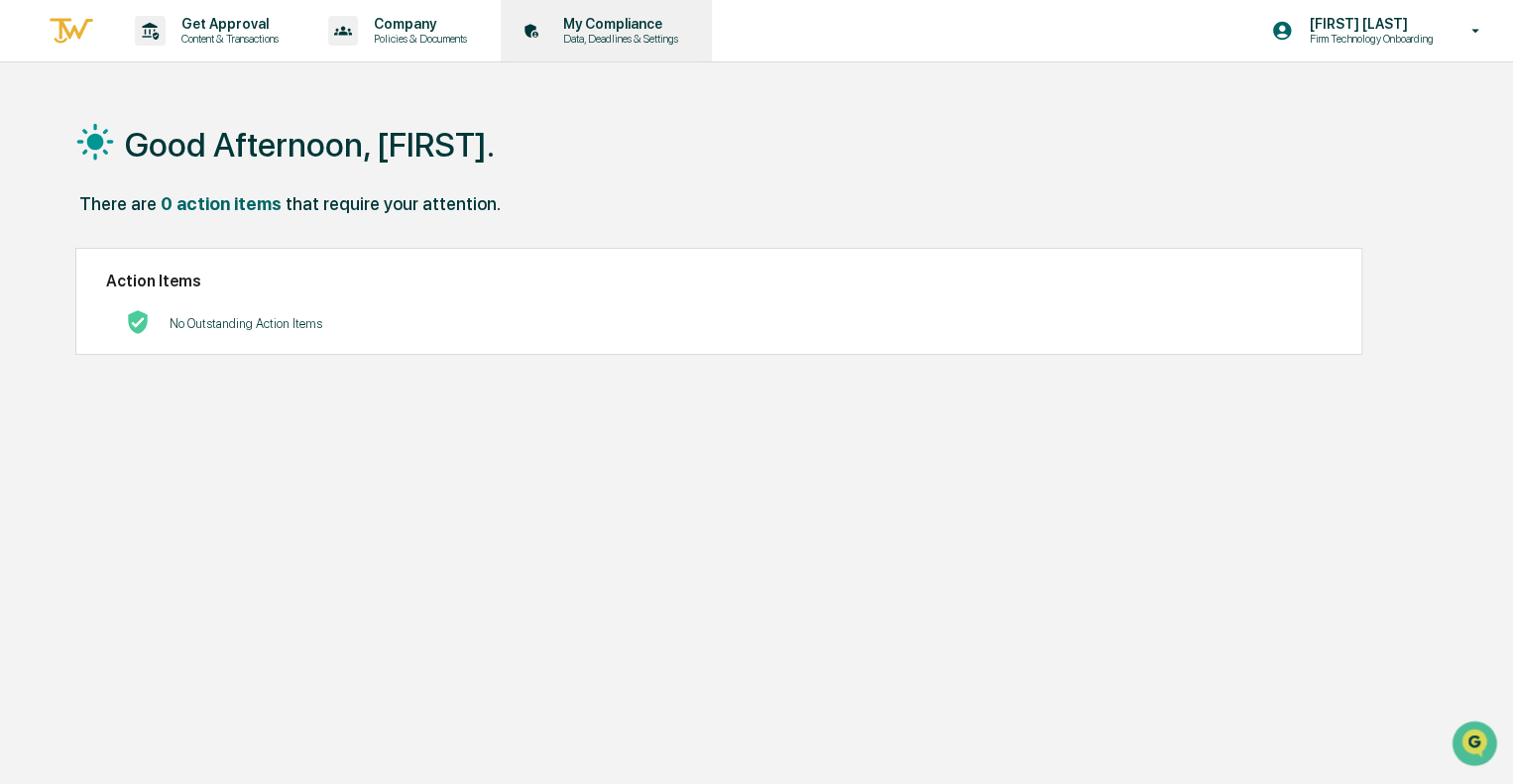 click on "Data, Deadlines & Settings" at bounding box center (618, 39) 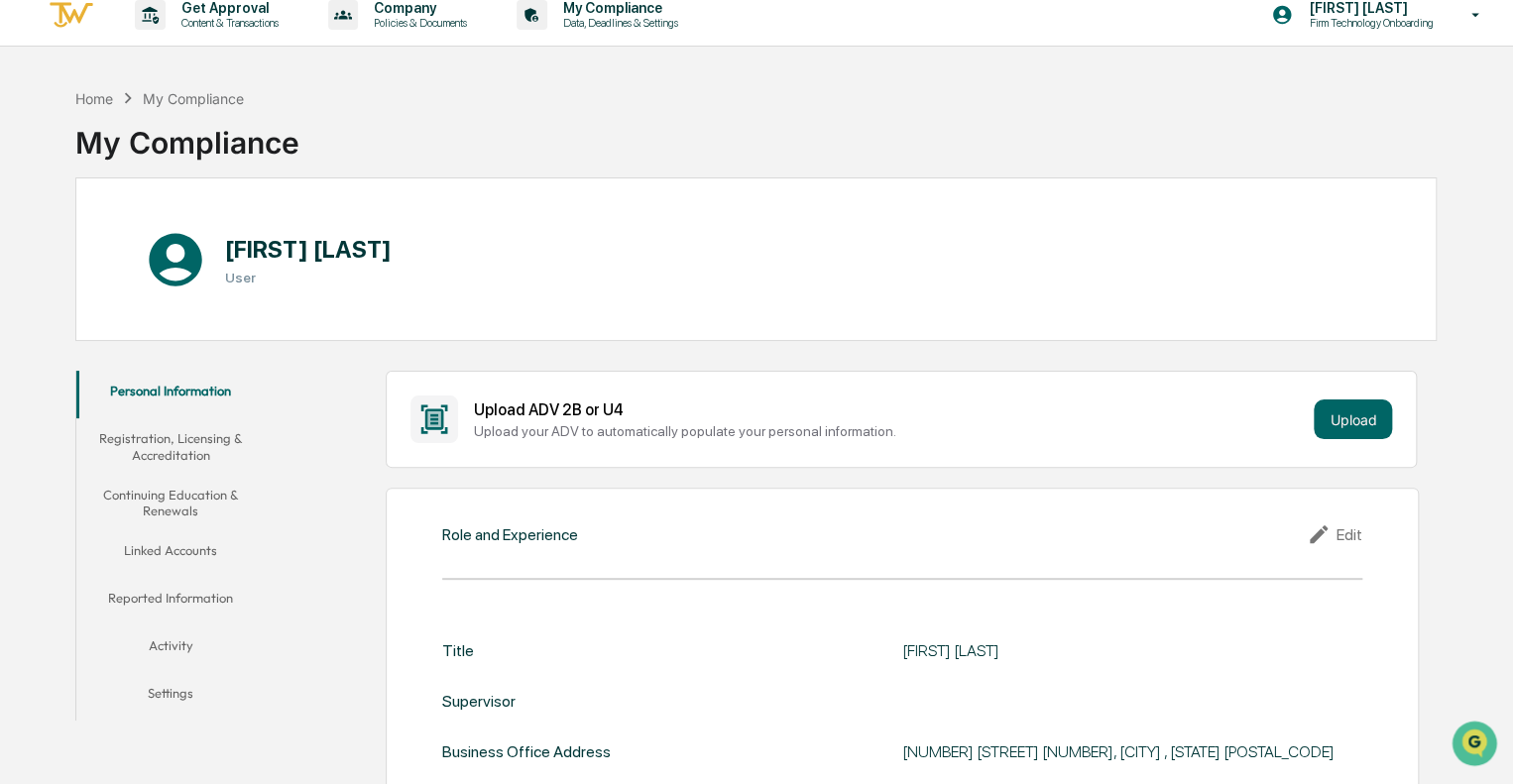 scroll, scrollTop: 0, scrollLeft: 0, axis: both 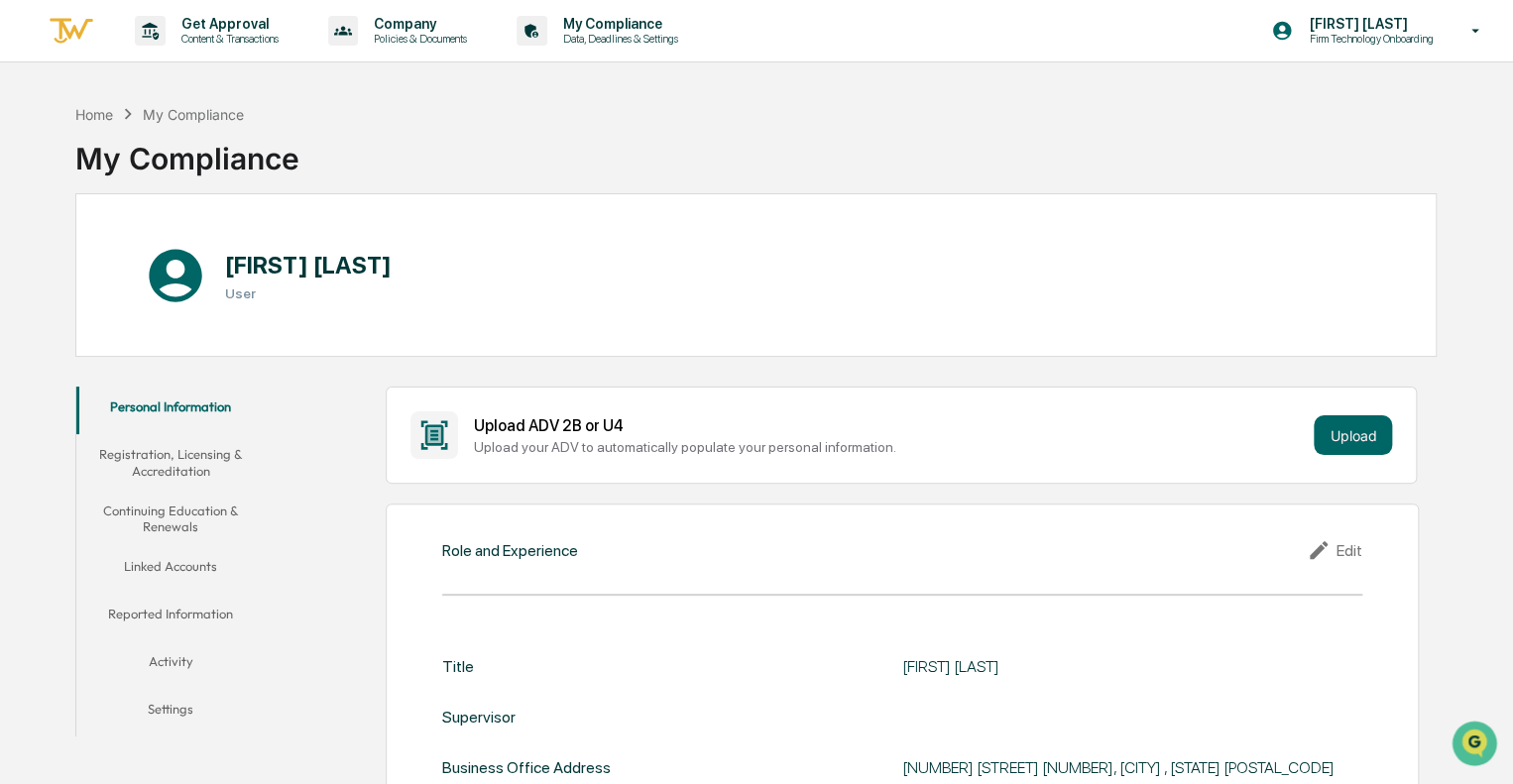 click on "Reported Information" at bounding box center (171, 617) 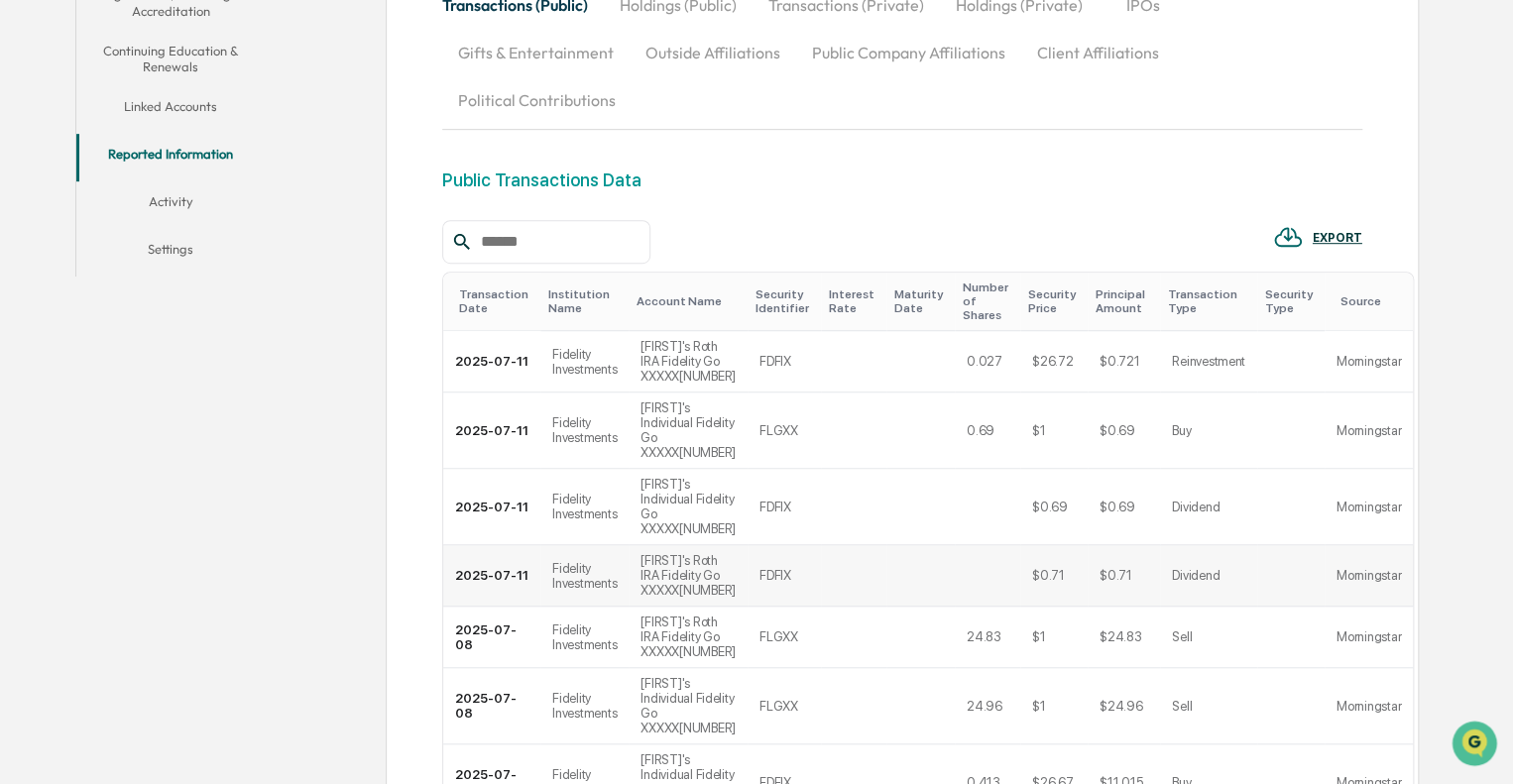 scroll, scrollTop: 63, scrollLeft: 0, axis: vertical 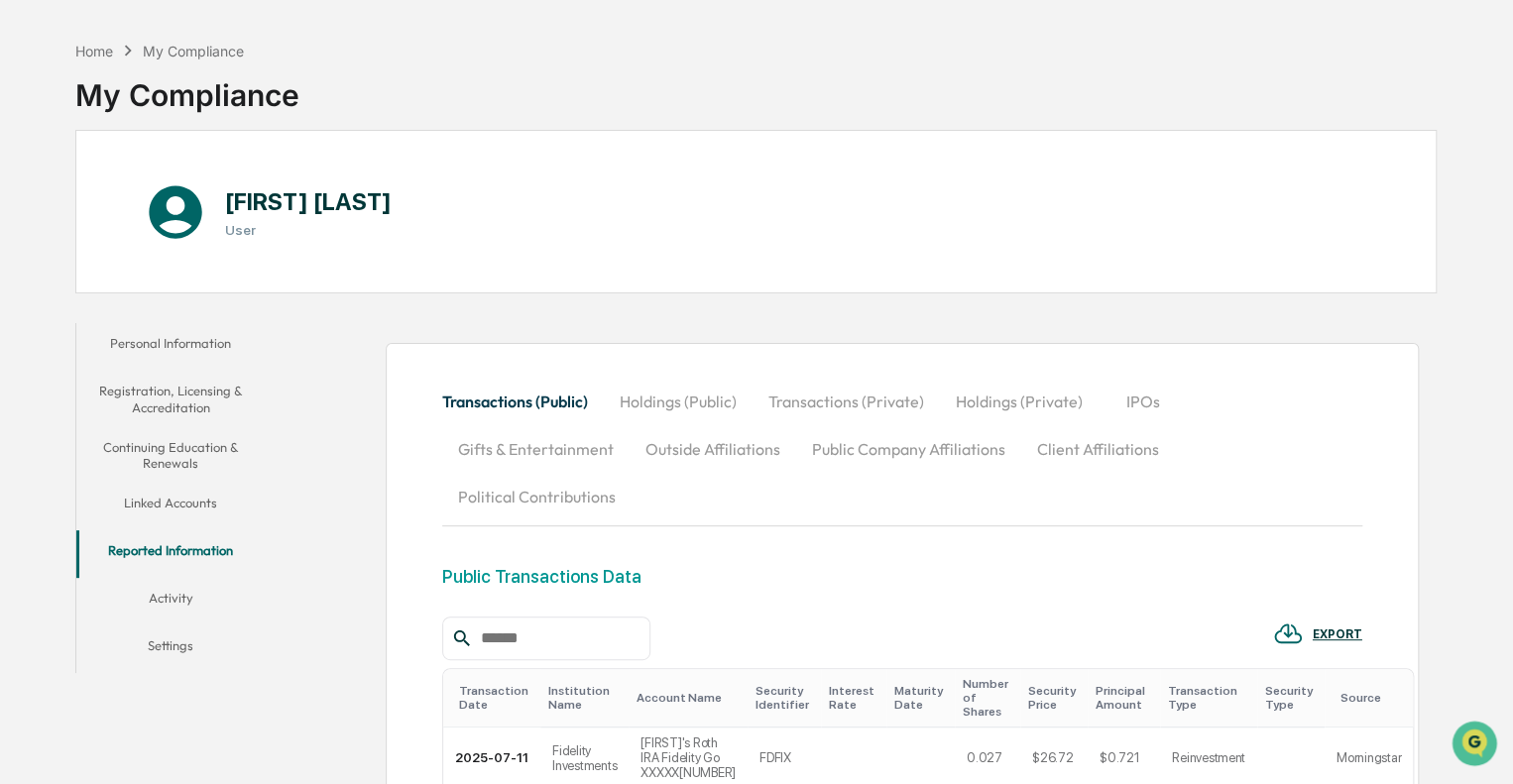 click on "Client Affiliations" at bounding box center (1098, 449) 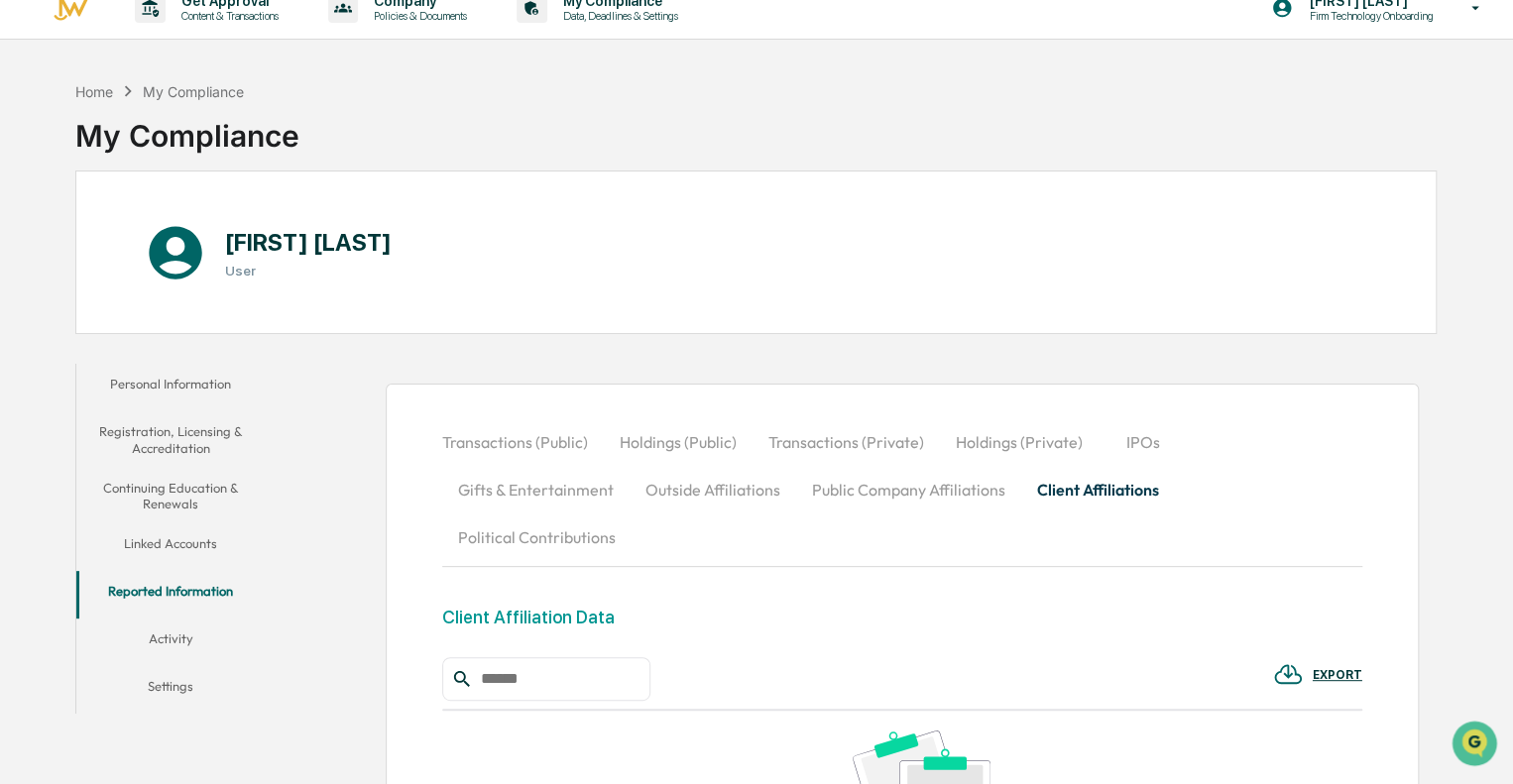scroll, scrollTop: 0, scrollLeft: 0, axis: both 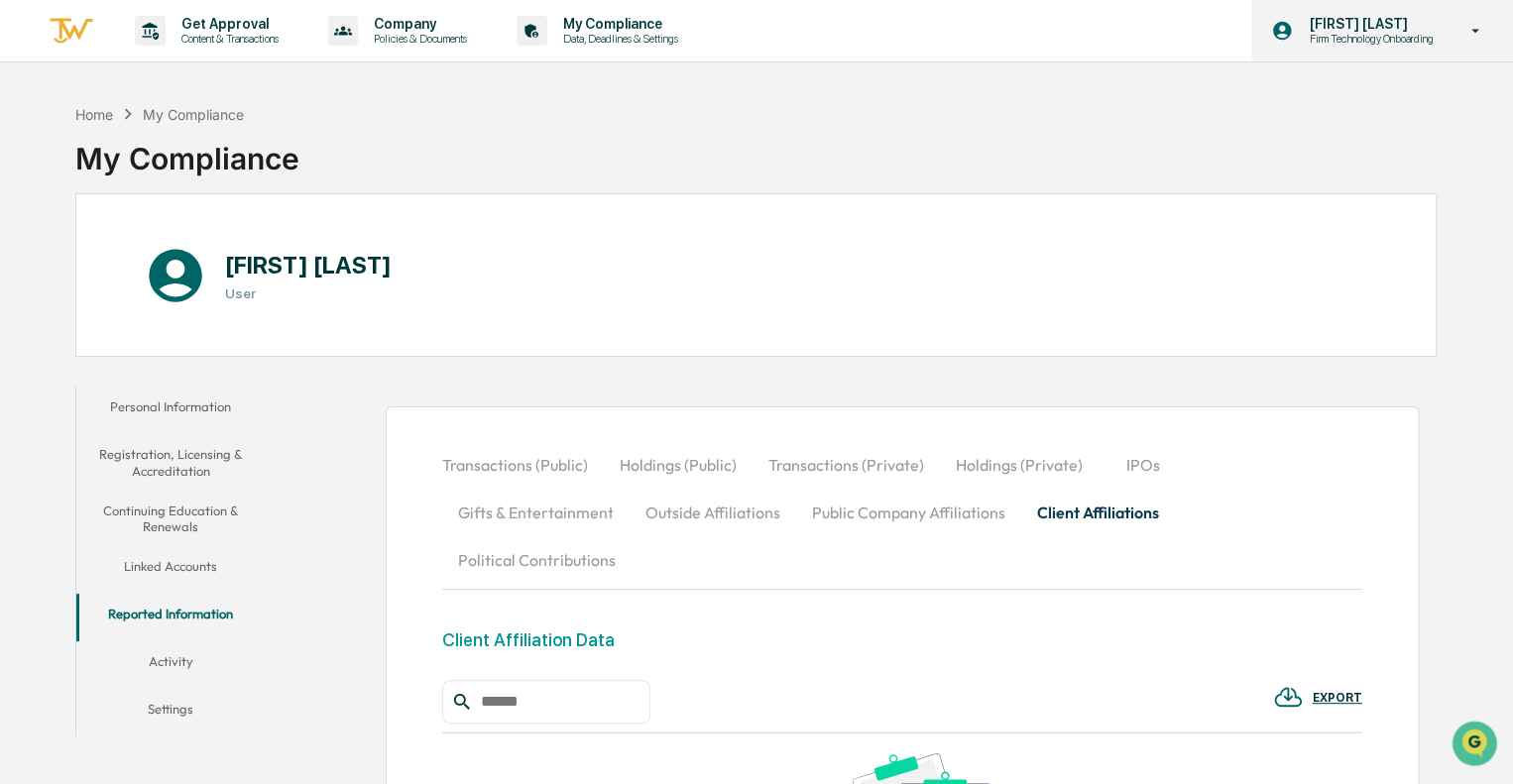 click on "[FIRST] [LAST]" at bounding box center [1367, 24] 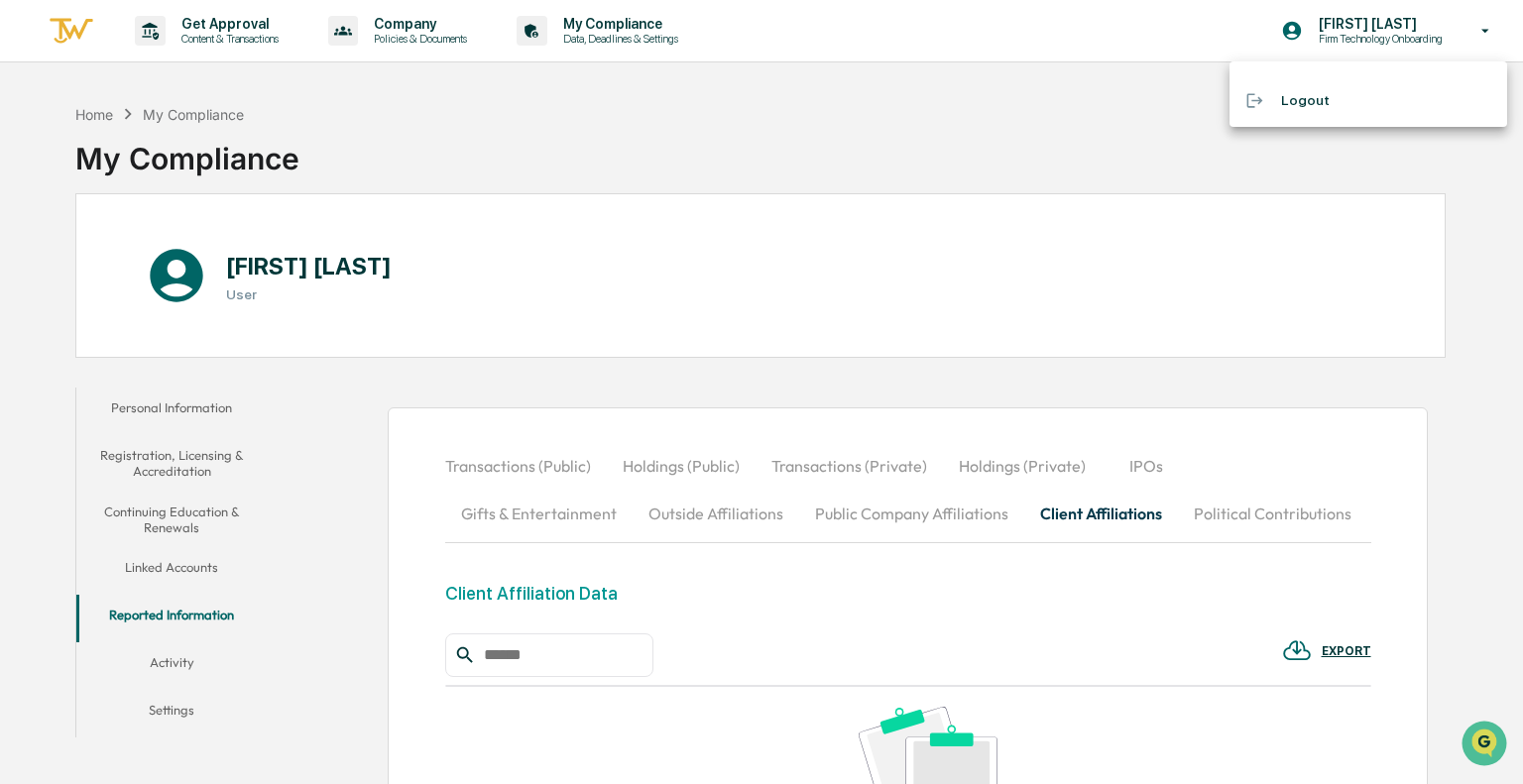 click at bounding box center [762, 392] 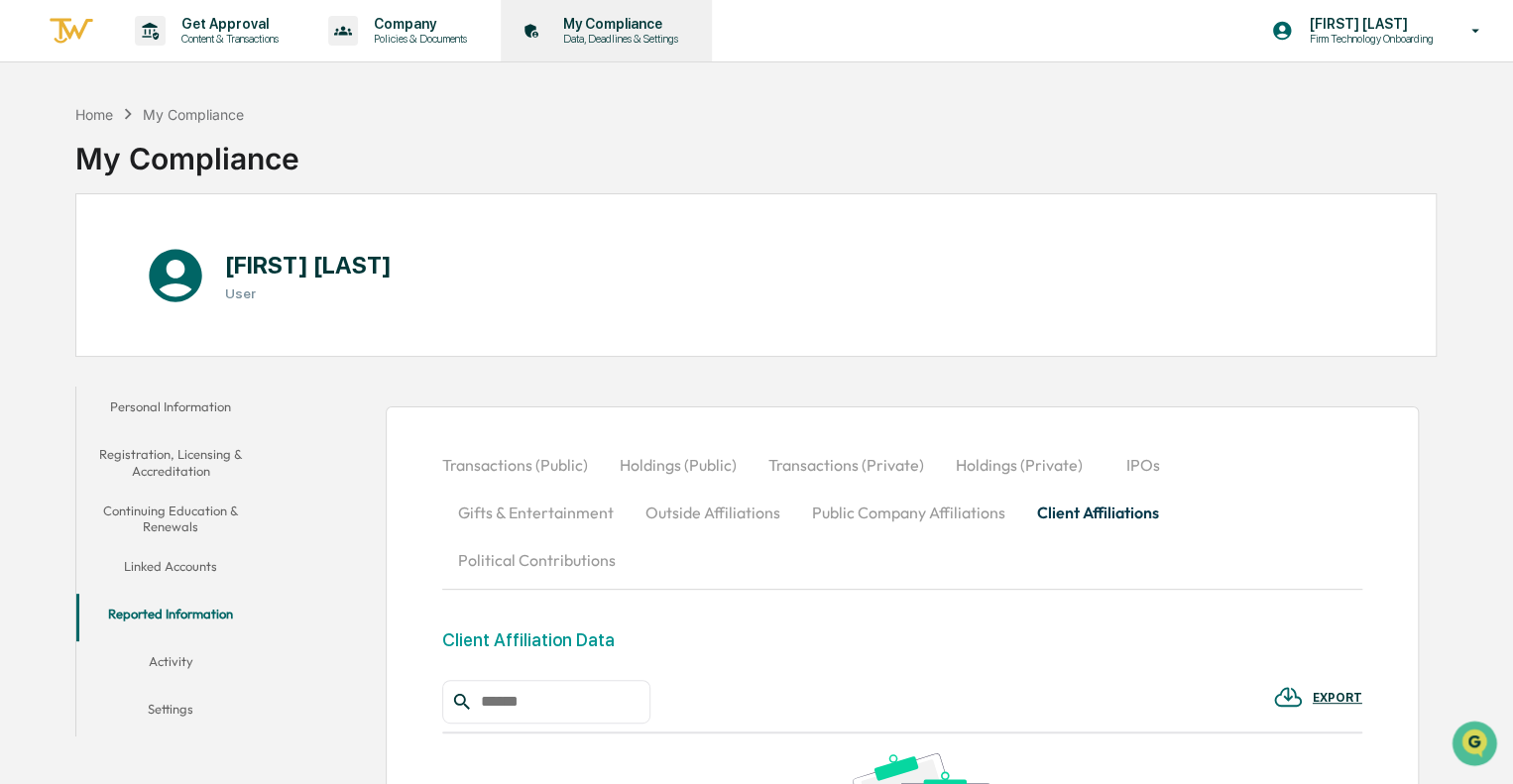 click on "My Compliance" at bounding box center [618, 24] 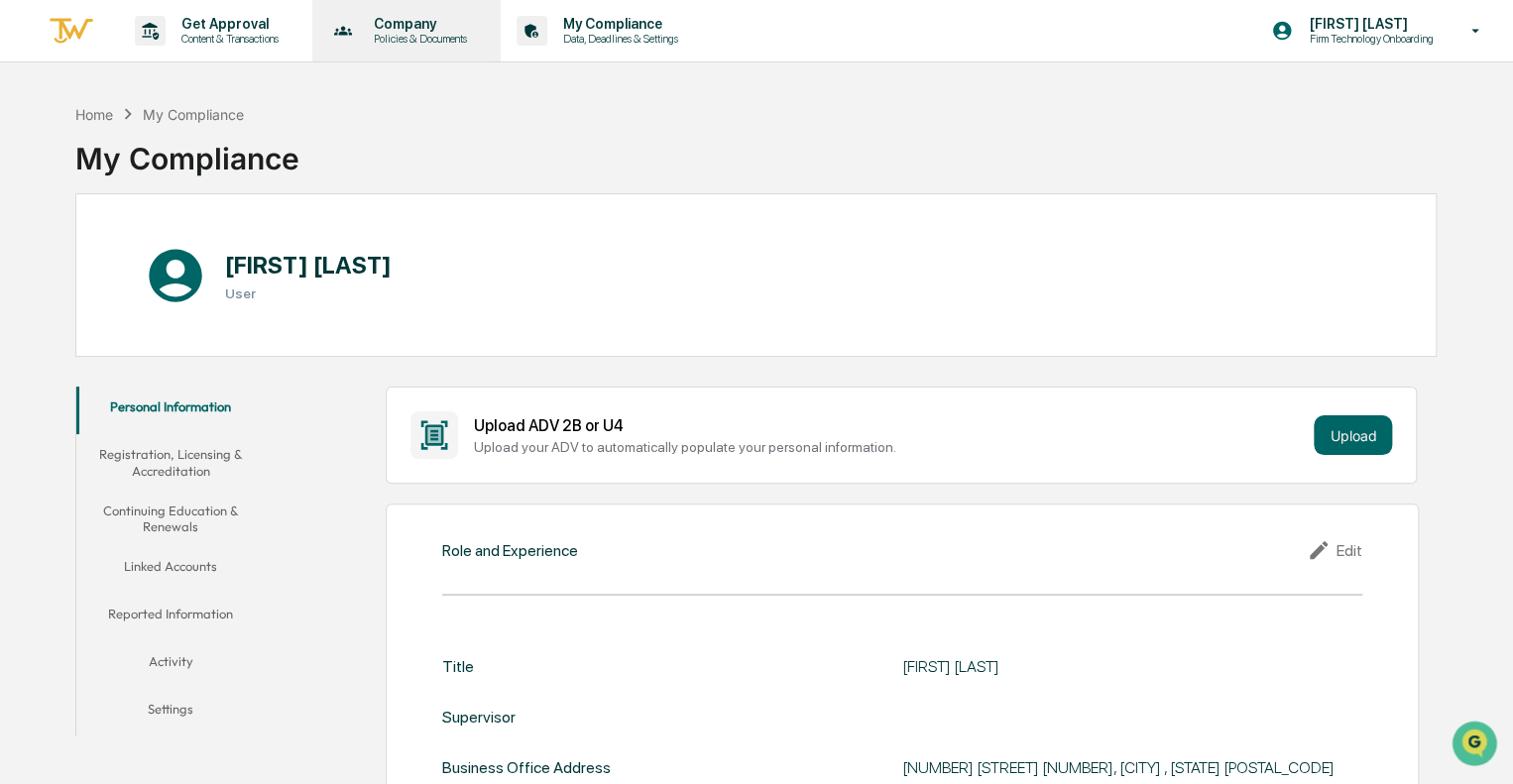click on "Company" at bounding box center (417, 24) 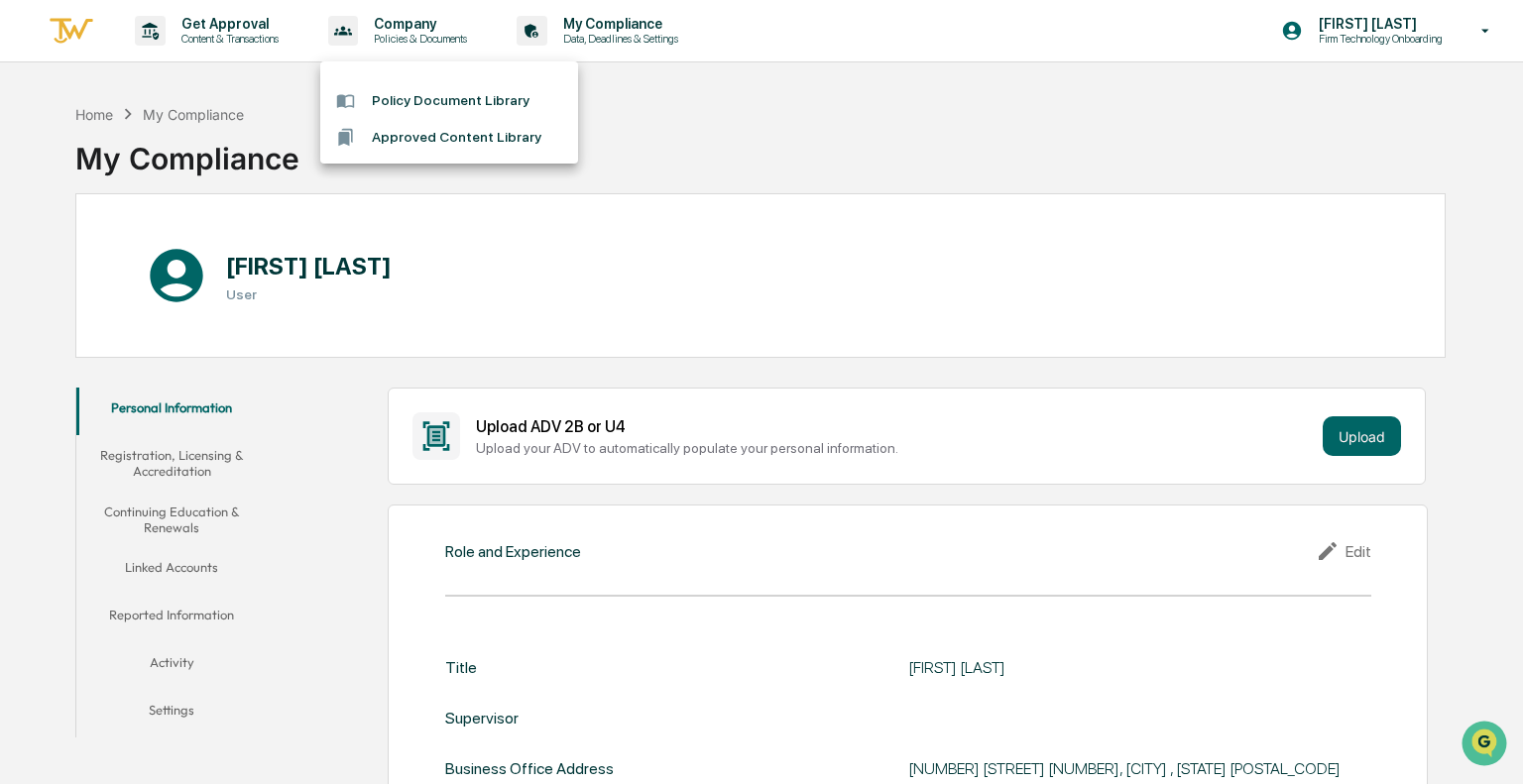 click at bounding box center [762, 392] 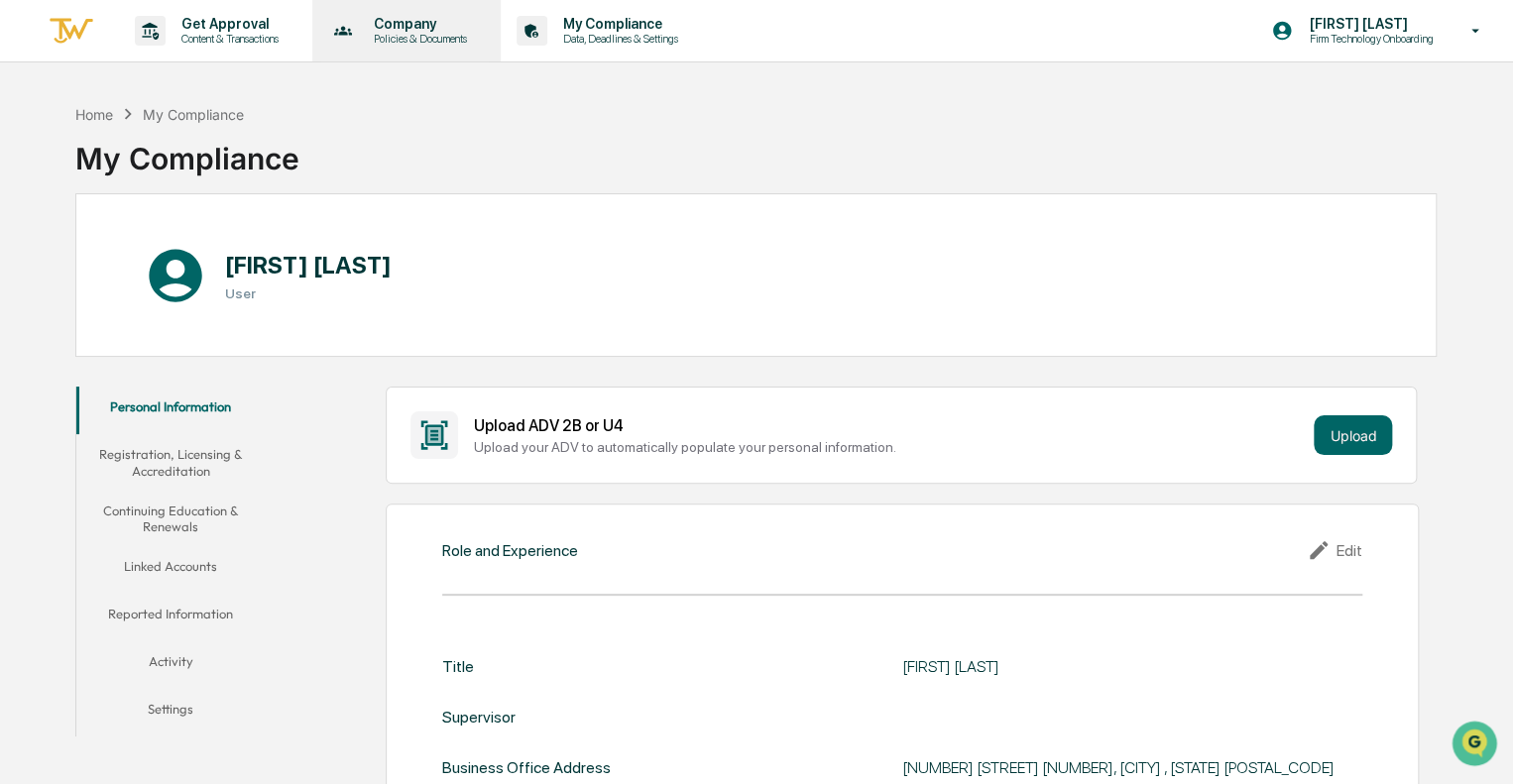 click on "Company Policies & Documents" at bounding box center (405, 31) 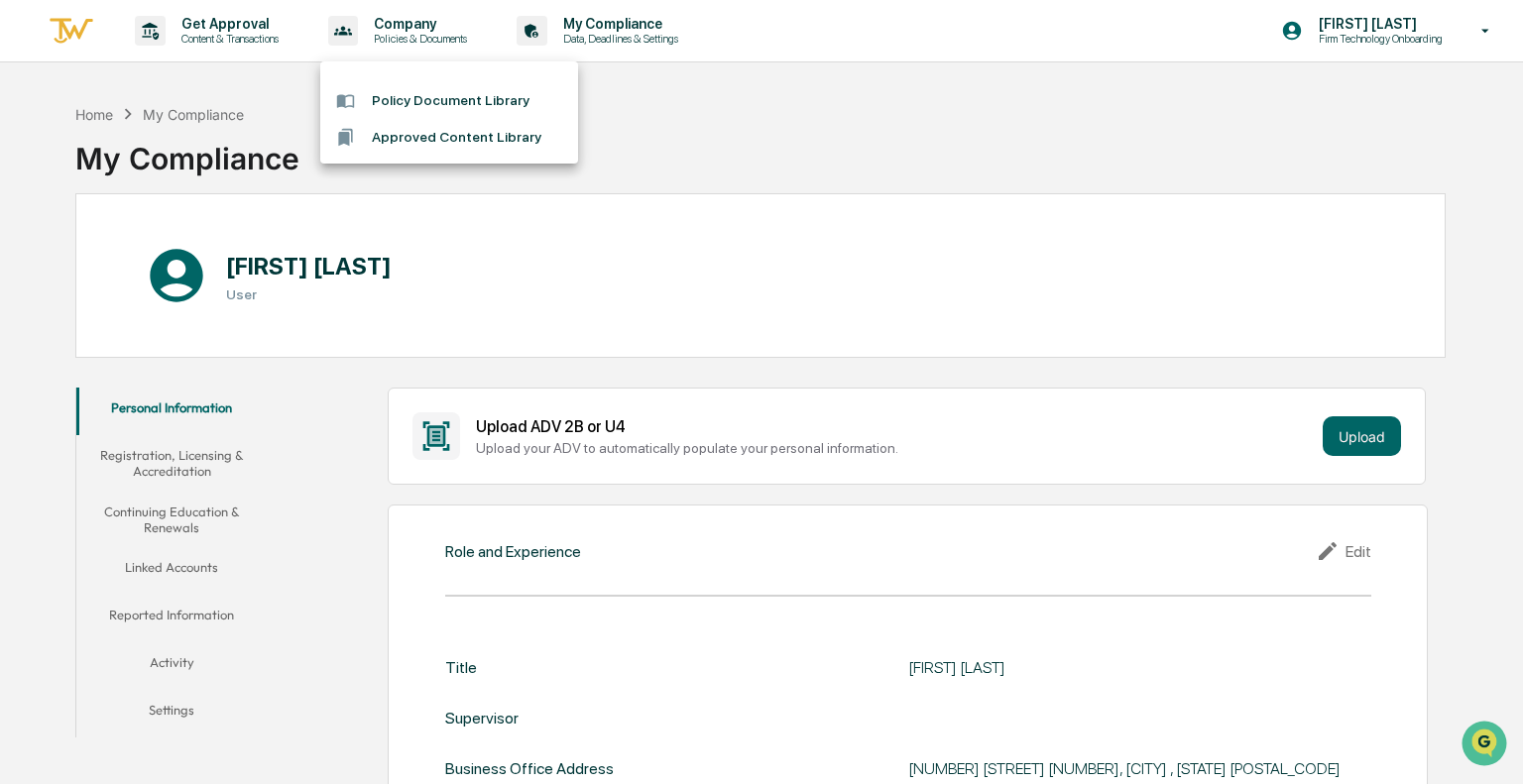 click on "Policy Document Library" at bounding box center [449, 100] 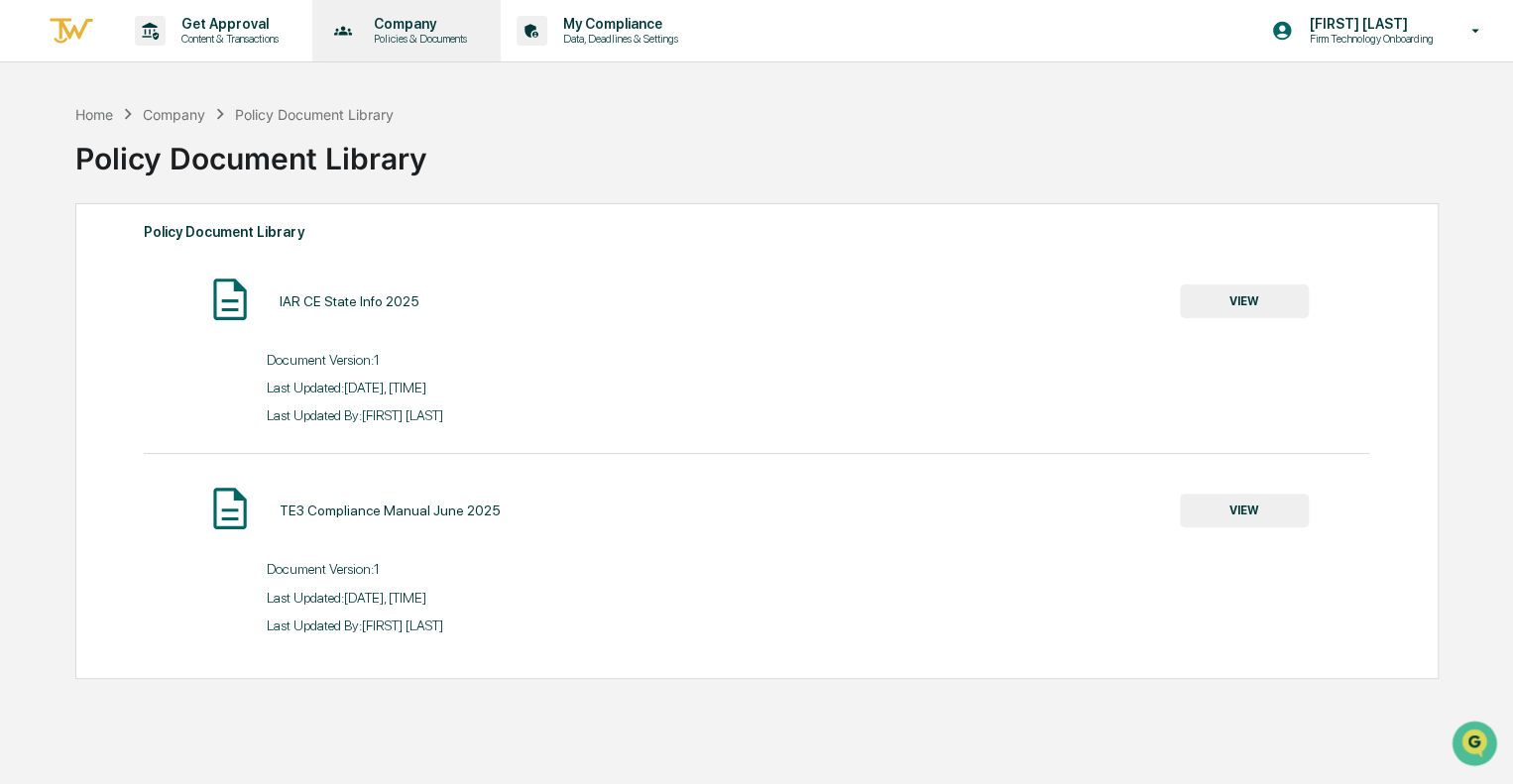click on "Policies & Documents" at bounding box center (417, 39) 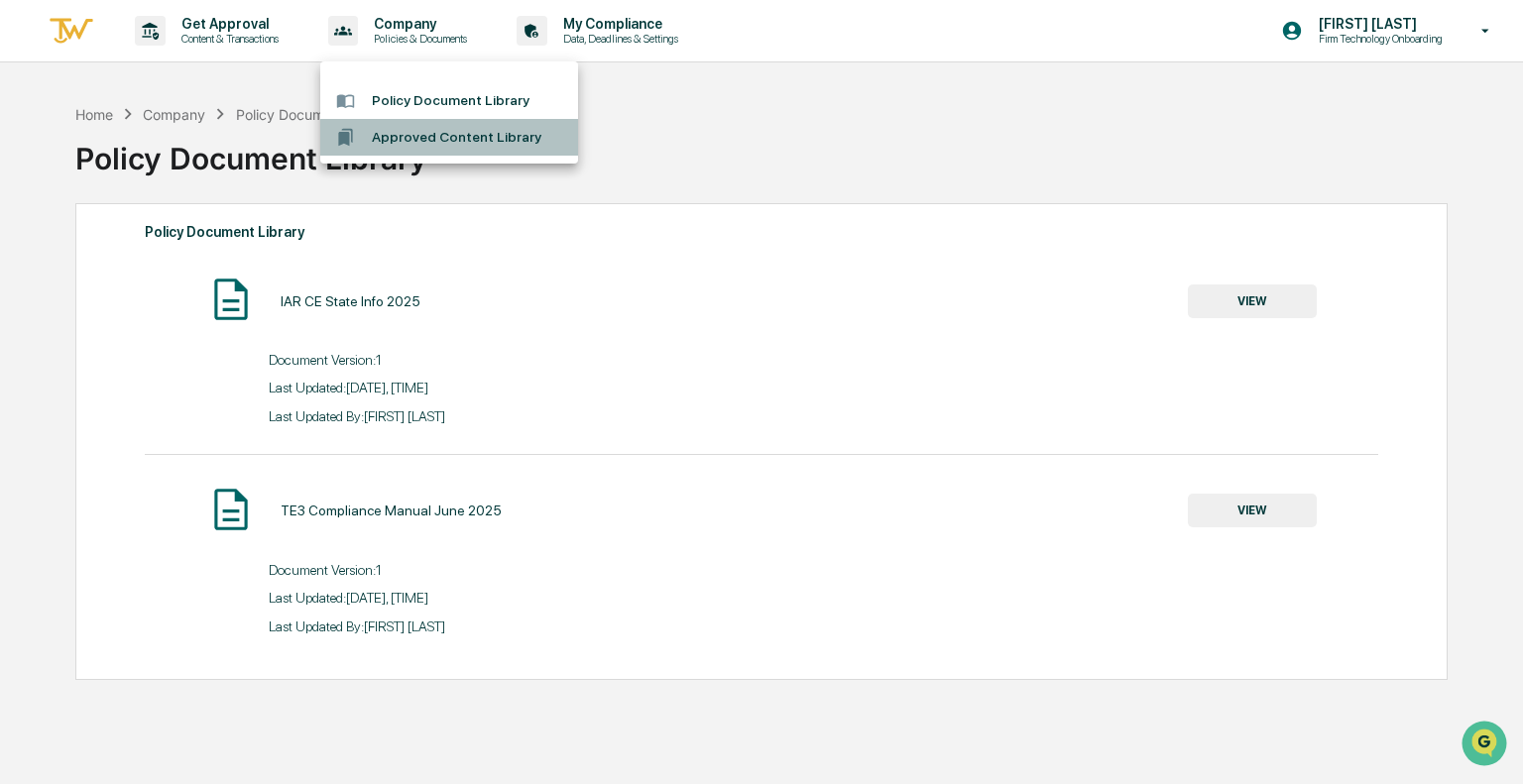 click on "Approved Content Library" at bounding box center (449, 137) 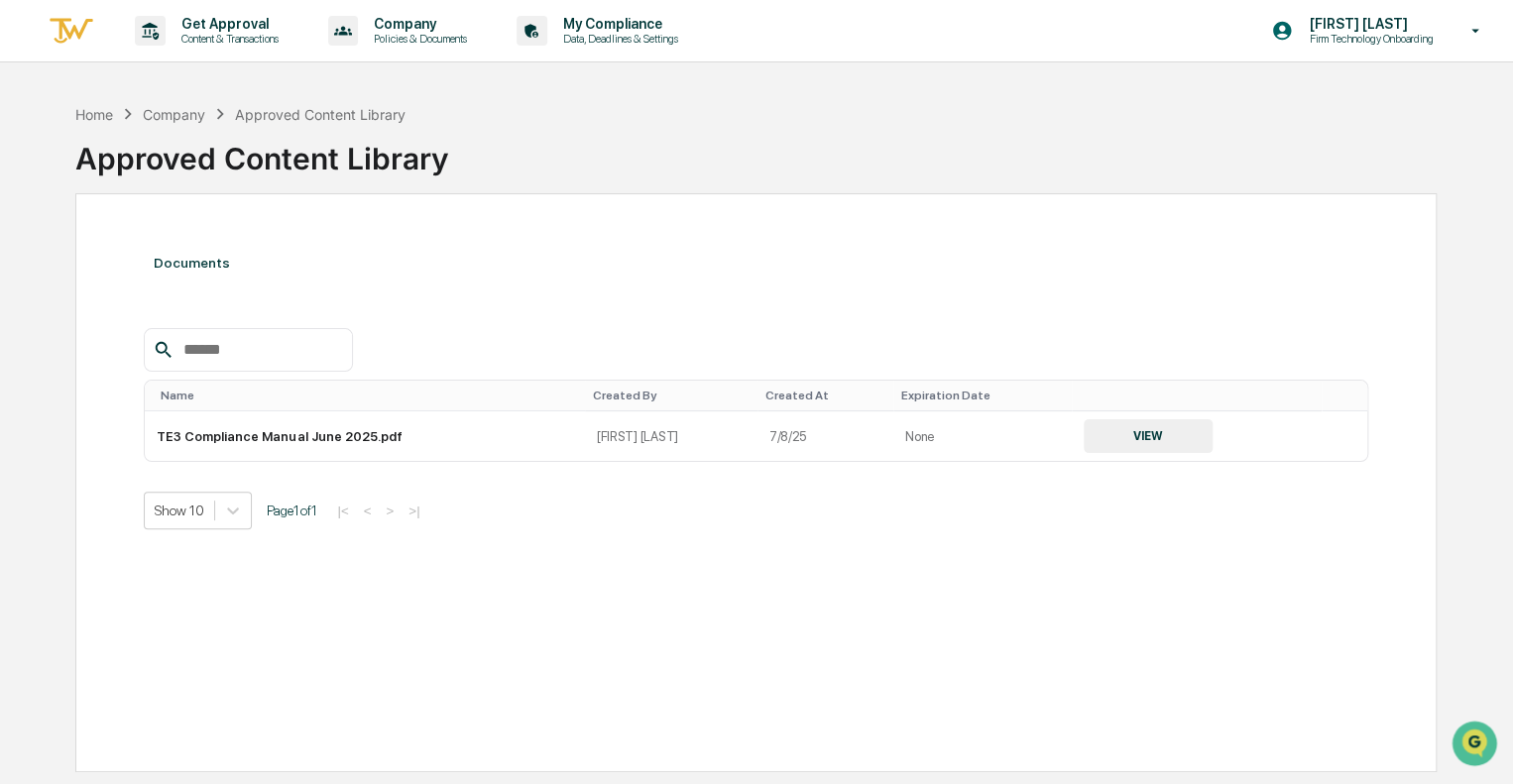 click on "Company" at bounding box center (174, 114) 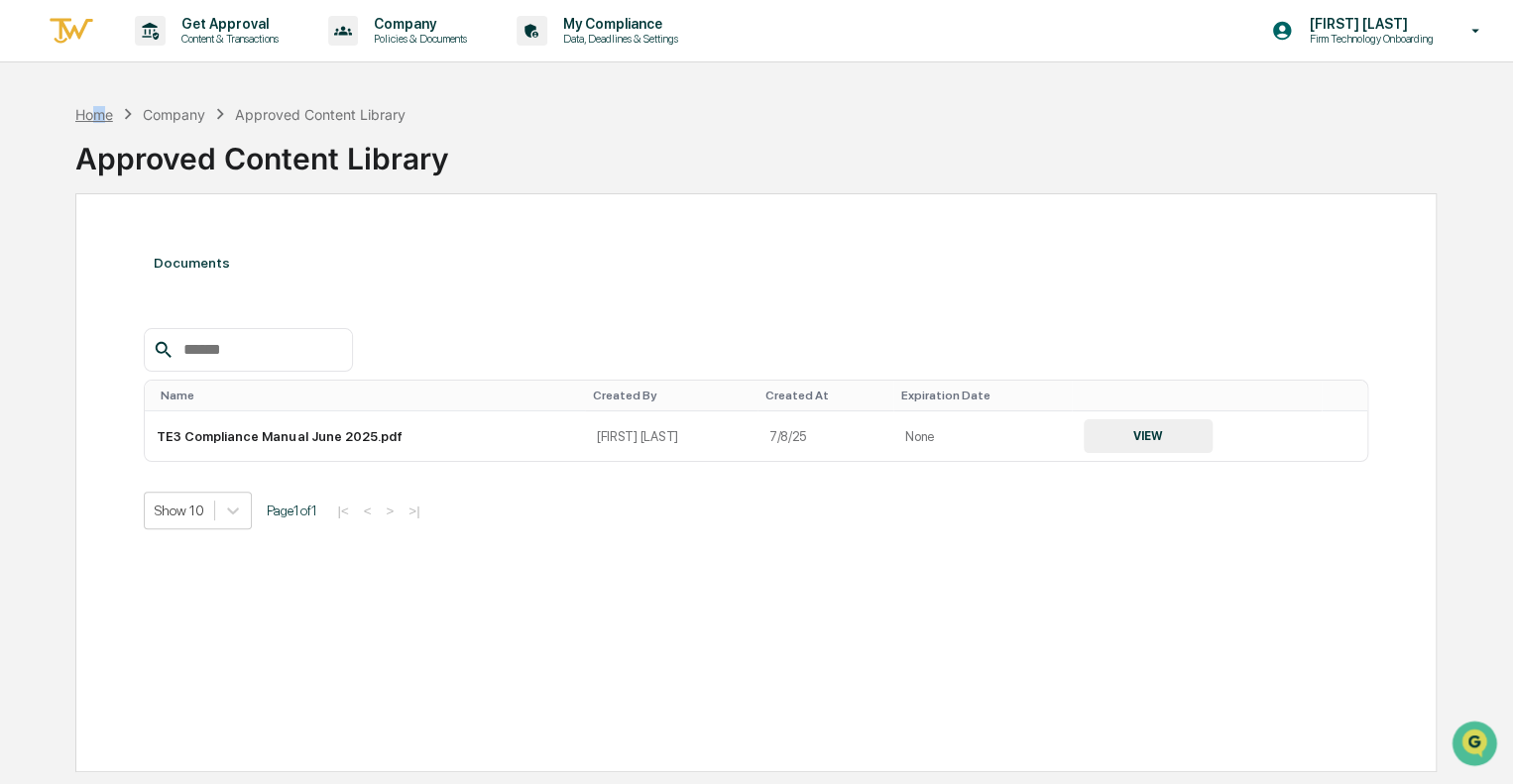 click on "Home" at bounding box center [94, 114] 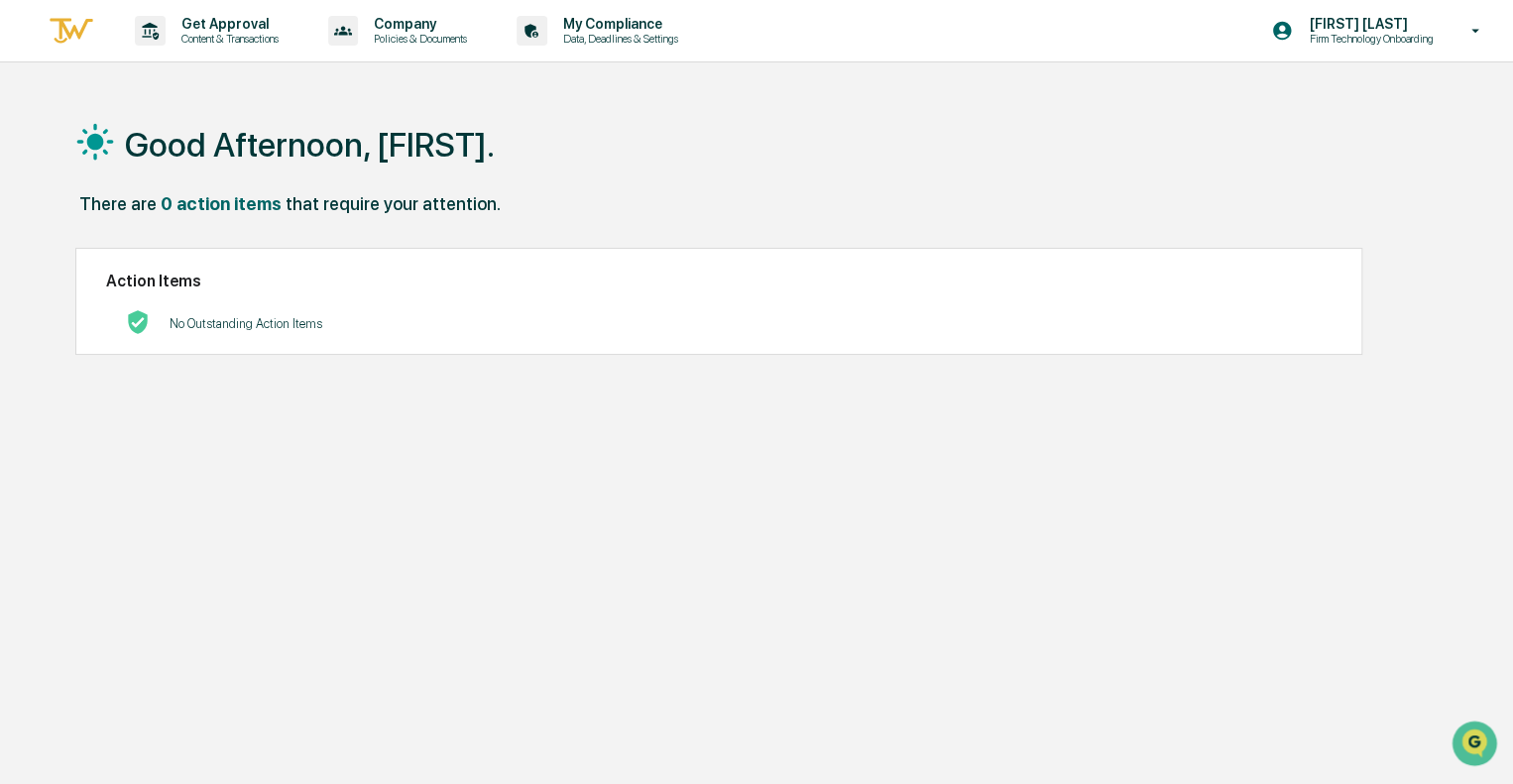 click at bounding box center [71, 31] 